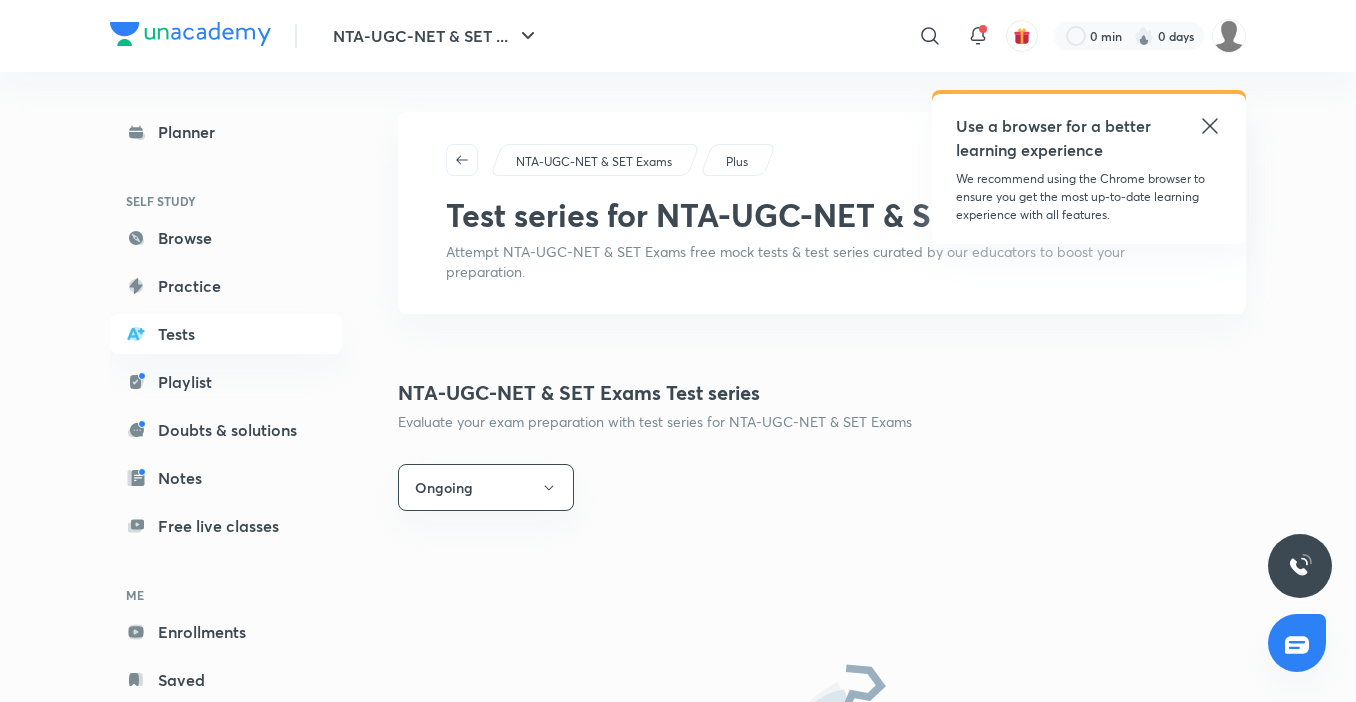 scroll, scrollTop: 0, scrollLeft: 0, axis: both 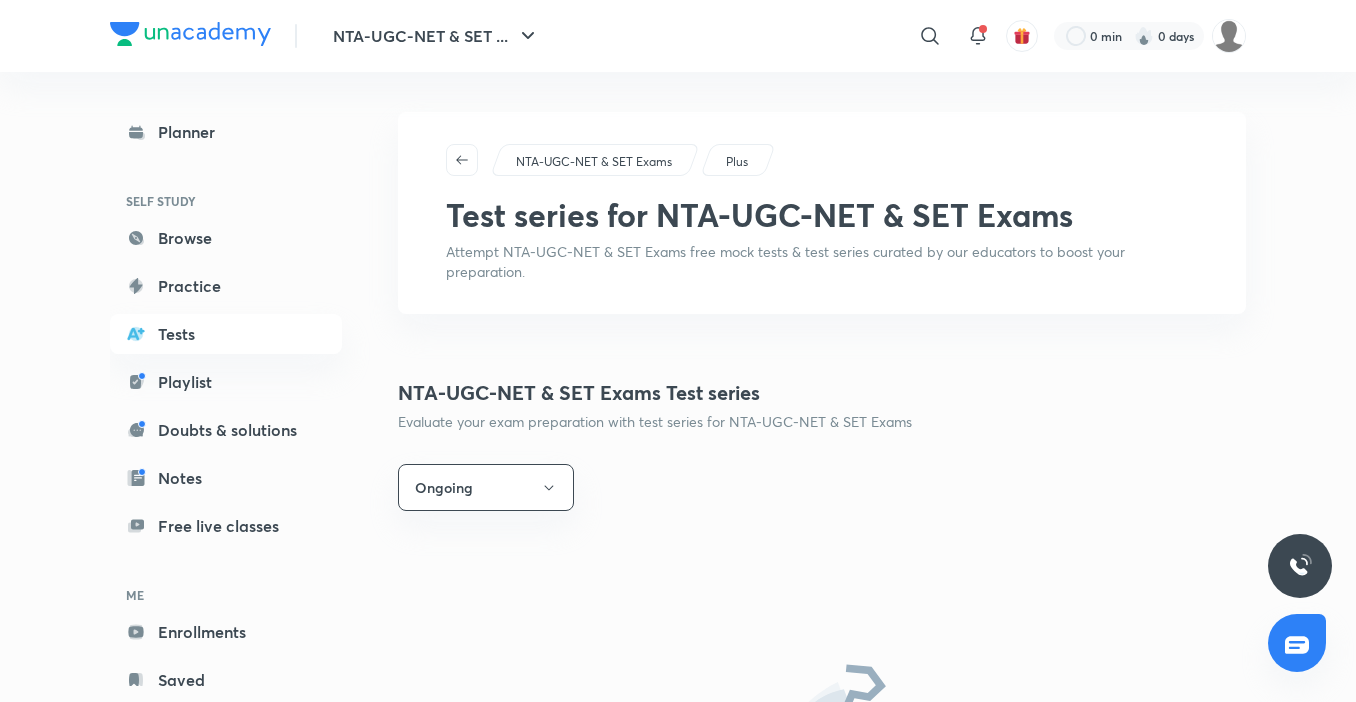 click on "Test series for NTA-UGC-NET & SET Exams" at bounding box center [822, 215] 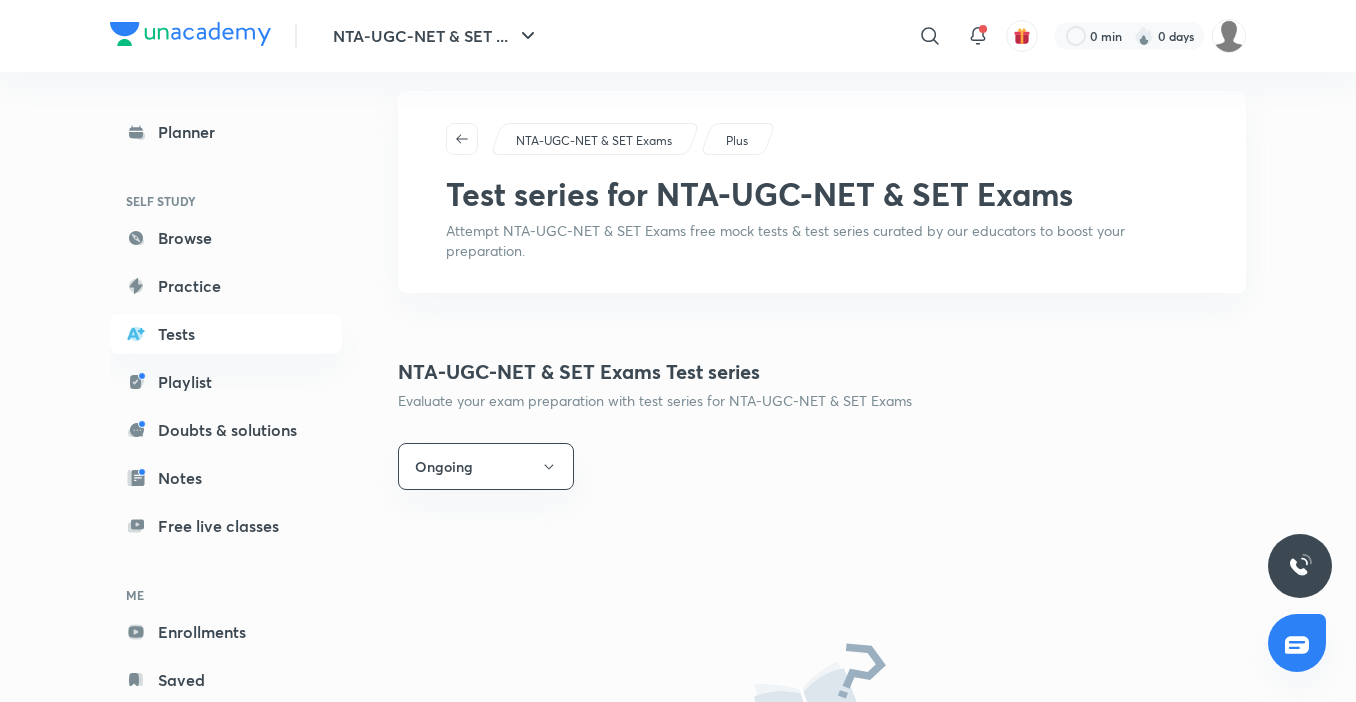 scroll, scrollTop: 0, scrollLeft: 0, axis: both 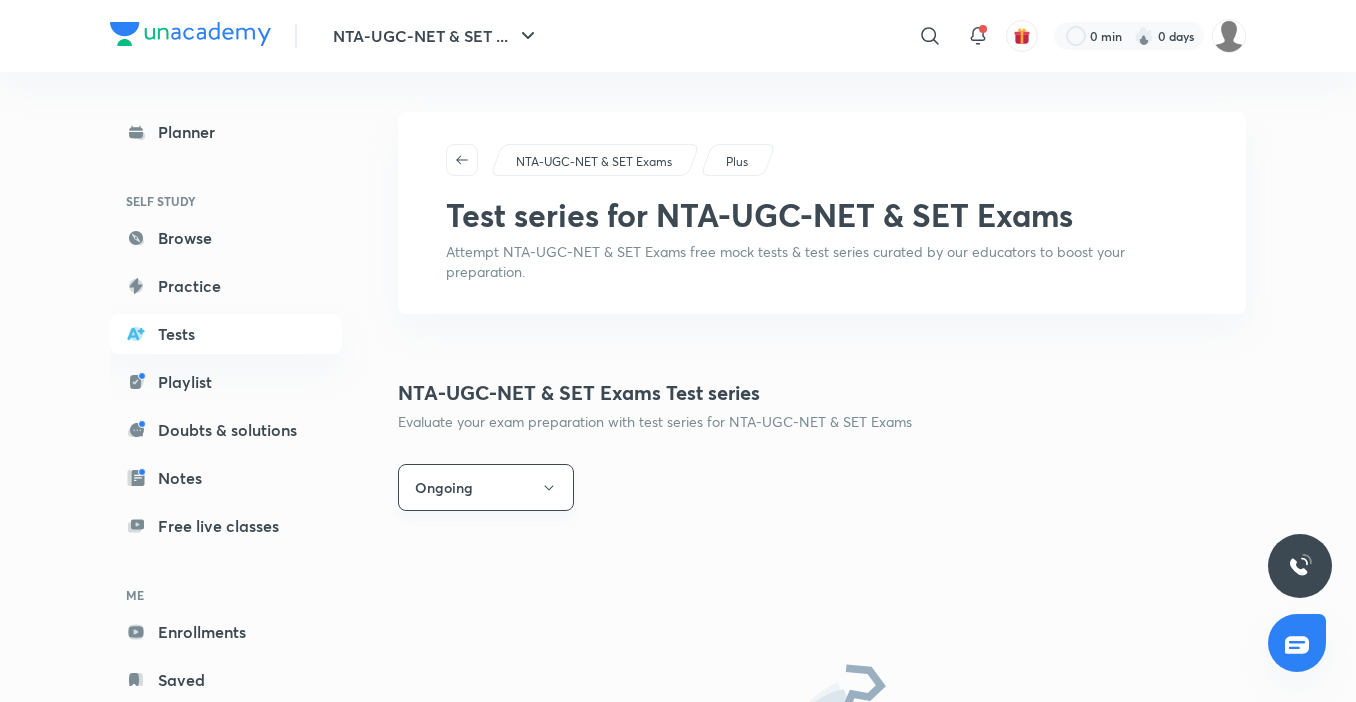 click 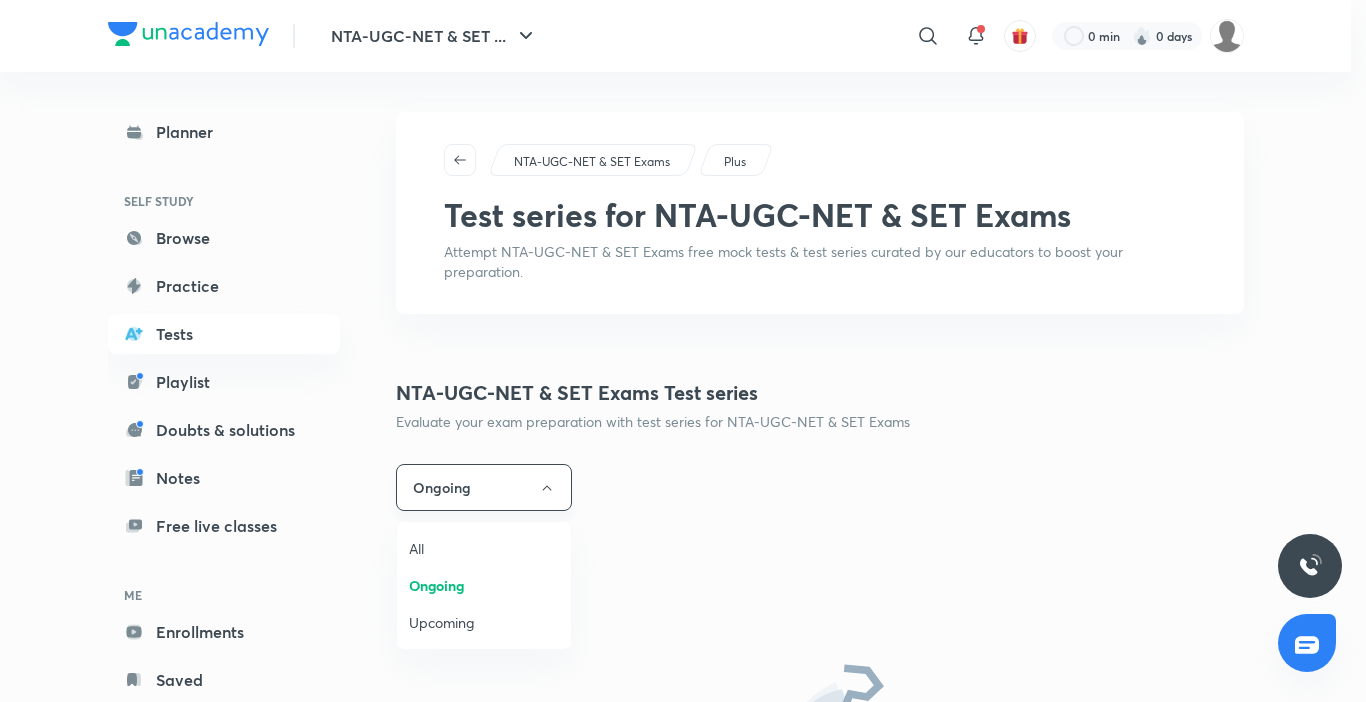 click at bounding box center (683, 351) 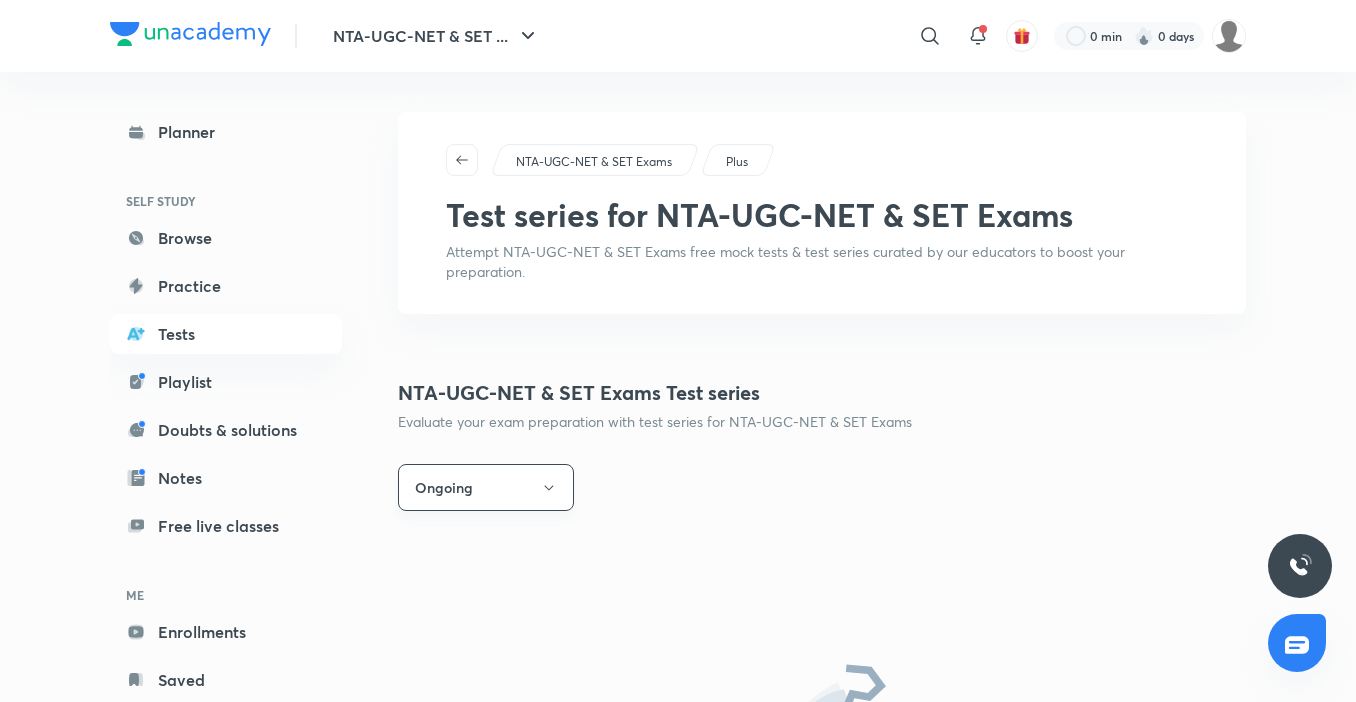 click 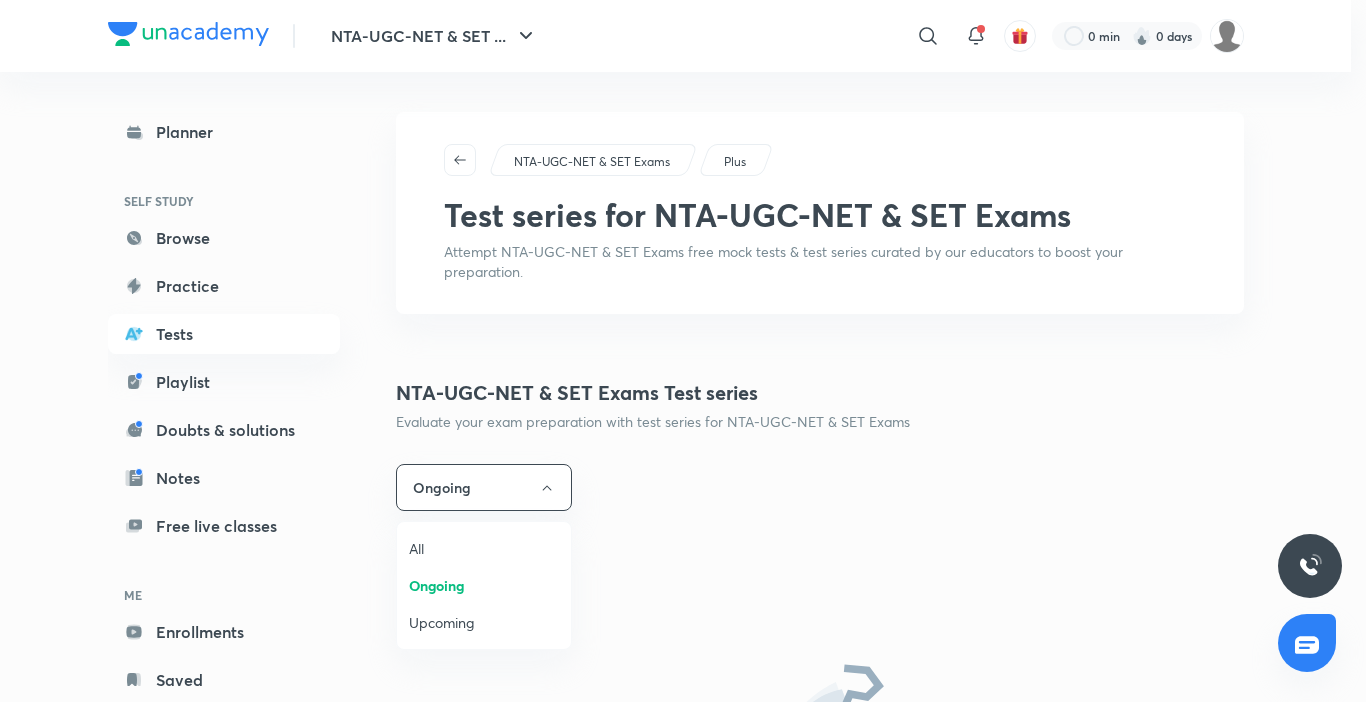 click on "Ongoing" at bounding box center [484, 585] 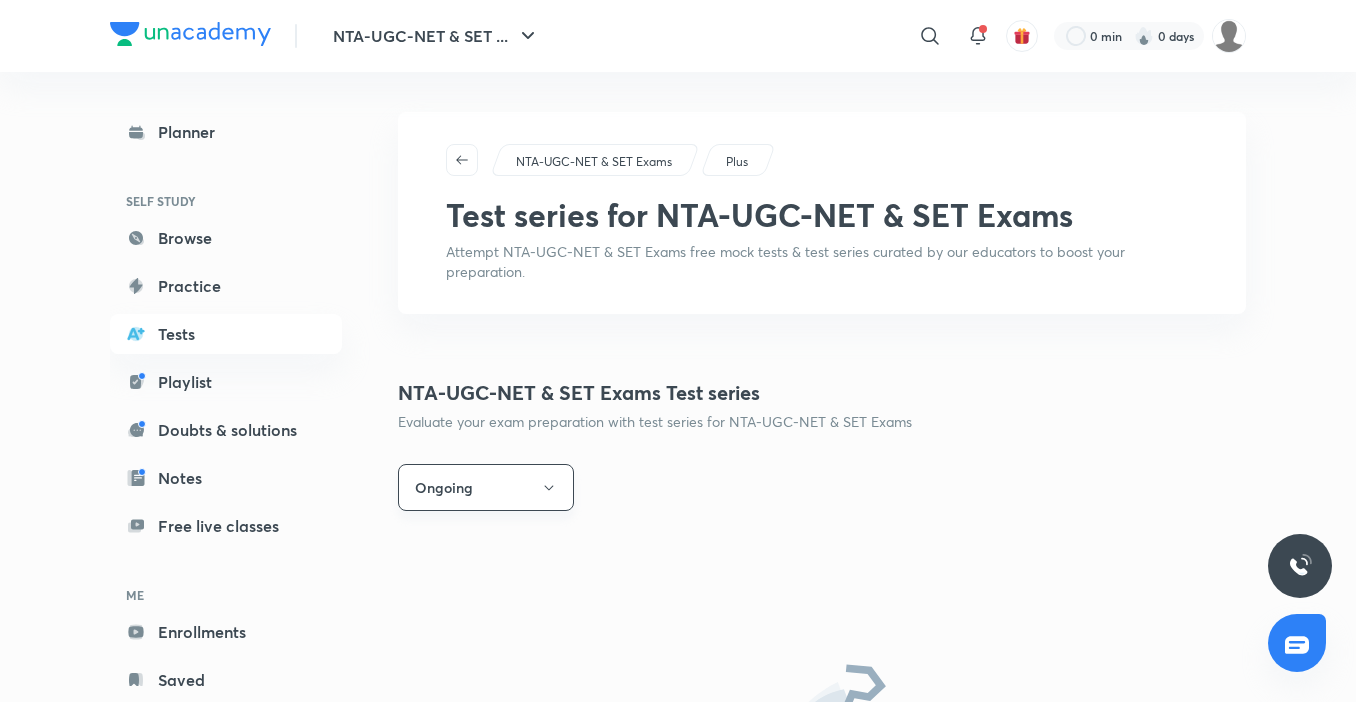 click on "Ongoing" at bounding box center [486, 487] 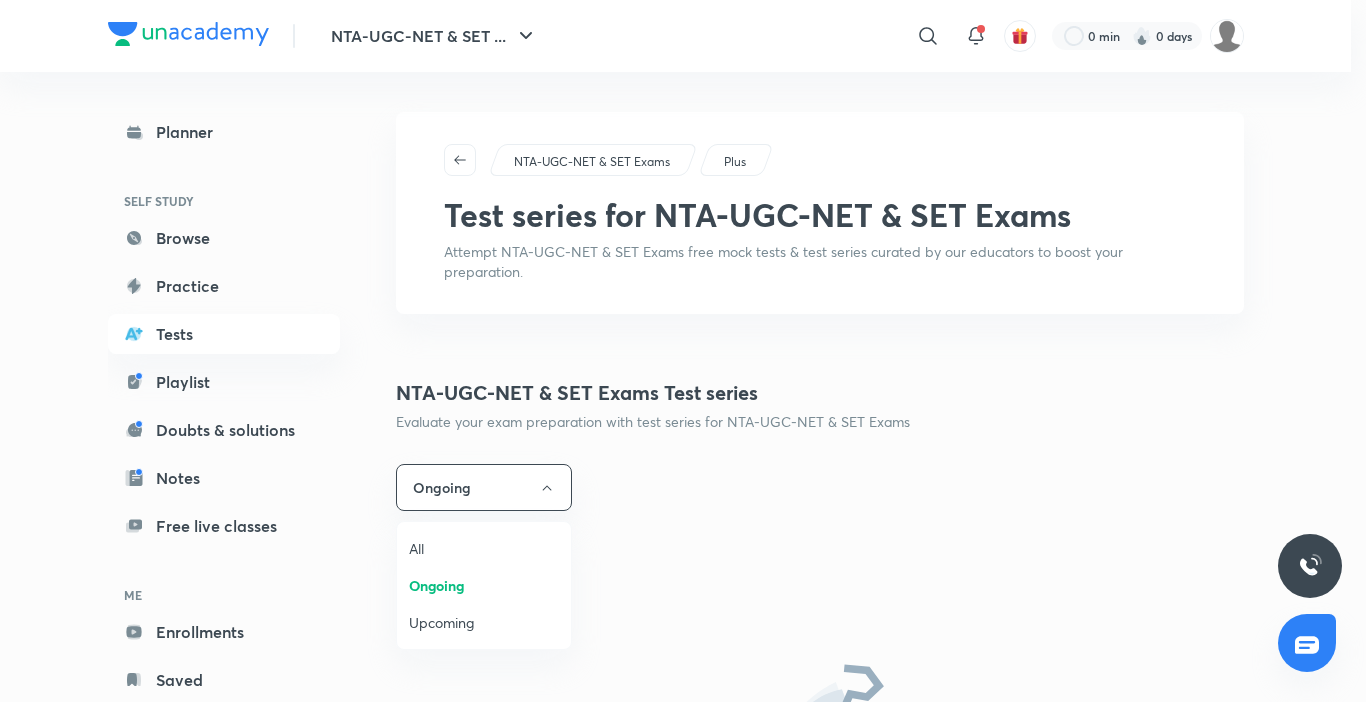 click on "All" at bounding box center (484, 548) 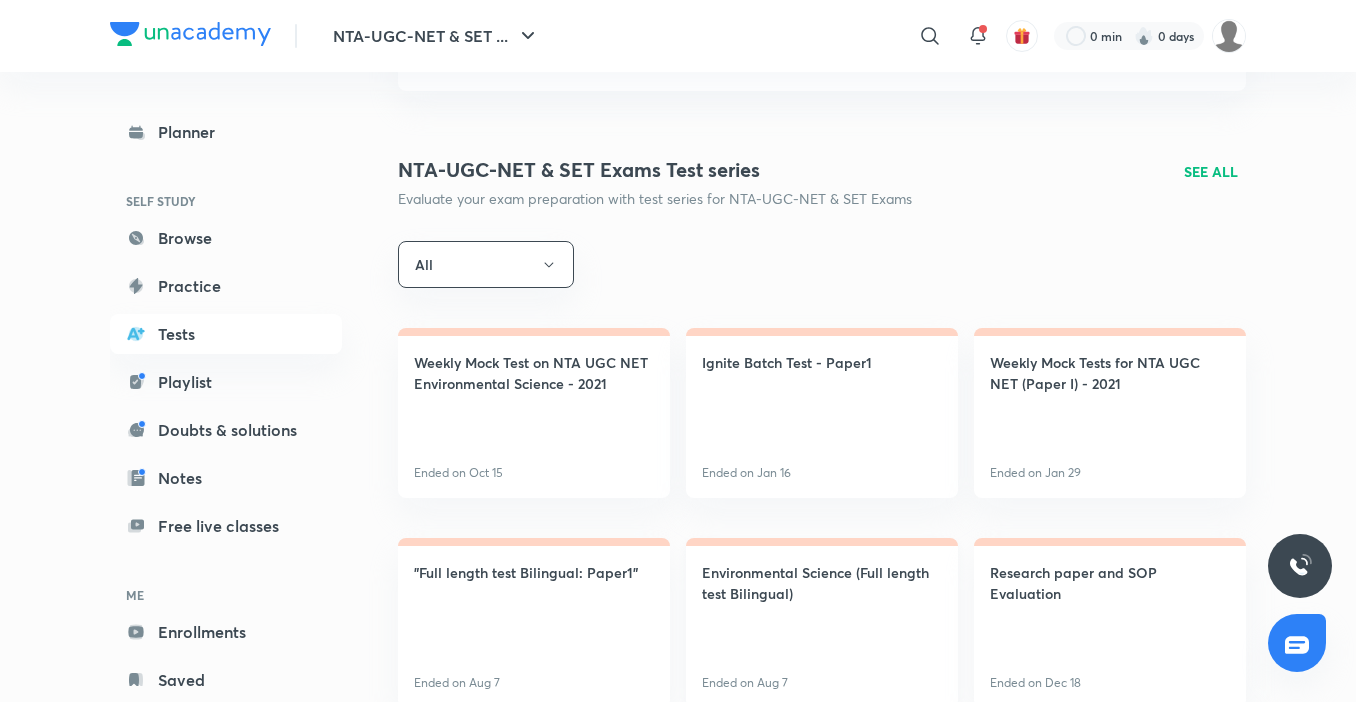 scroll, scrollTop: 0, scrollLeft: 0, axis: both 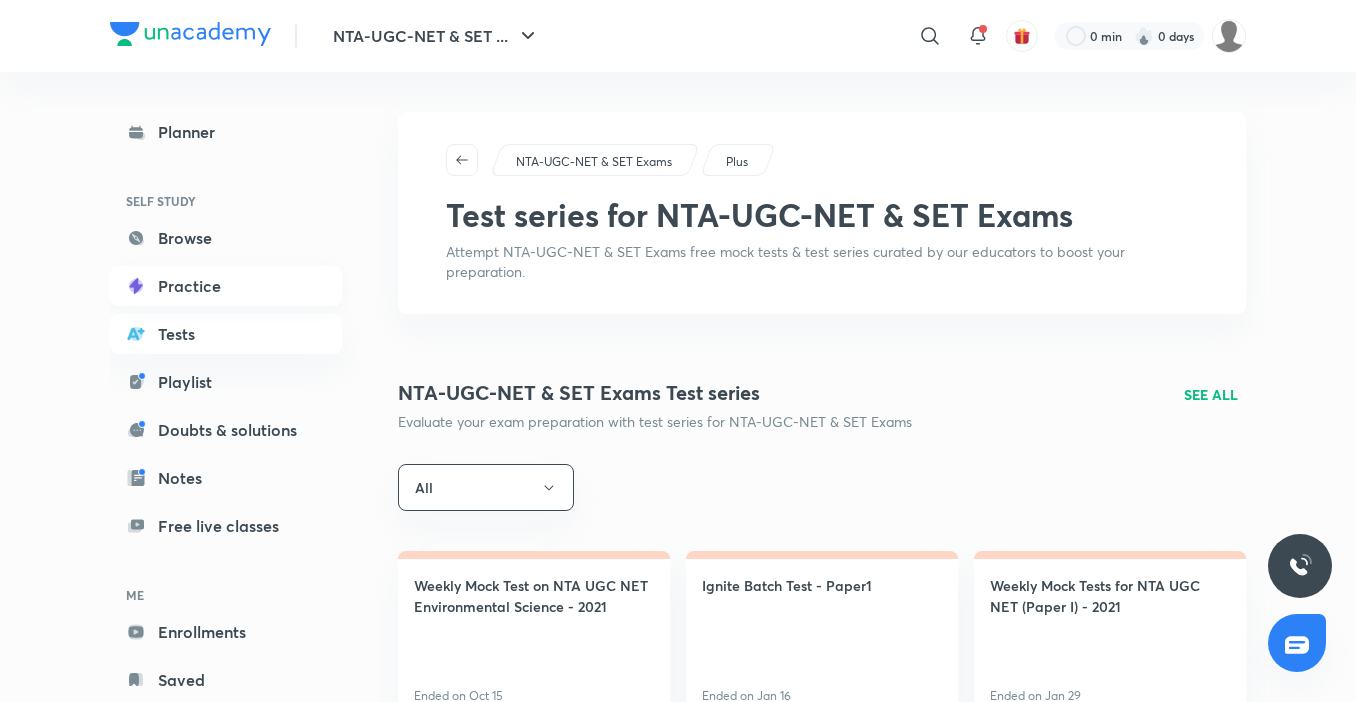 click on "Practice" at bounding box center (226, 286) 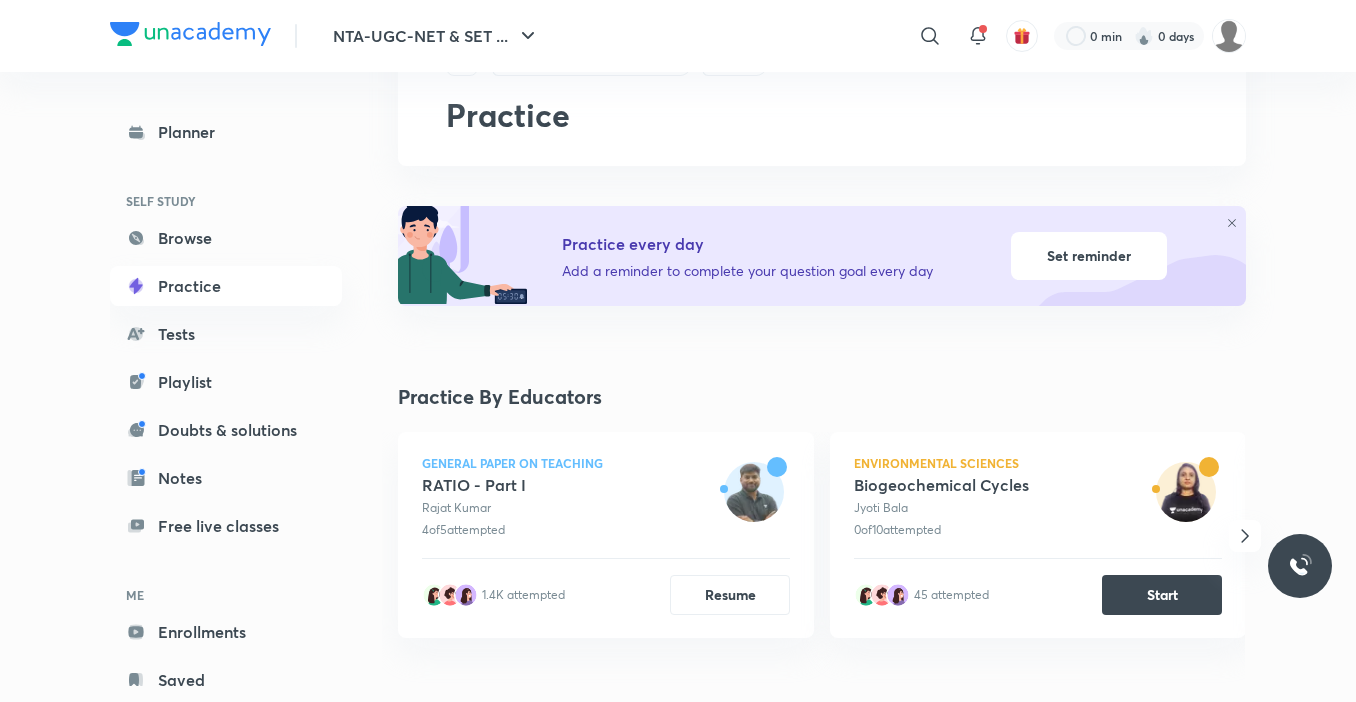 scroll, scrollTop: 200, scrollLeft: 0, axis: vertical 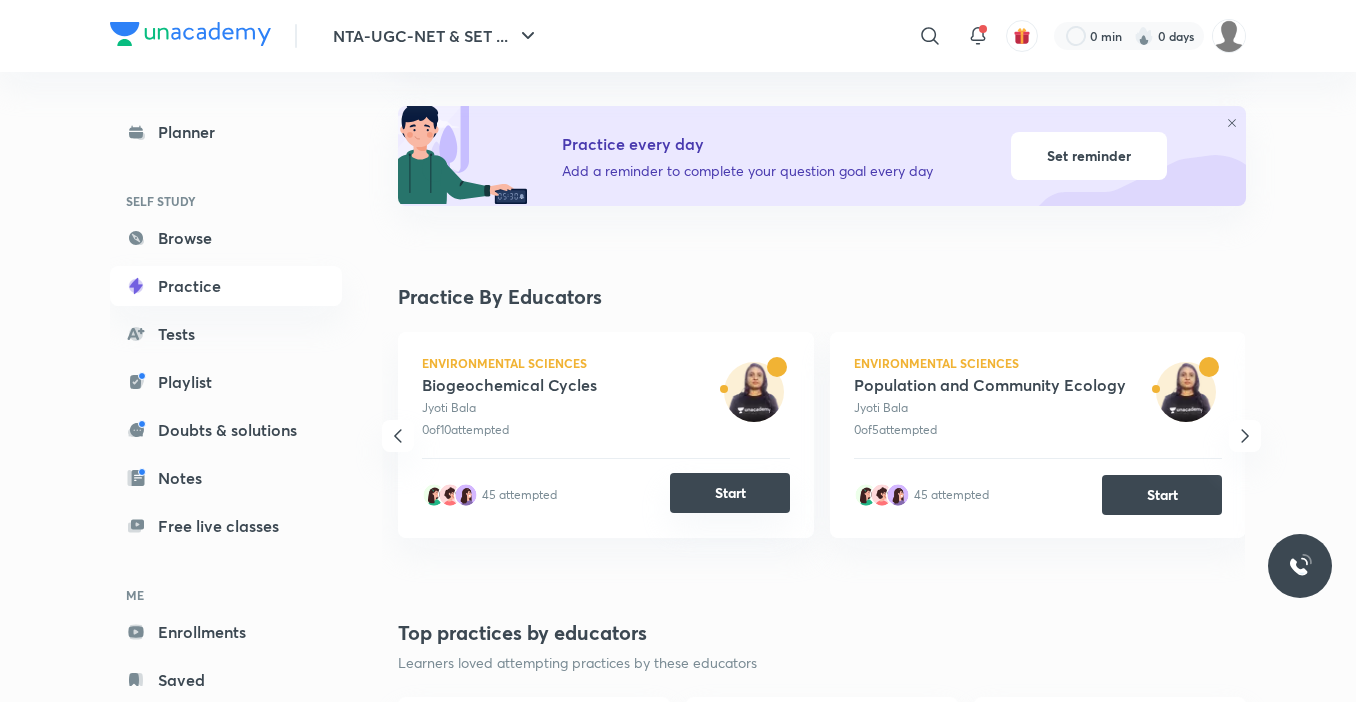 click on "Start" at bounding box center [730, 493] 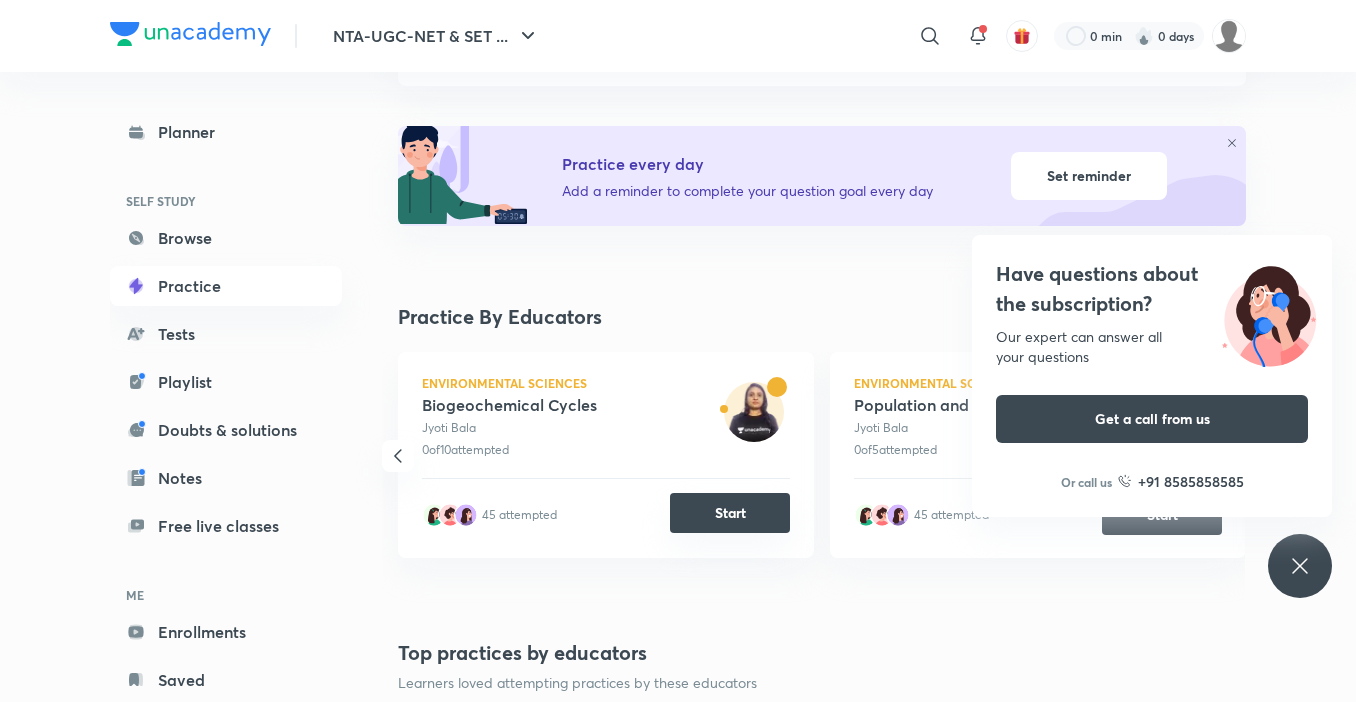 scroll, scrollTop: 200, scrollLeft: 0, axis: vertical 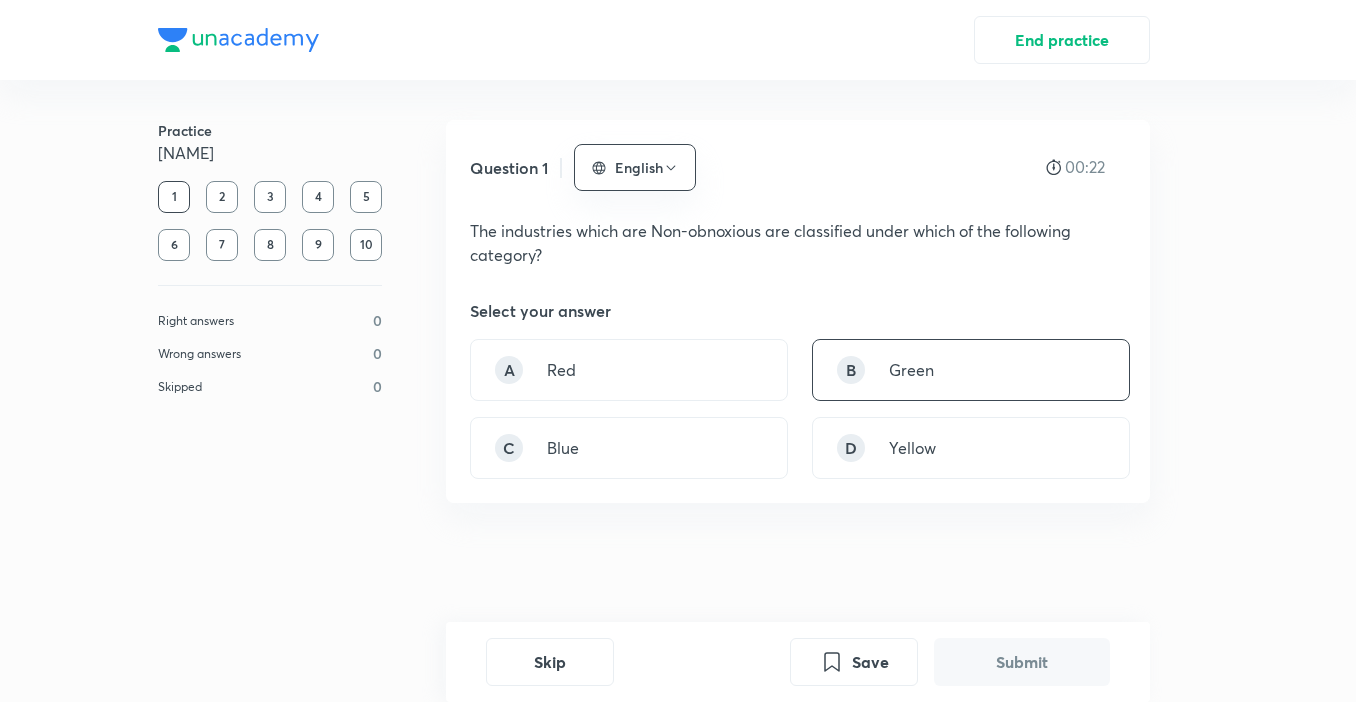 click on "B Green" at bounding box center [971, 370] 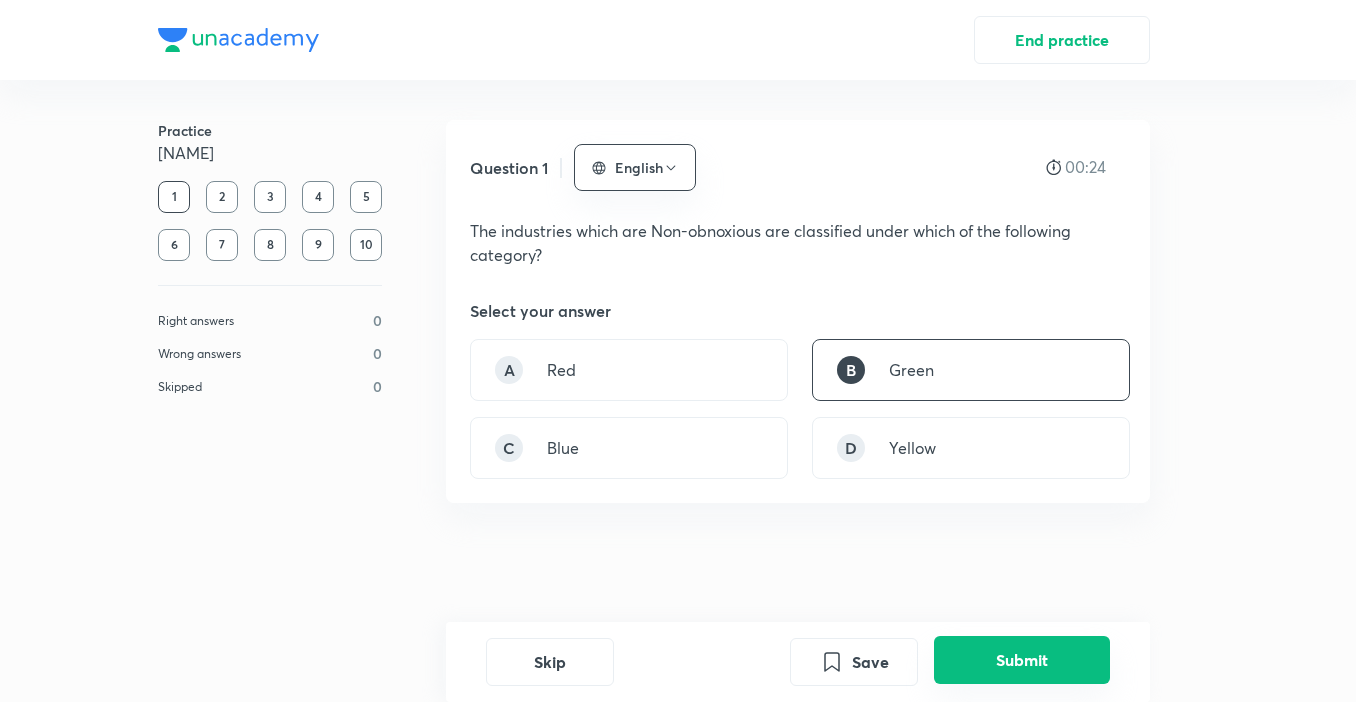 click on "Submit" at bounding box center [1022, 660] 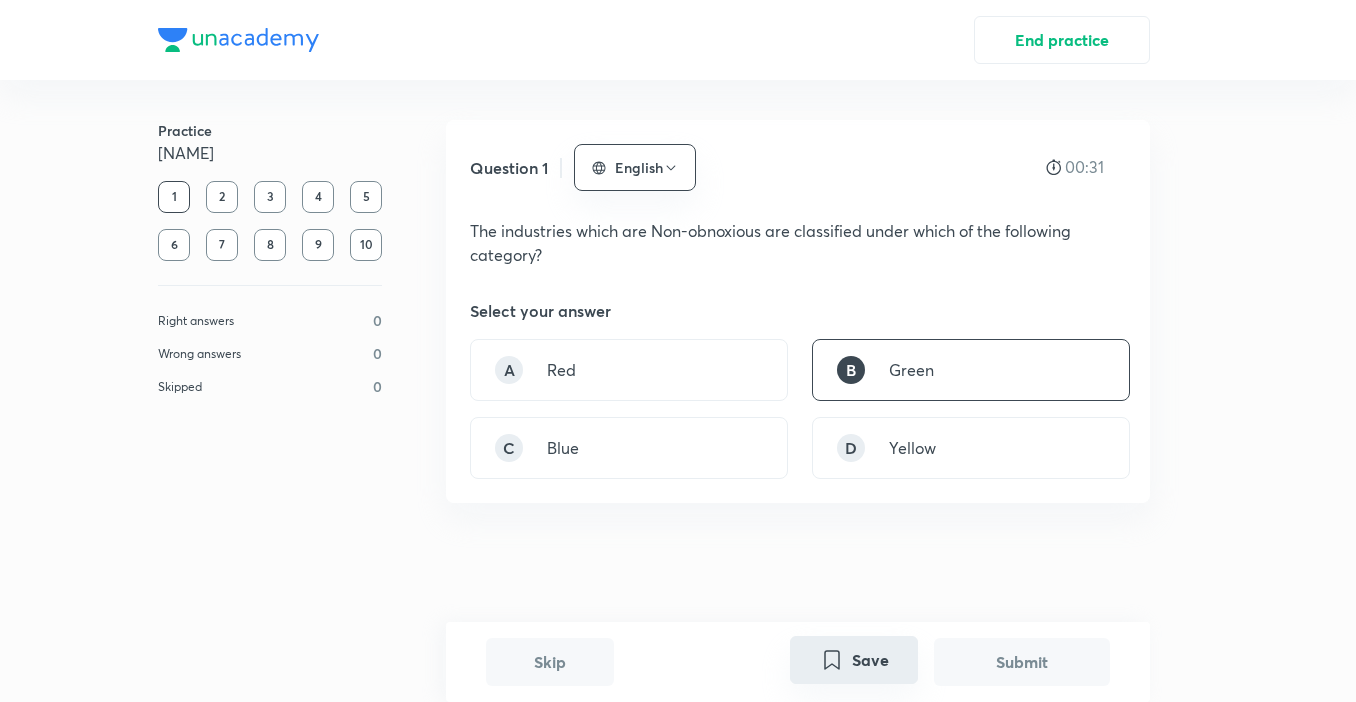 drag, startPoint x: 876, startPoint y: 675, endPoint x: 864, endPoint y: 665, distance: 15.6205 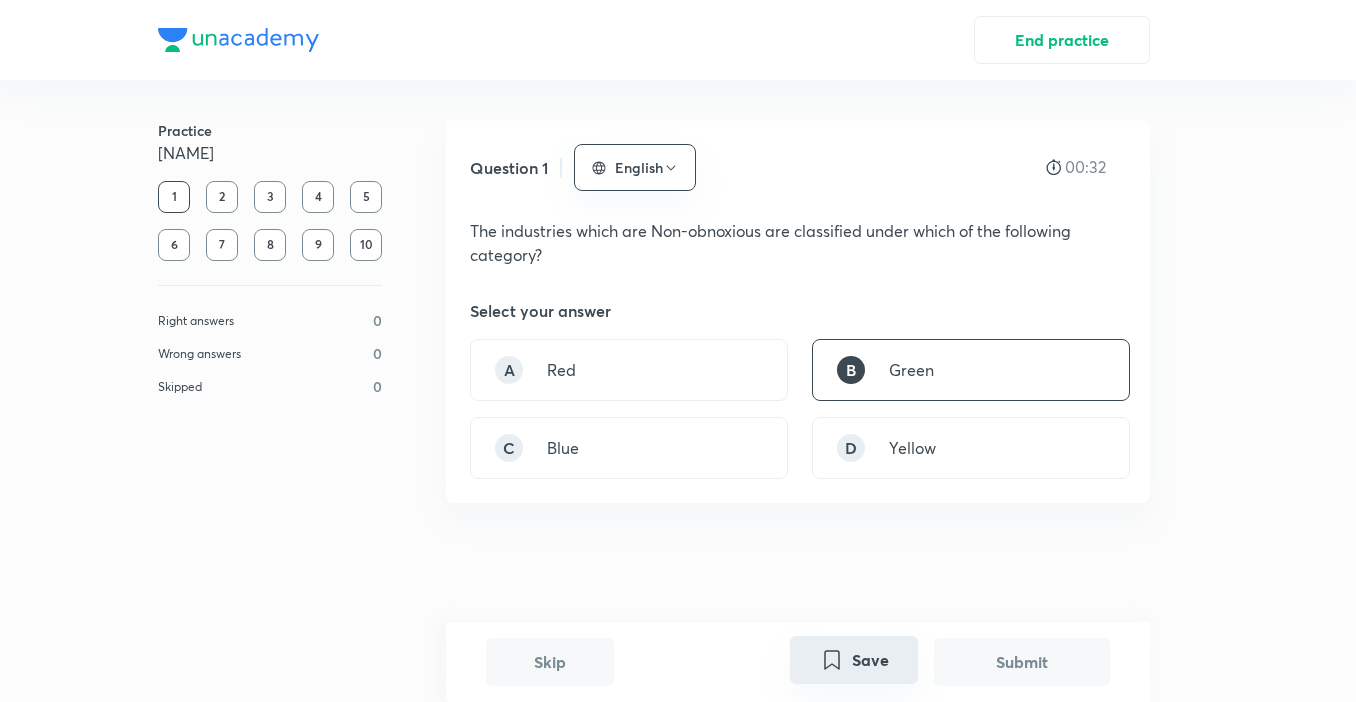 click on "Save" at bounding box center [854, 660] 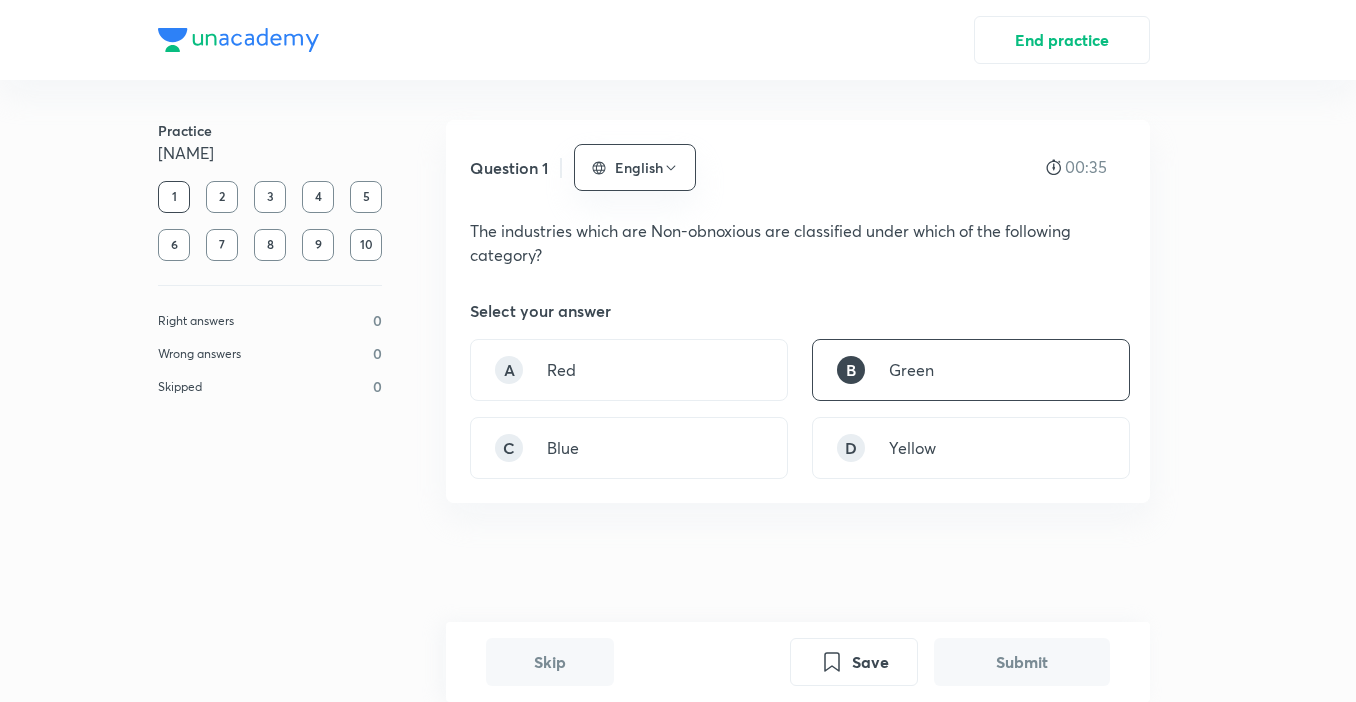 click on "B" at bounding box center (851, 370) 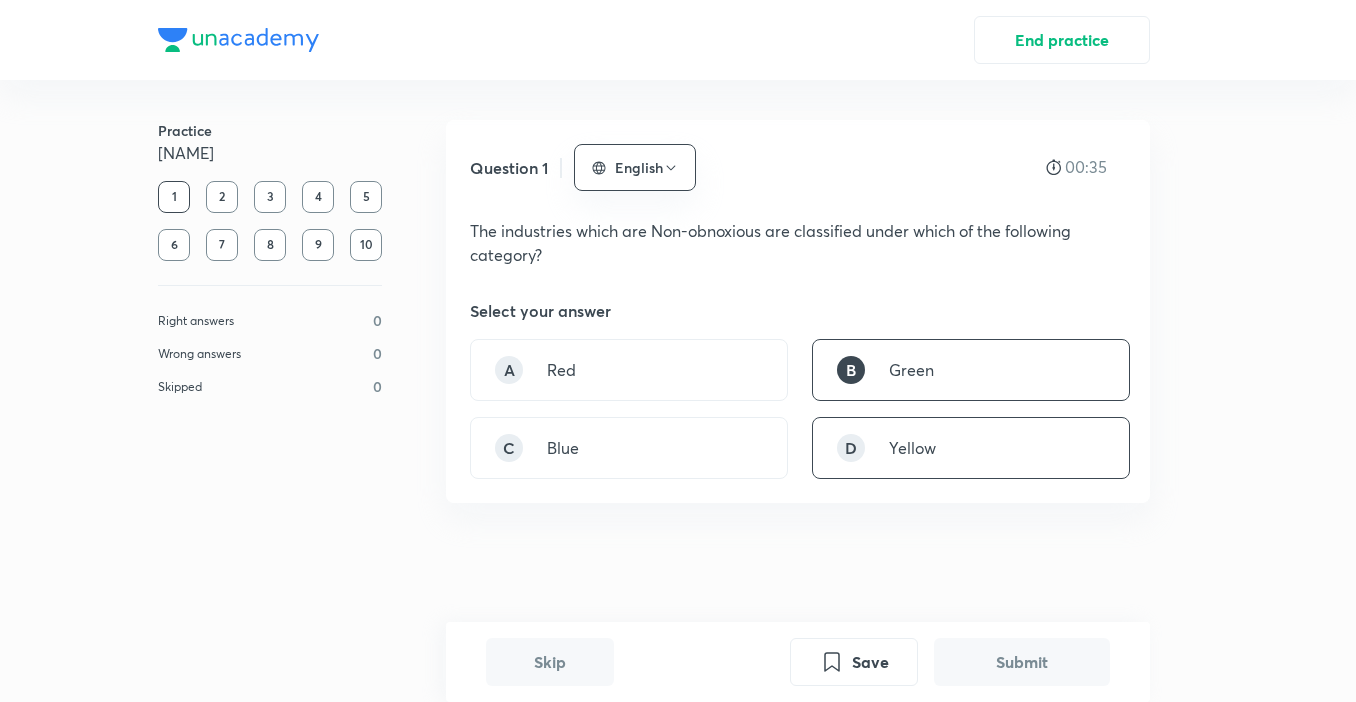 drag, startPoint x: 870, startPoint y: 384, endPoint x: 850, endPoint y: 450, distance: 68.96376 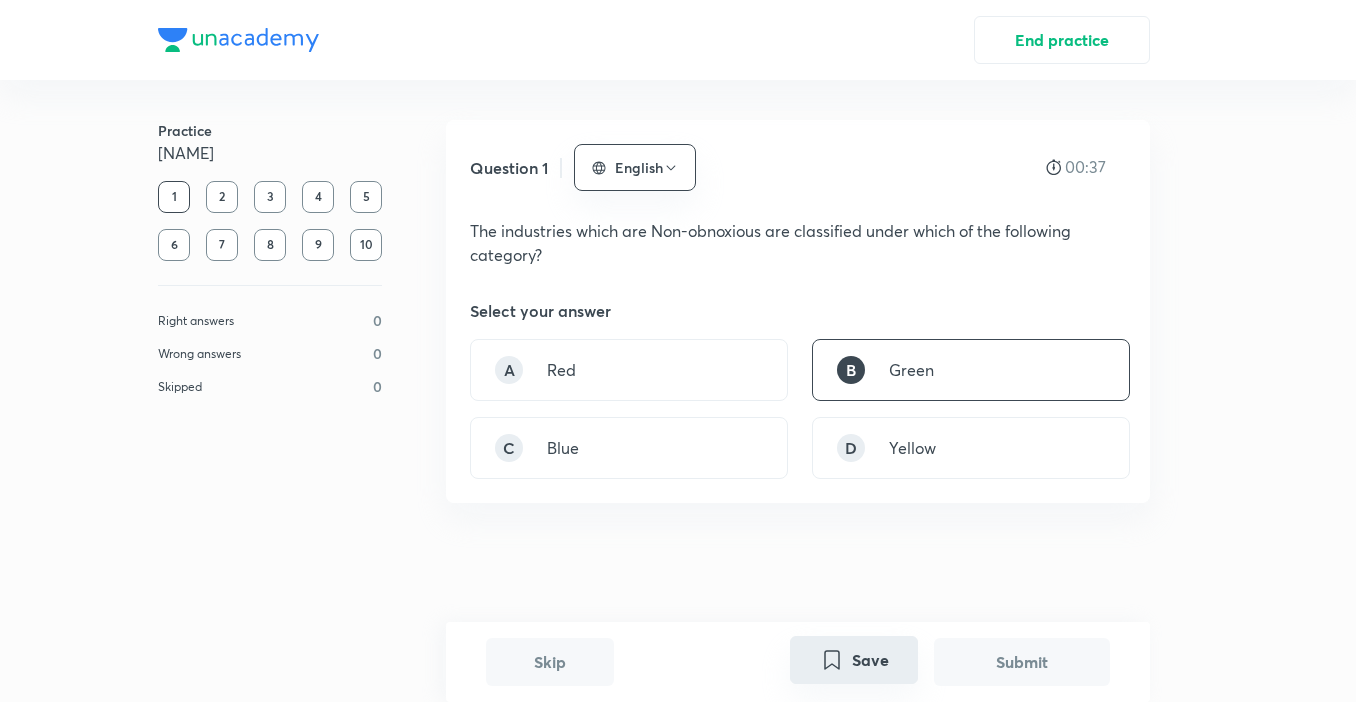 click on "Save" at bounding box center (854, 660) 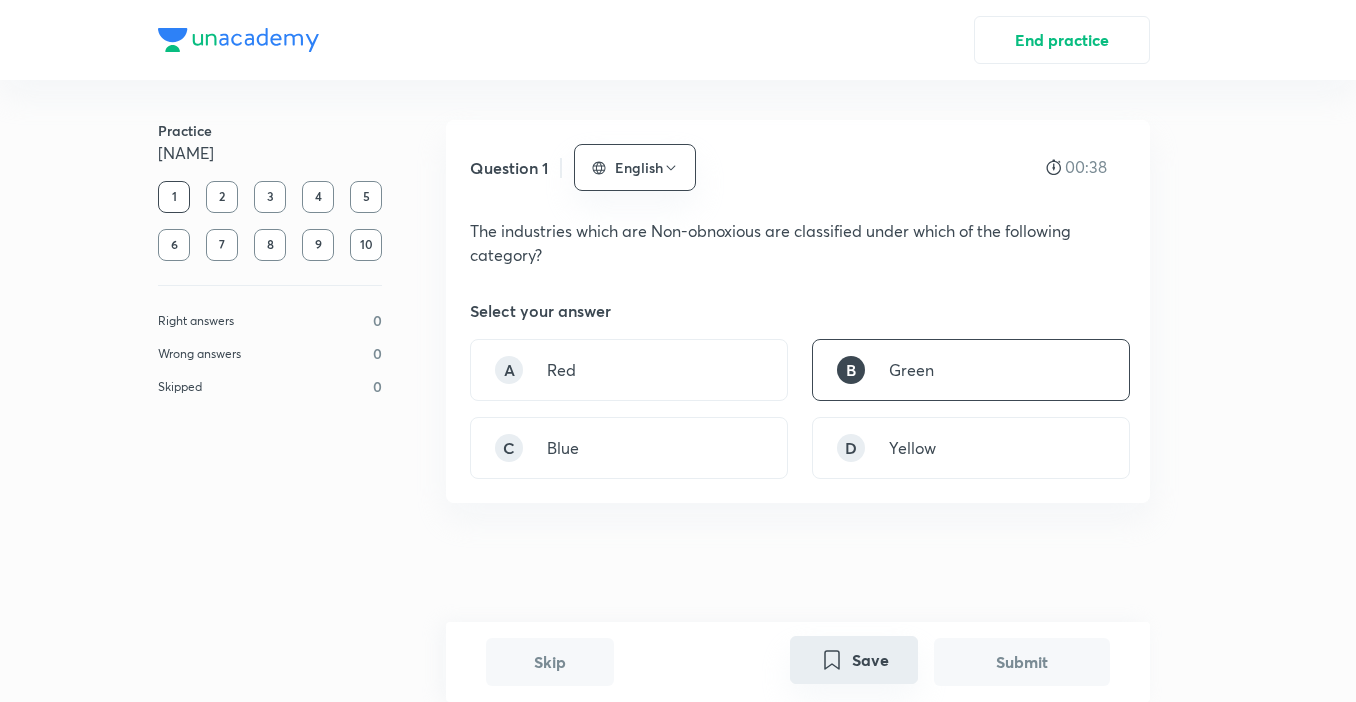 click 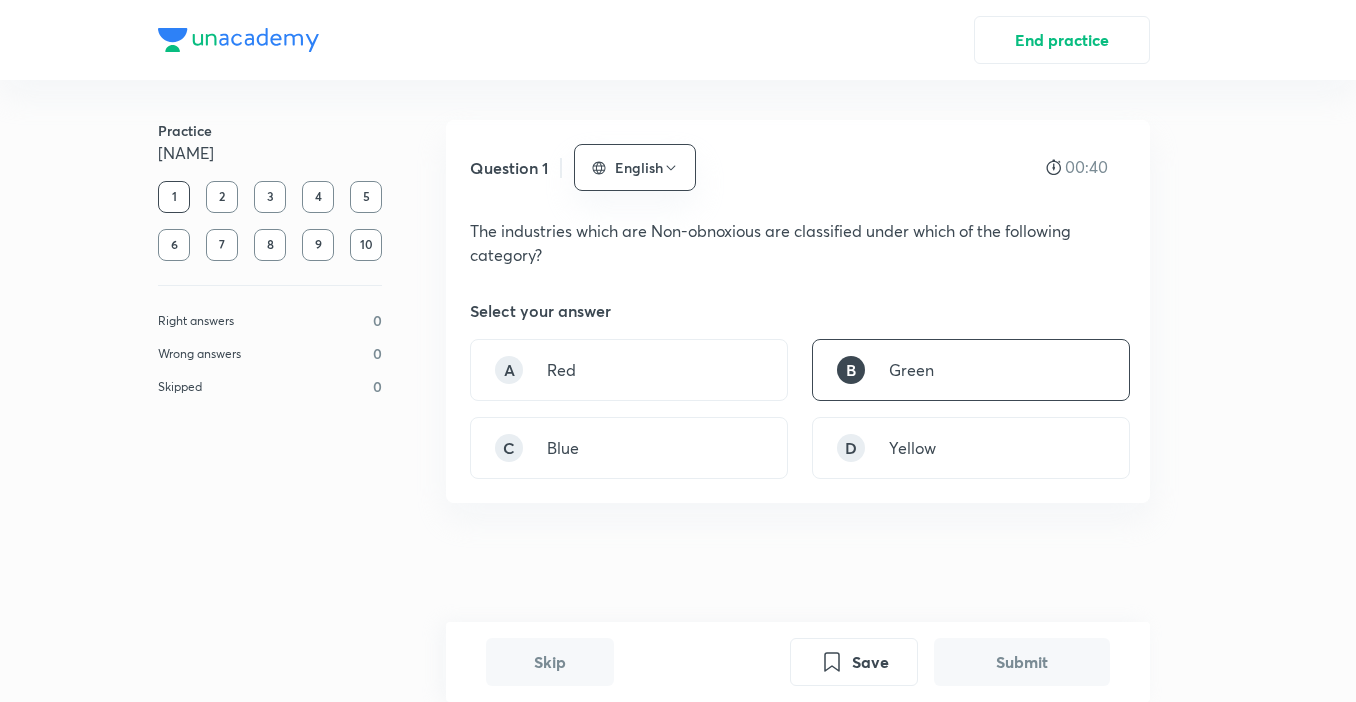 click on "Skip" at bounding box center (550, 662) 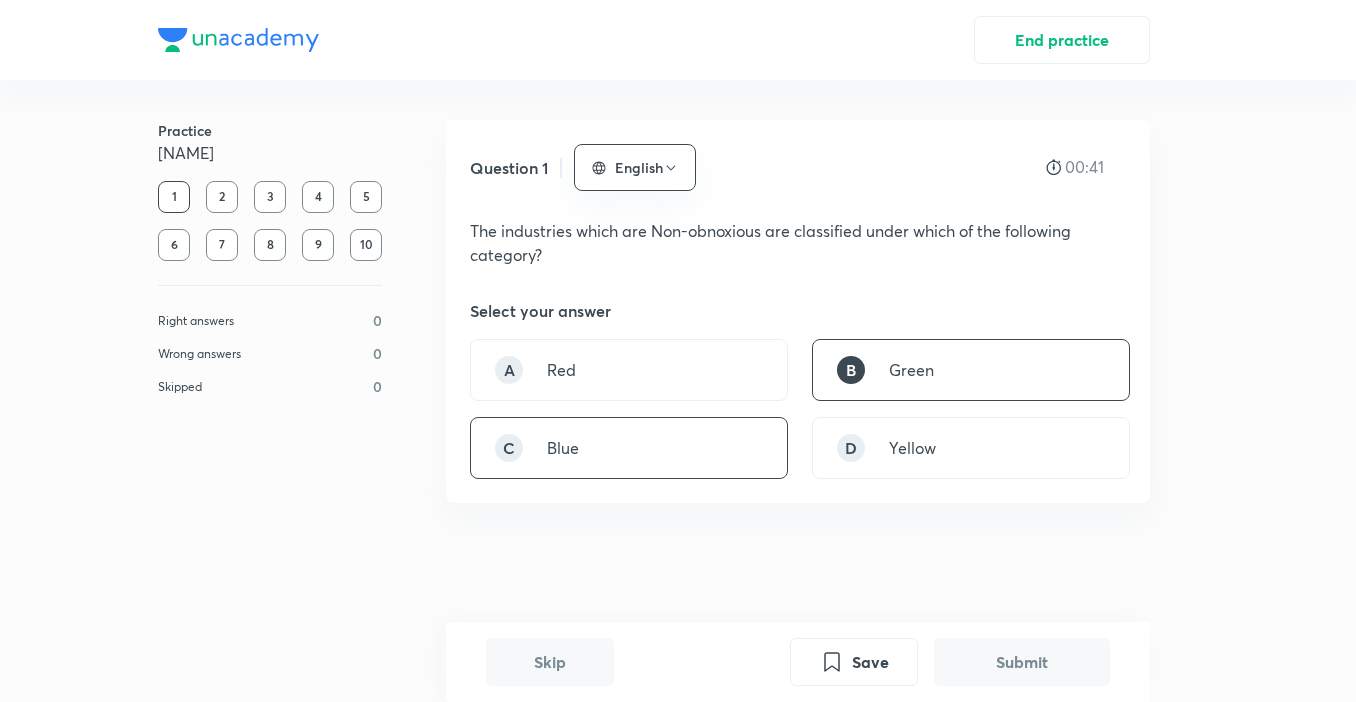 drag, startPoint x: 579, startPoint y: 379, endPoint x: 576, endPoint y: 417, distance: 38.118237 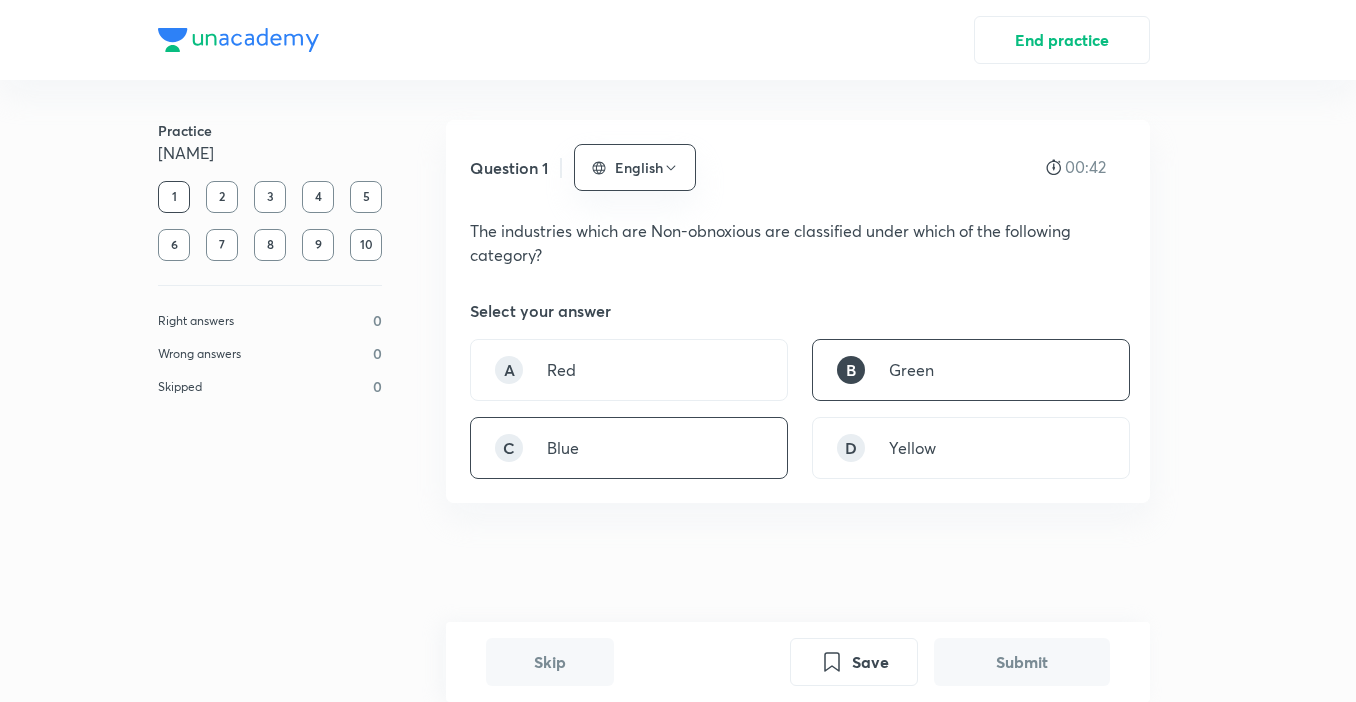 click on "C Blue" at bounding box center [629, 448] 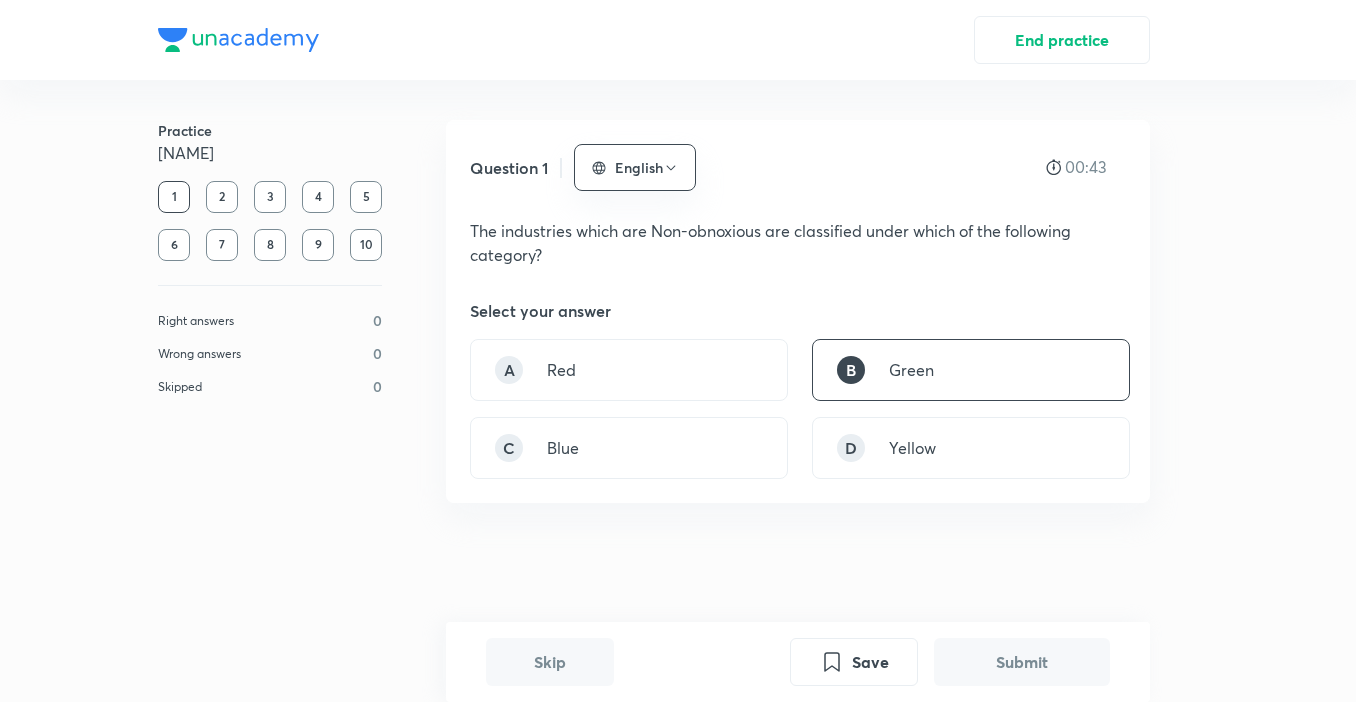 click on "B" at bounding box center (851, 370) 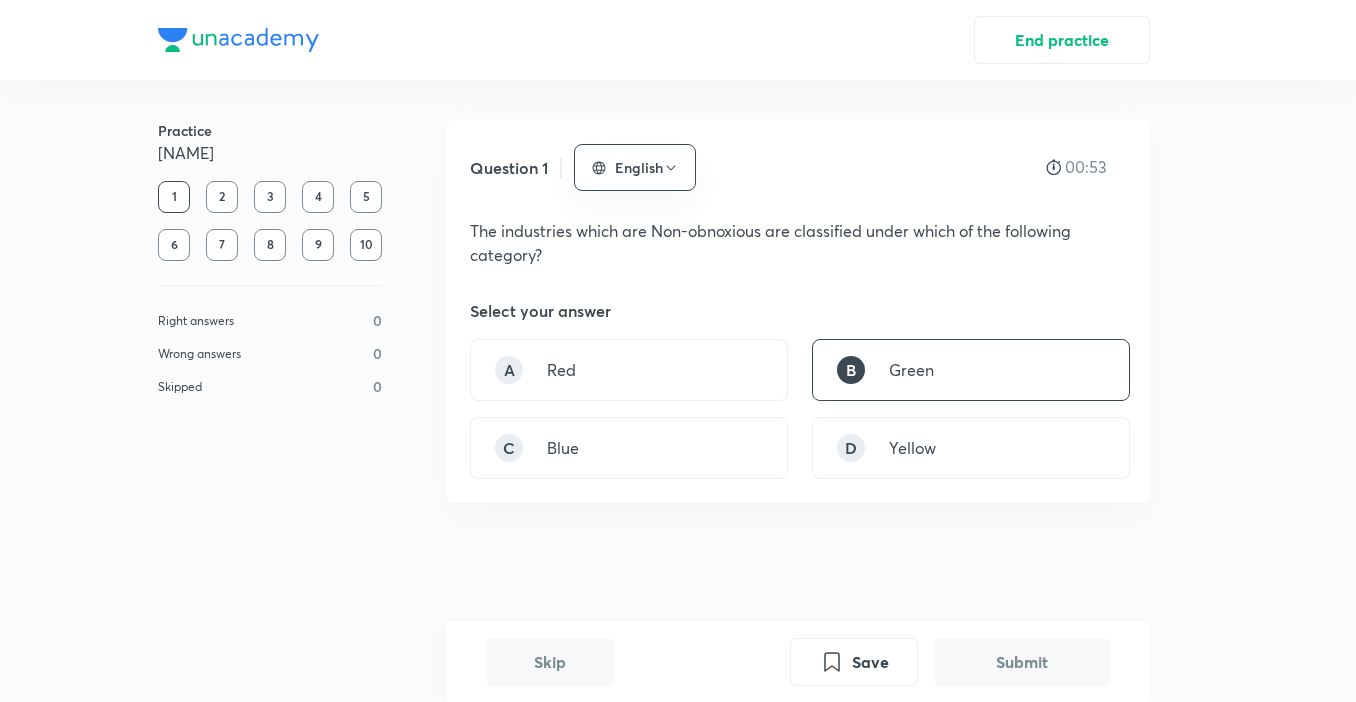 click on "Skip" at bounding box center [550, 662] 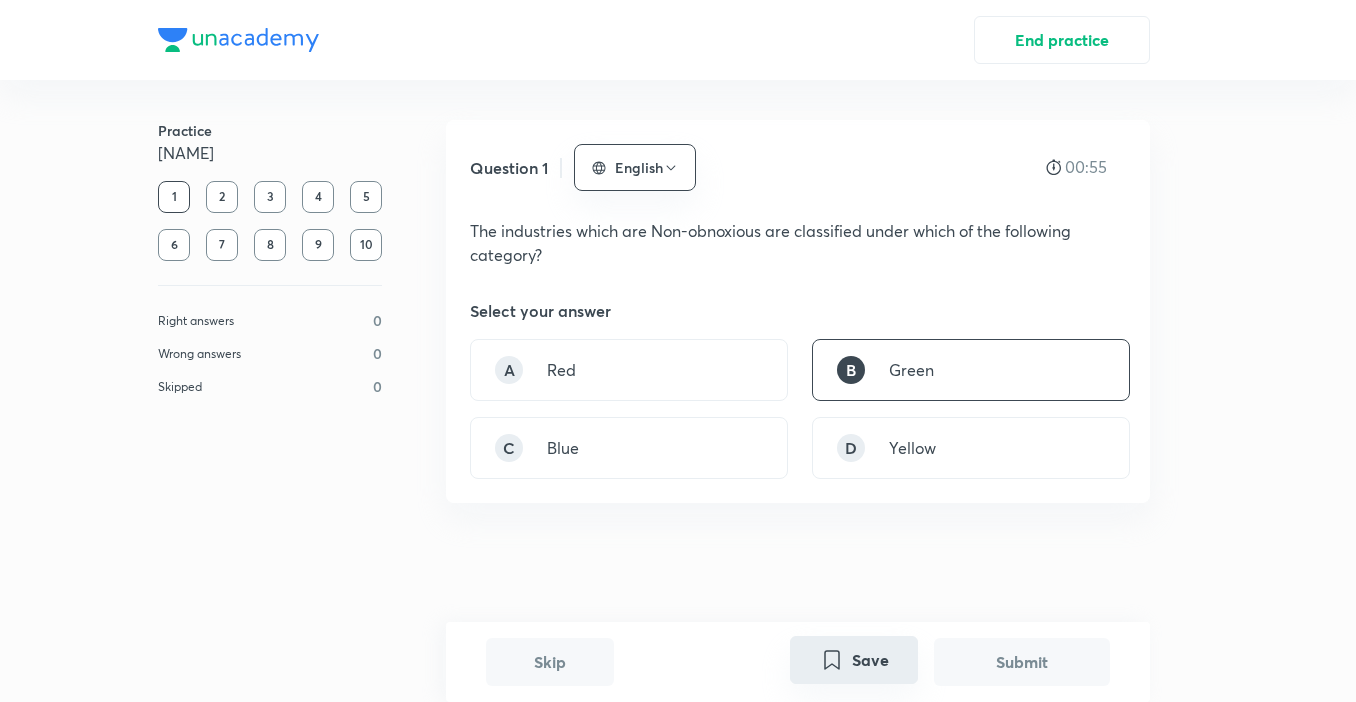 click on "Save" at bounding box center (854, 660) 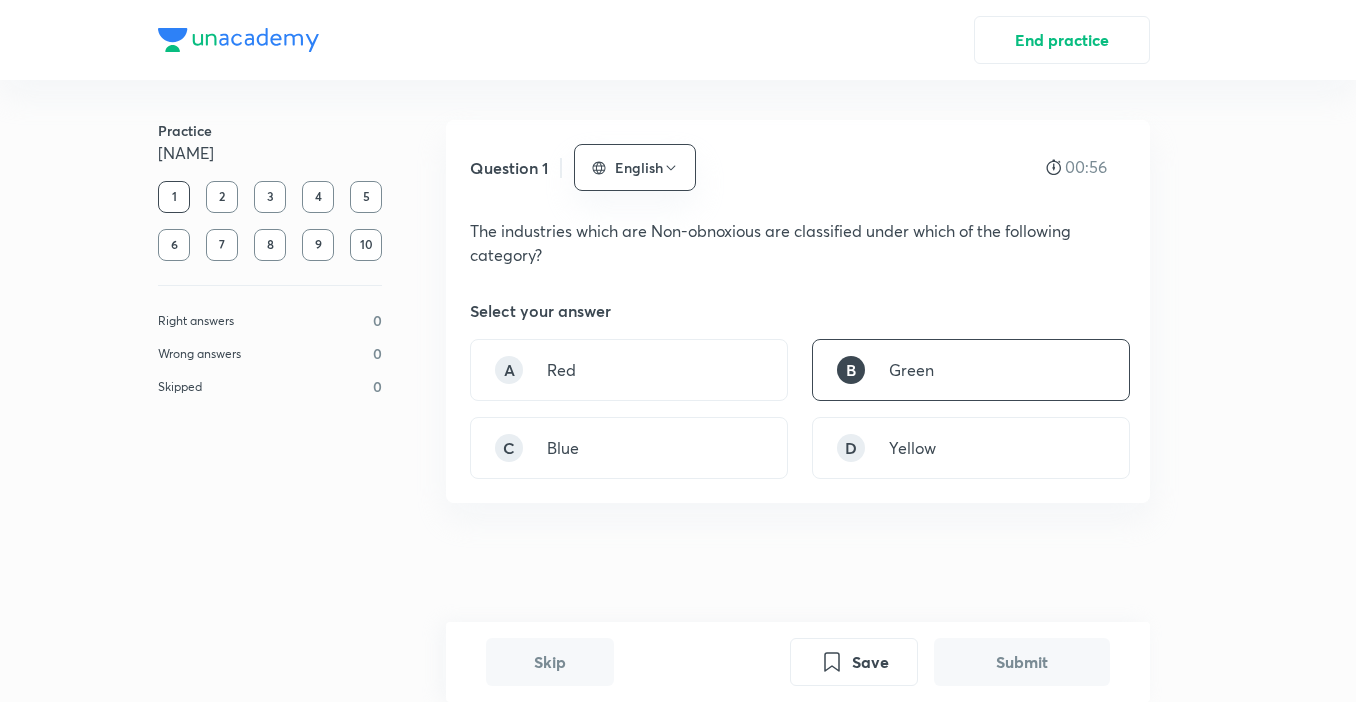 click on "Submit" at bounding box center [1022, 662] 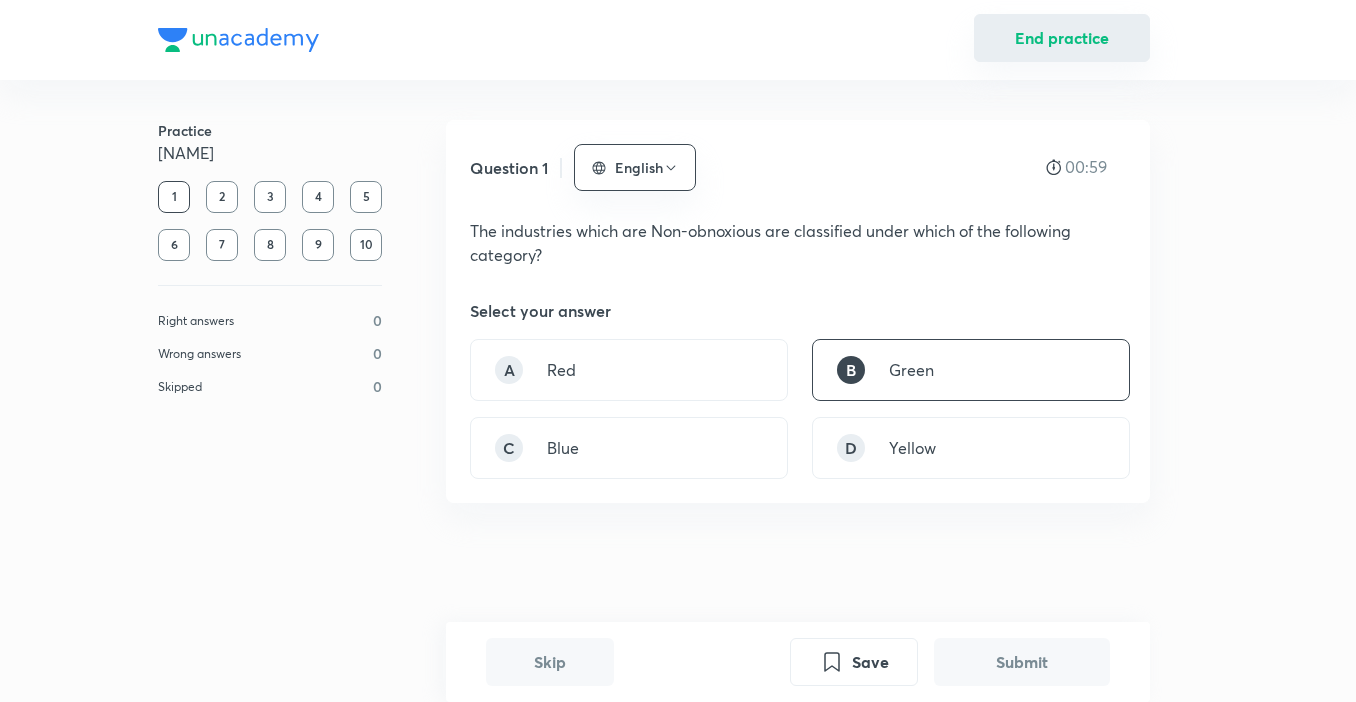 click on "End practice" at bounding box center [1062, 38] 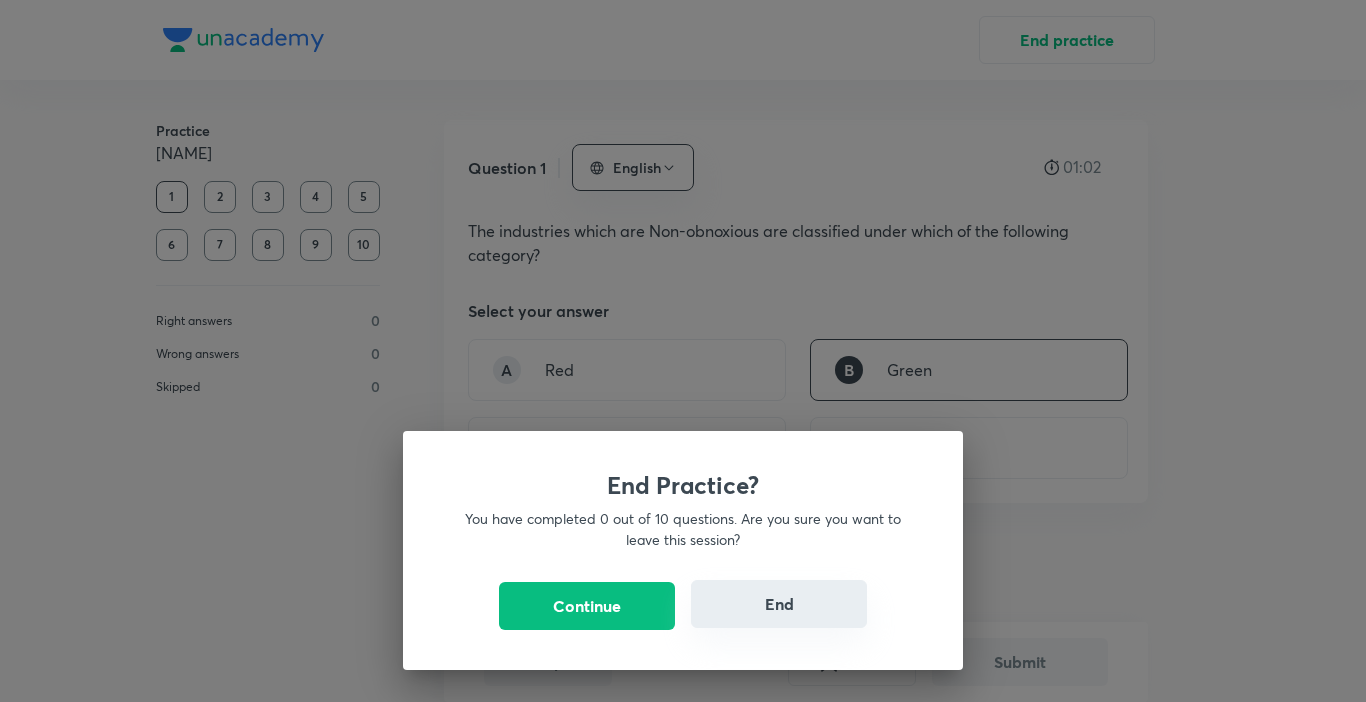 click on "End" at bounding box center [779, 604] 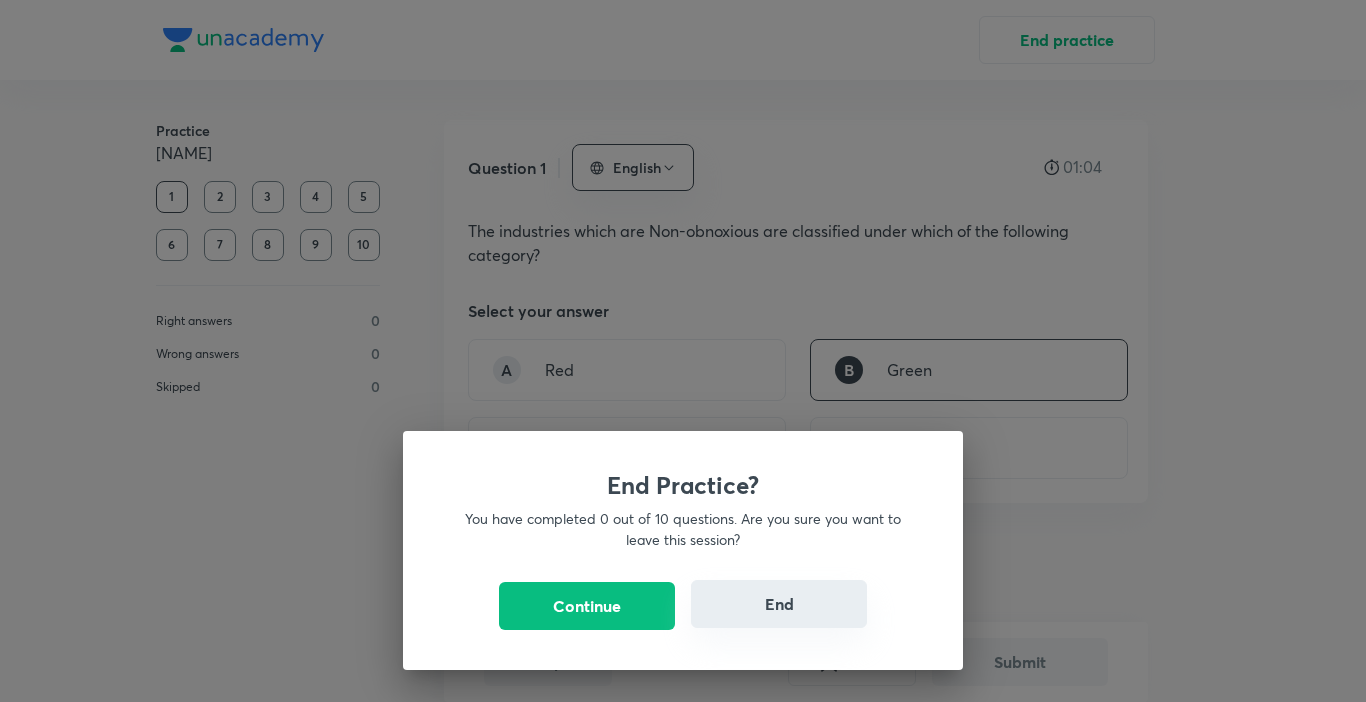 click on "End" at bounding box center (779, 604) 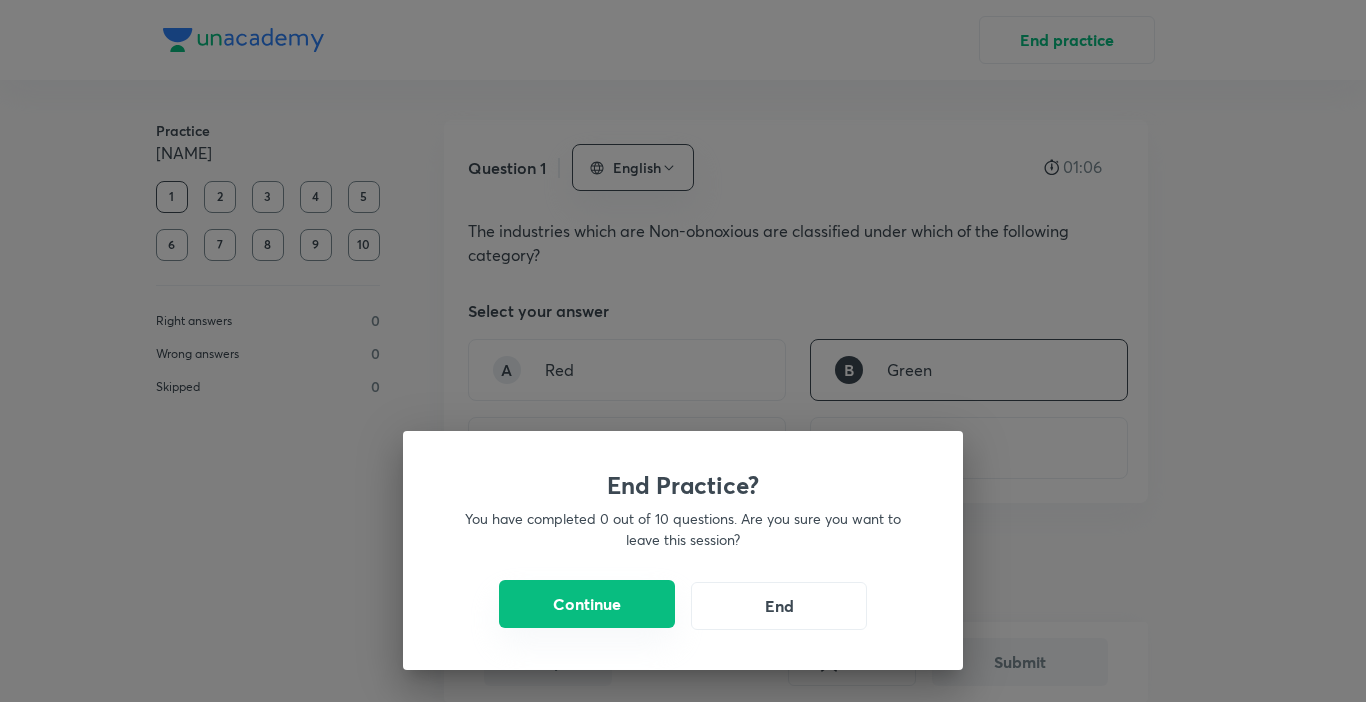click on "Continue" at bounding box center [587, 604] 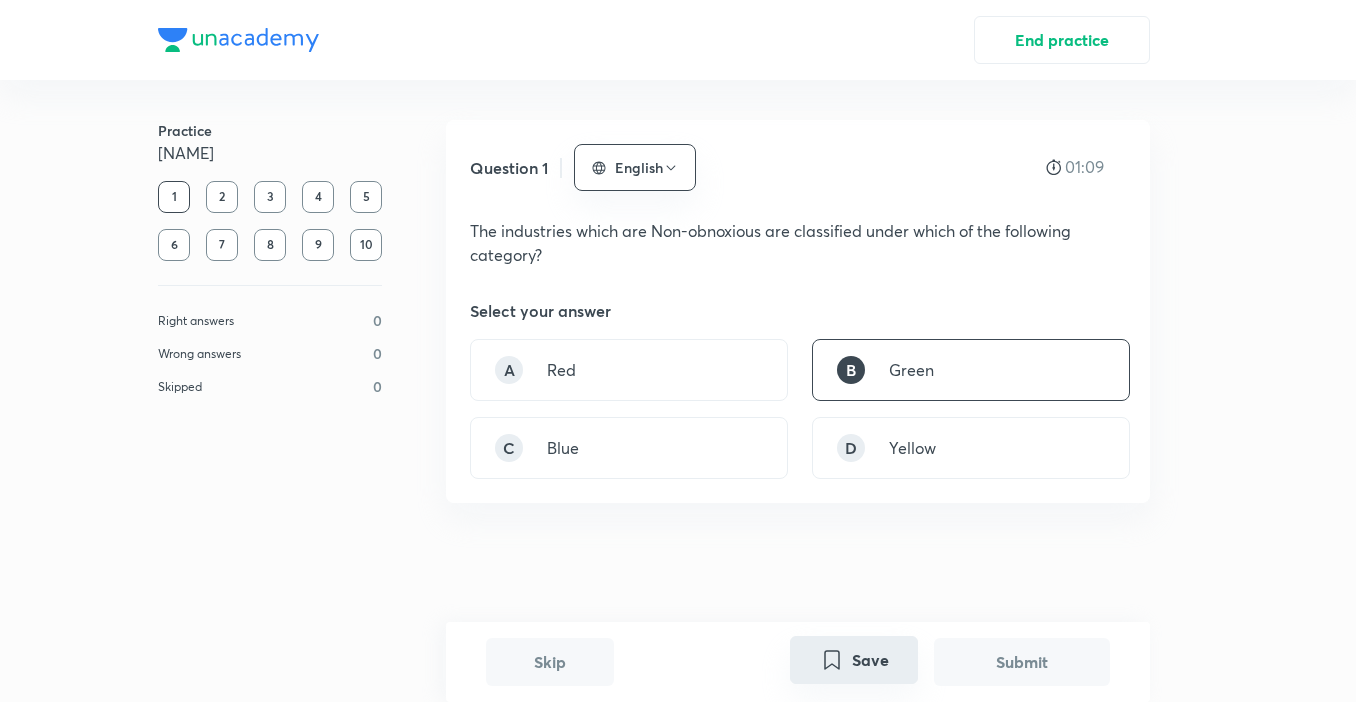 click on "Save" at bounding box center (854, 660) 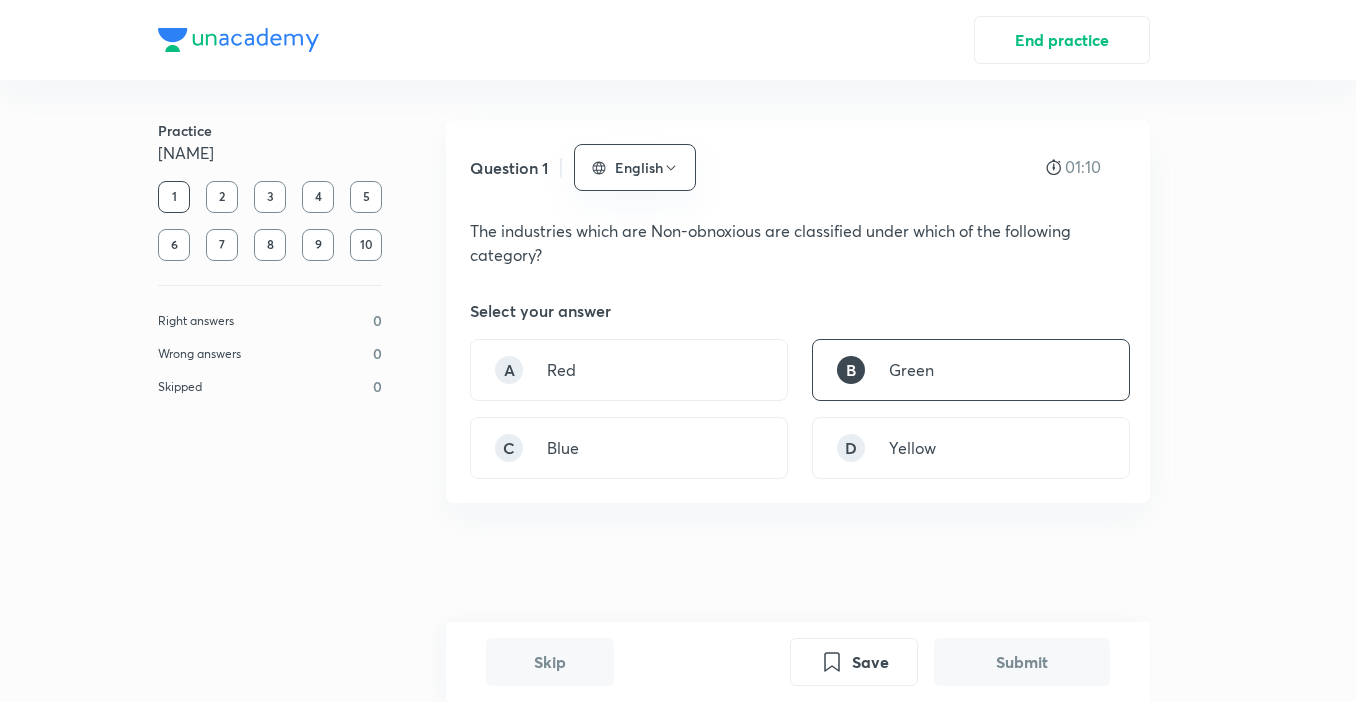 click on "Submit" at bounding box center (1022, 662) 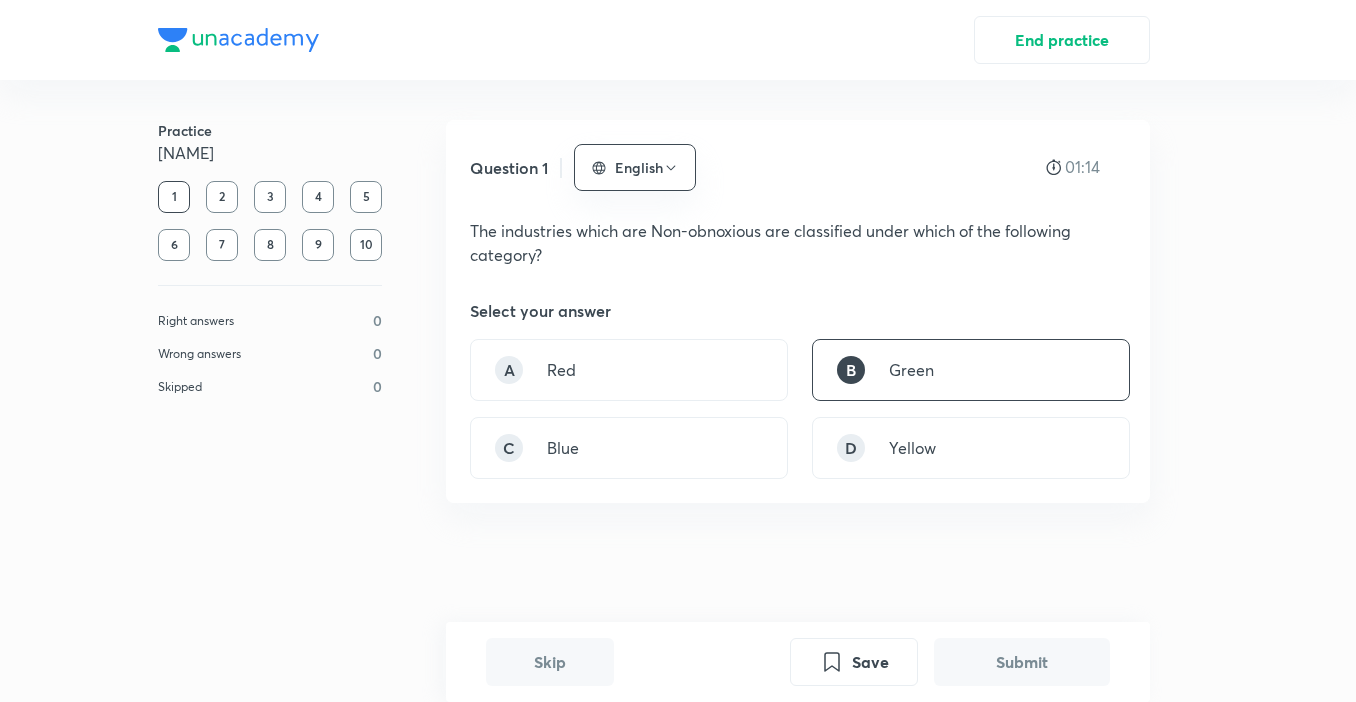 click on "2" at bounding box center (222, 197) 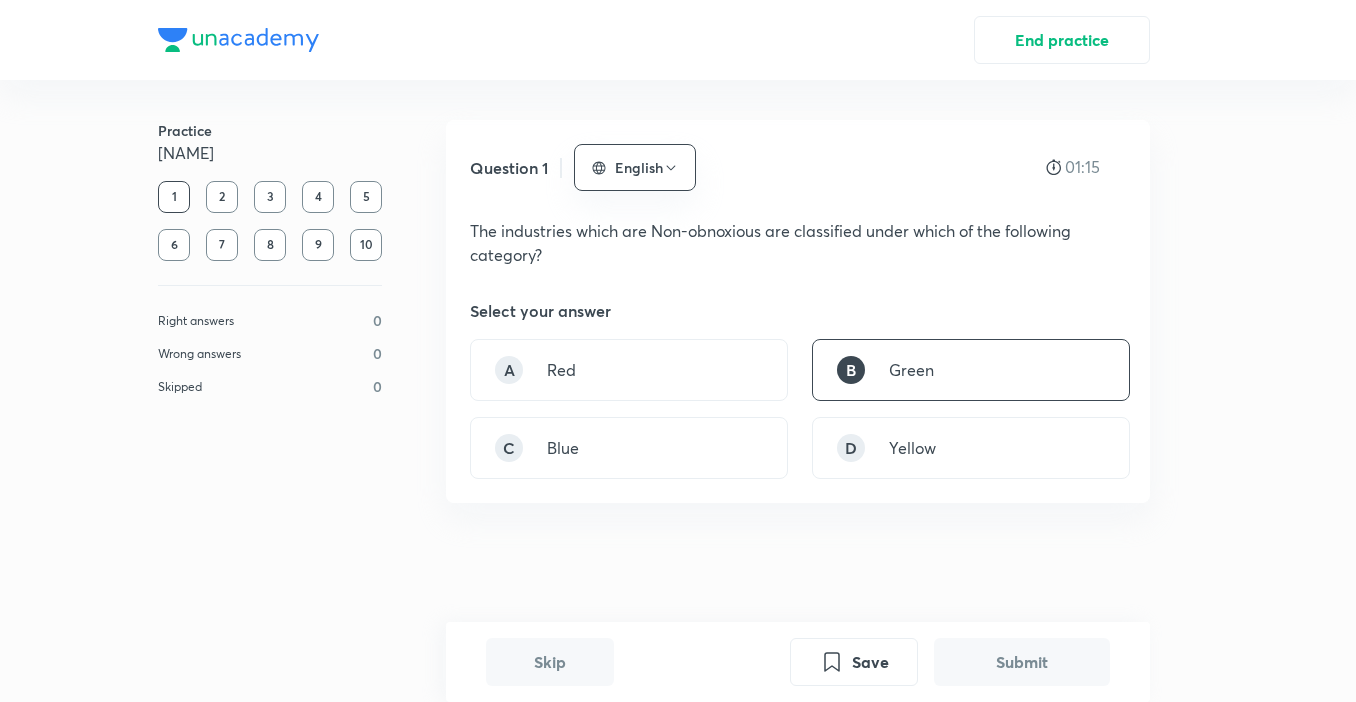 click on "3" at bounding box center [270, 197] 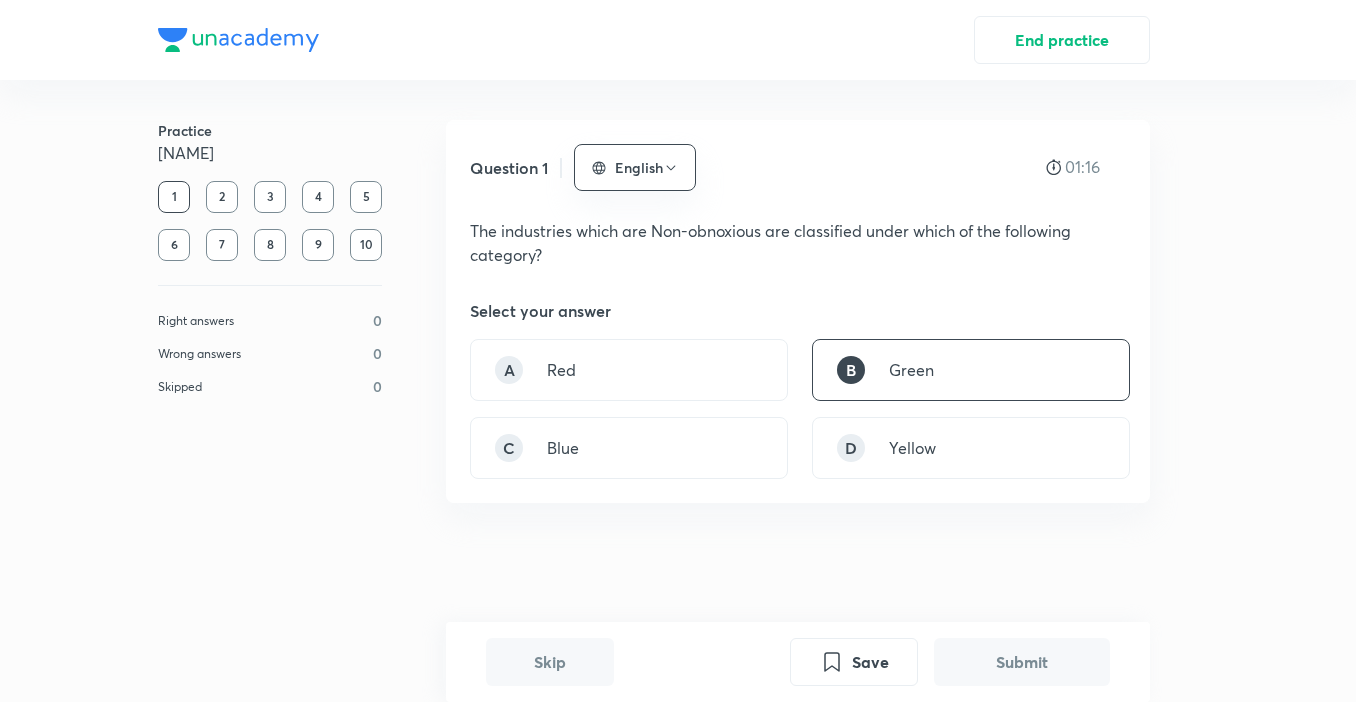 click on "4" at bounding box center [318, 197] 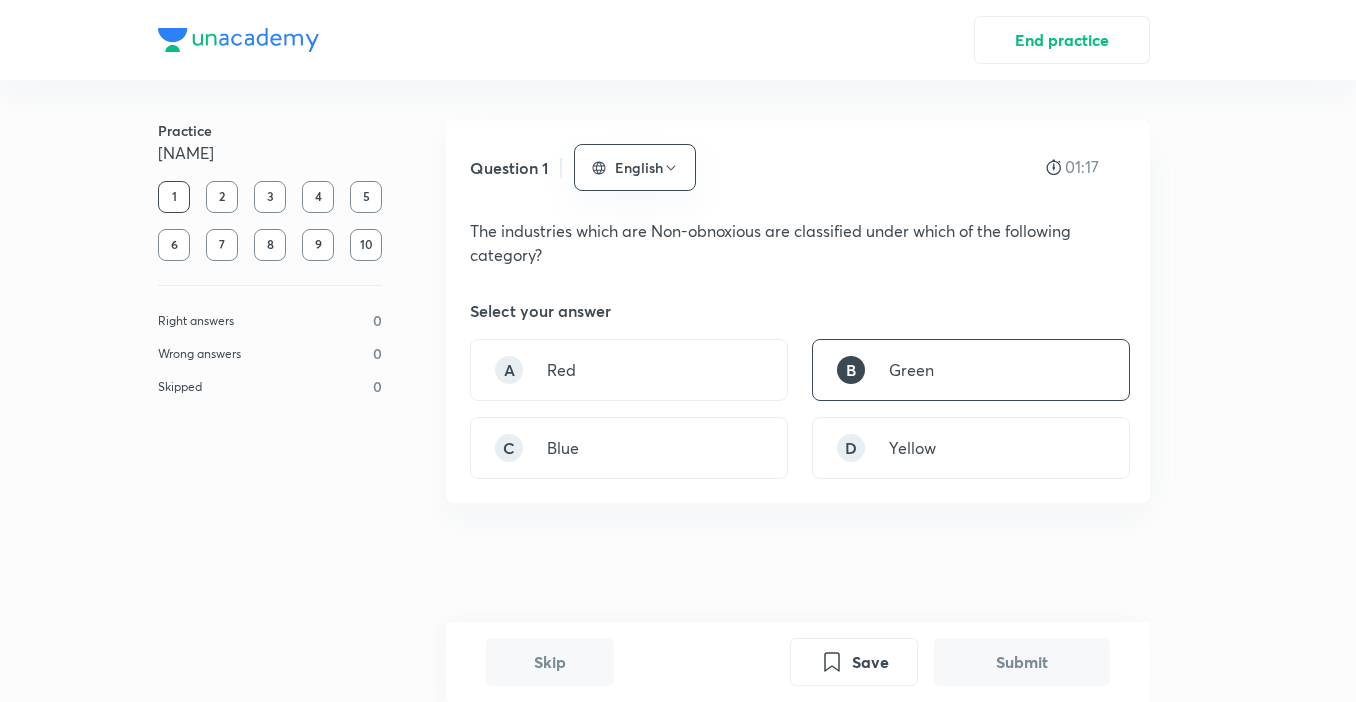 click on "1 2 3 4 5 6 7 8 9 10" at bounding box center [270, 221] 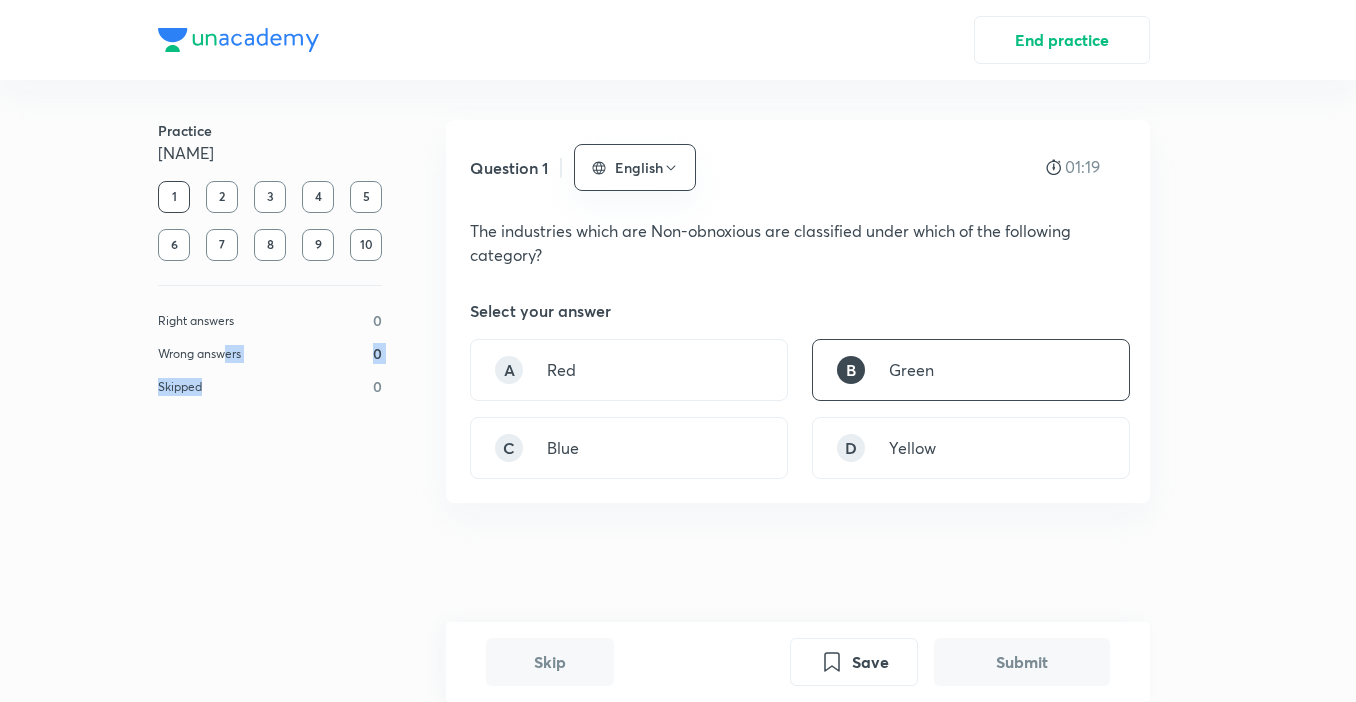 drag, startPoint x: 230, startPoint y: 364, endPoint x: 242, endPoint y: 383, distance: 22.472204 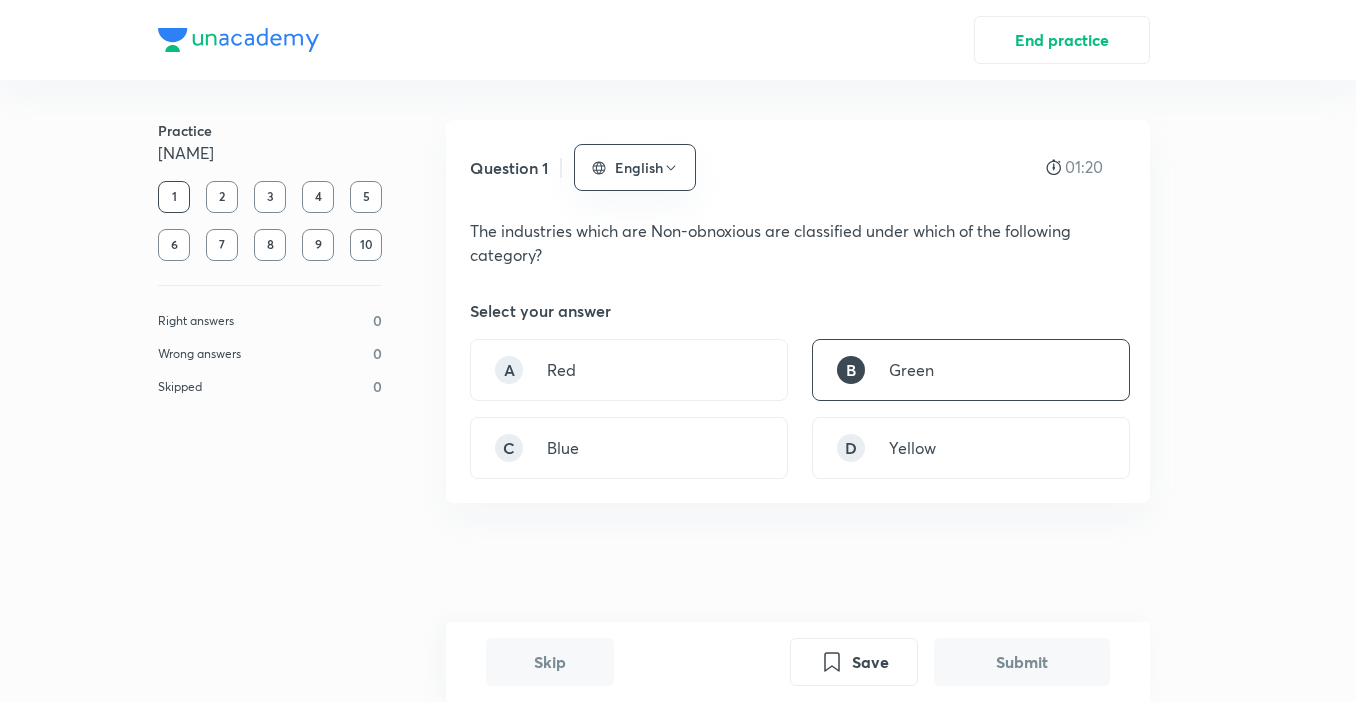 drag, startPoint x: 328, startPoint y: 387, endPoint x: 372, endPoint y: 376, distance: 45.35416 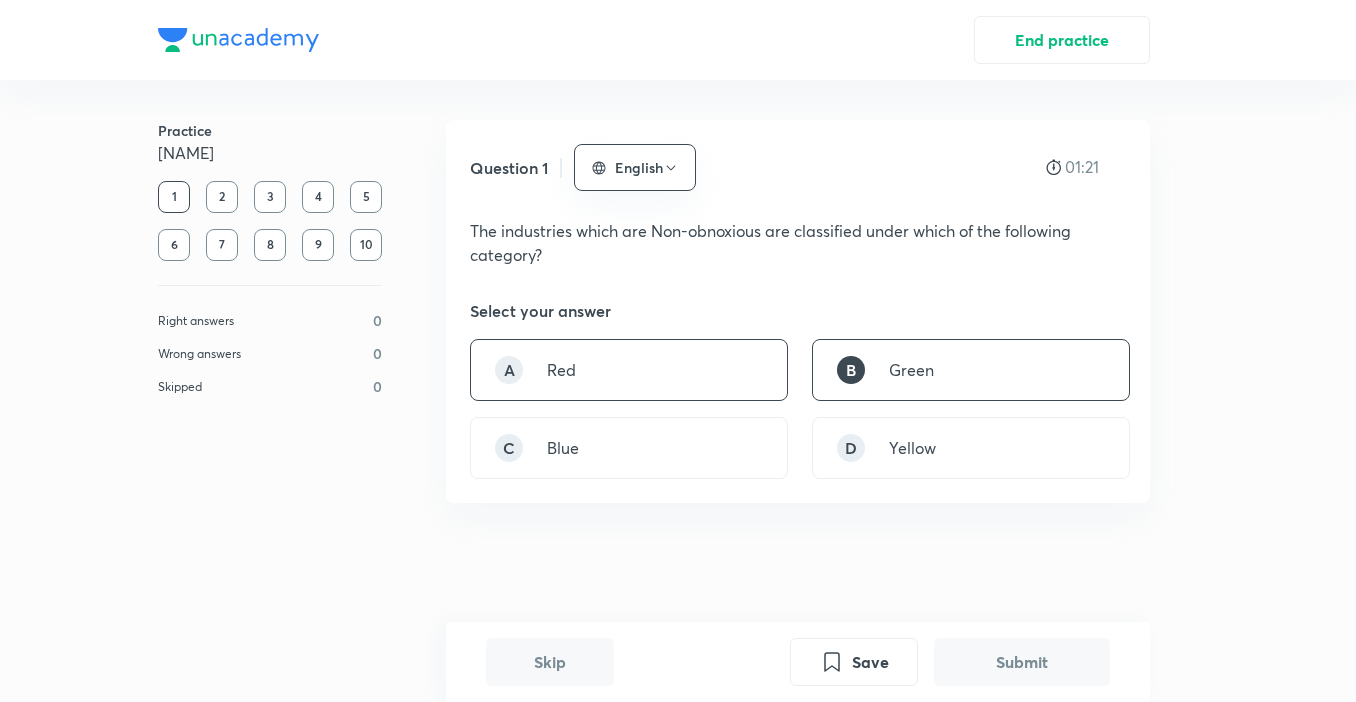 drag, startPoint x: 581, startPoint y: 381, endPoint x: 582, endPoint y: 400, distance: 19.026299 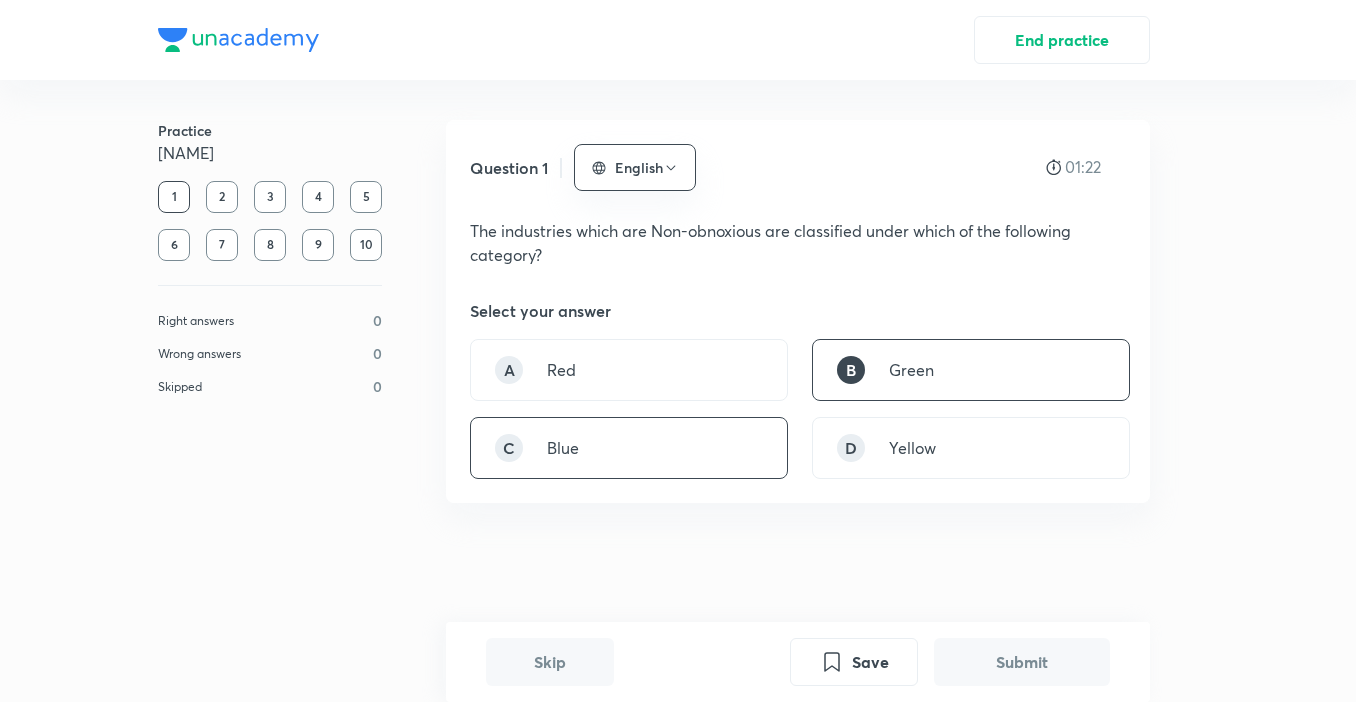 drag, startPoint x: 580, startPoint y: 415, endPoint x: 593, endPoint y: 427, distance: 17.691807 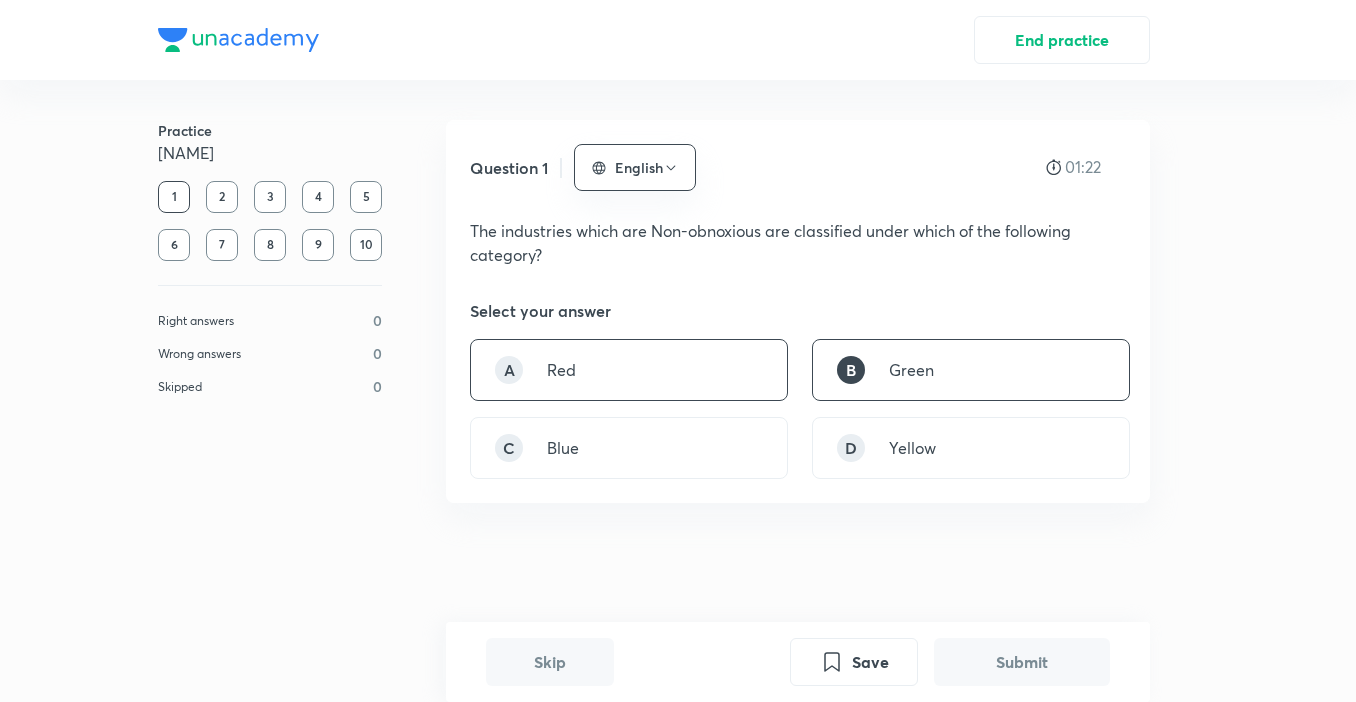 drag, startPoint x: 653, startPoint y: 406, endPoint x: 482, endPoint y: 302, distance: 200.14246 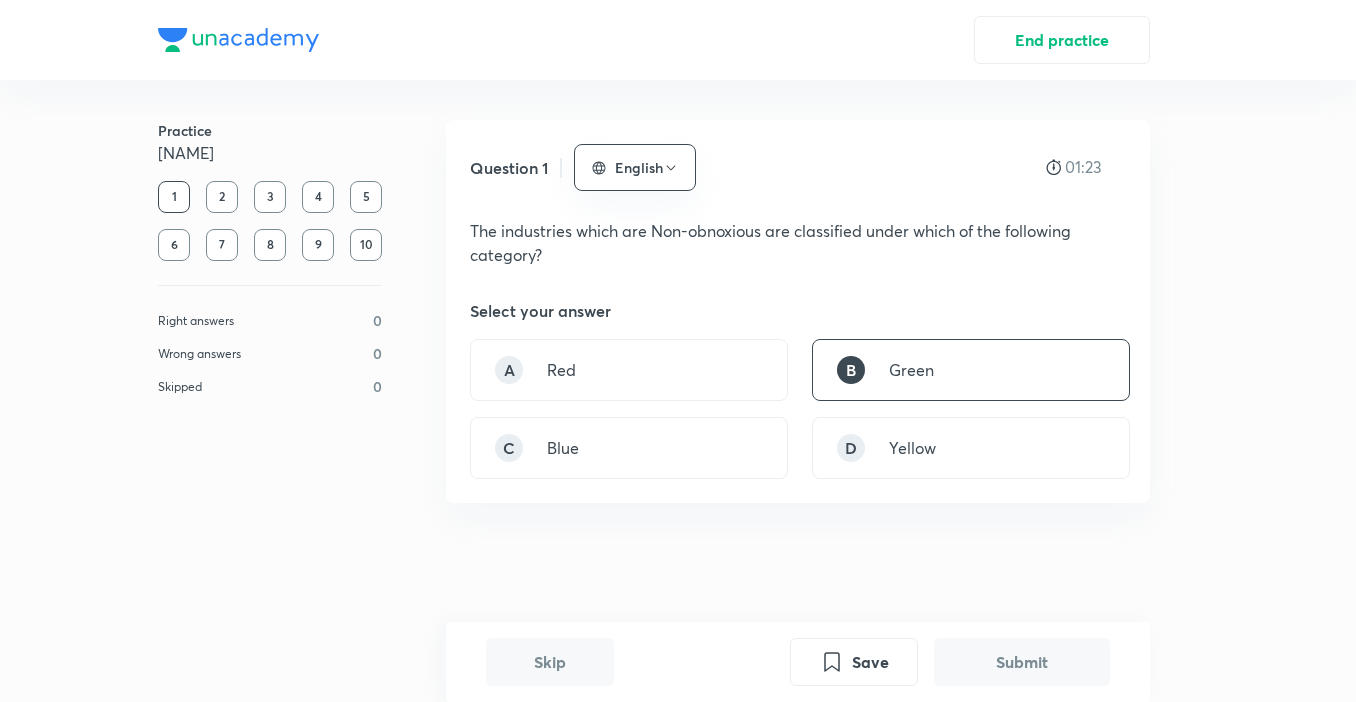click on "Select your answer" at bounding box center (540, 311) 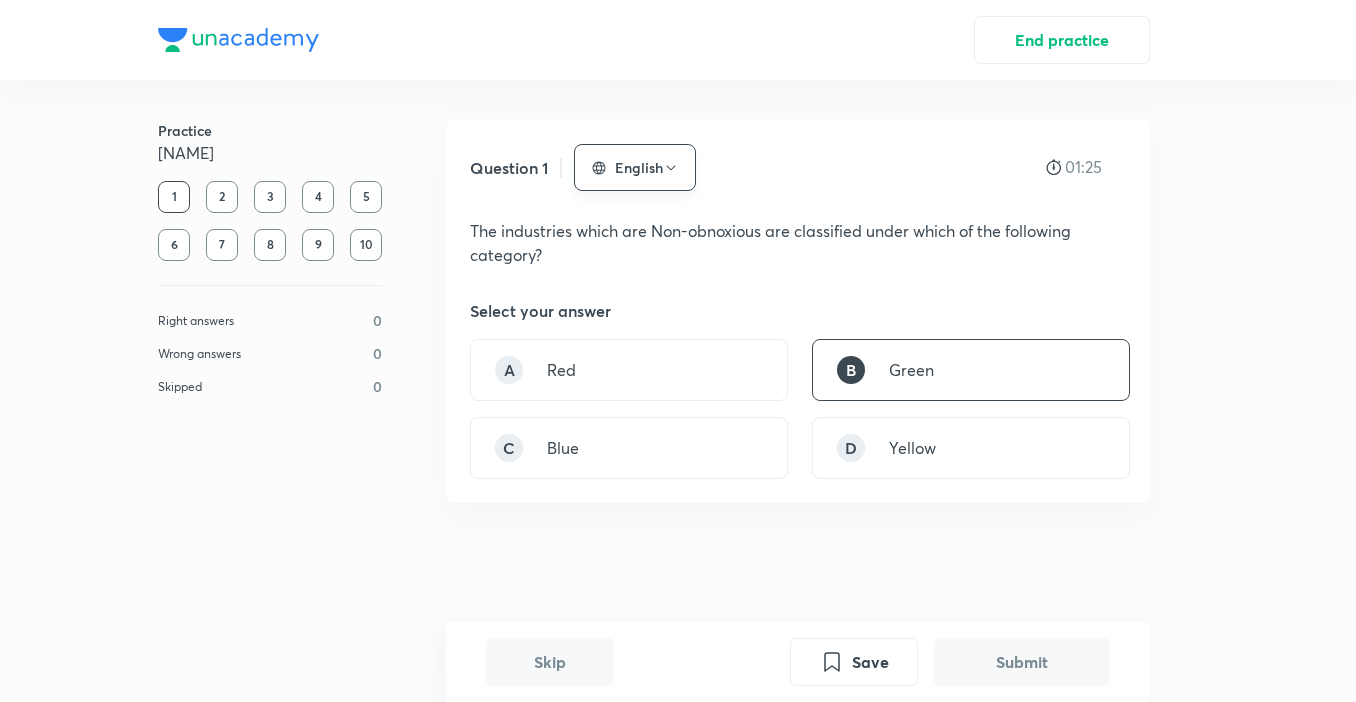 click on "English" at bounding box center (635, 167) 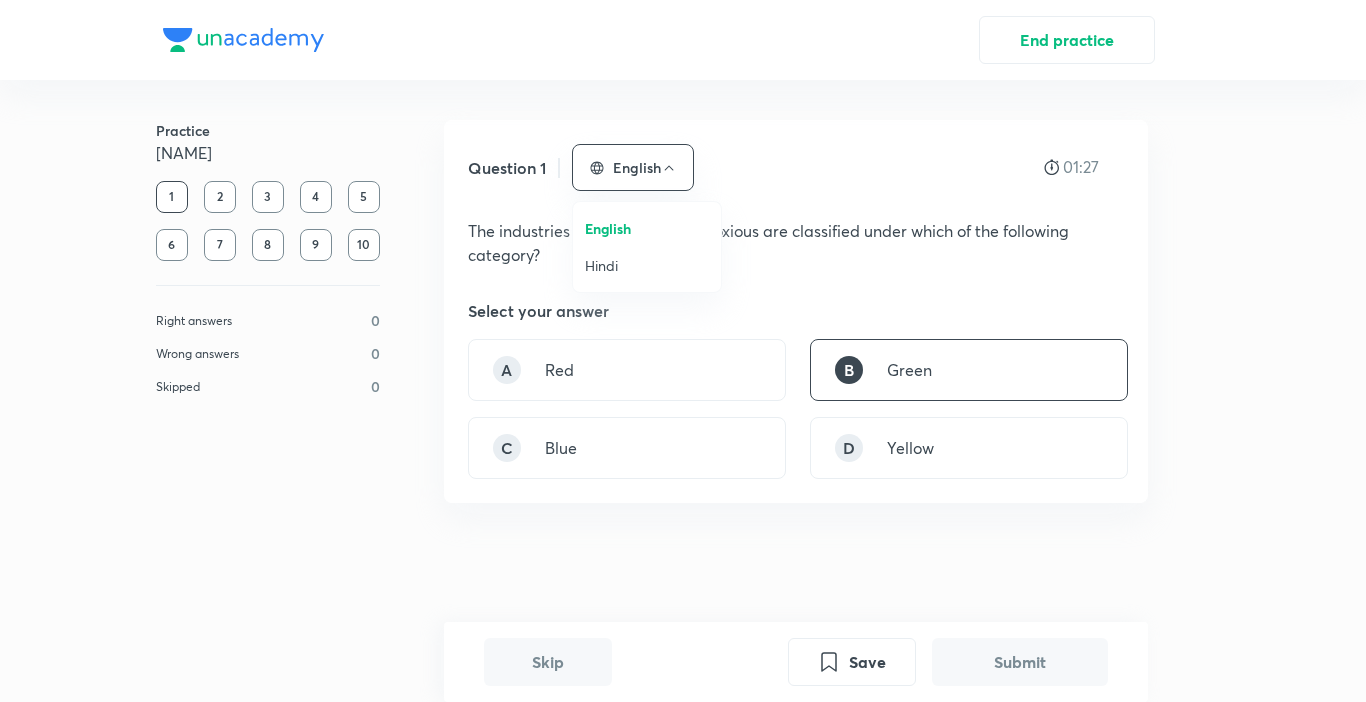 click at bounding box center [683, 351] 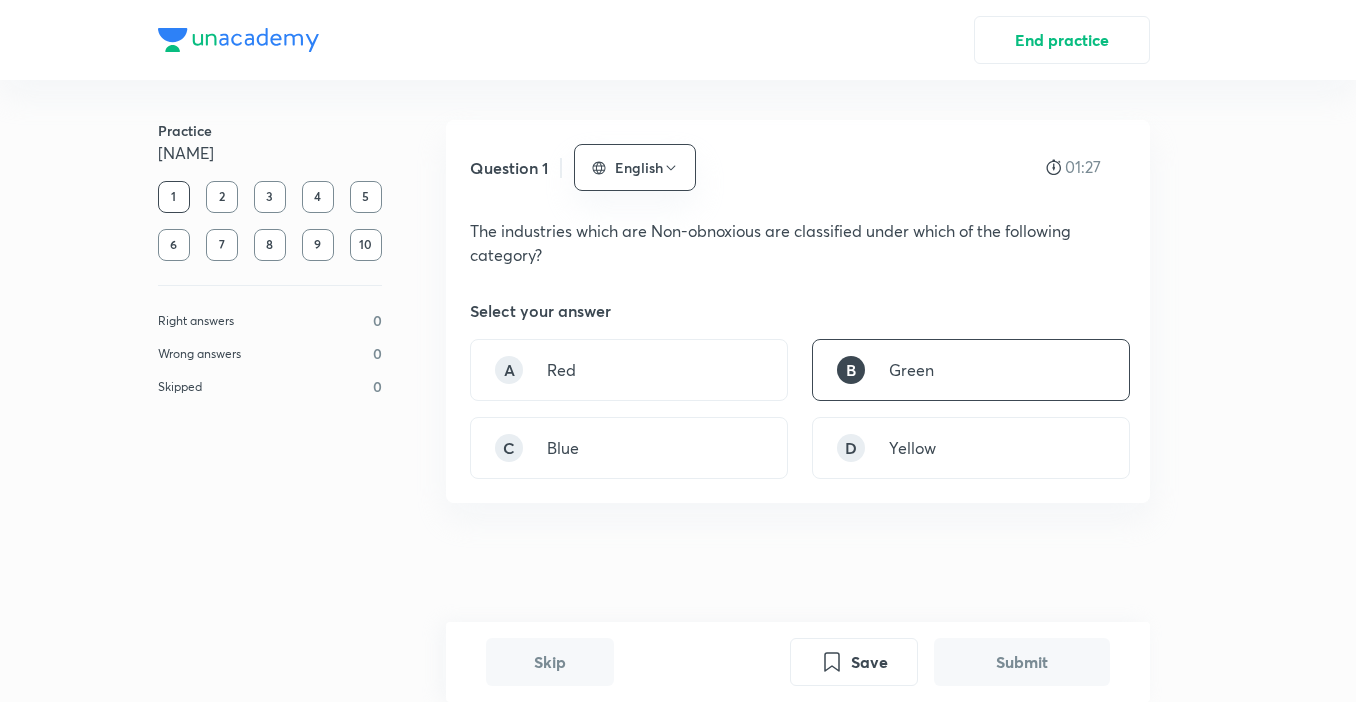 click on "Question 1" at bounding box center [509, 168] 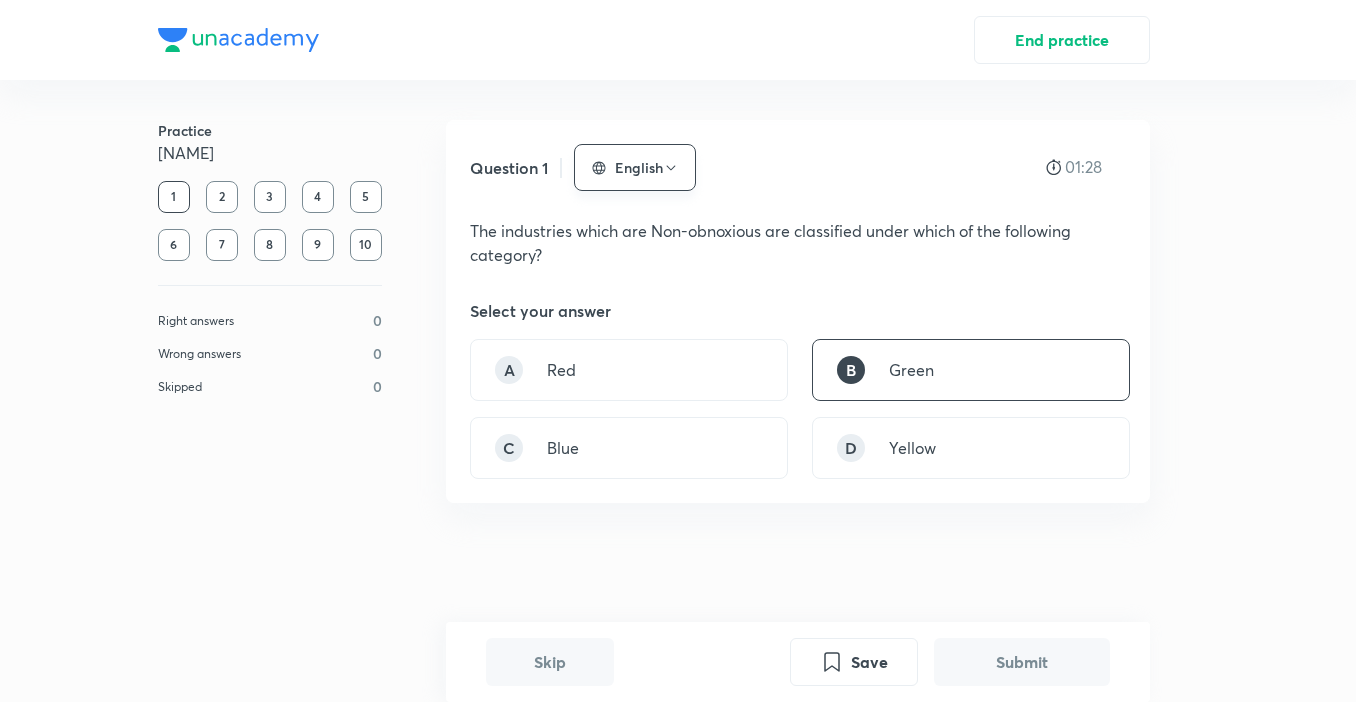 click on "English" at bounding box center [635, 167] 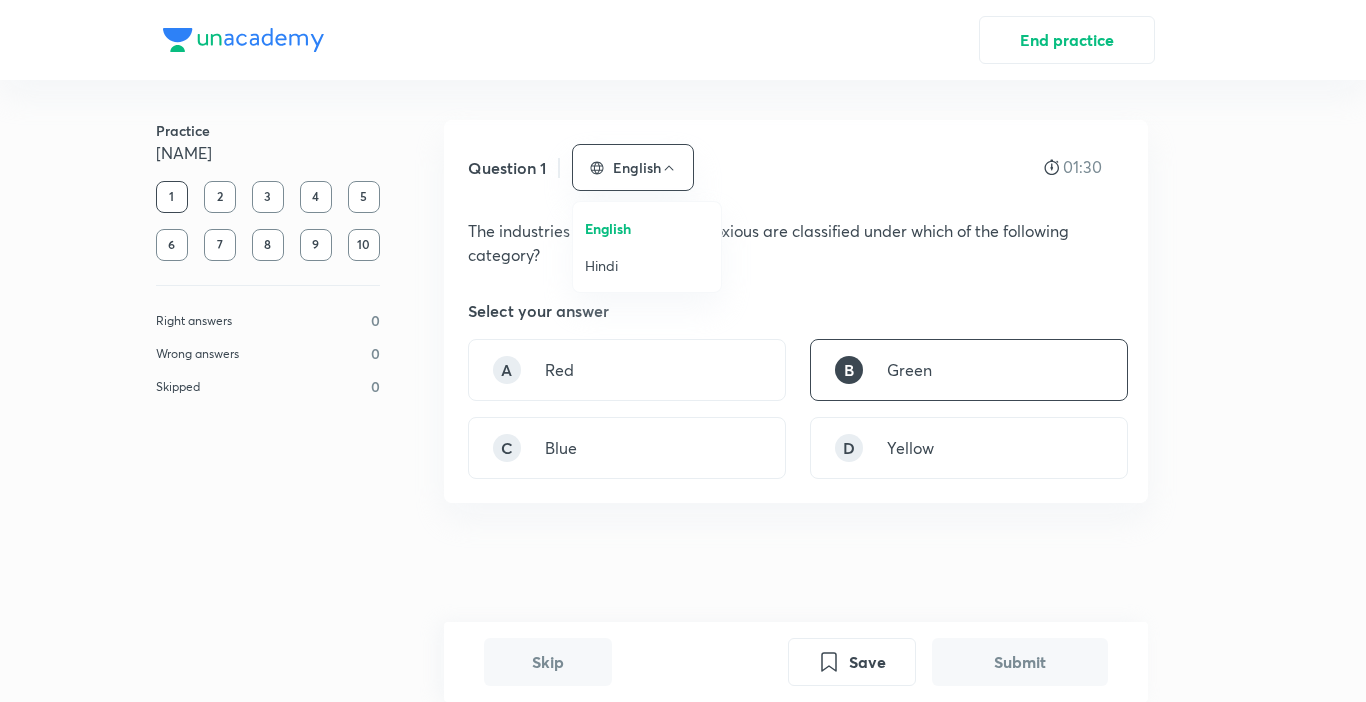 click at bounding box center [683, 351] 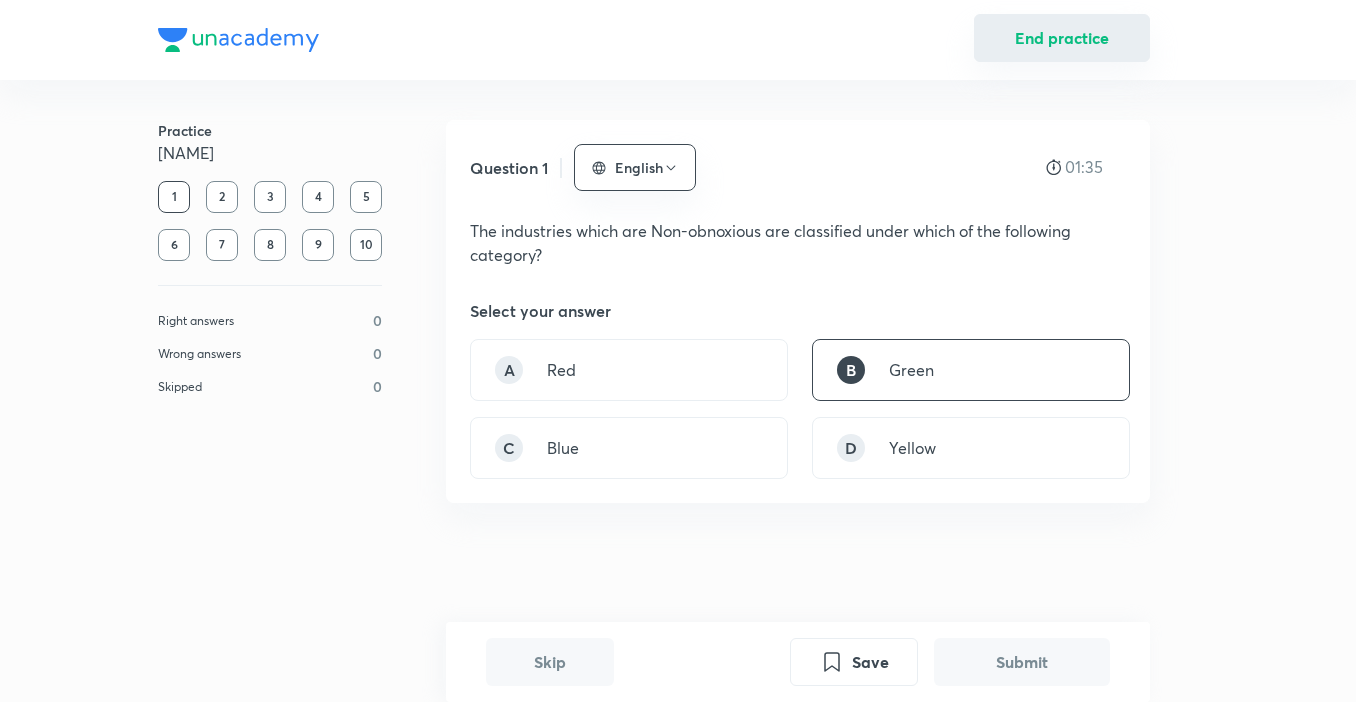 click on "End practice" at bounding box center (1062, 38) 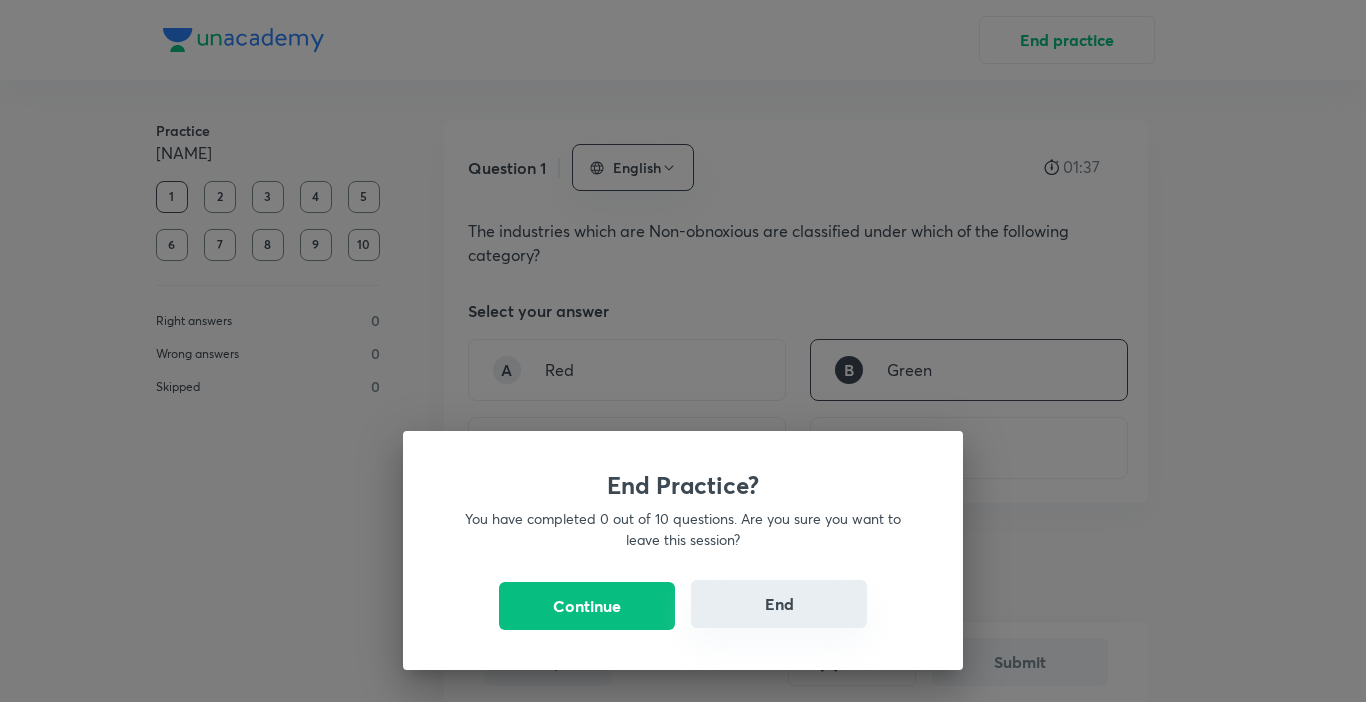 click on "End" at bounding box center (779, 604) 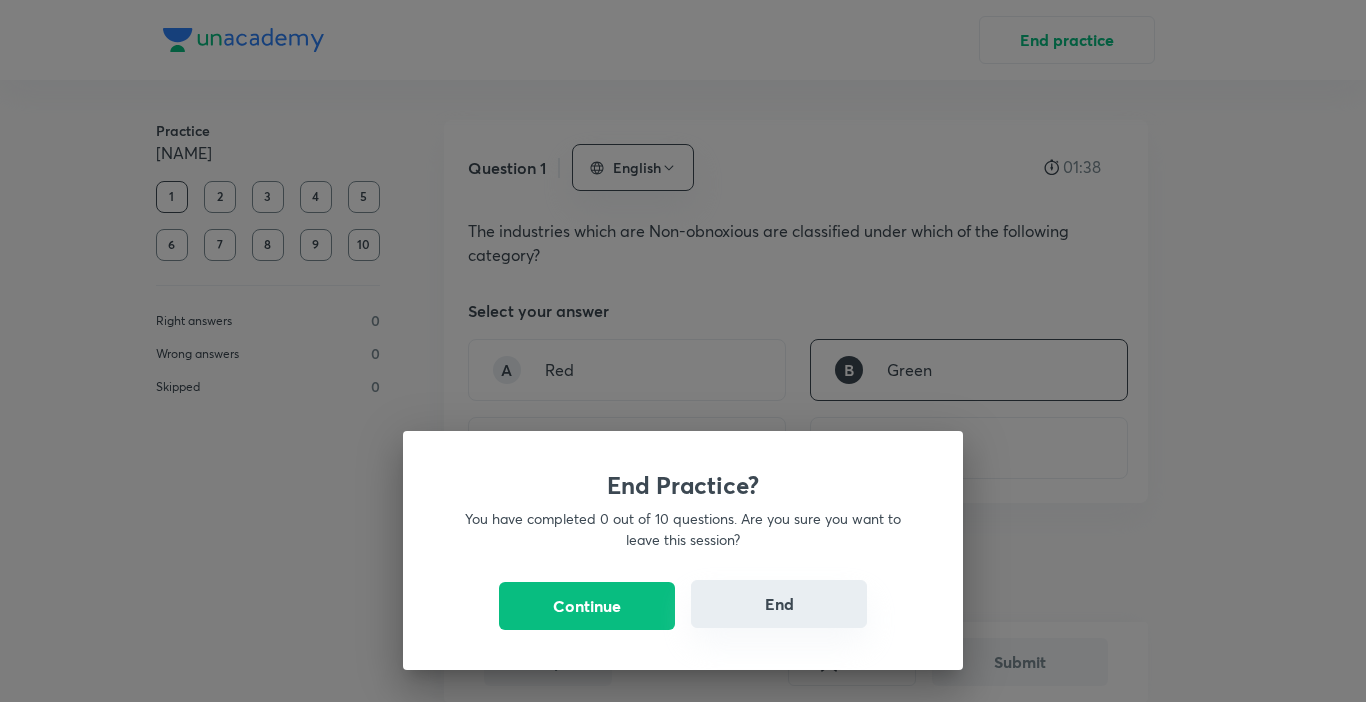 click on "End" at bounding box center [779, 604] 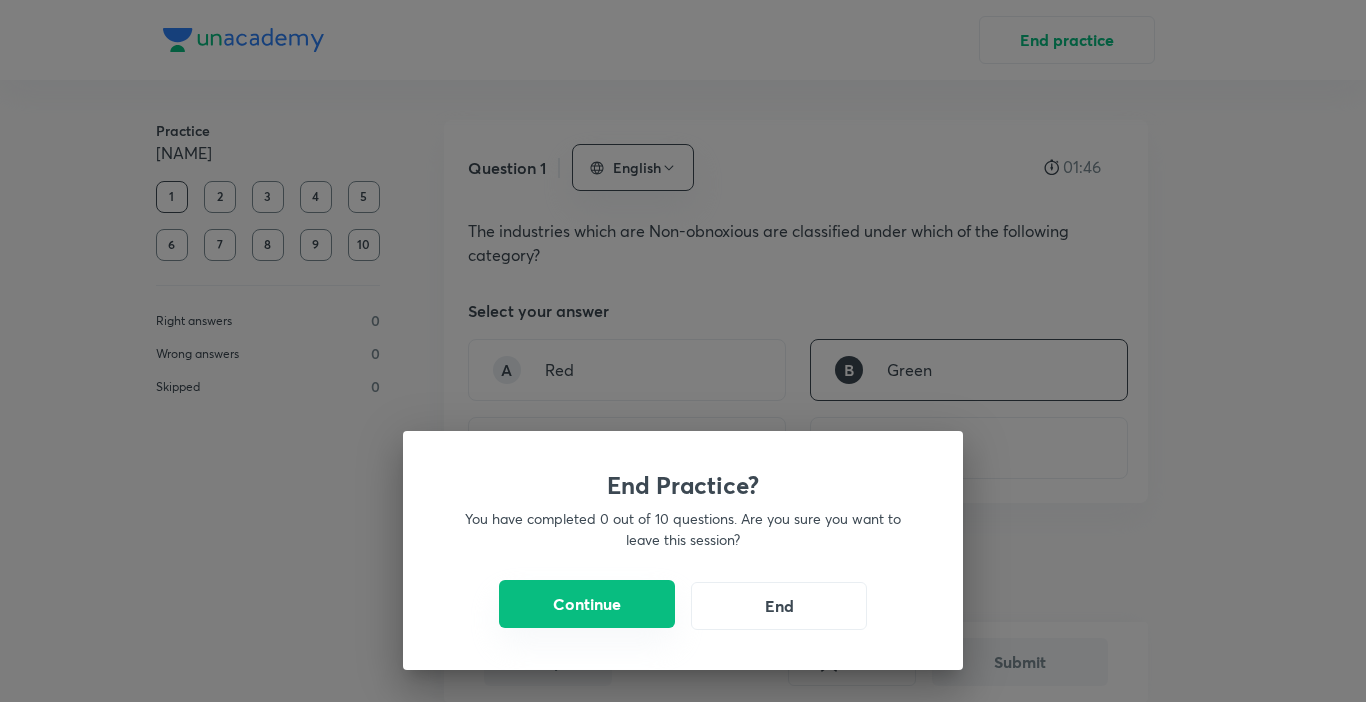 click on "Continue" at bounding box center (587, 604) 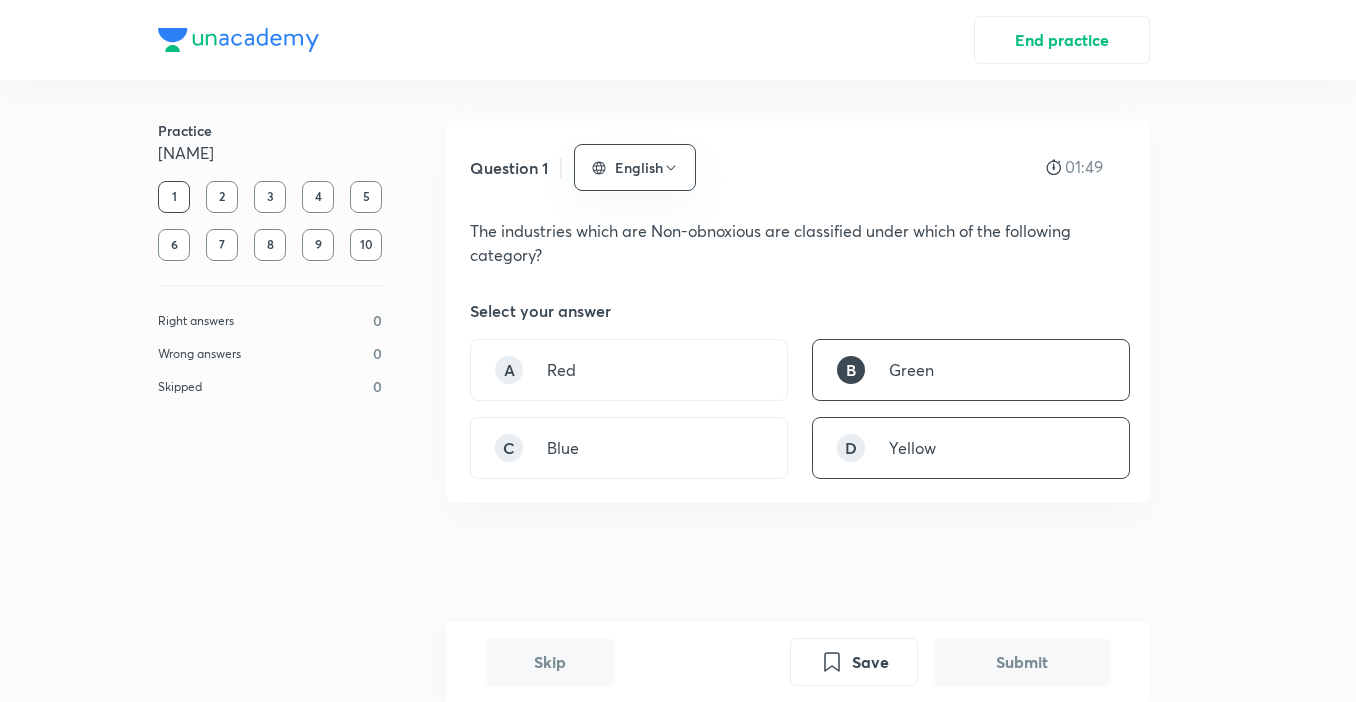 click on "D" at bounding box center (851, 448) 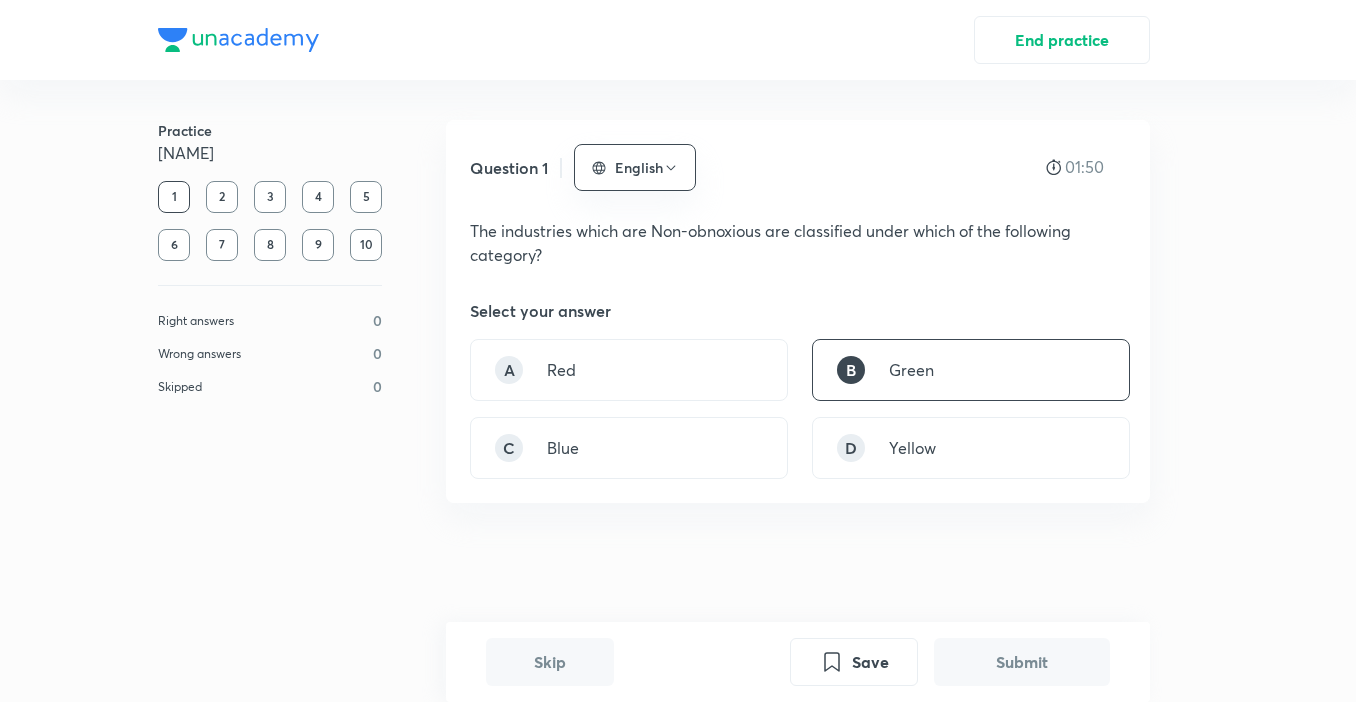 click on "B Green" at bounding box center [971, 370] 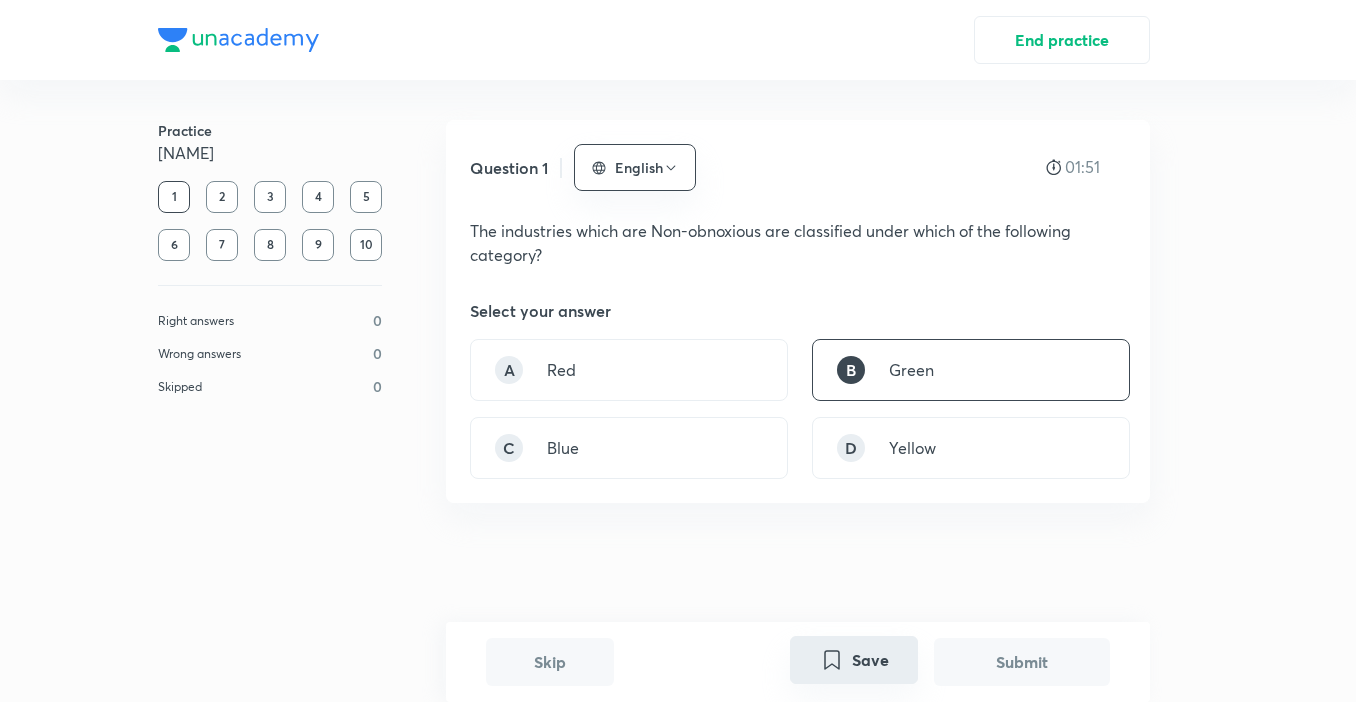 click on "Save" at bounding box center [854, 660] 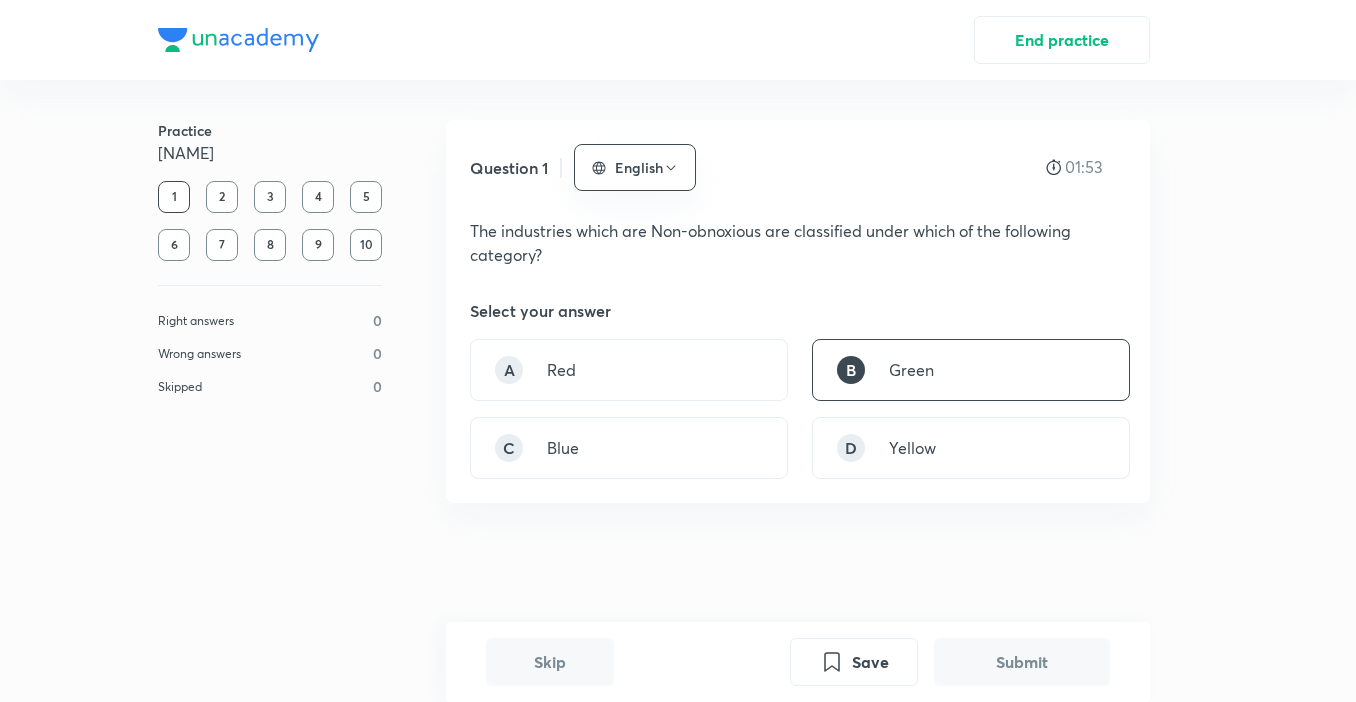click on "Submit" at bounding box center [1022, 662] 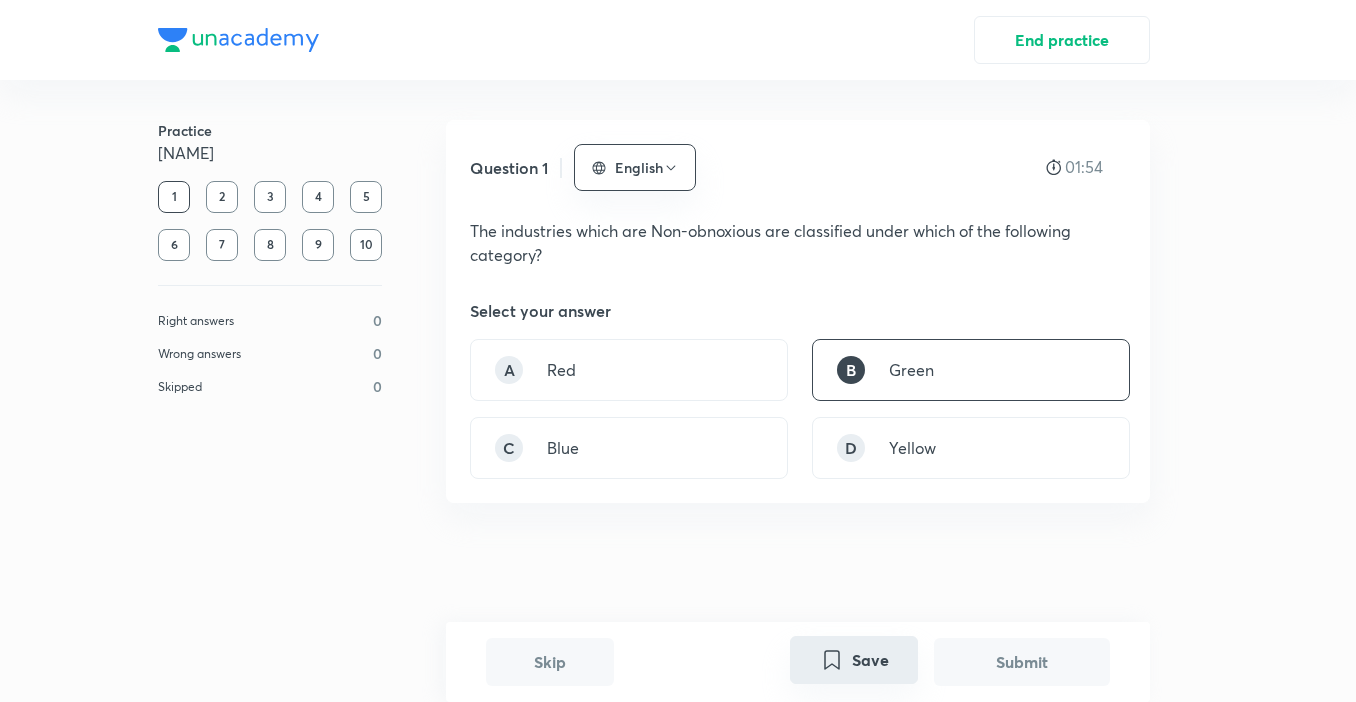 click on "Save" at bounding box center [854, 660] 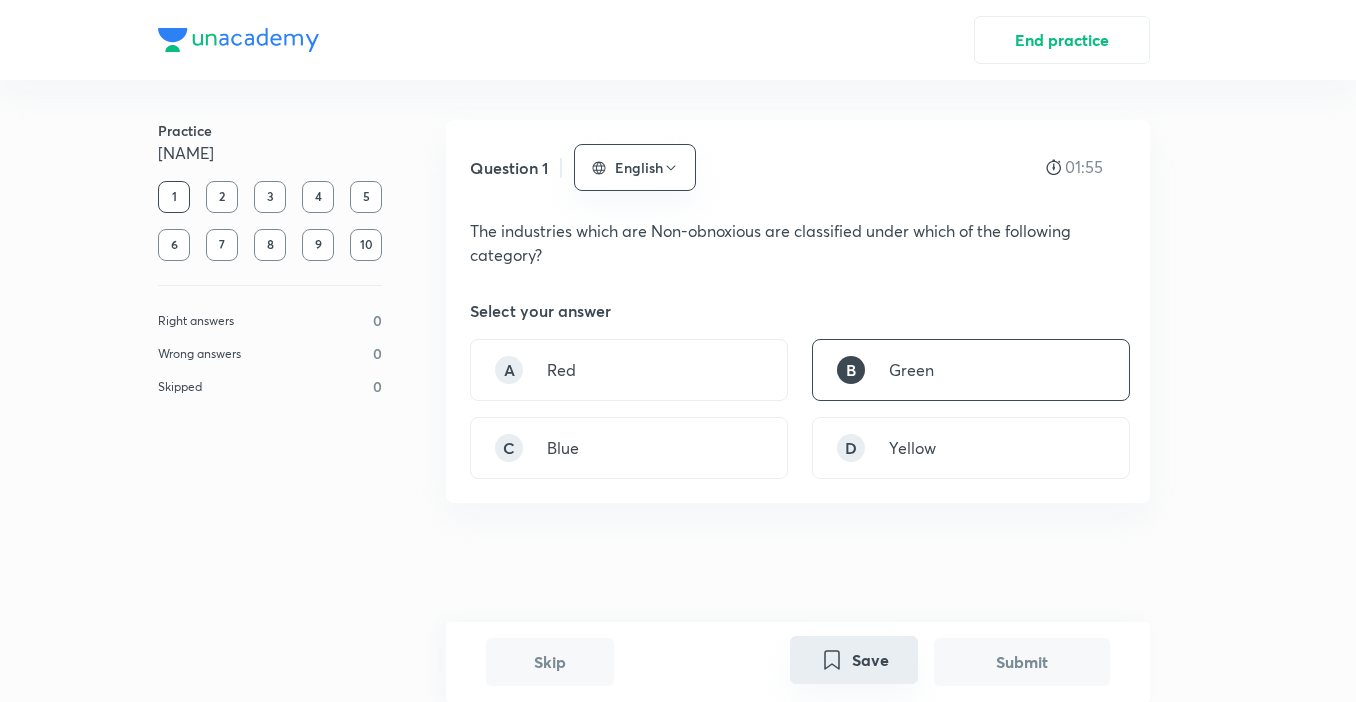 click on "Save" at bounding box center (854, 660) 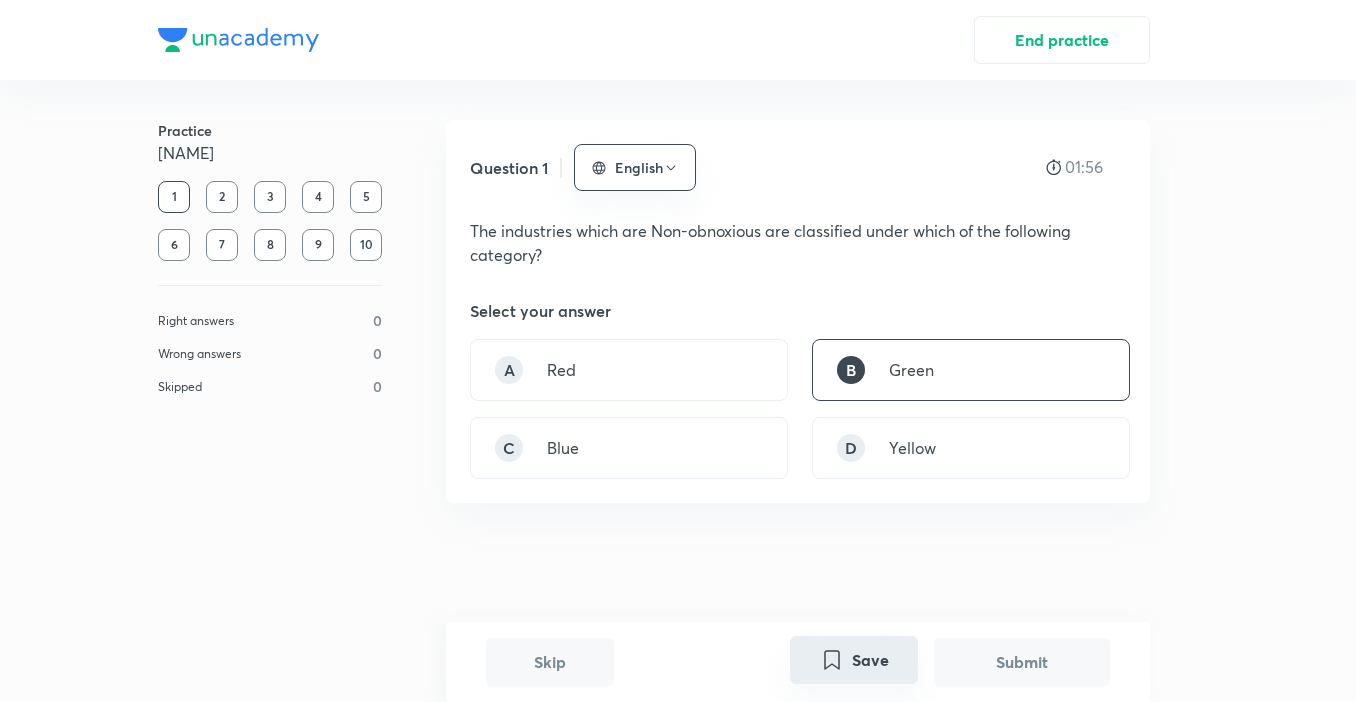 click on "Save" at bounding box center (854, 660) 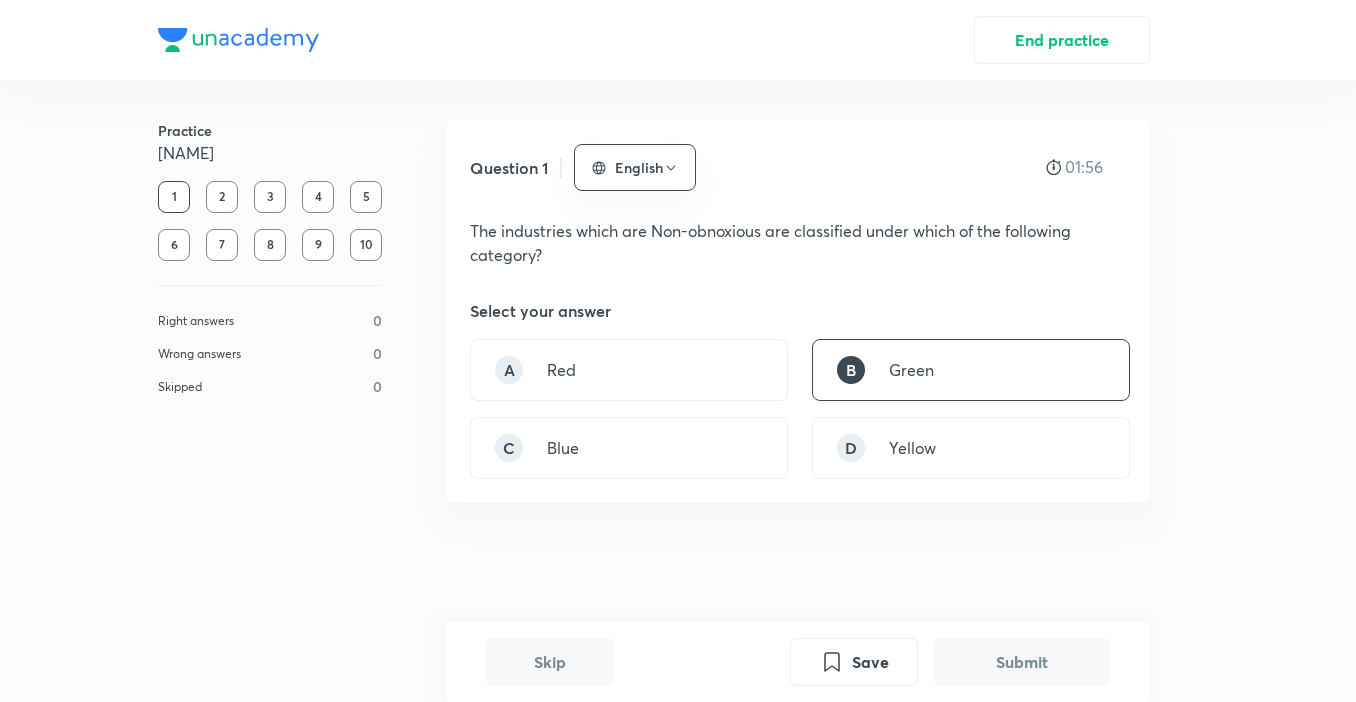 drag, startPoint x: 881, startPoint y: 660, endPoint x: 655, endPoint y: 628, distance: 228.25424 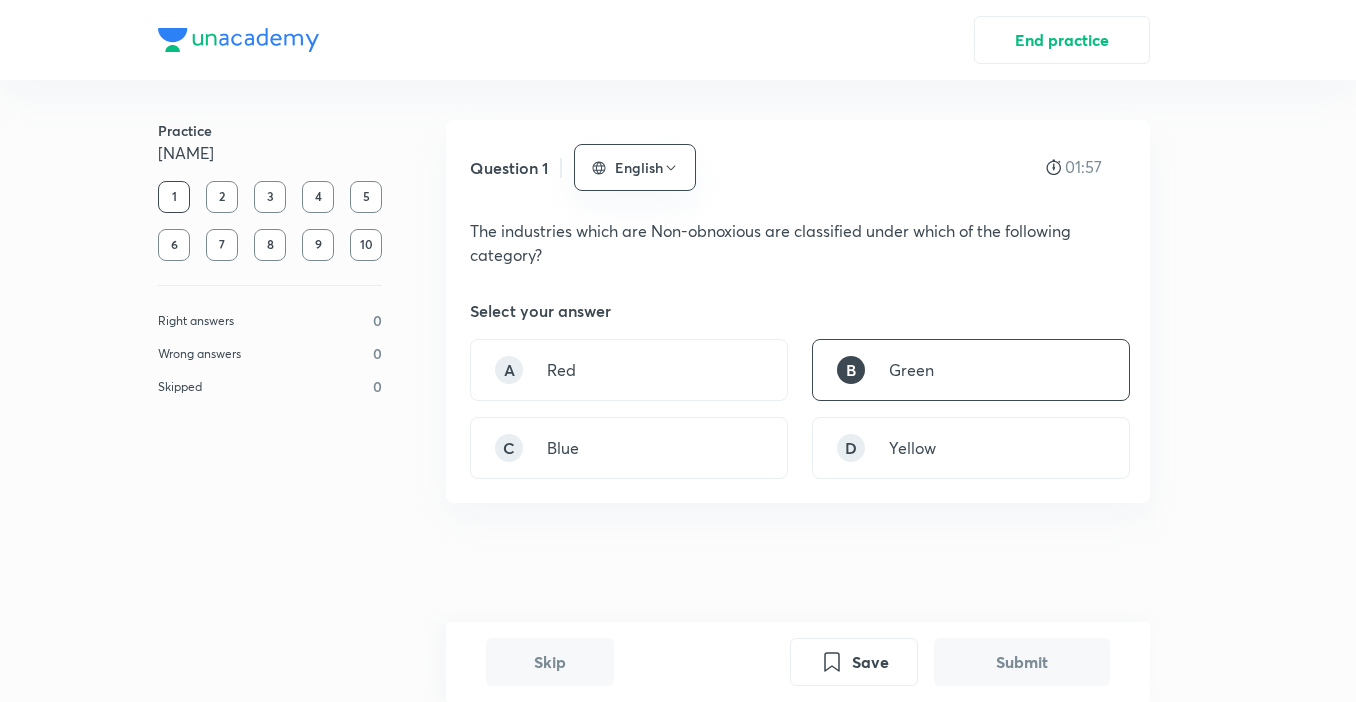 click on "Skip" at bounding box center [550, 662] 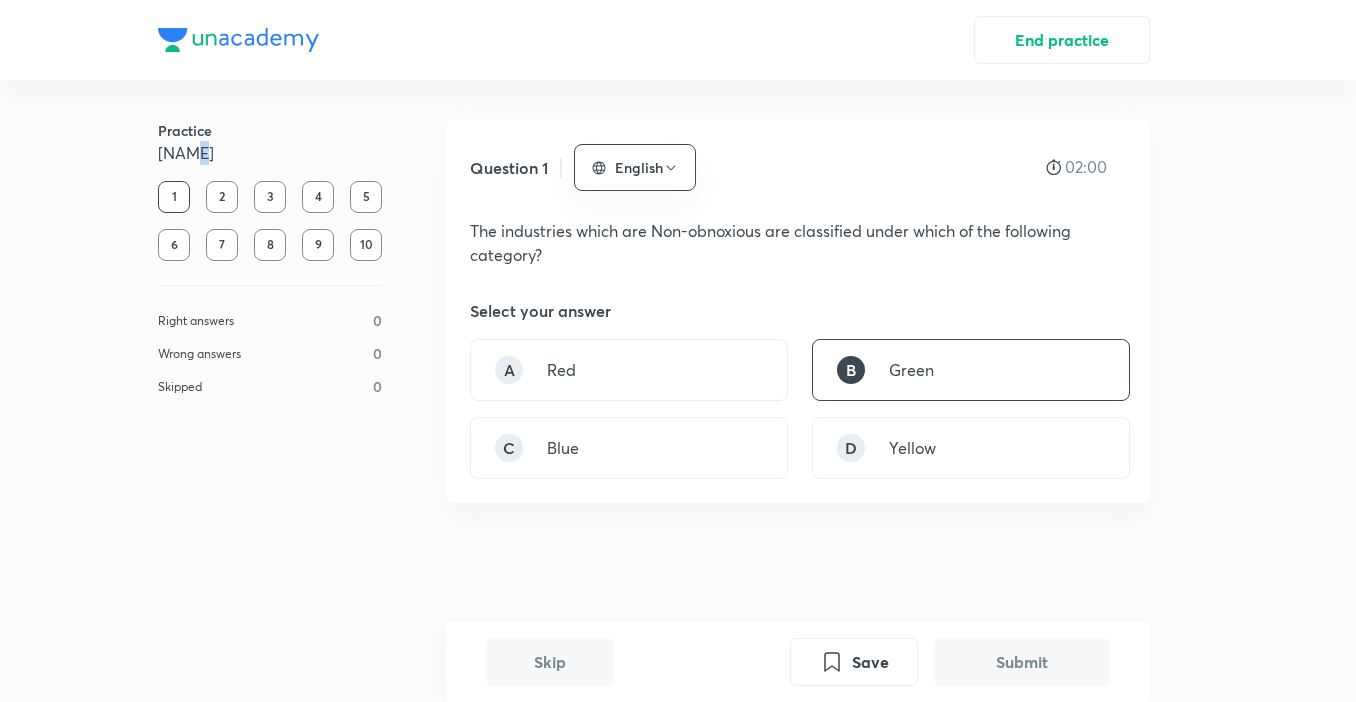 click on "[FIRST] [LAST]" at bounding box center (270, 153) 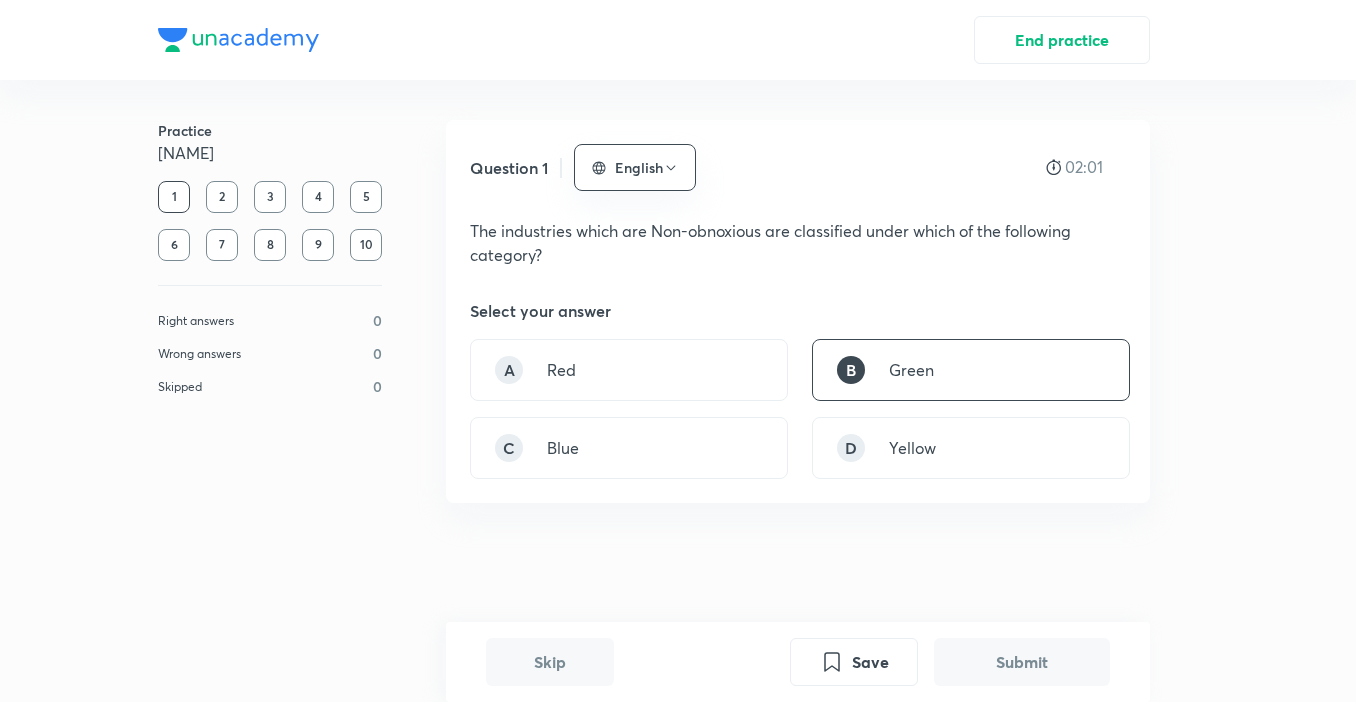 click on "Jyoti Bala" at bounding box center (270, 153) 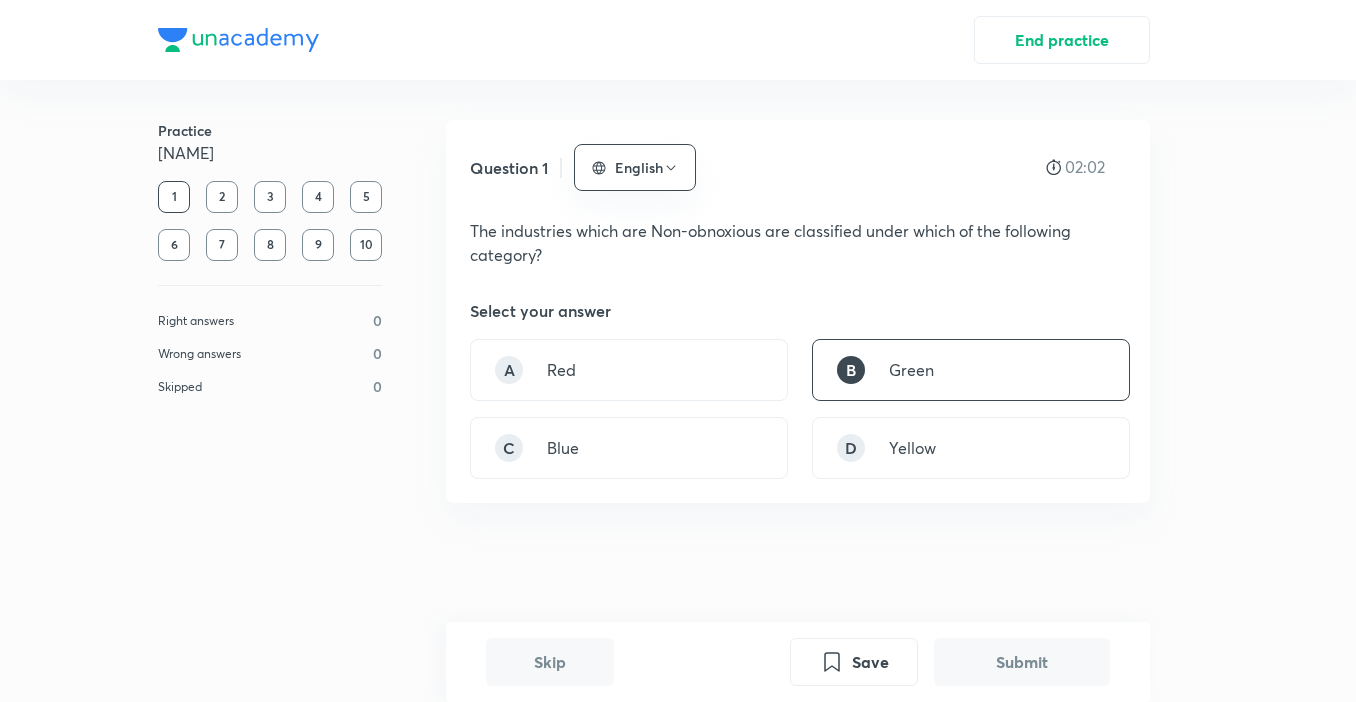 click on "2" at bounding box center [222, 197] 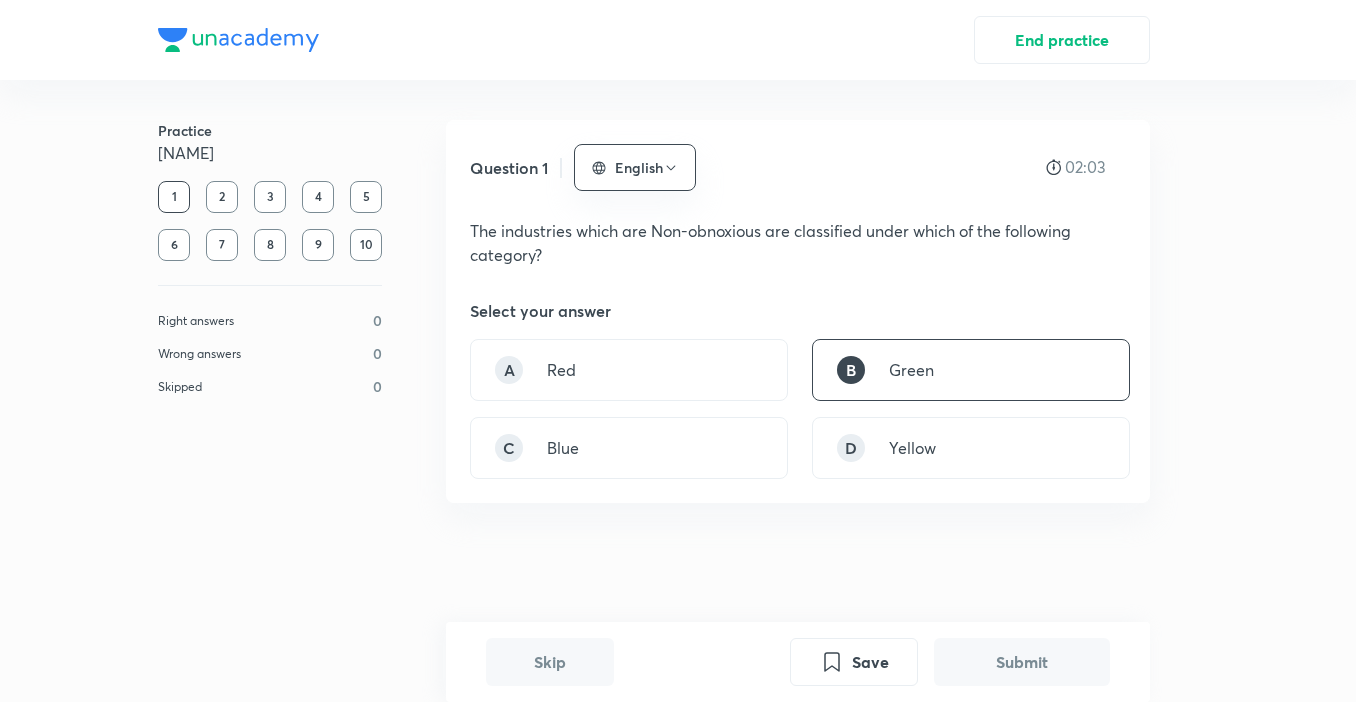 click on "3" at bounding box center [270, 197] 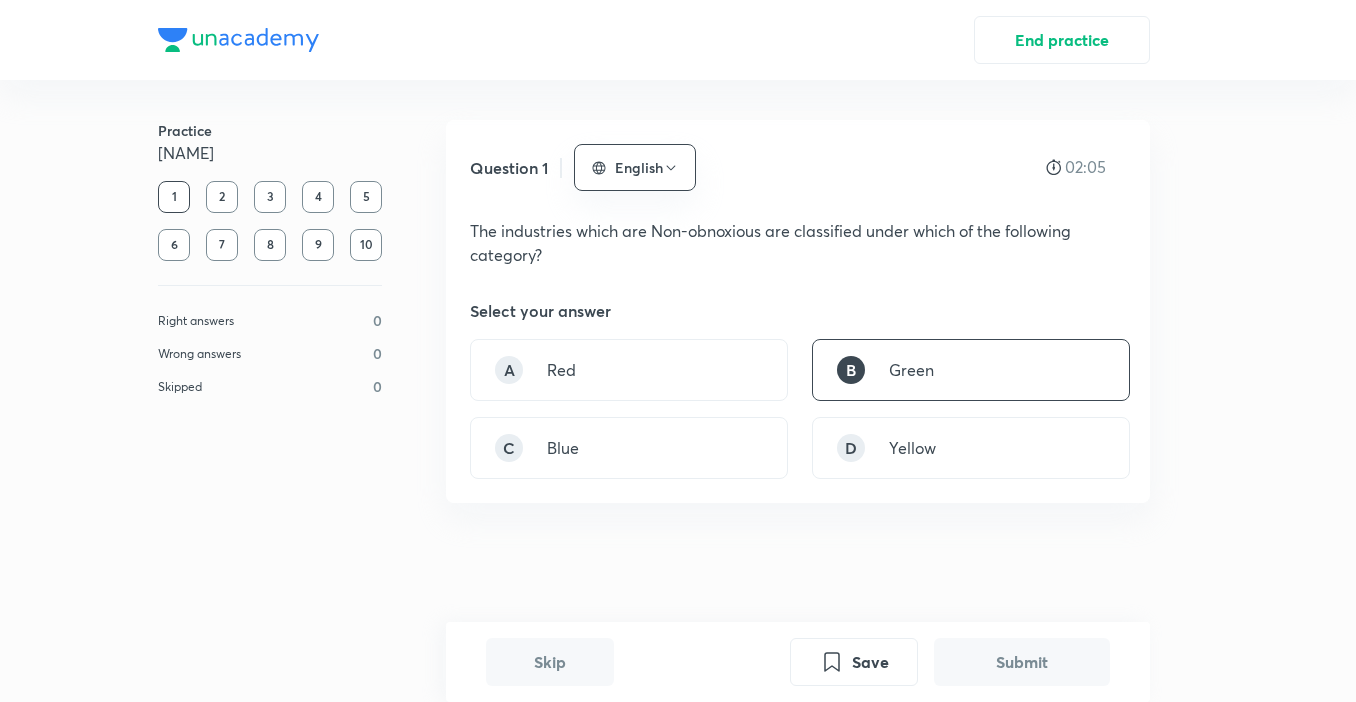 click on "Question 1" at bounding box center [509, 168] 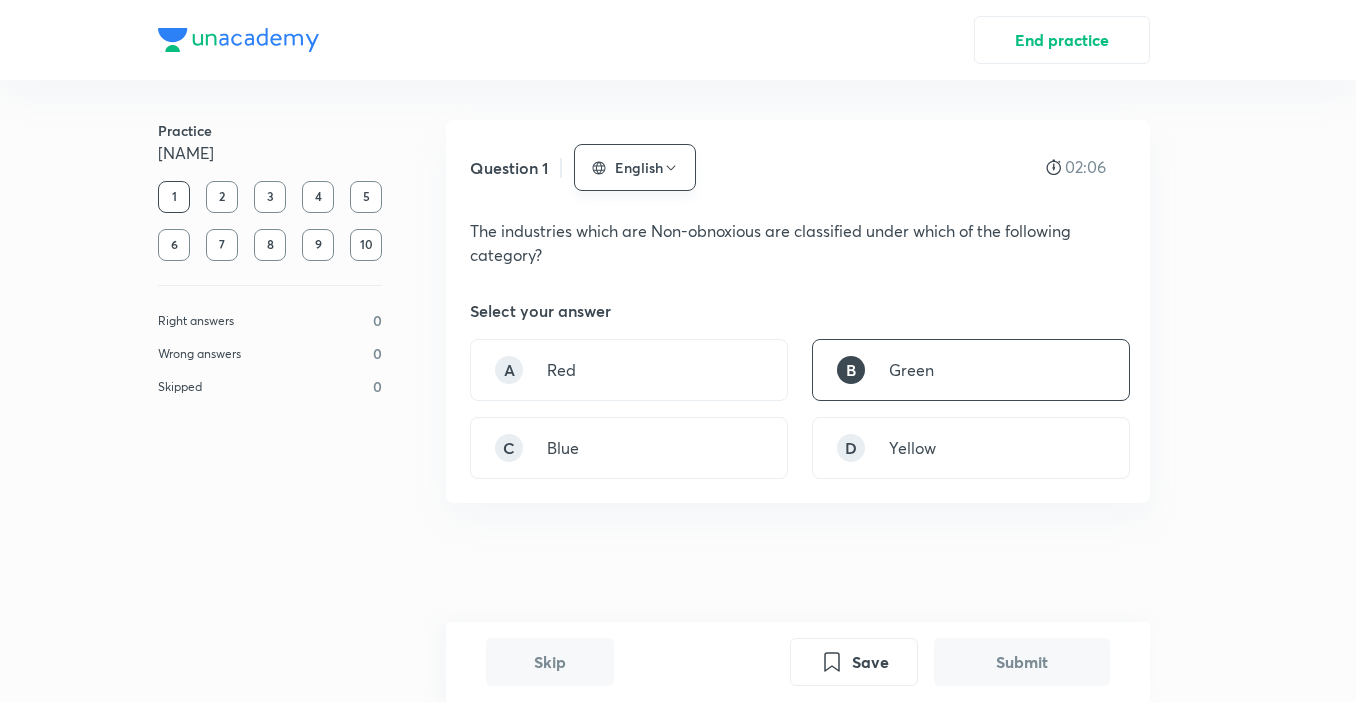 click on "English" at bounding box center [635, 167] 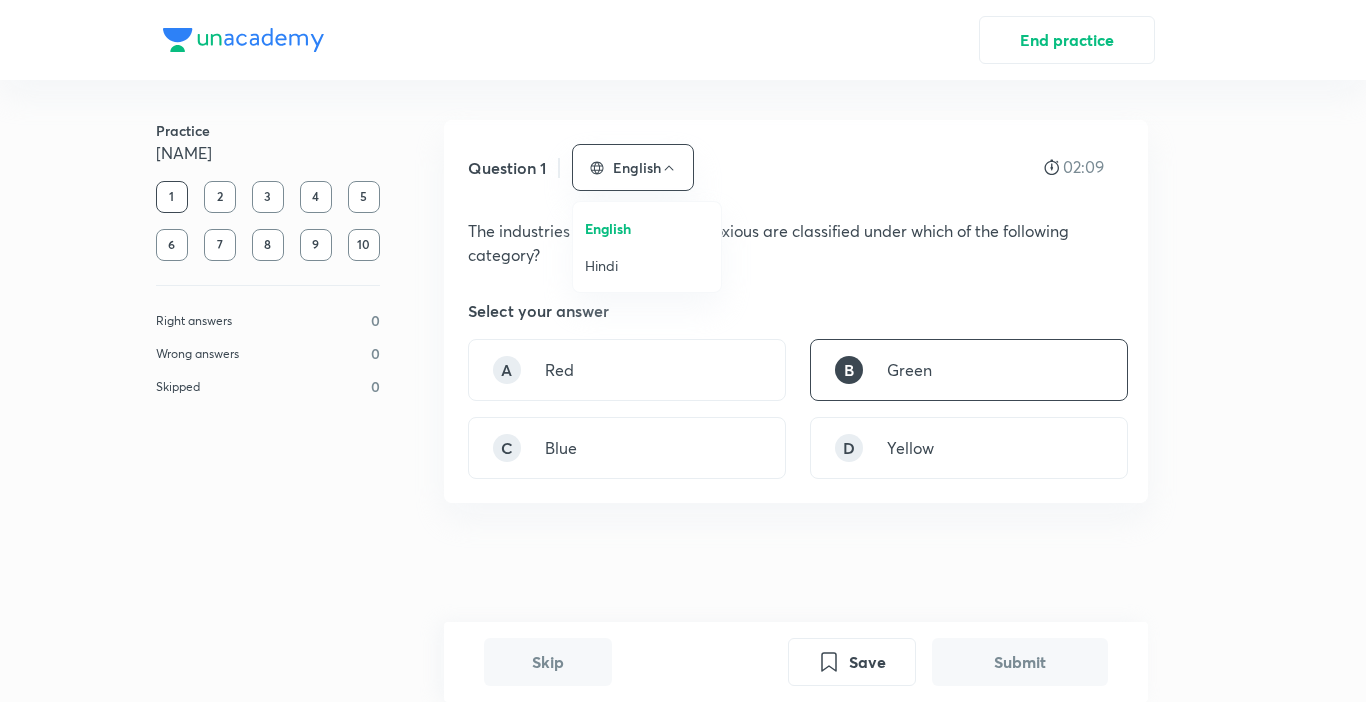 click on "English" at bounding box center (647, 228) 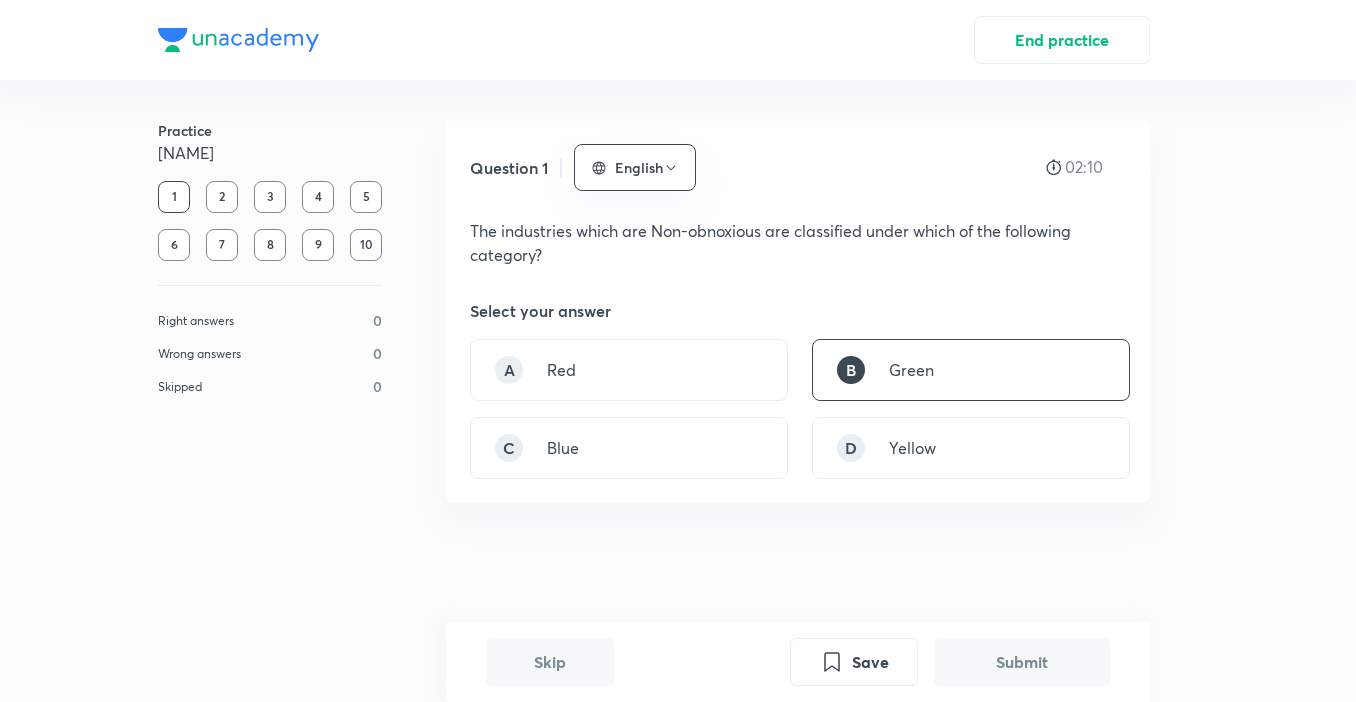 click on "The industries which are Non-obnoxious are classified under which of the following category?" at bounding box center [798, 243] 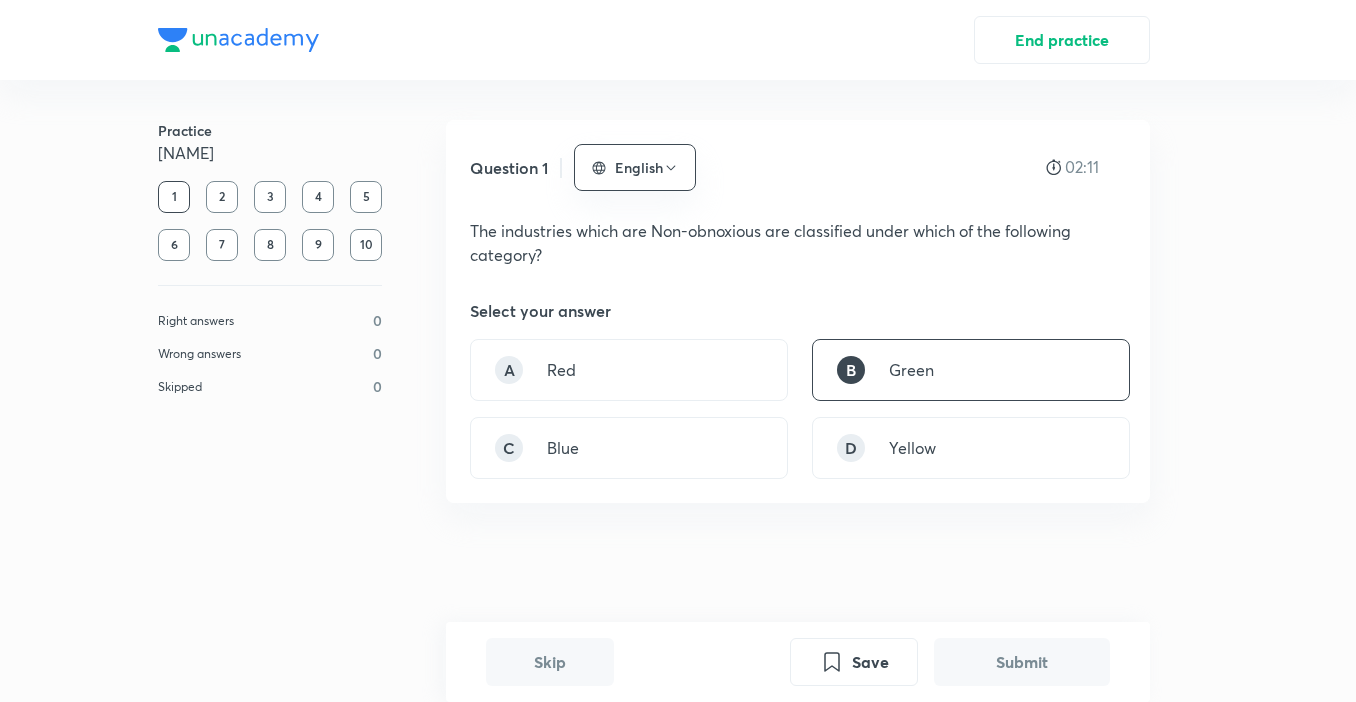 click on "02:11" at bounding box center [1086, 167] 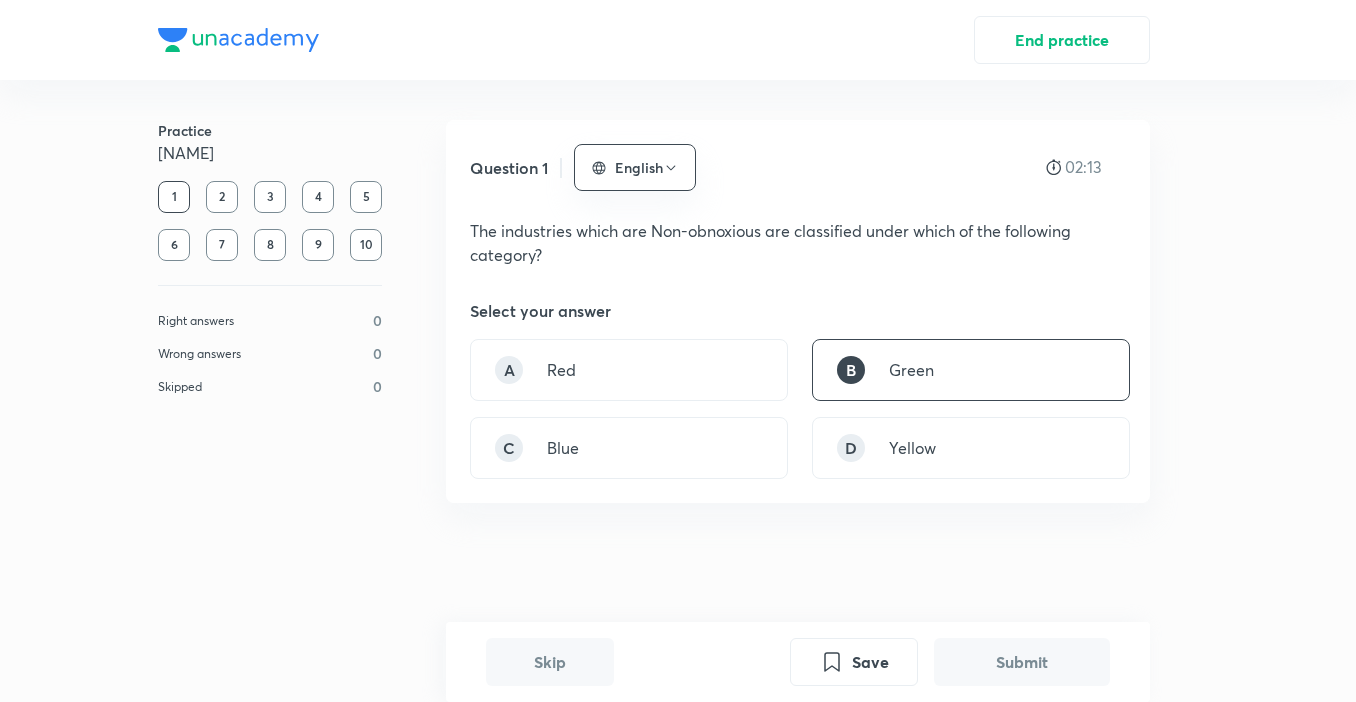 drag, startPoint x: 1038, startPoint y: 229, endPoint x: 1031, endPoint y: 252, distance: 24.04163 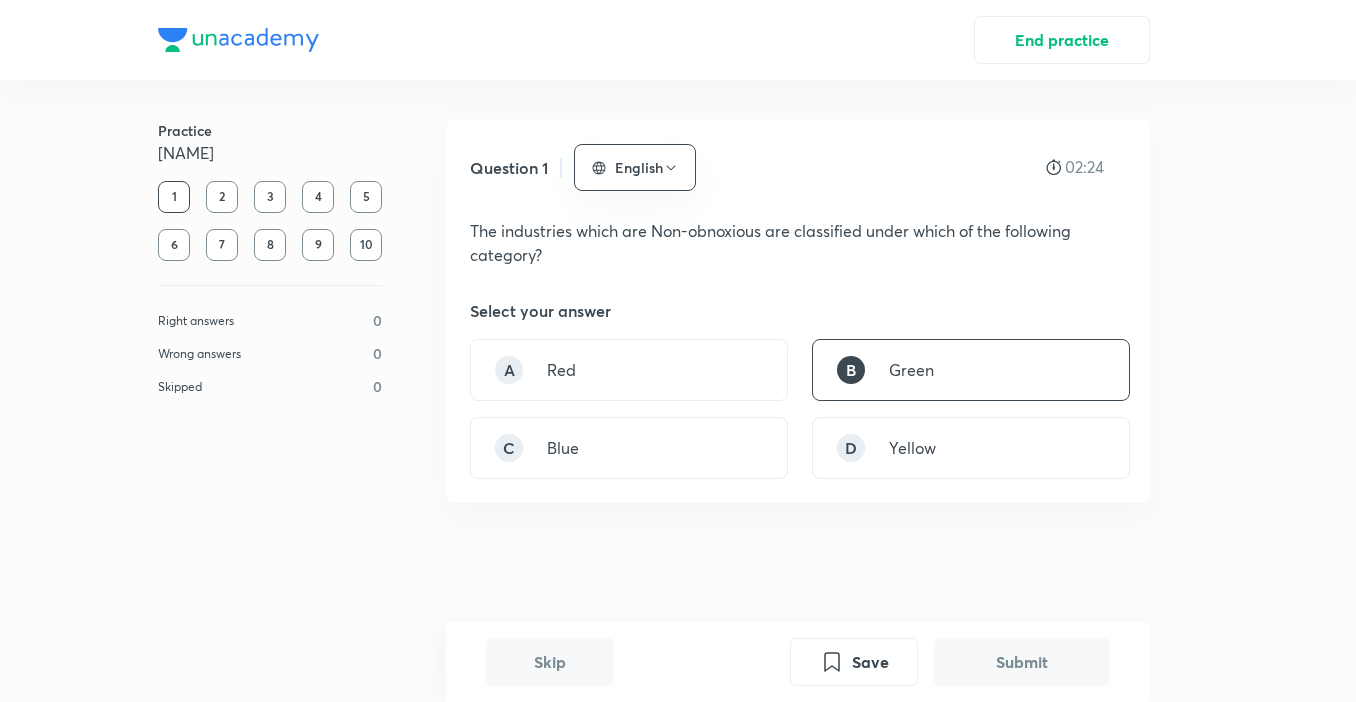 click on "1" at bounding box center [174, 197] 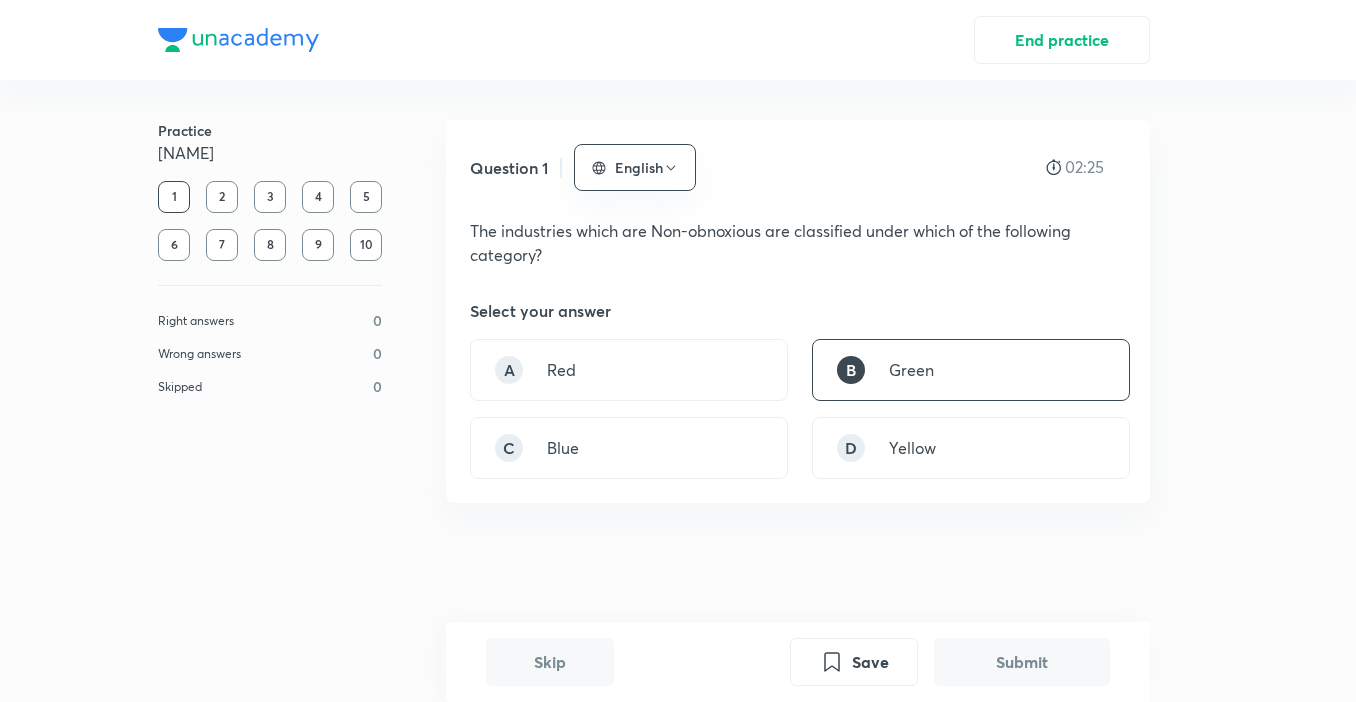 click on "1" at bounding box center [174, 197] 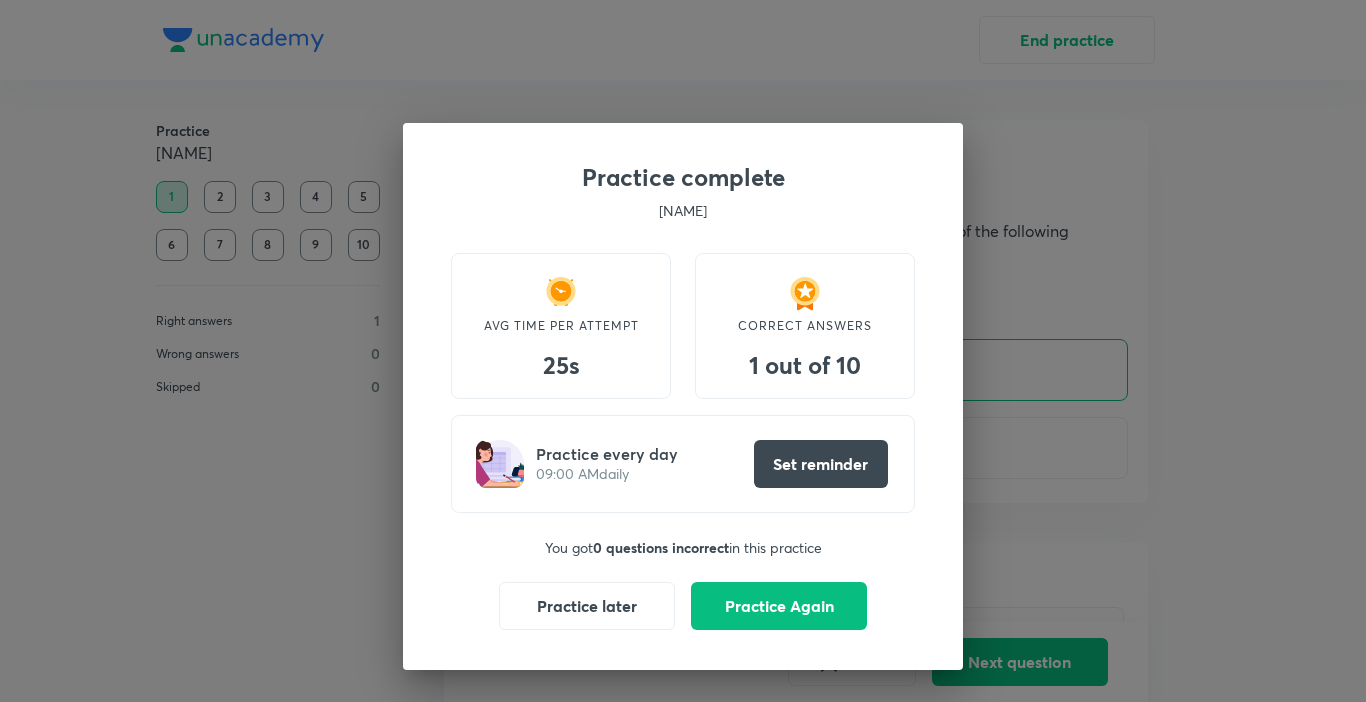 scroll, scrollTop: 482, scrollLeft: 0, axis: vertical 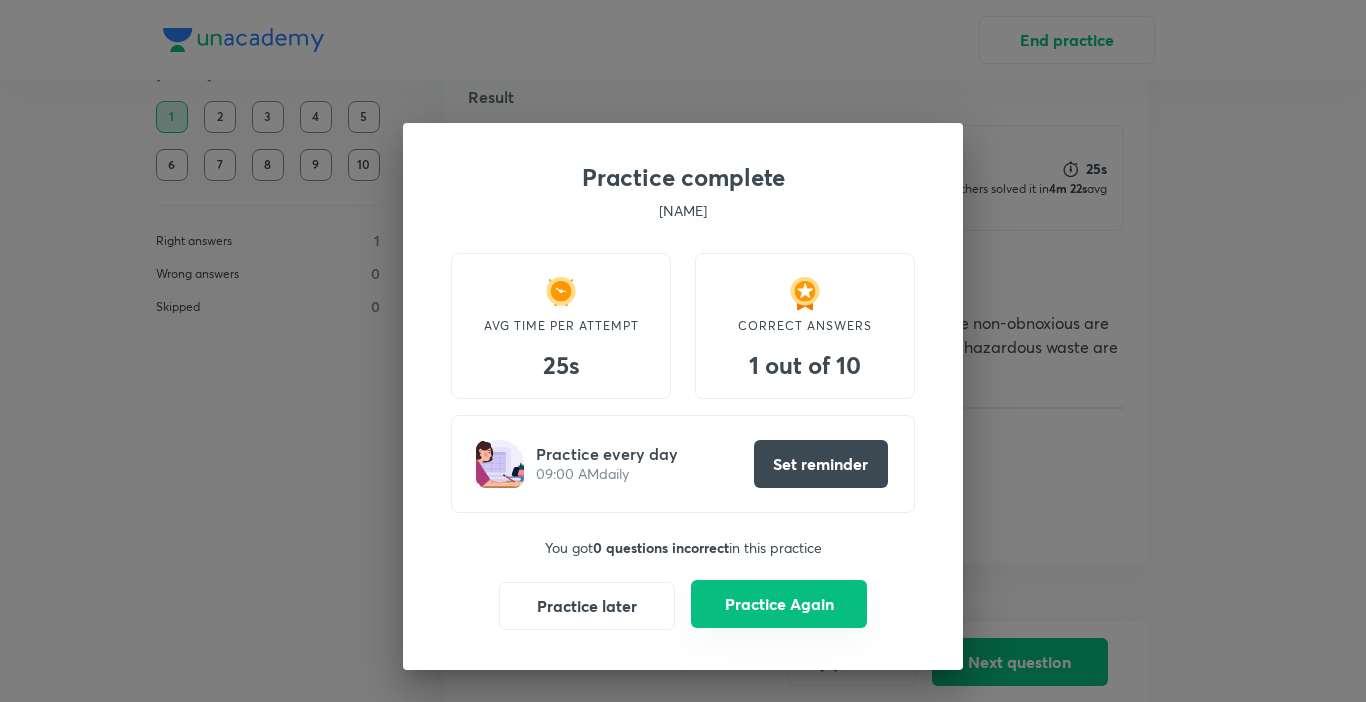 click on "Practice Again" at bounding box center (779, 604) 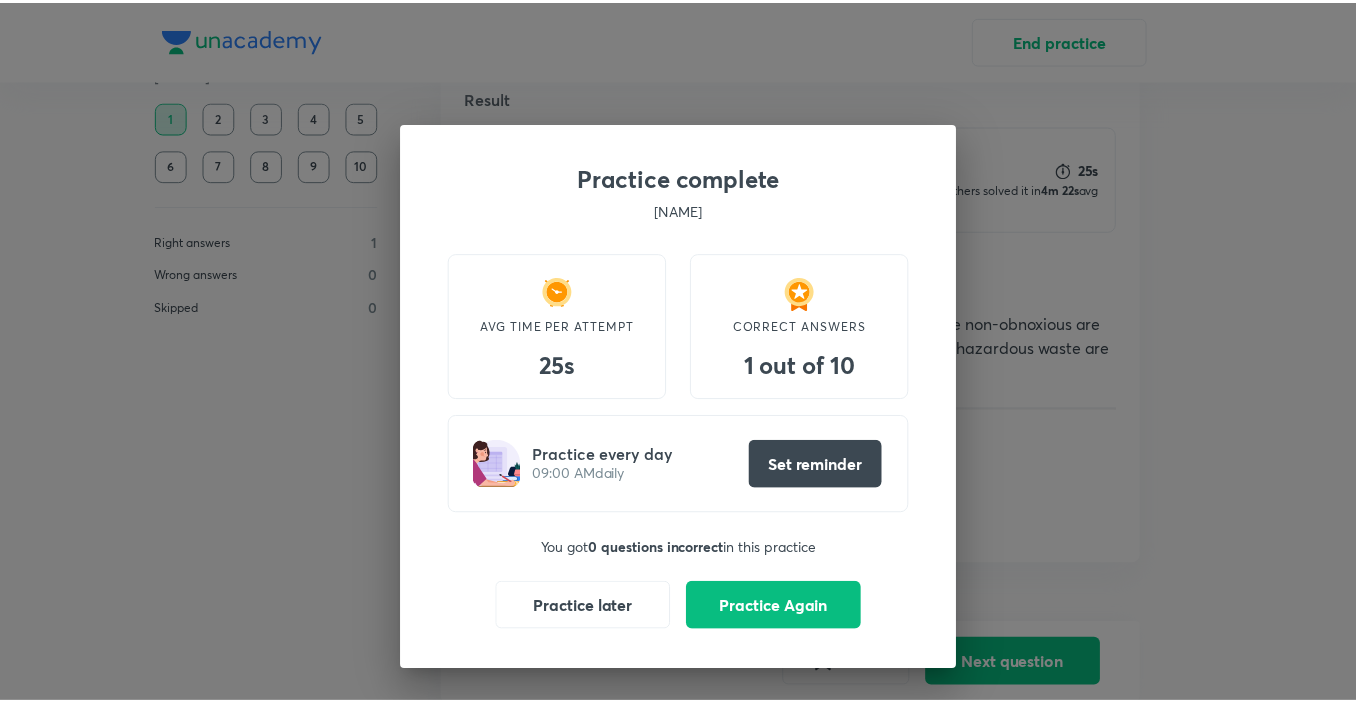 scroll, scrollTop: 50, scrollLeft: 0, axis: vertical 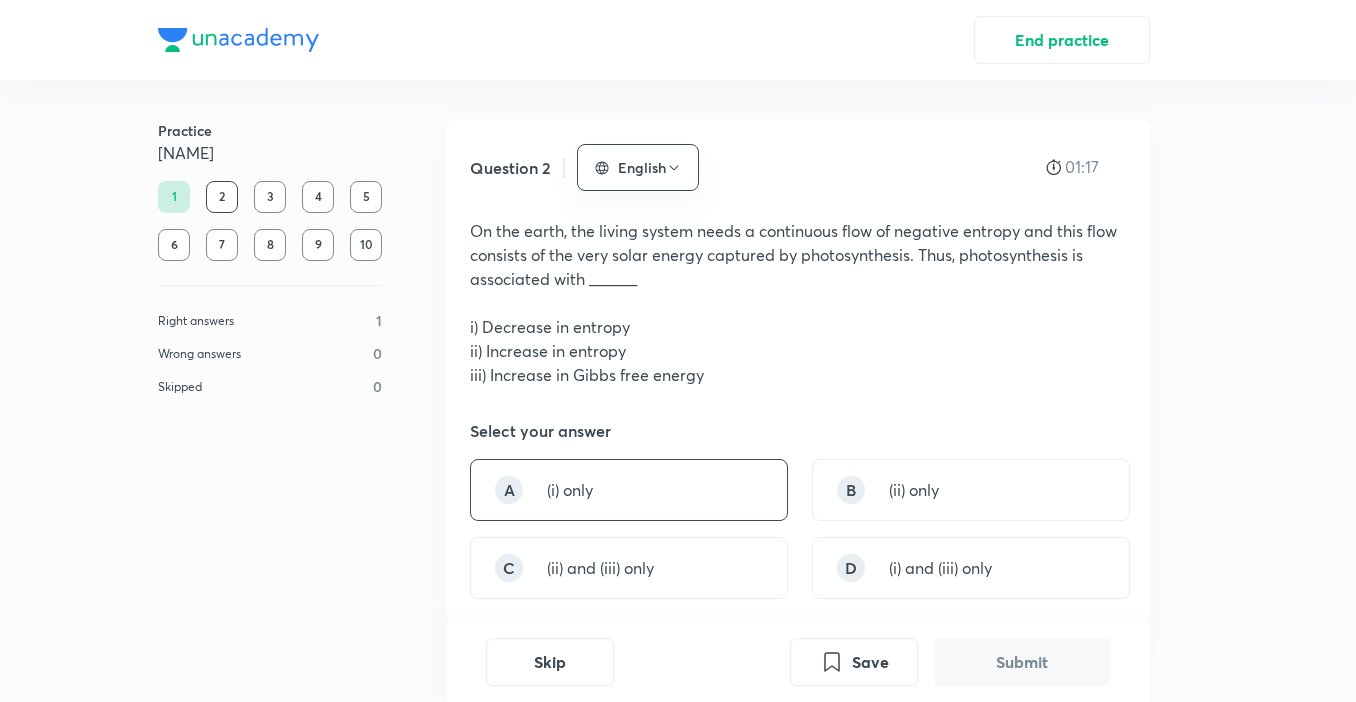 click on "A (i) only" at bounding box center (629, 490) 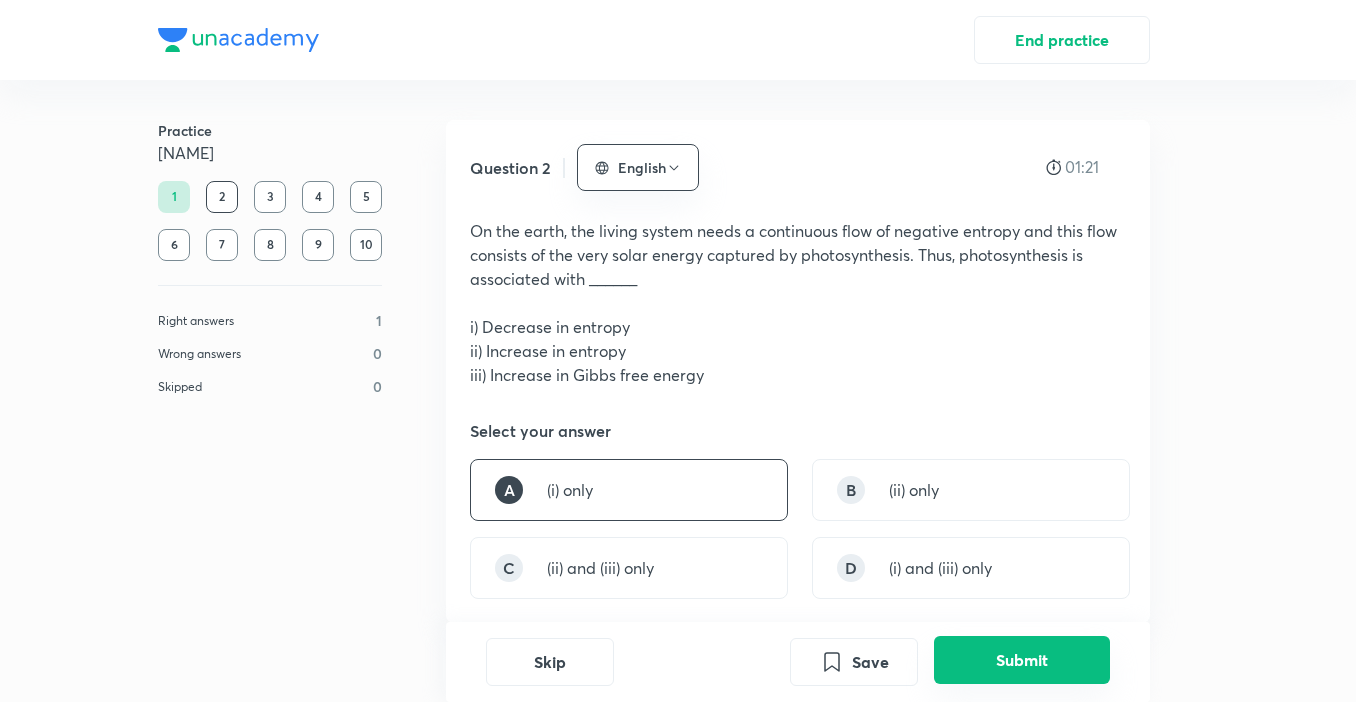 click on "Submit" at bounding box center [1022, 660] 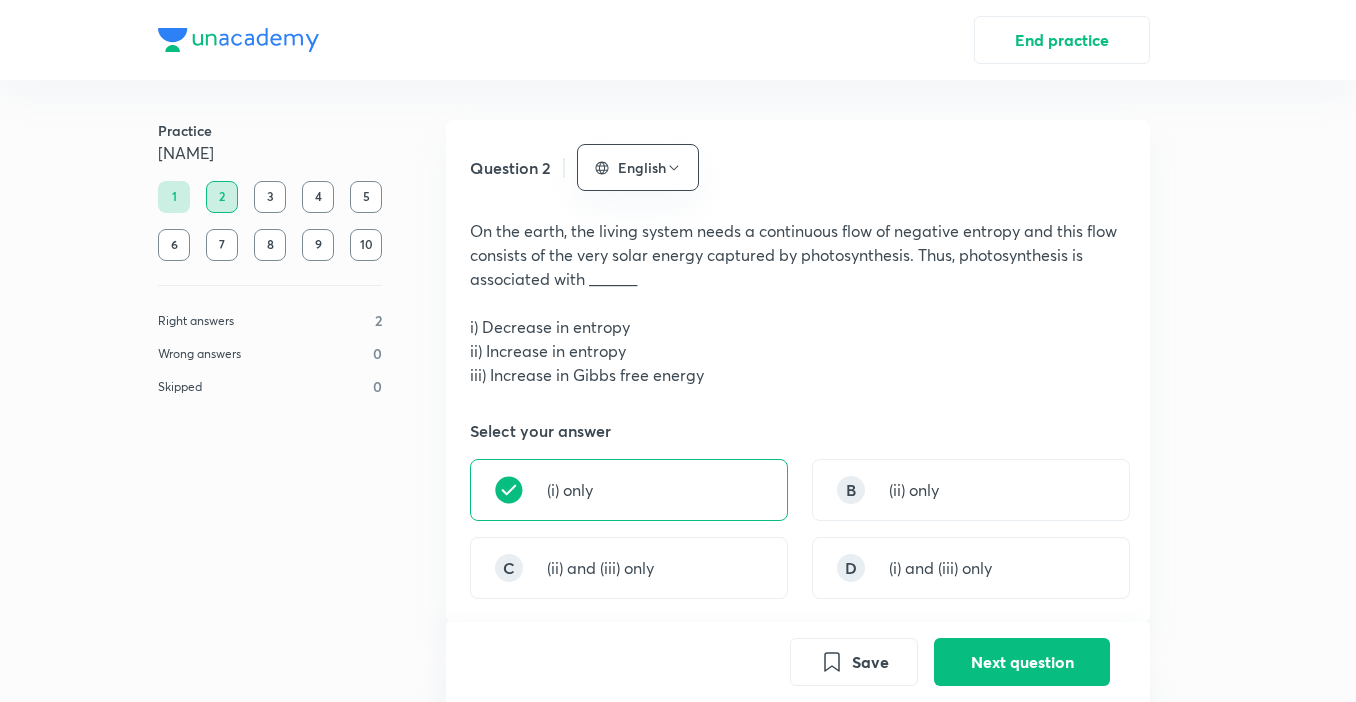 scroll, scrollTop: 663, scrollLeft: 0, axis: vertical 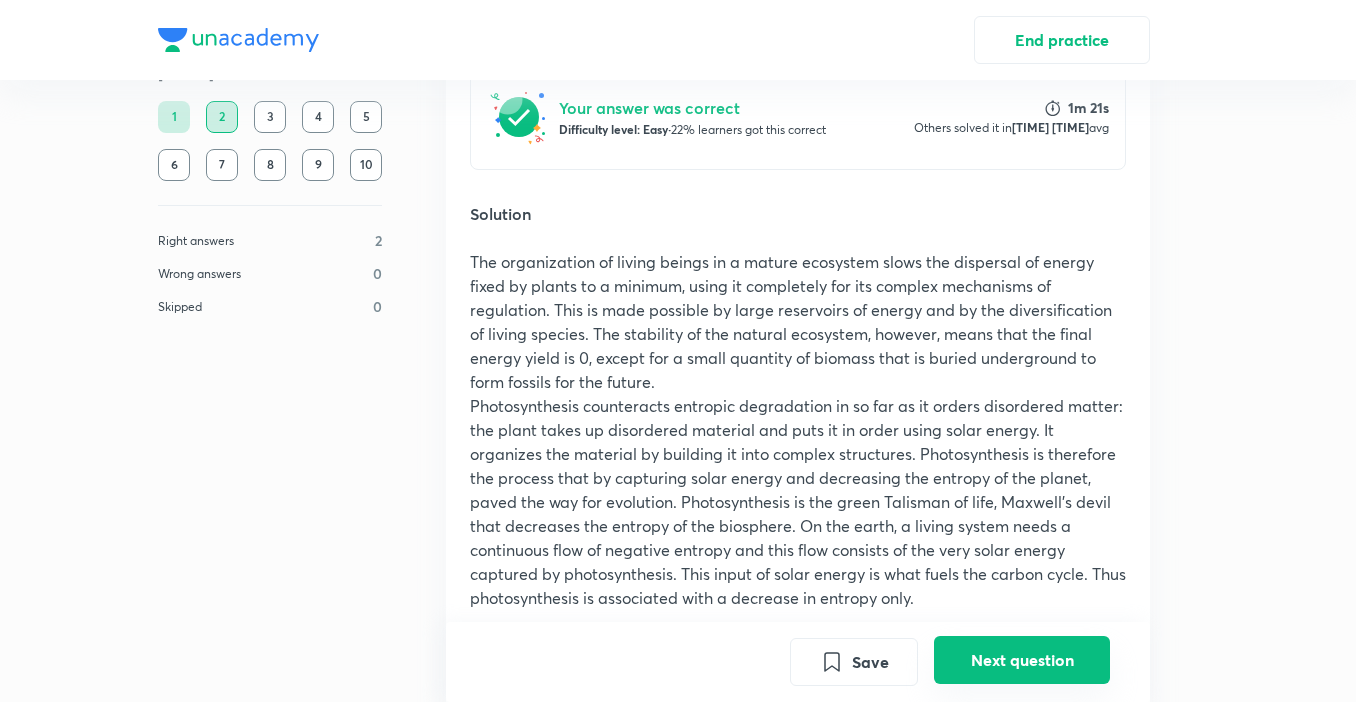 click on "Next question" at bounding box center (1022, 660) 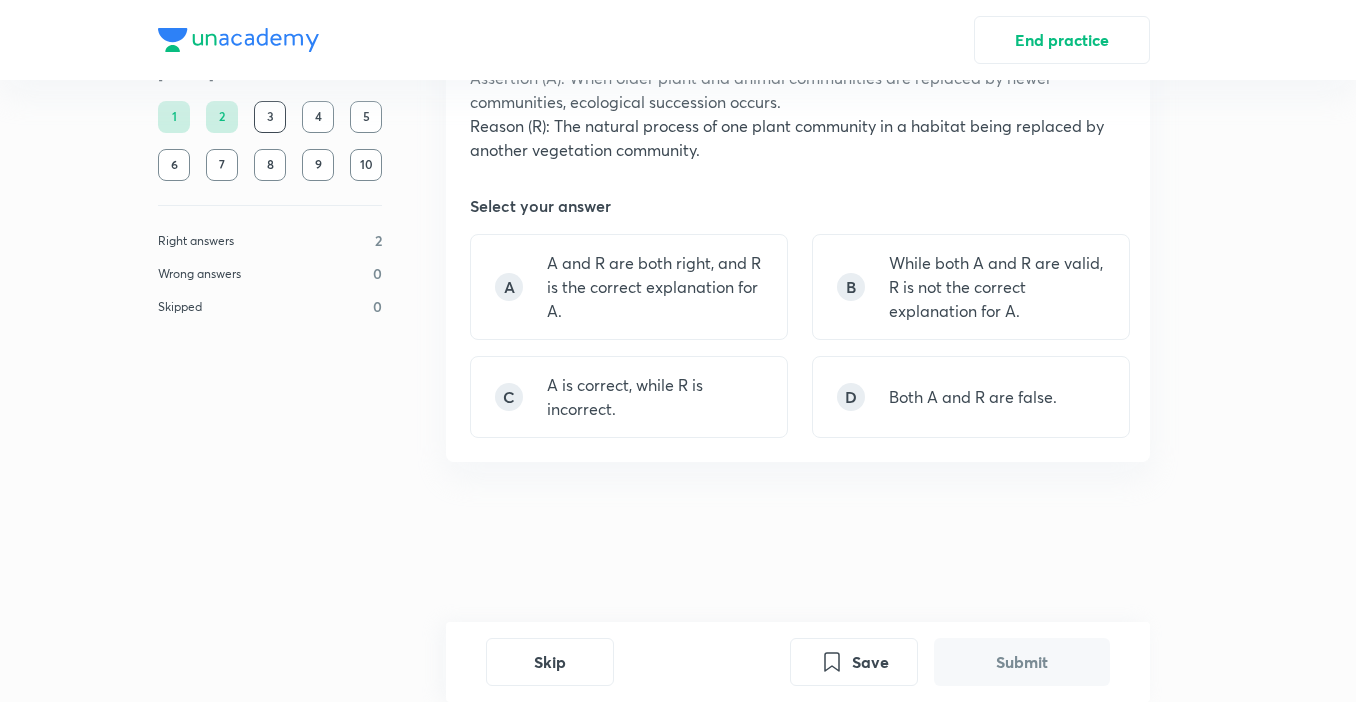 scroll, scrollTop: 0, scrollLeft: 0, axis: both 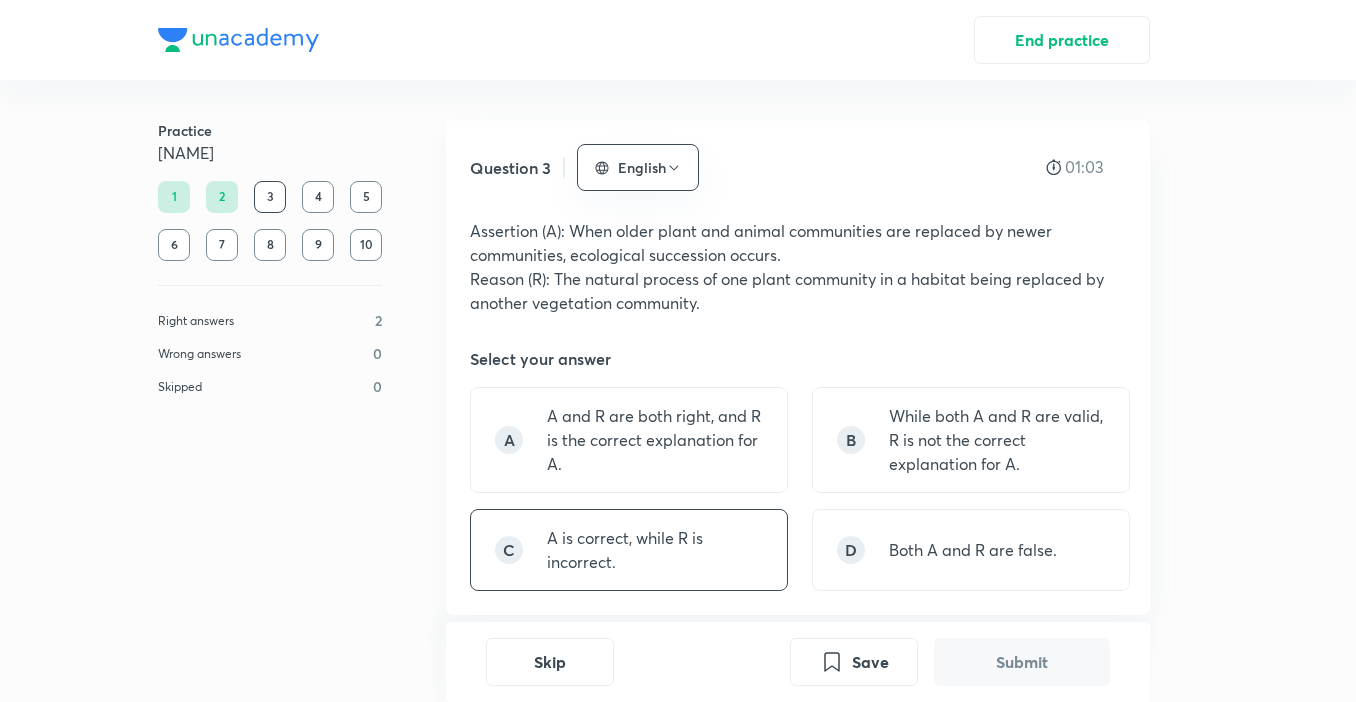 click on "A is correct, while R is incorrect." at bounding box center [655, 550] 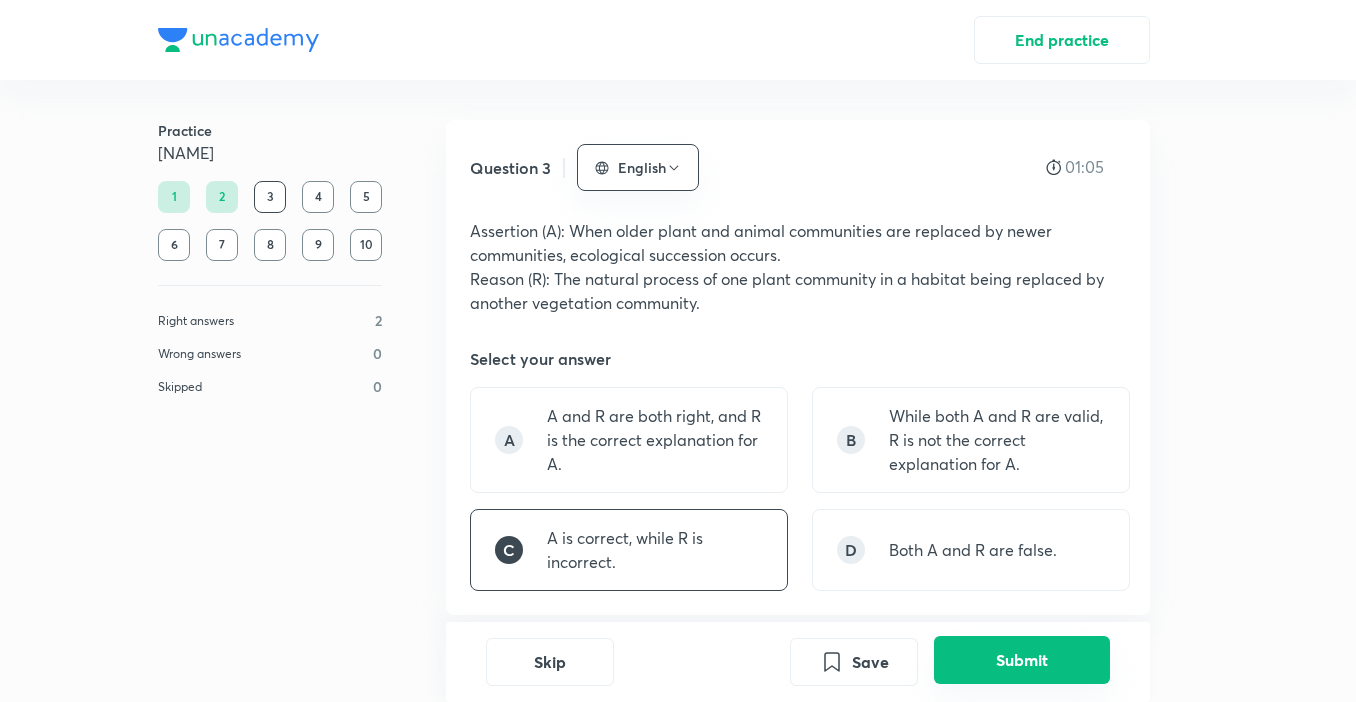 click on "Submit" at bounding box center (1022, 660) 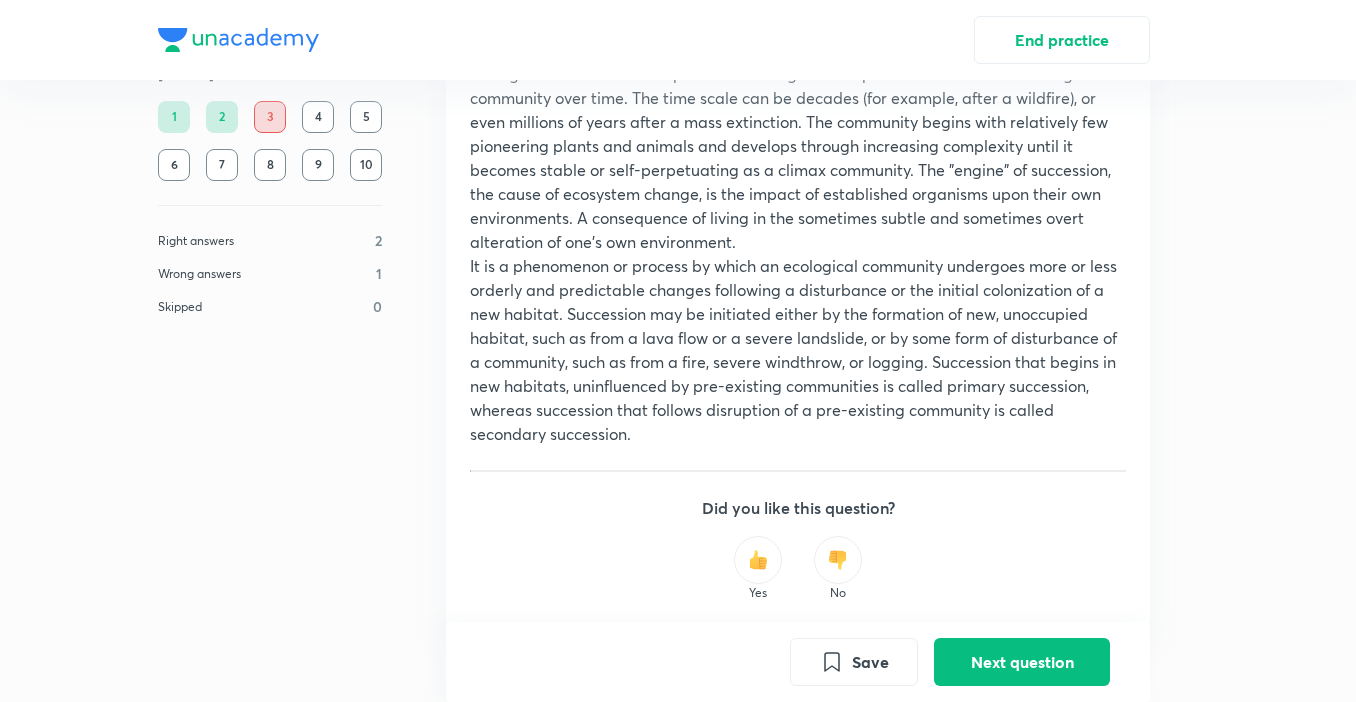 scroll, scrollTop: 923, scrollLeft: 0, axis: vertical 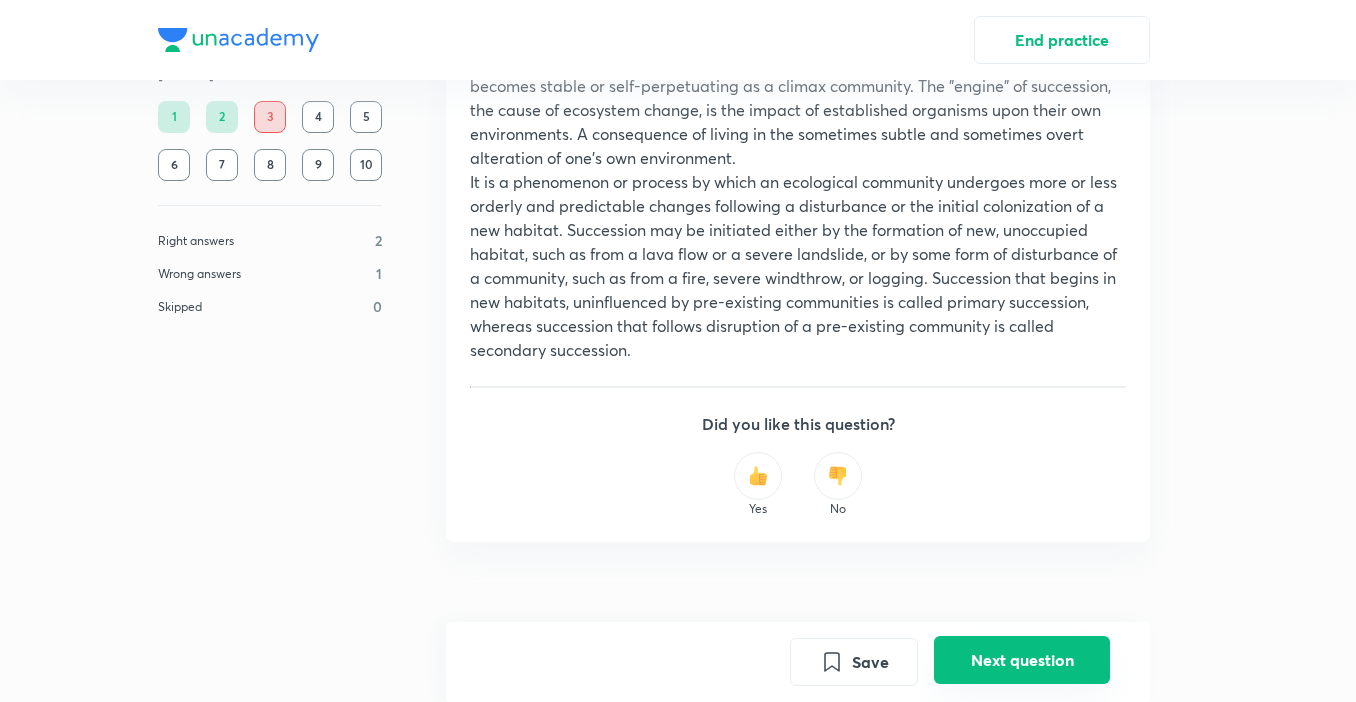click on "Next question" at bounding box center (1022, 660) 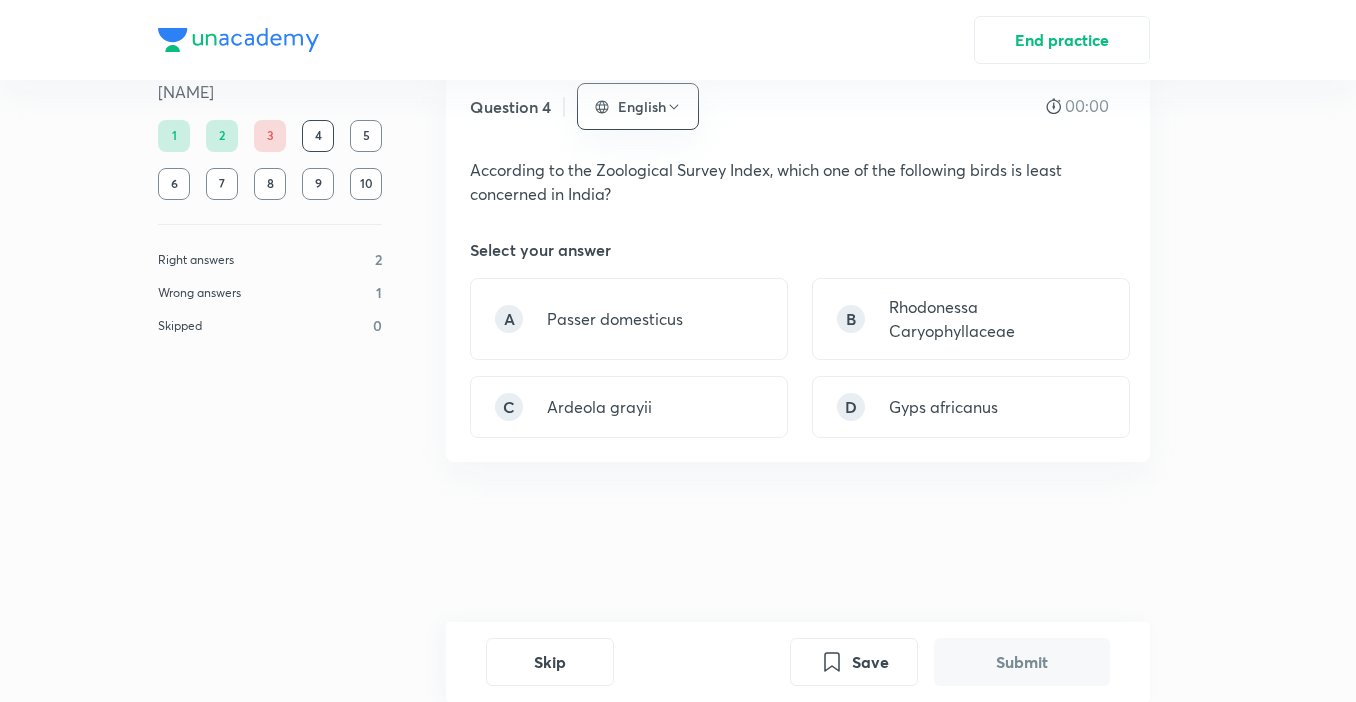 scroll, scrollTop: 0, scrollLeft: 0, axis: both 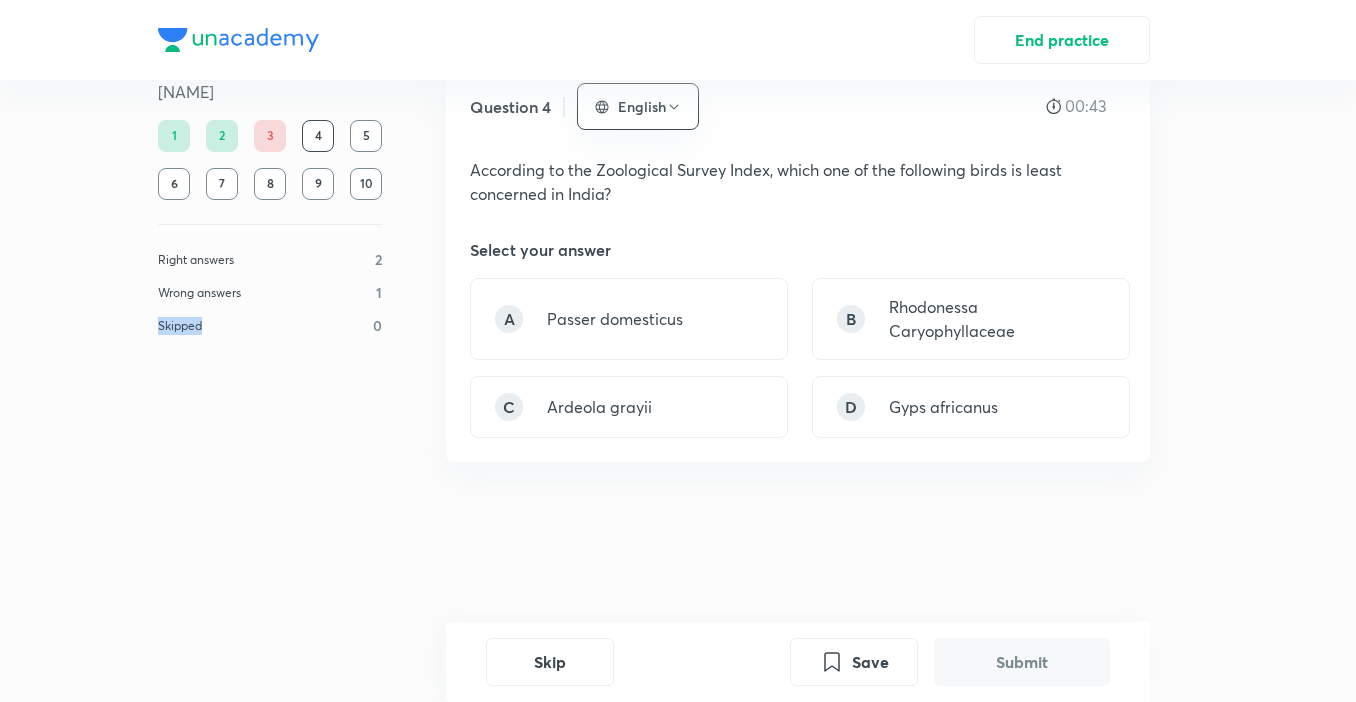 drag, startPoint x: 115, startPoint y: 741, endPoint x: 54, endPoint y: 741, distance: 61 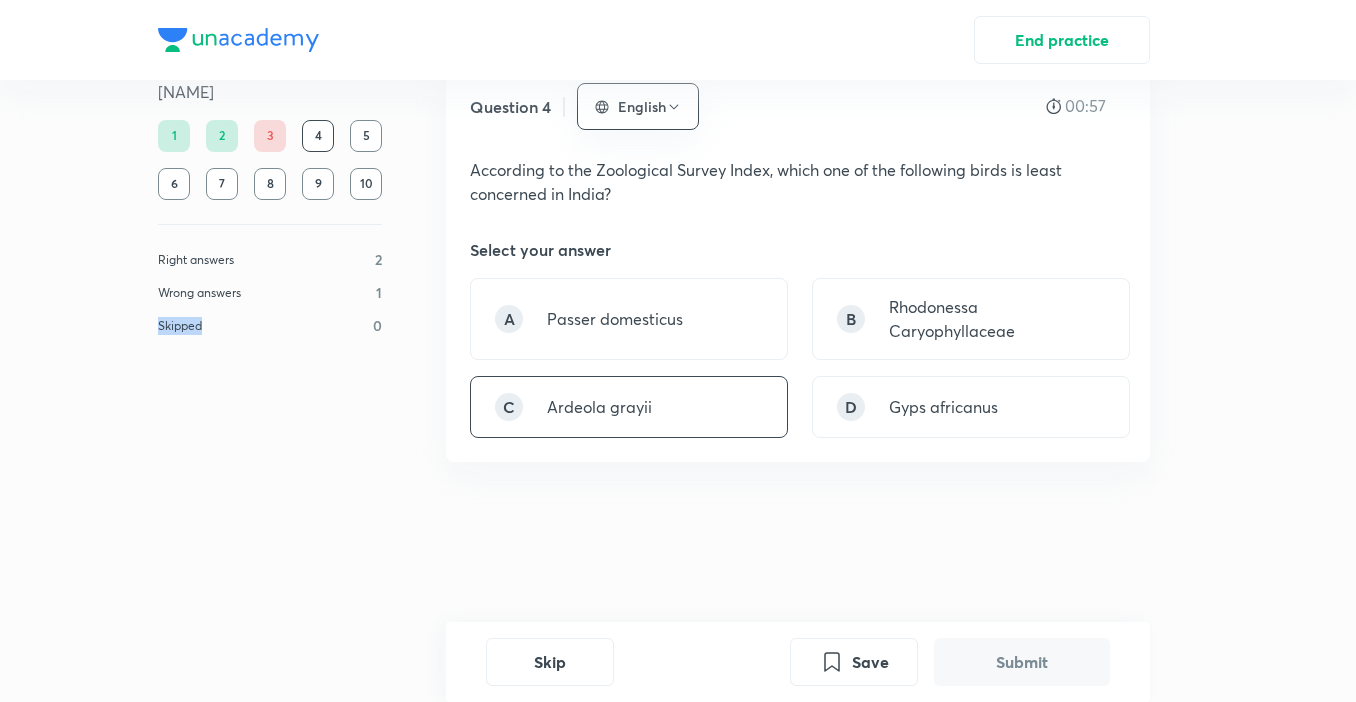 click on "C Ardeola grayii" at bounding box center [629, 407] 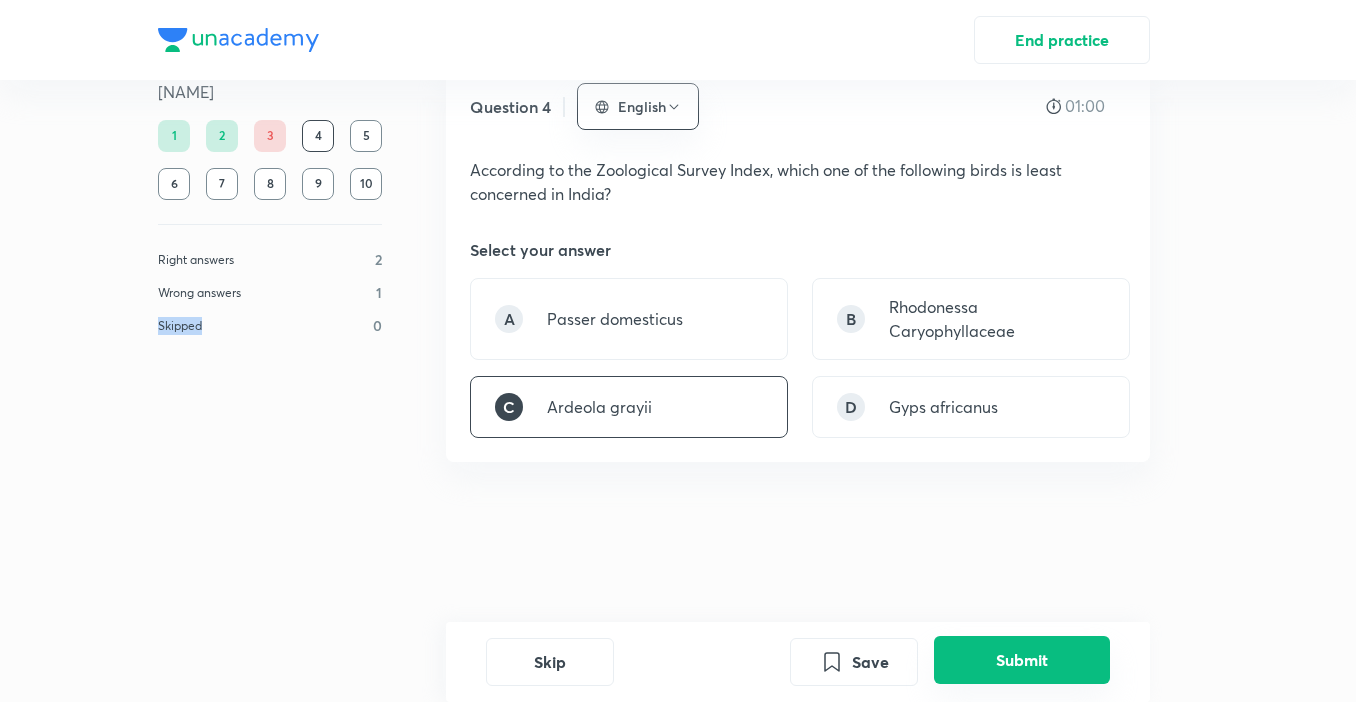 click on "Submit" at bounding box center (1022, 660) 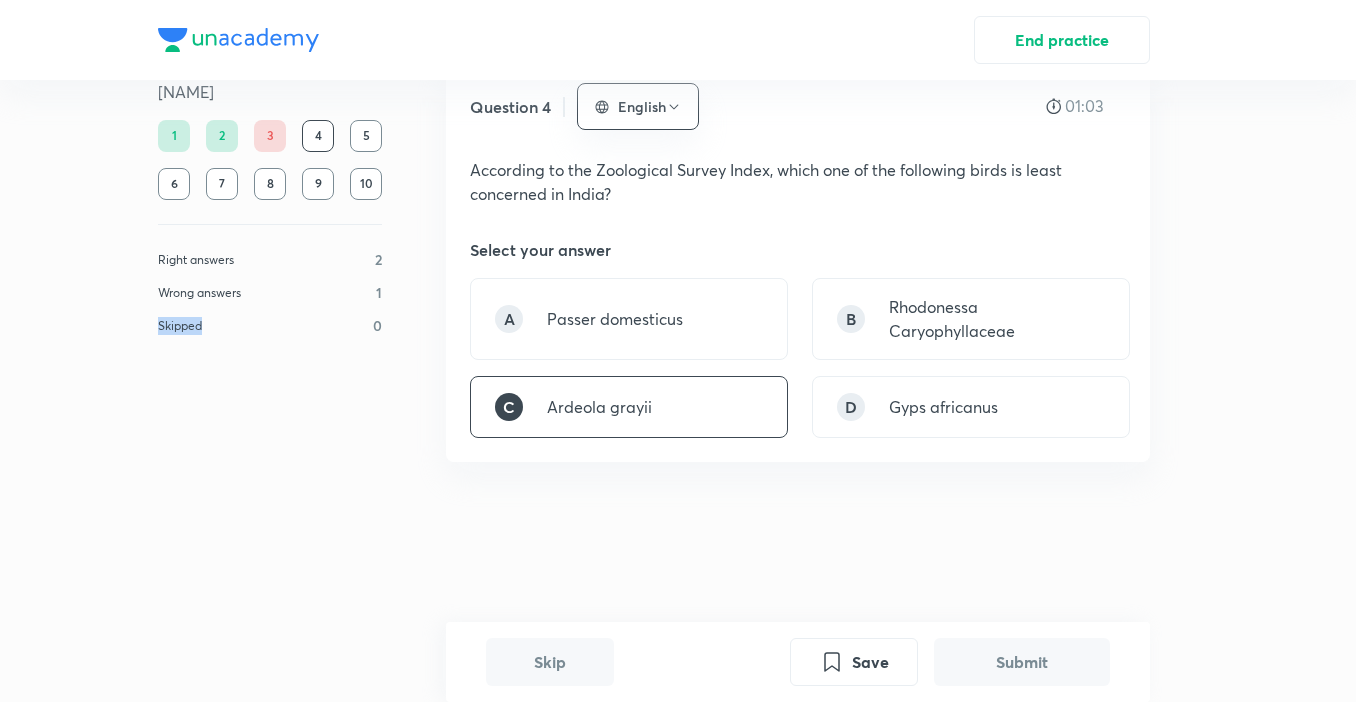 scroll, scrollTop: 563, scrollLeft: 0, axis: vertical 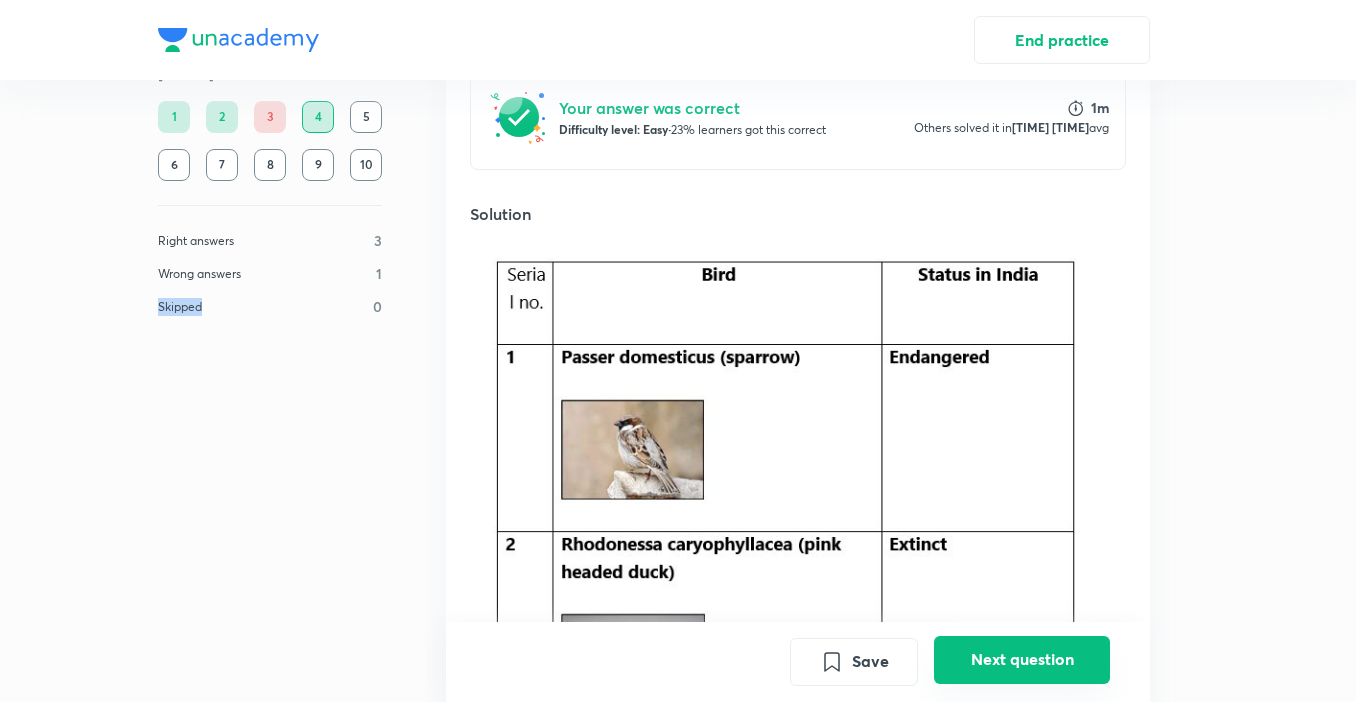 click on "Next question" at bounding box center (1022, 660) 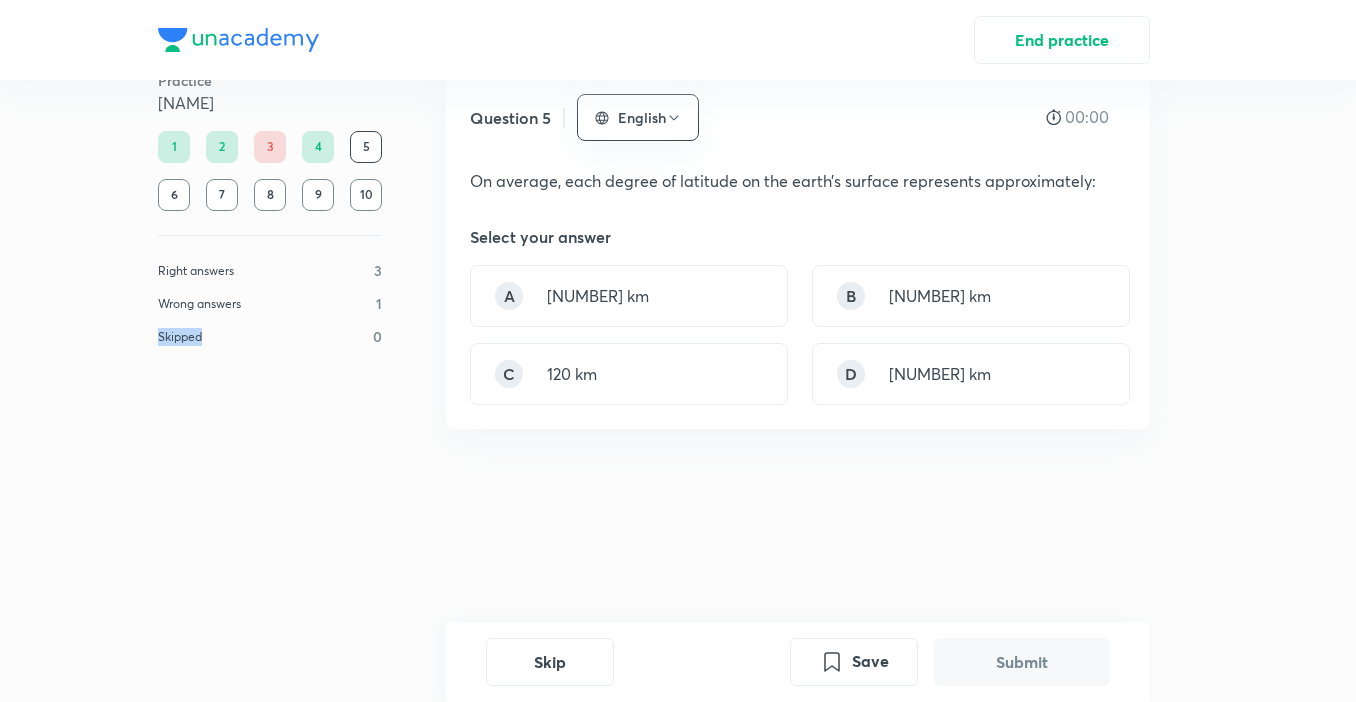 scroll, scrollTop: 0, scrollLeft: 0, axis: both 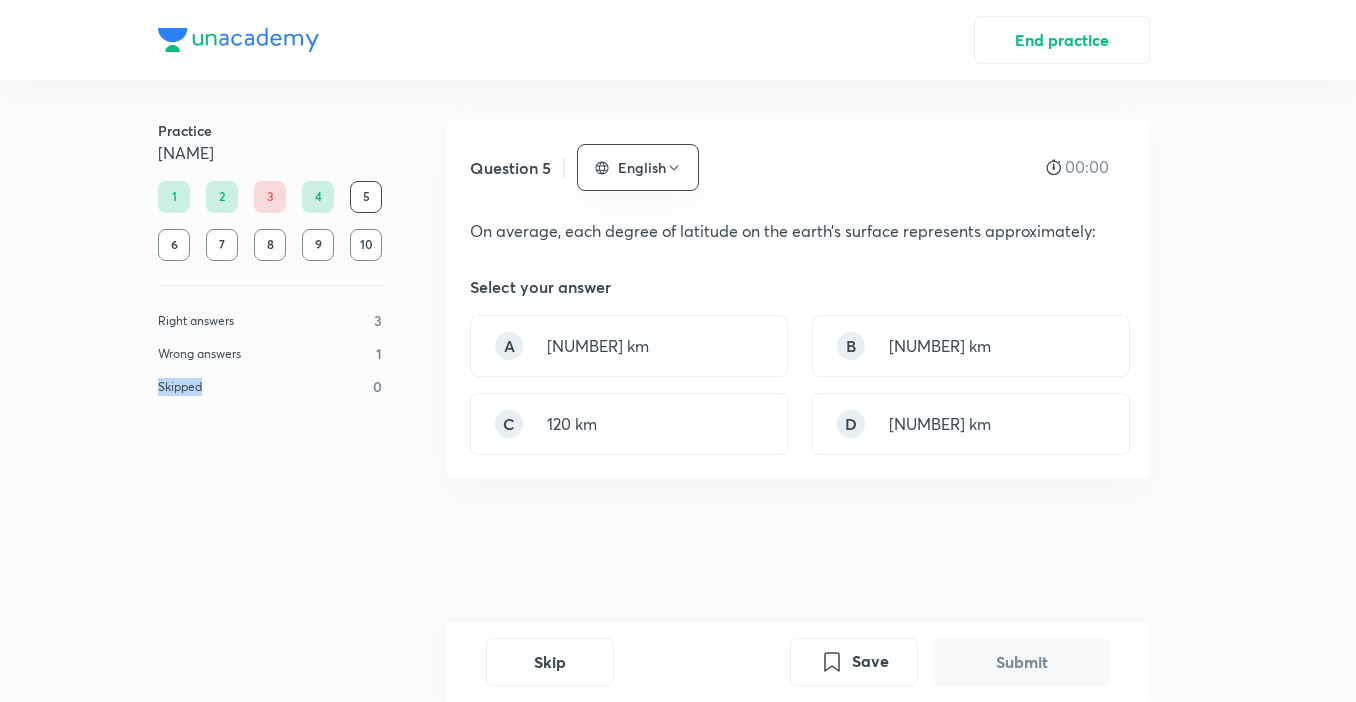 click on "Submit" at bounding box center [1022, 662] 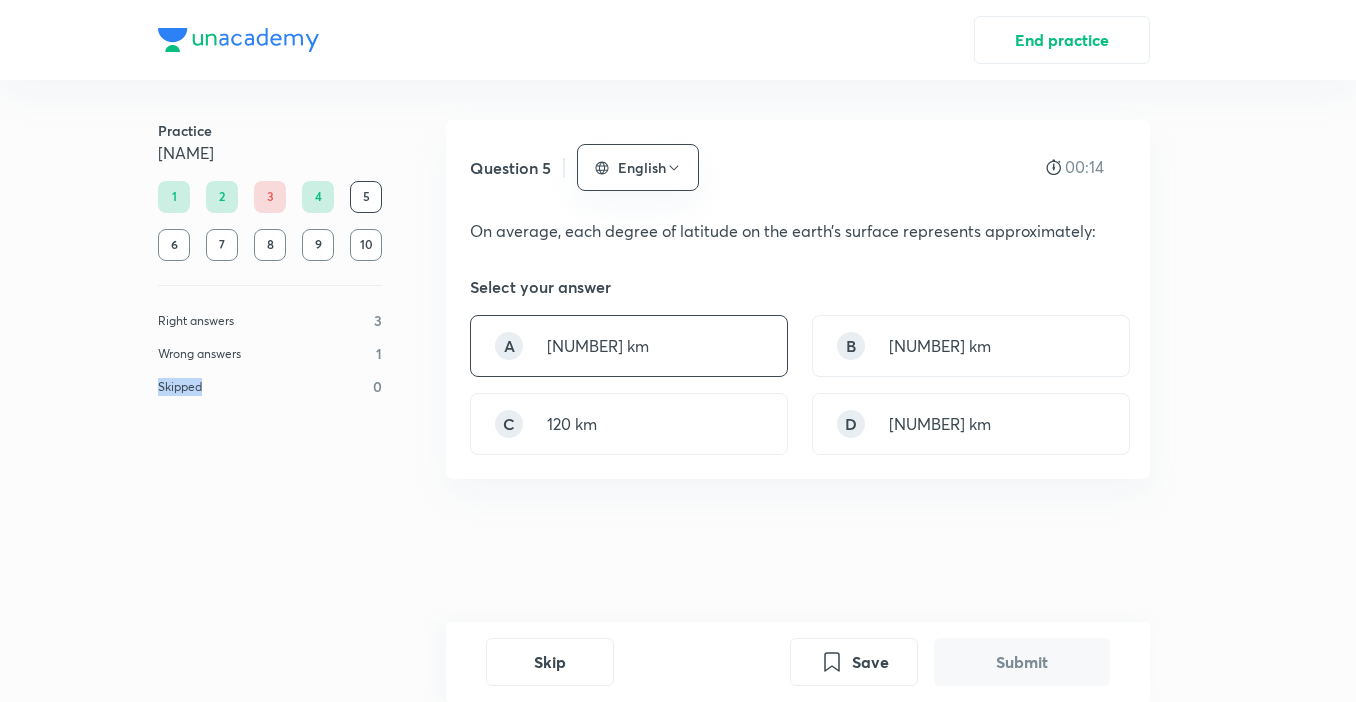 click on "A 111 km" at bounding box center [629, 346] 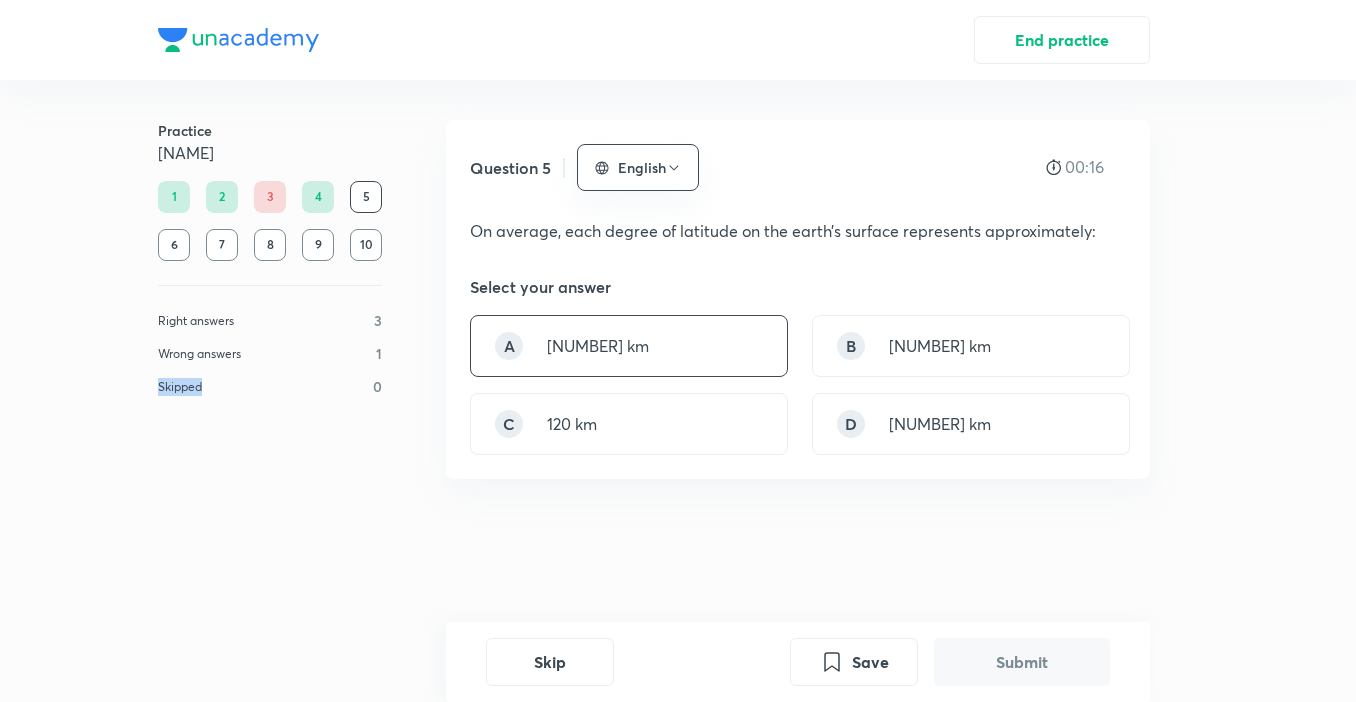 click on "A 111 km" at bounding box center (629, 346) 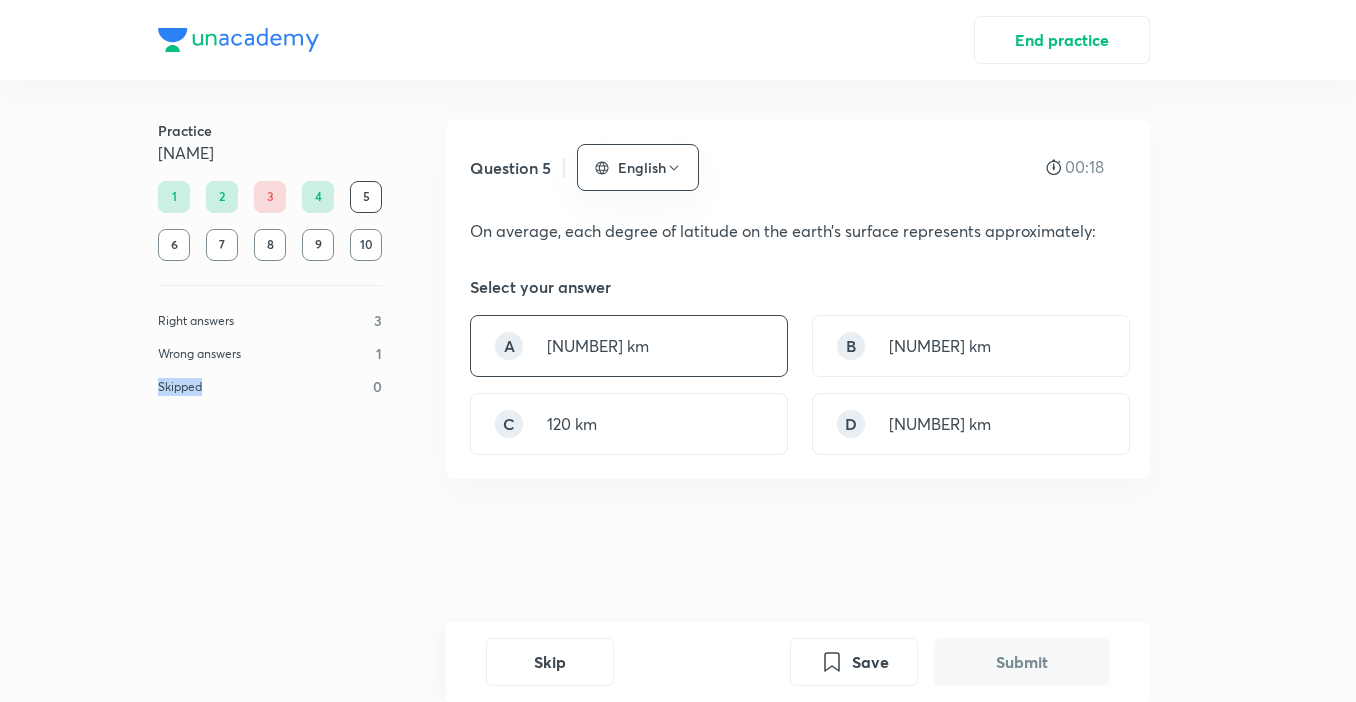 click on "A 111 km" at bounding box center (629, 346) 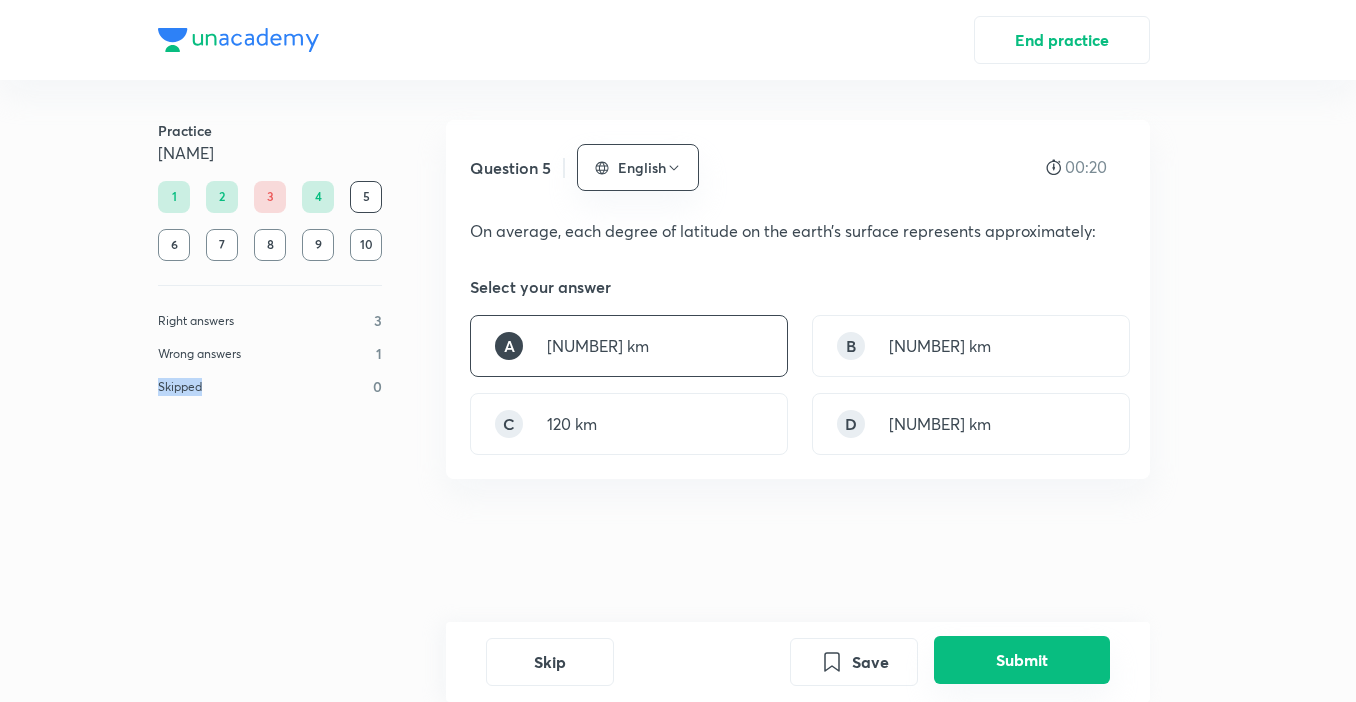 click on "Submit" at bounding box center [1022, 660] 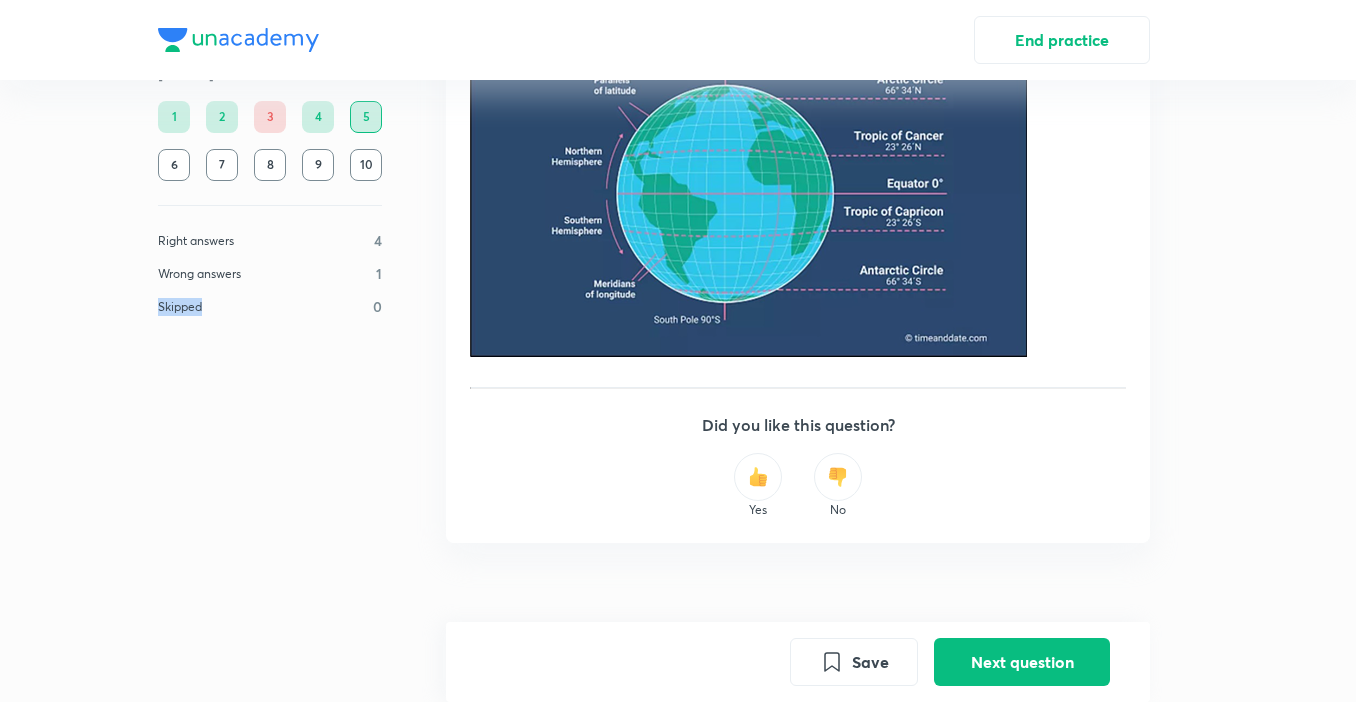 scroll, scrollTop: 992, scrollLeft: 0, axis: vertical 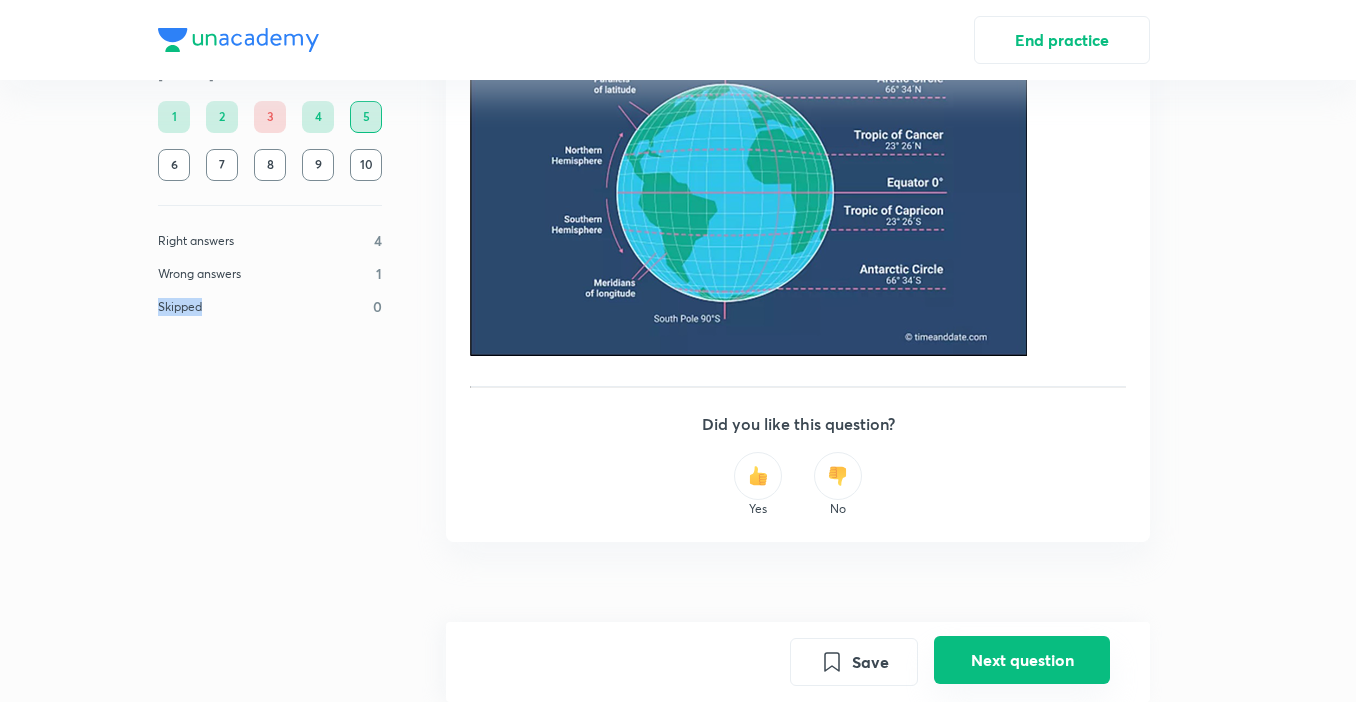 click on "Next question" at bounding box center [1022, 660] 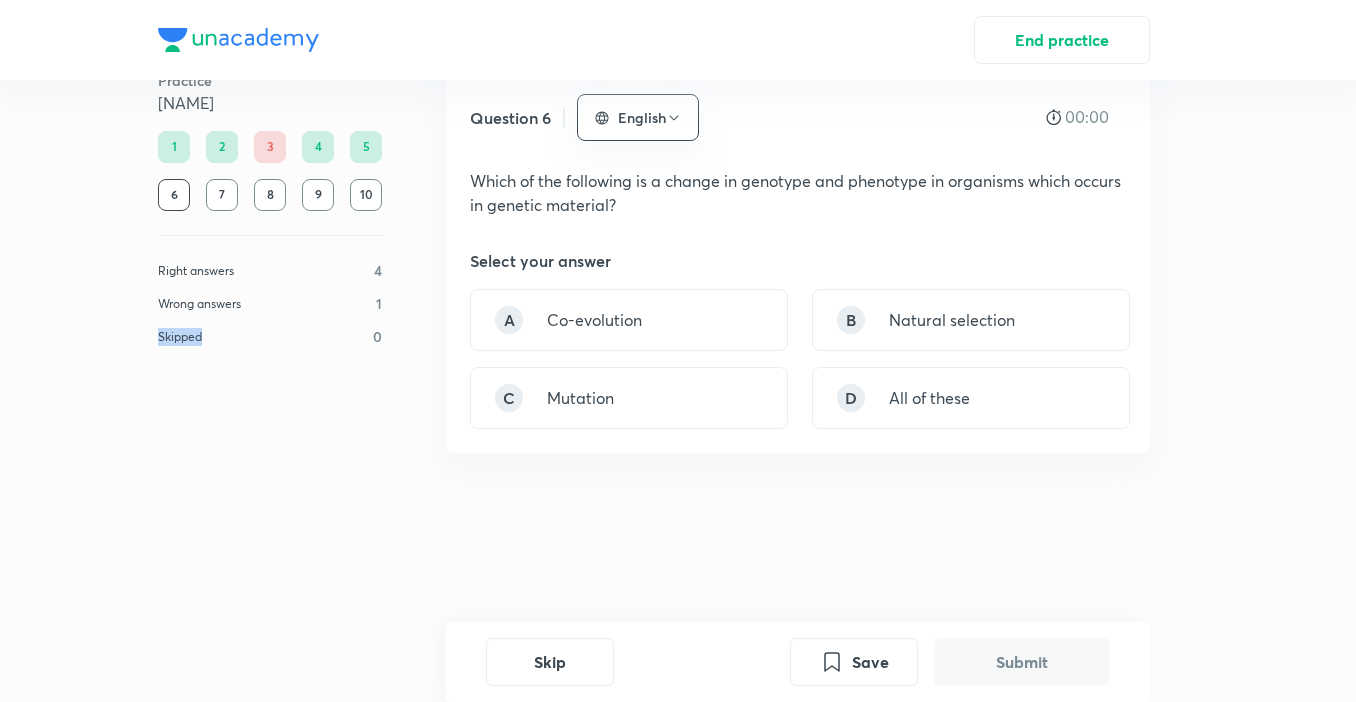 scroll, scrollTop: 0, scrollLeft: 0, axis: both 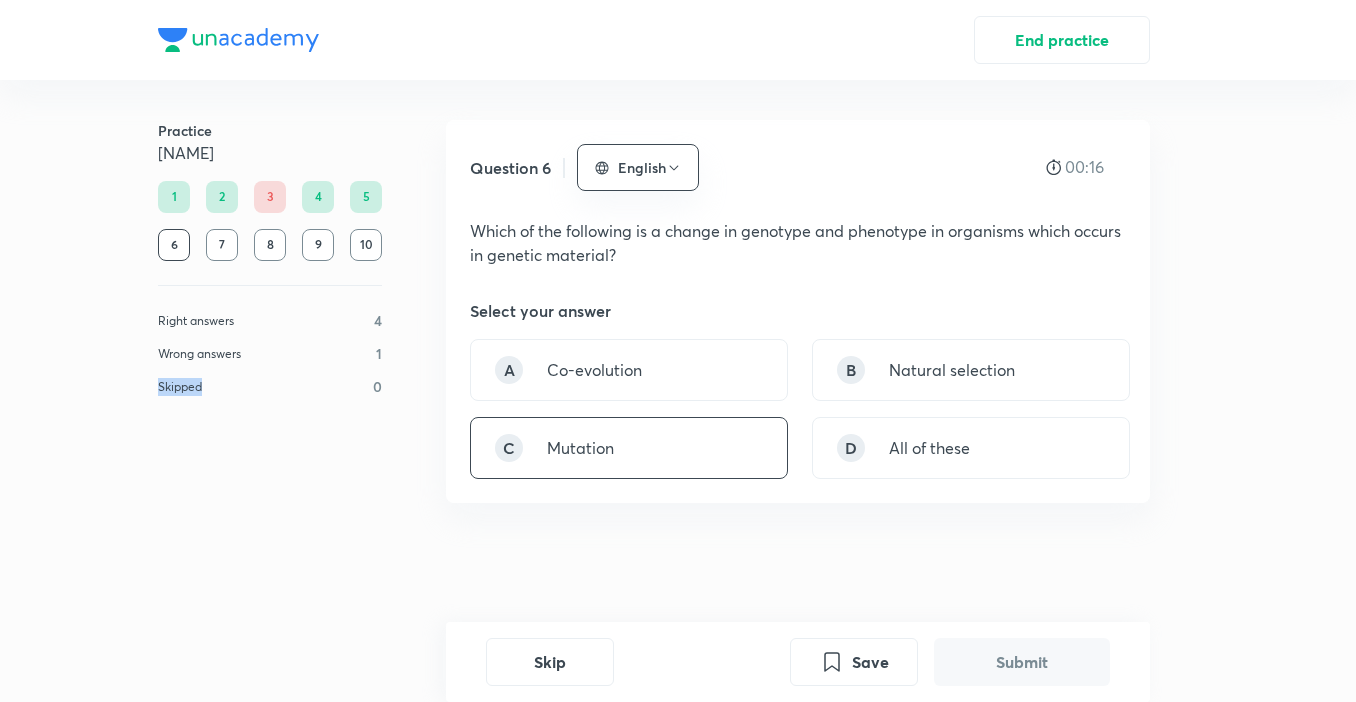 click on "C Mutation" at bounding box center (629, 448) 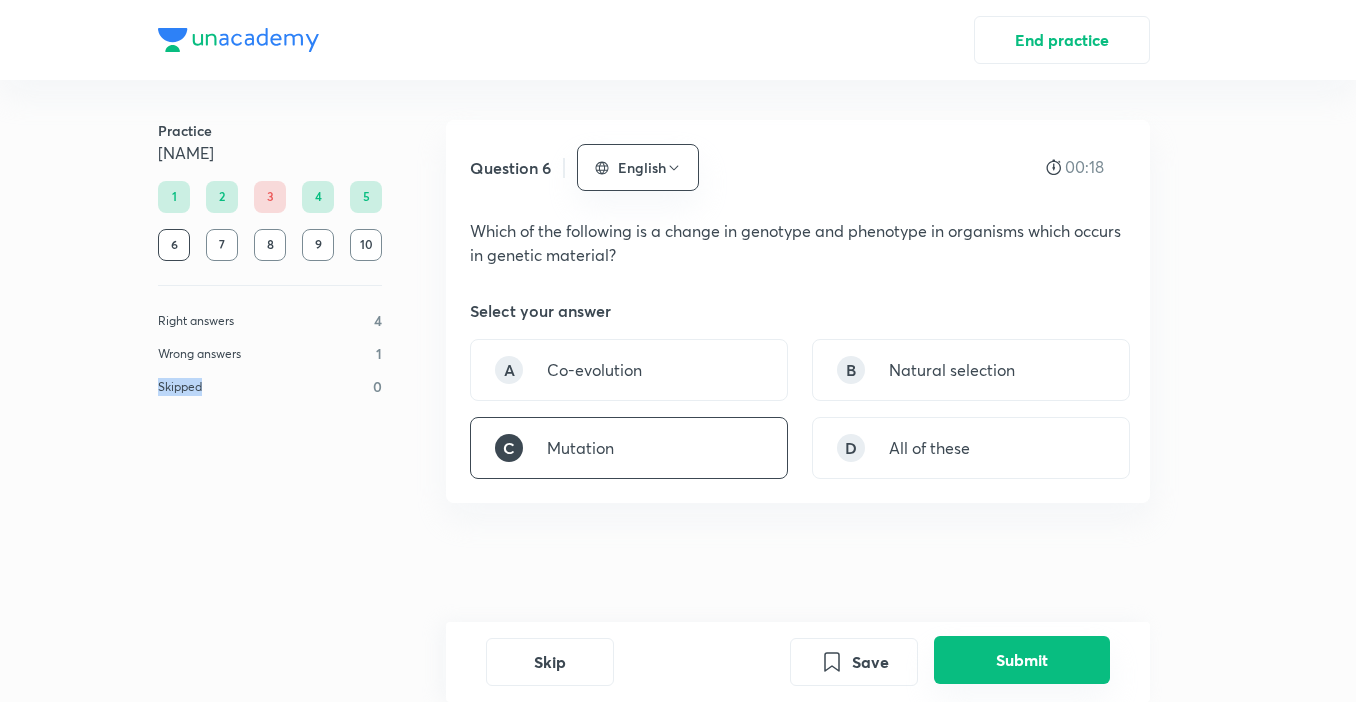 click on "Submit" at bounding box center (1022, 660) 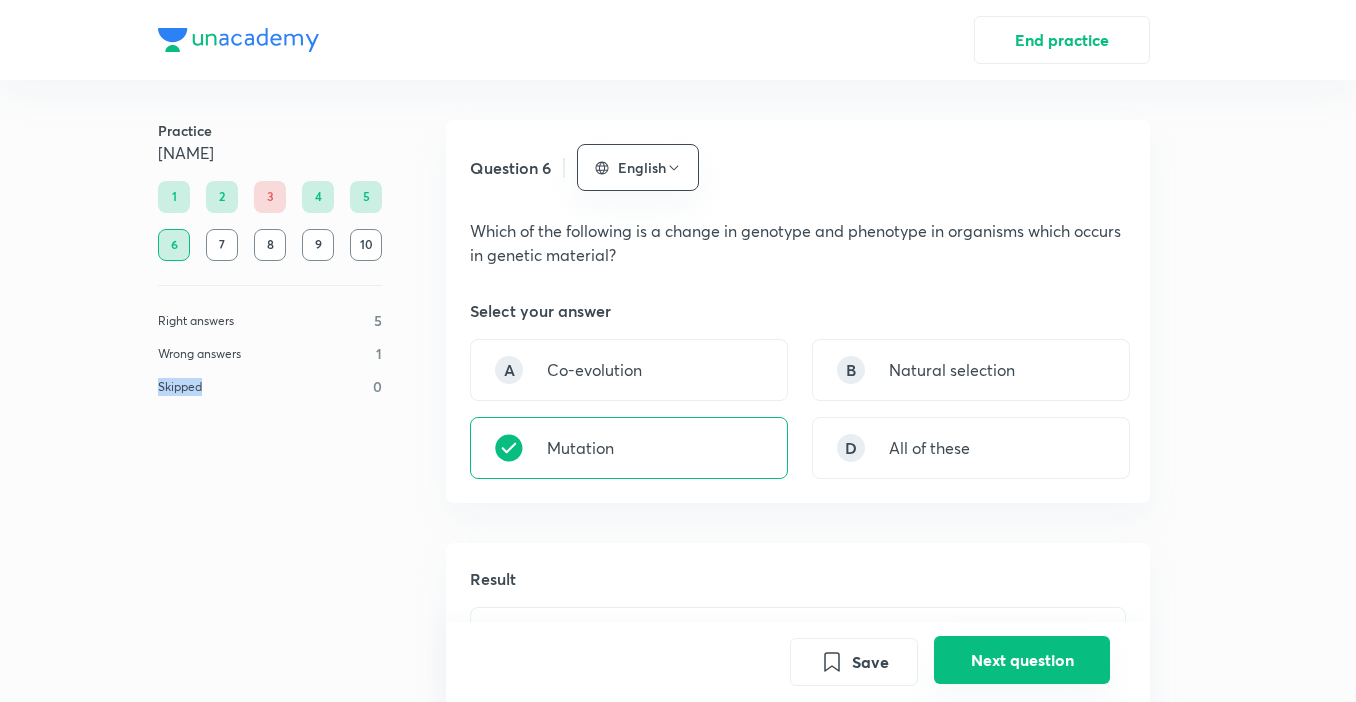 scroll, scrollTop: 543, scrollLeft: 0, axis: vertical 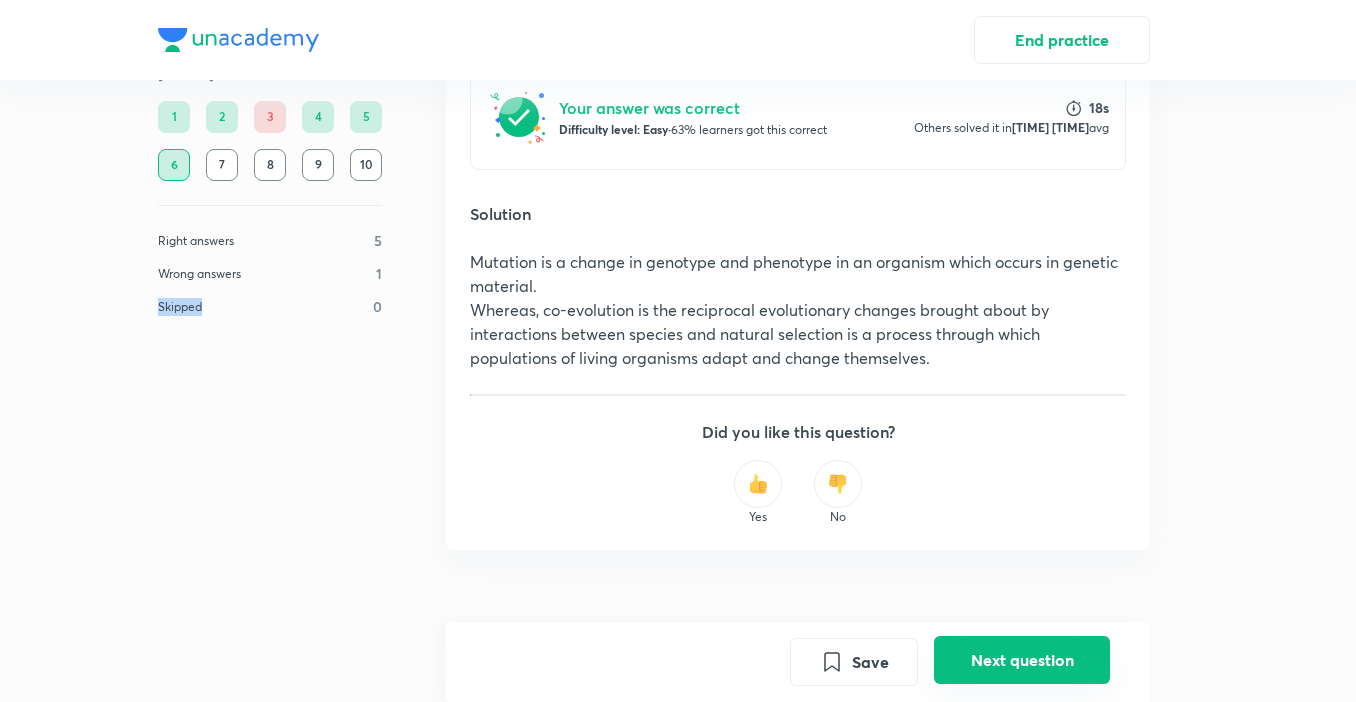 click on "Next question" at bounding box center [1022, 660] 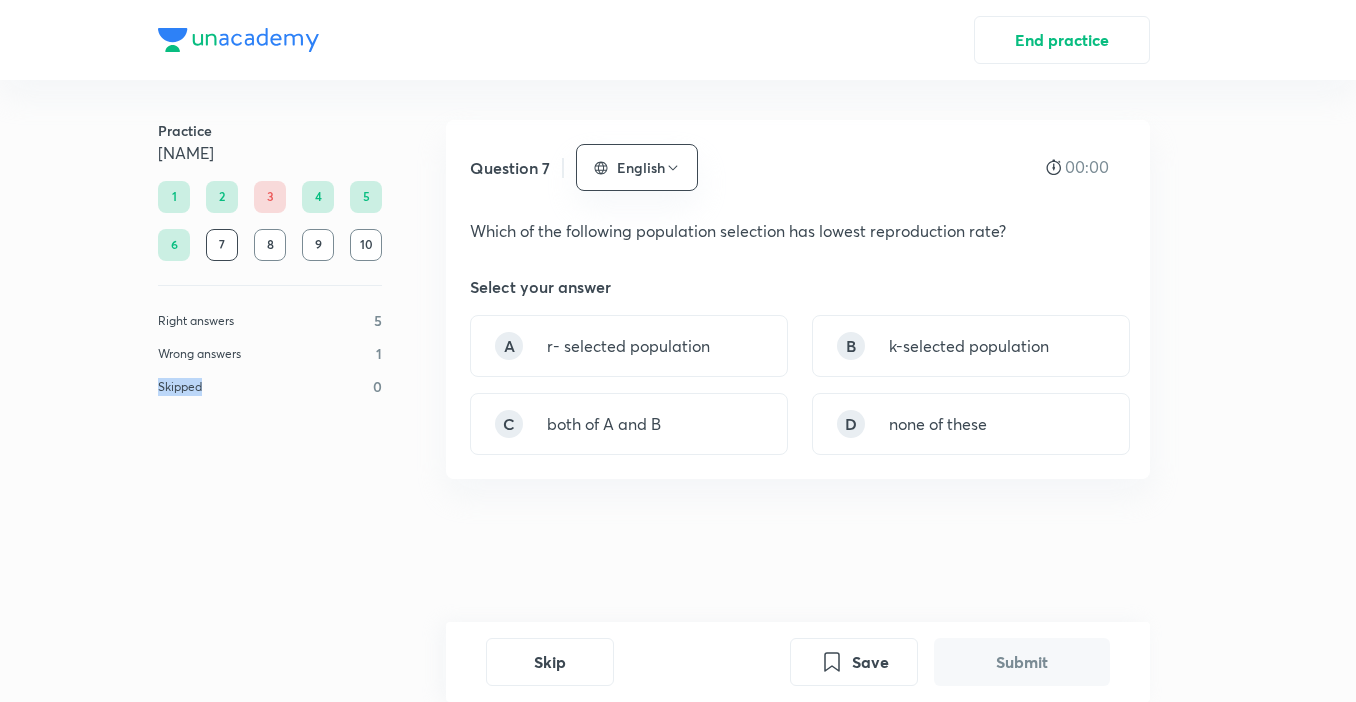 click on "Submit" at bounding box center [1022, 662] 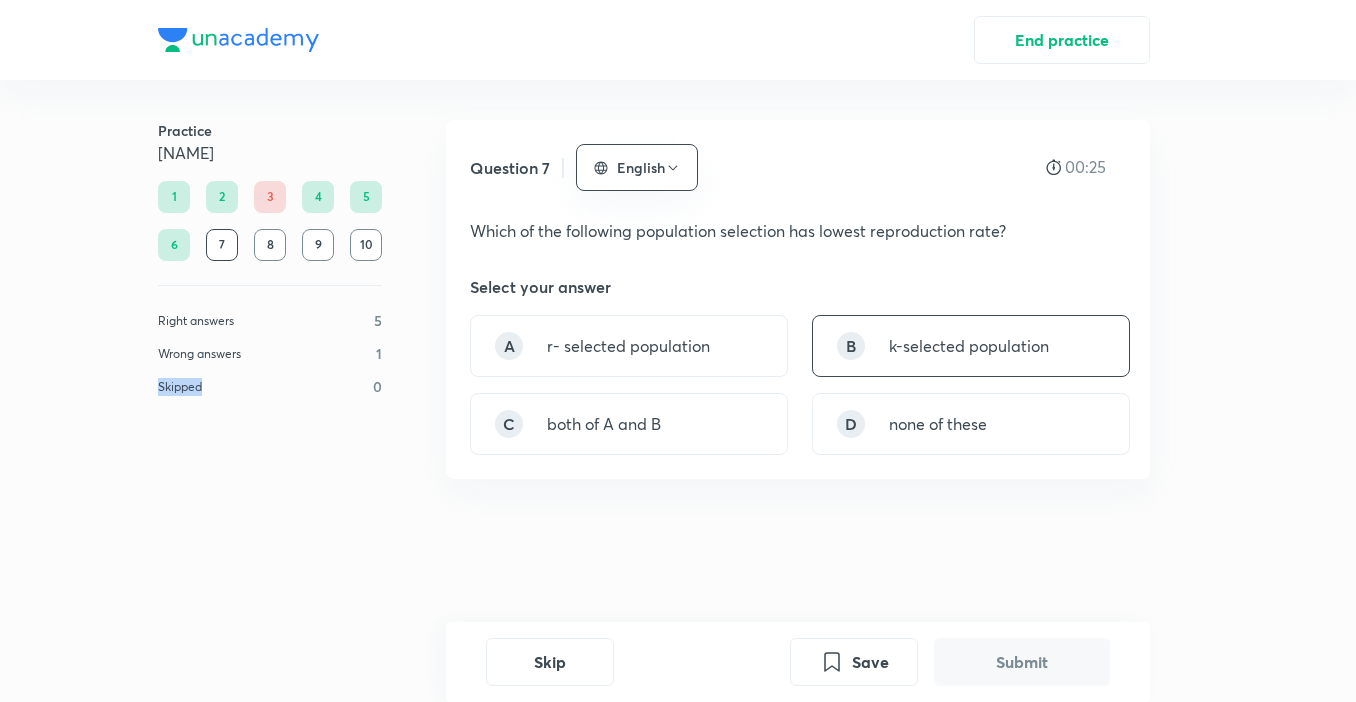 click on "k-selected population" at bounding box center (969, 346) 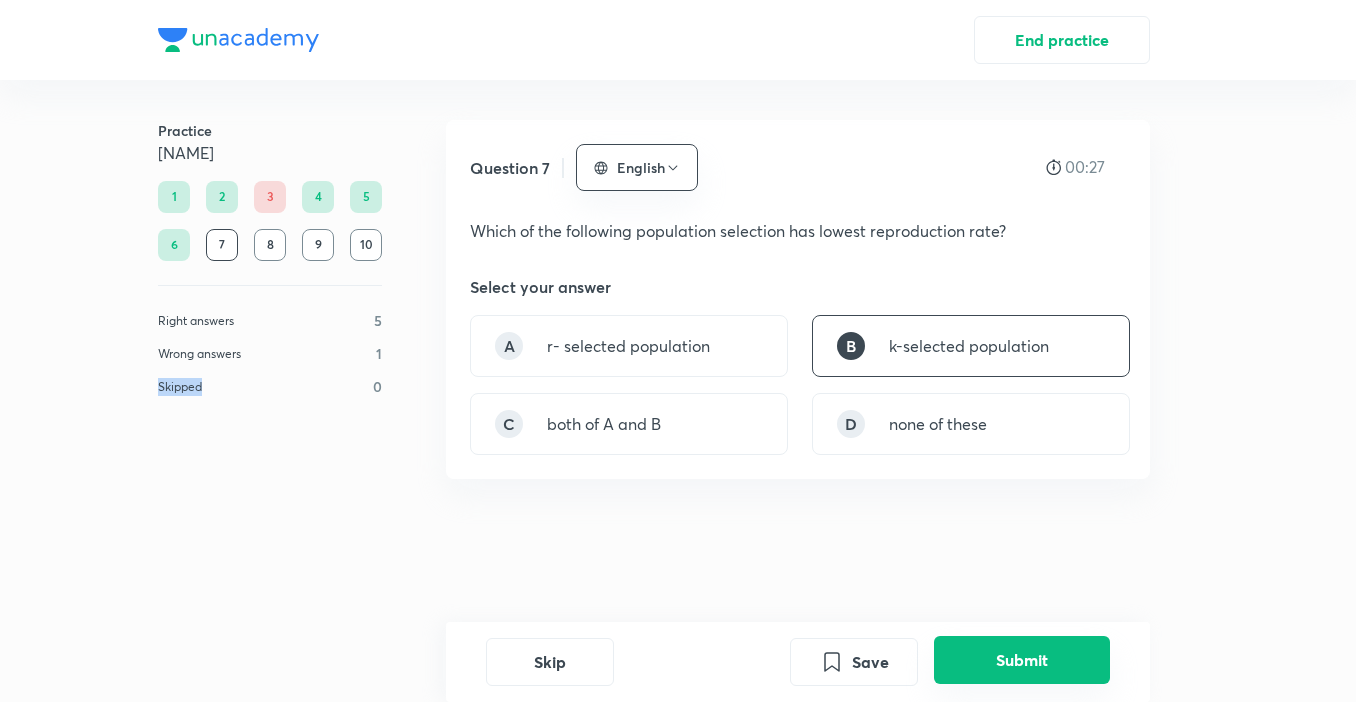click on "Submit" at bounding box center [1022, 660] 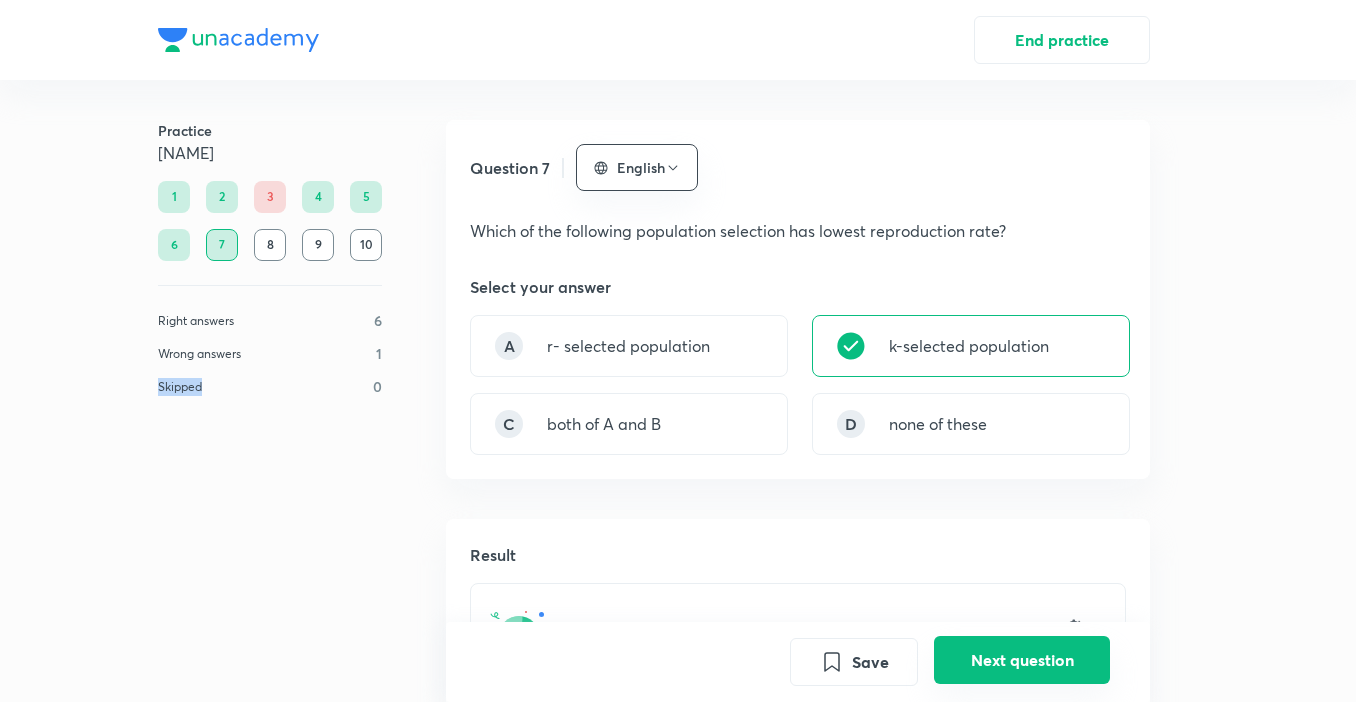 scroll, scrollTop: 458, scrollLeft: 0, axis: vertical 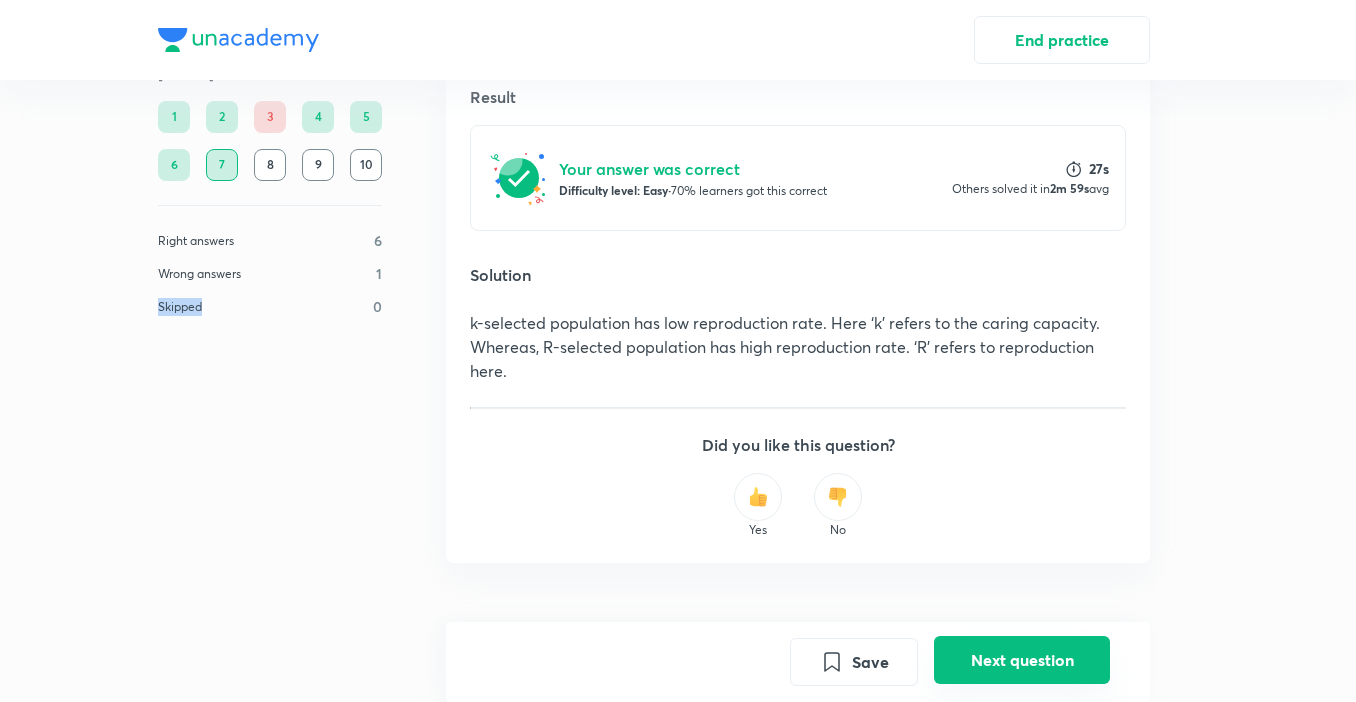 click on "Next question" at bounding box center (1022, 660) 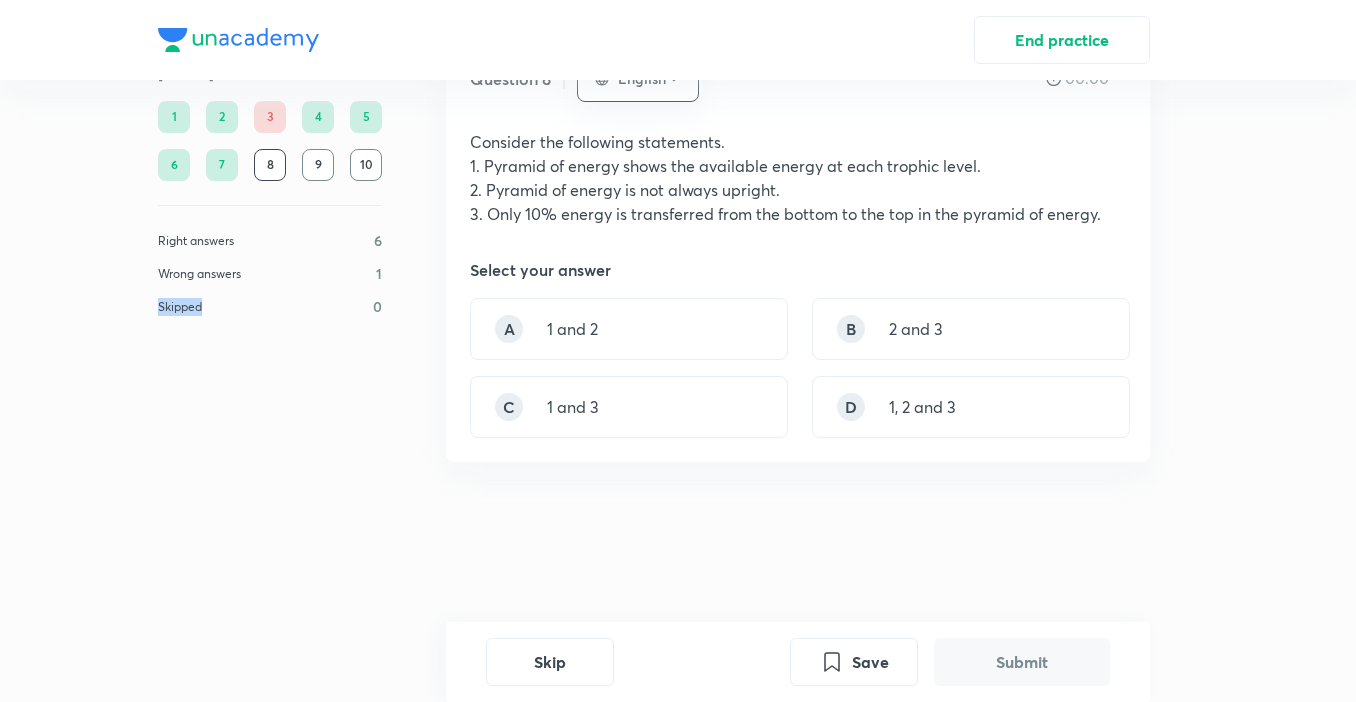 scroll, scrollTop: 0, scrollLeft: 0, axis: both 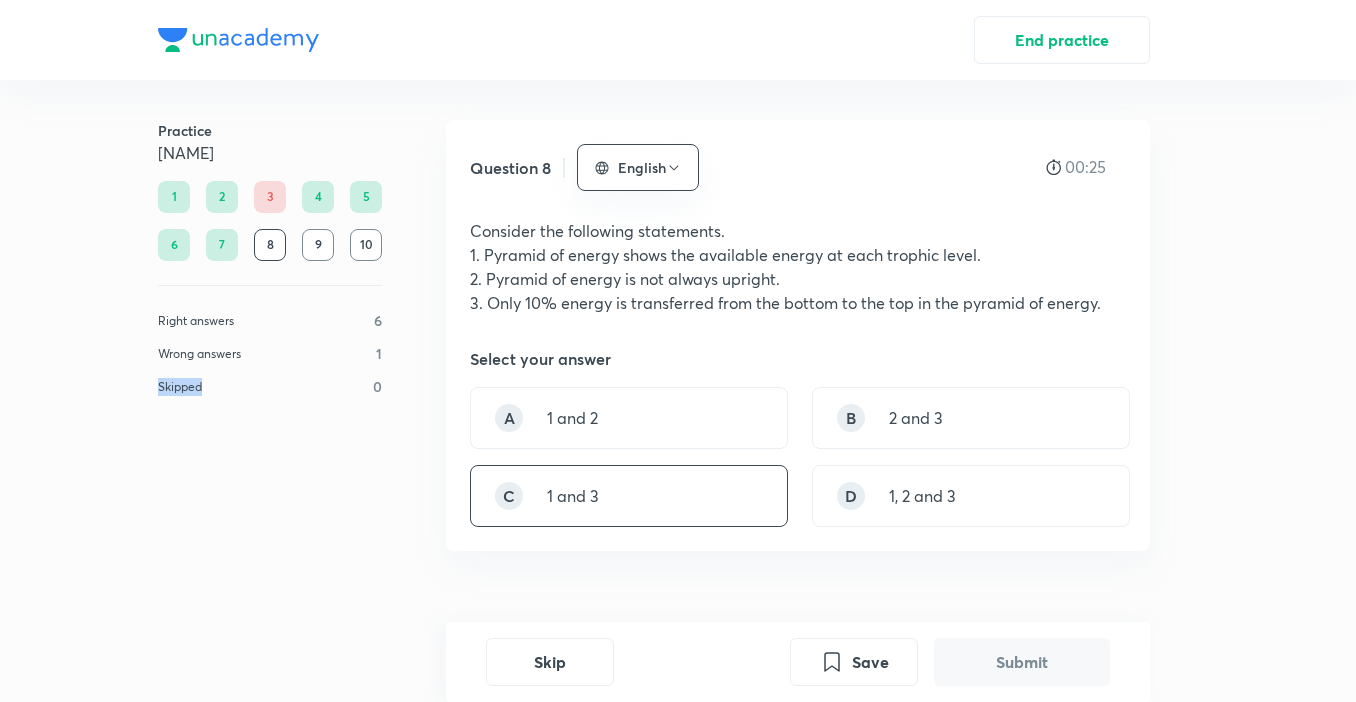 drag, startPoint x: 646, startPoint y: 495, endPoint x: 655, endPoint y: 502, distance: 11.401754 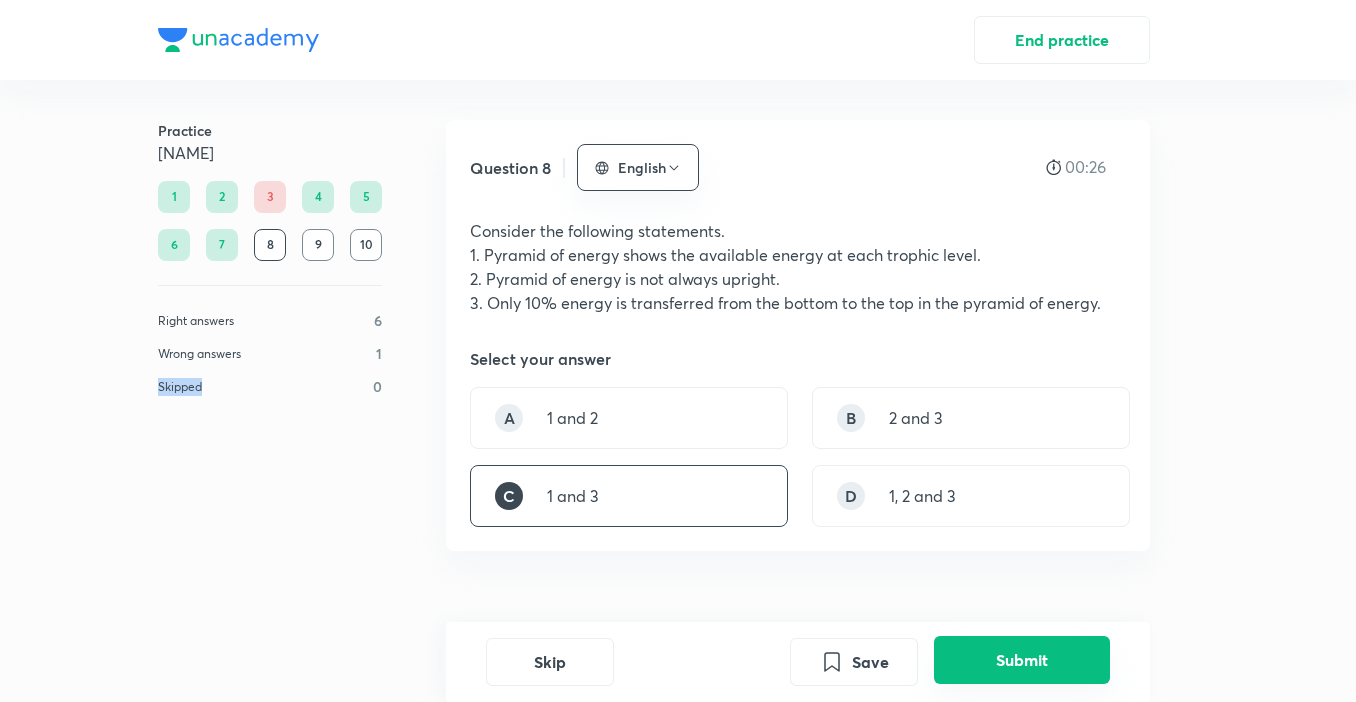 click on "Submit" at bounding box center [1022, 660] 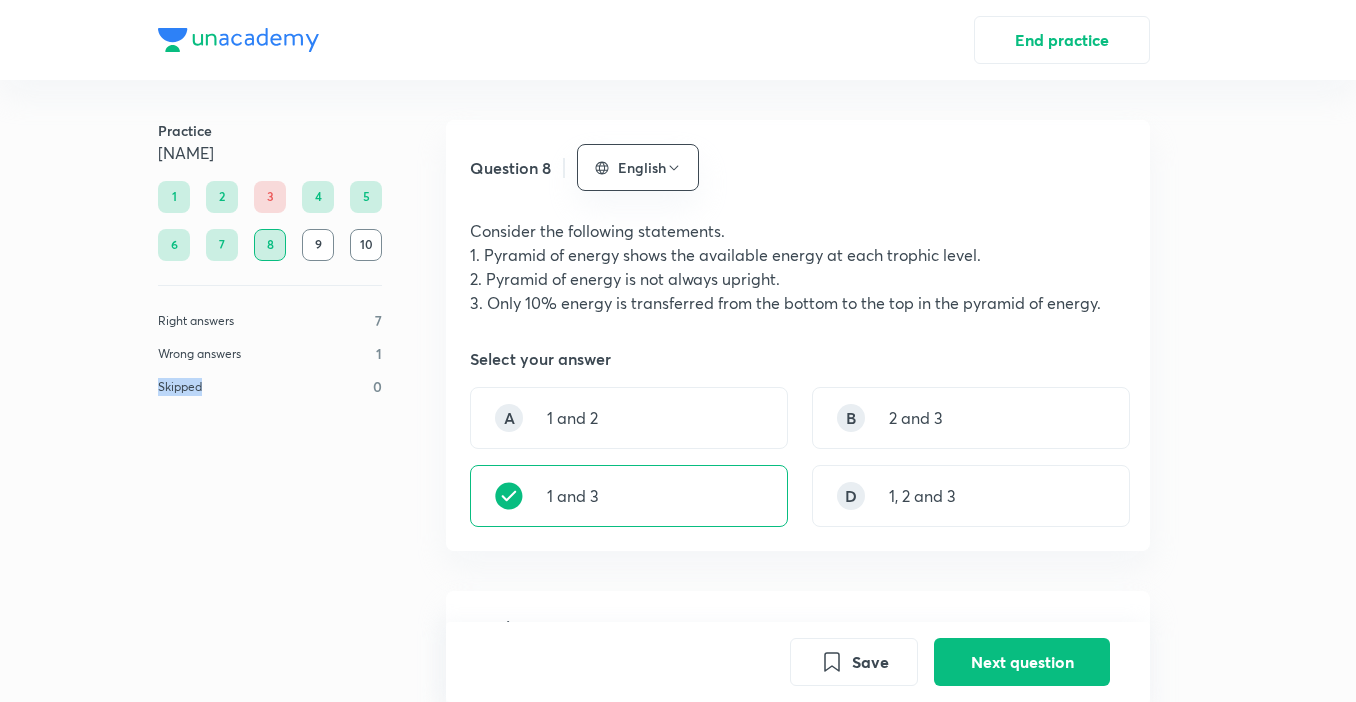 scroll, scrollTop: 591, scrollLeft: 0, axis: vertical 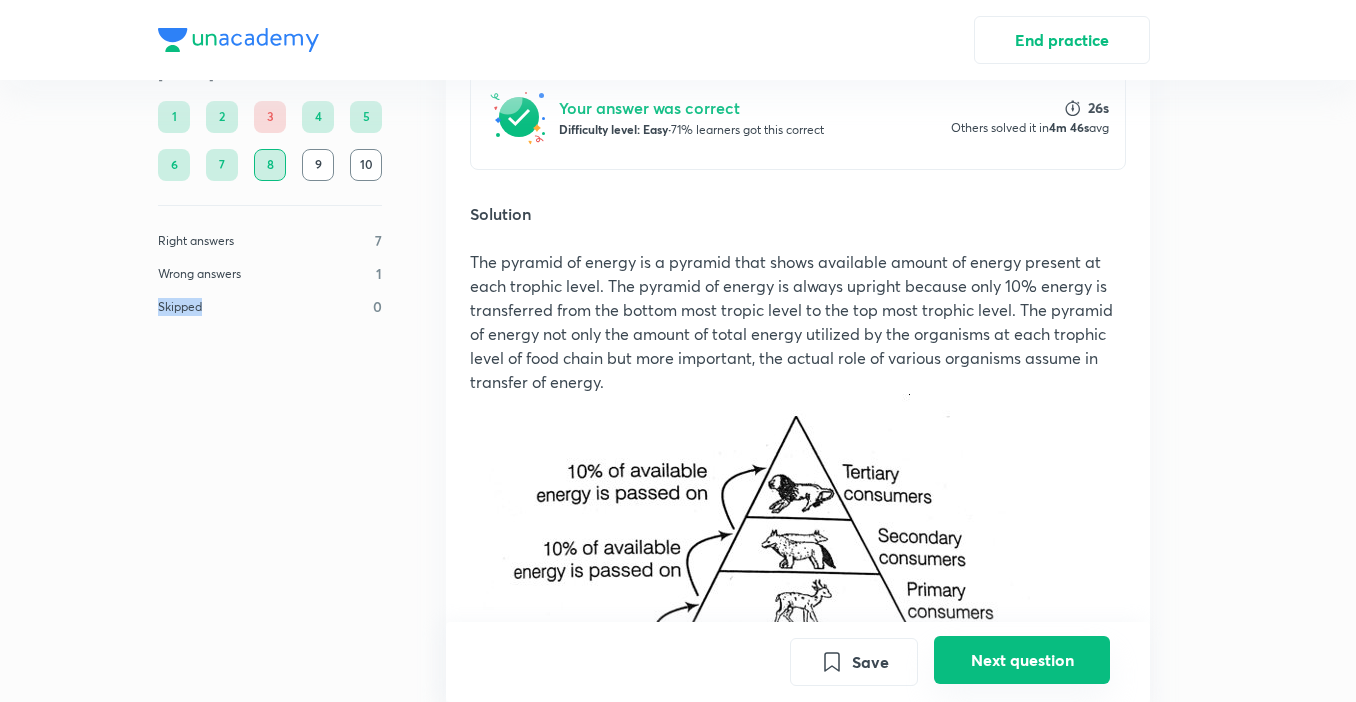 click on "Next question" at bounding box center (1022, 660) 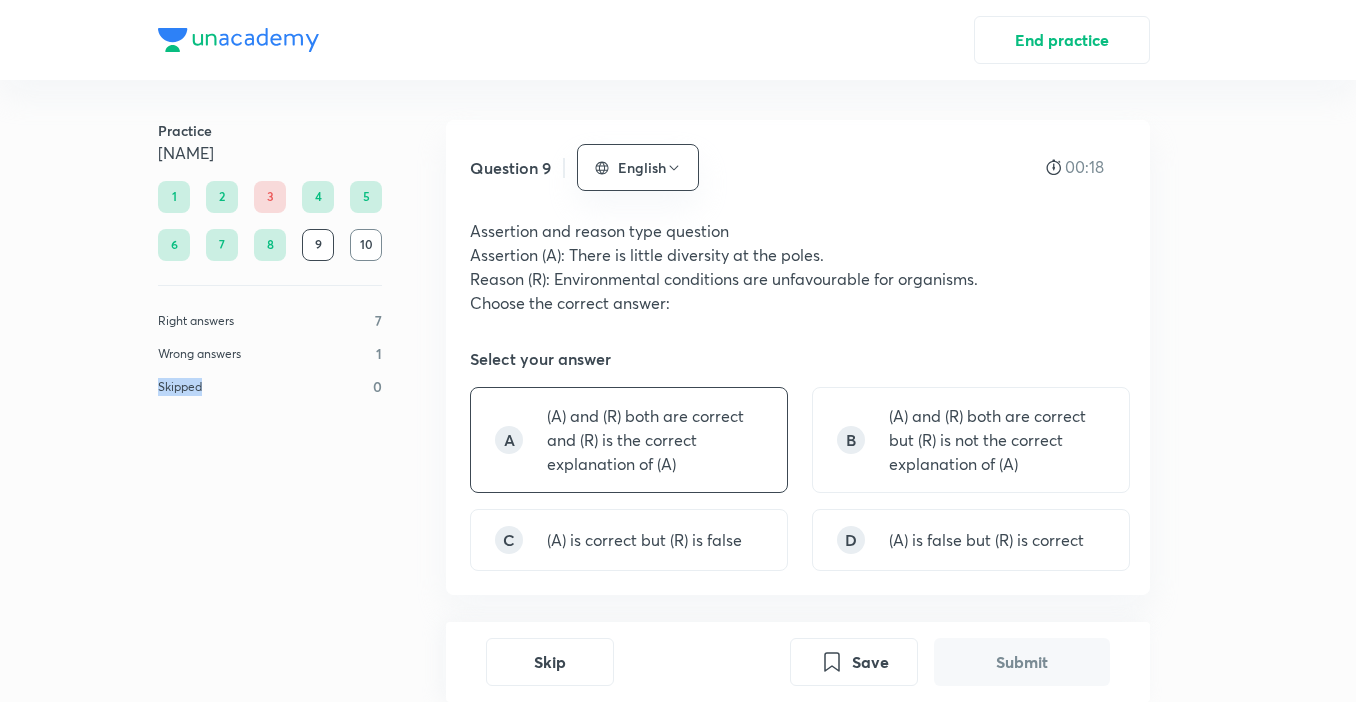 click on "(A) and (R) both are correct and (R) is the correct explanation of (A)" at bounding box center [655, 440] 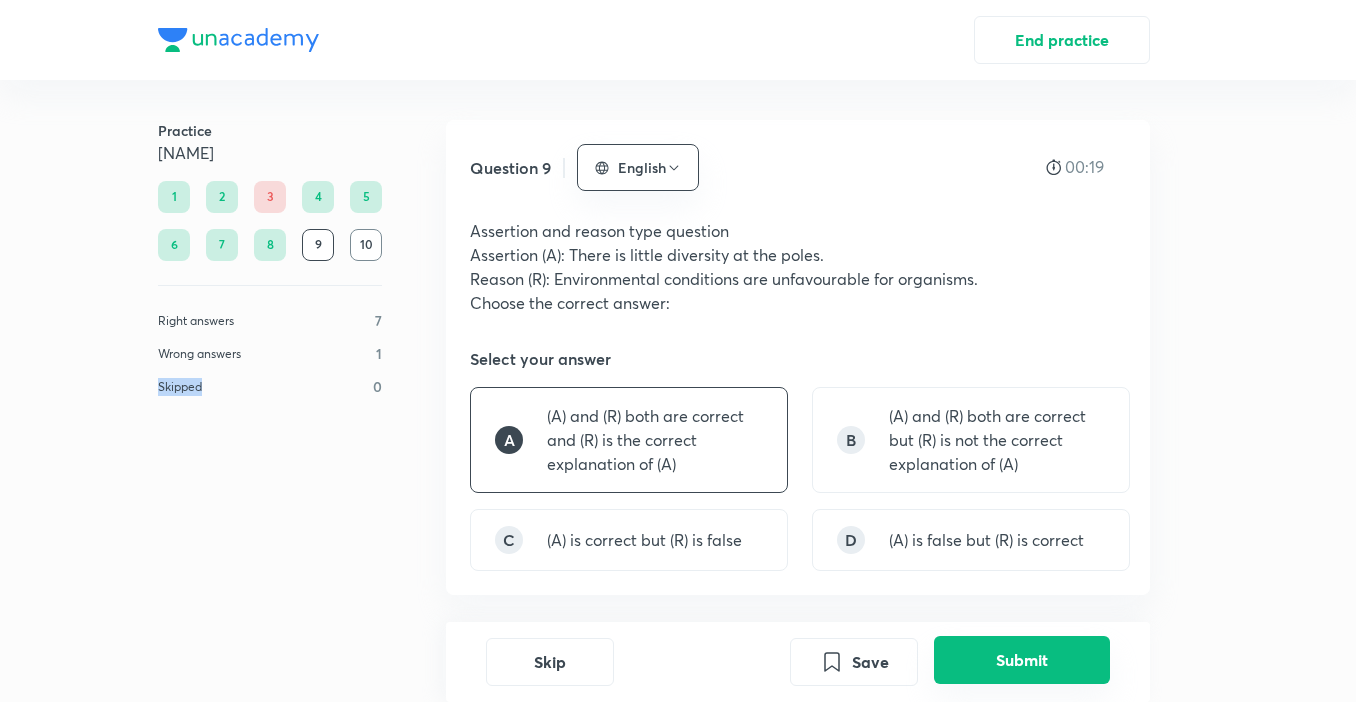 click on "Submit" at bounding box center [1022, 660] 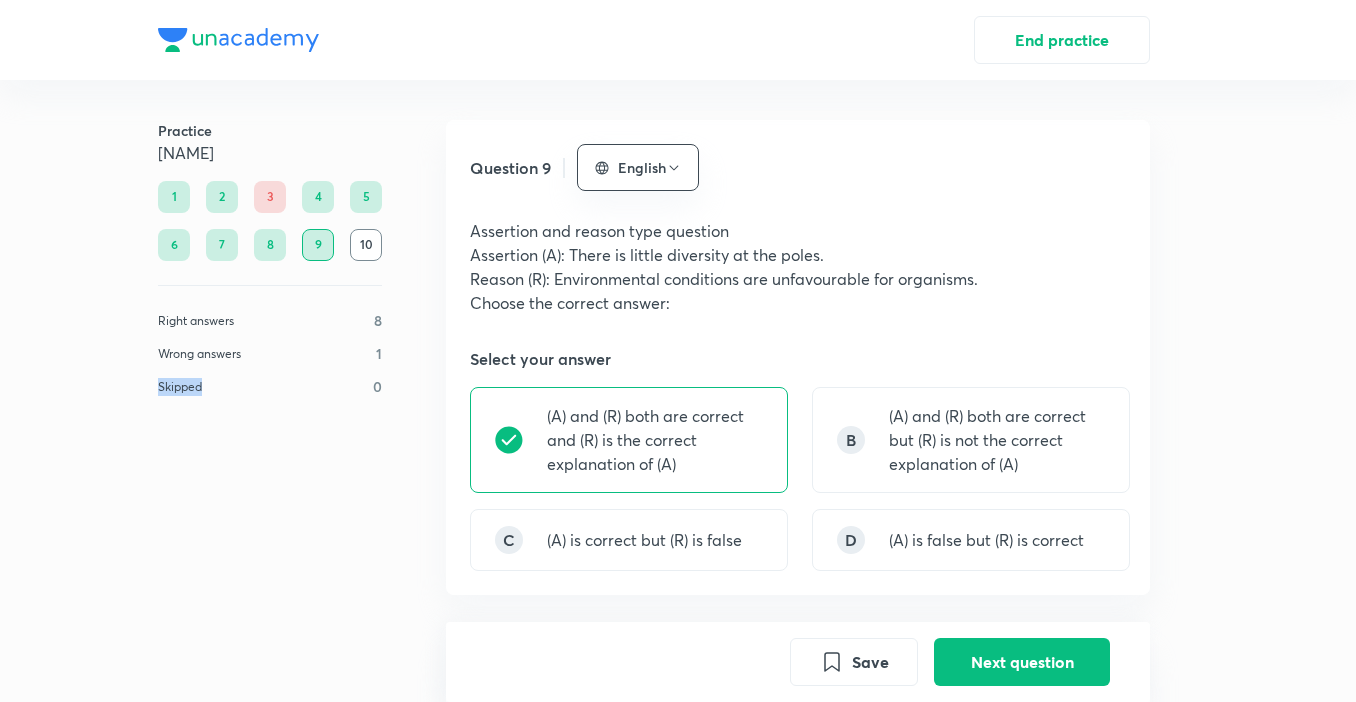 scroll, scrollTop: 598, scrollLeft: 0, axis: vertical 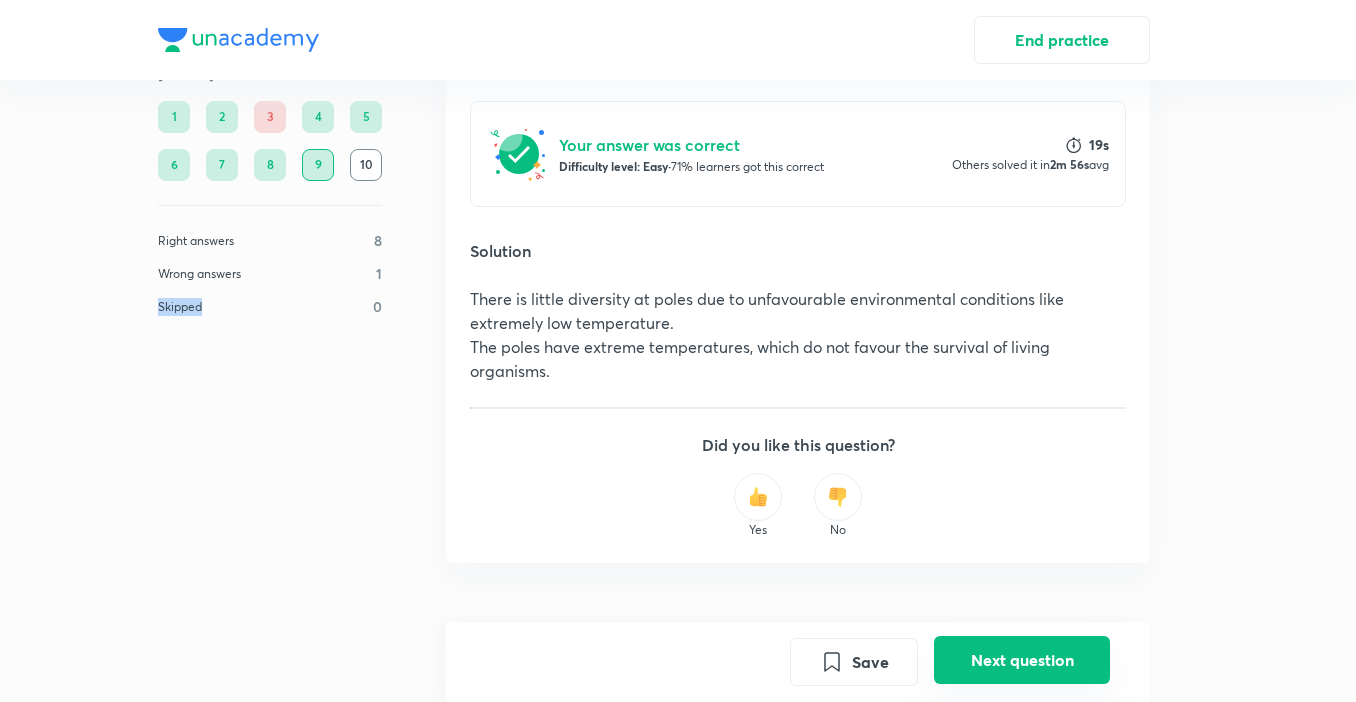 click on "Next question" at bounding box center [1022, 660] 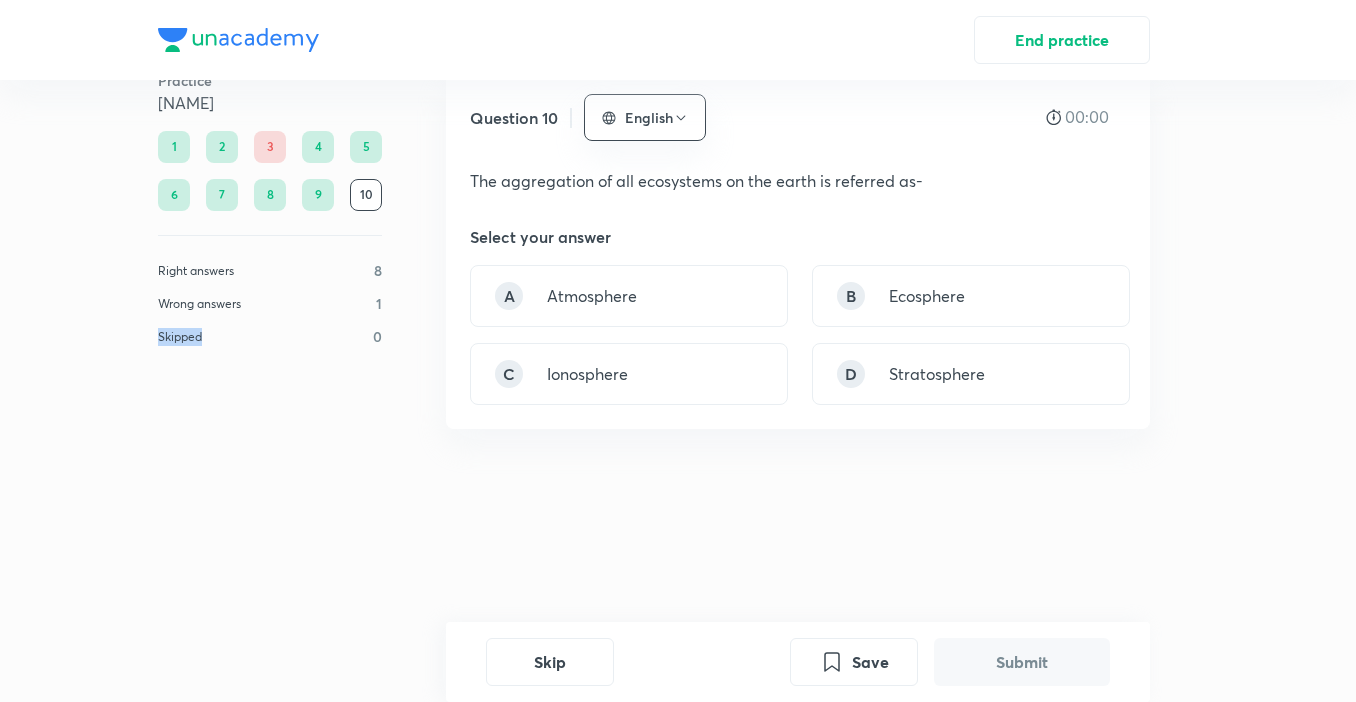 scroll, scrollTop: 0, scrollLeft: 0, axis: both 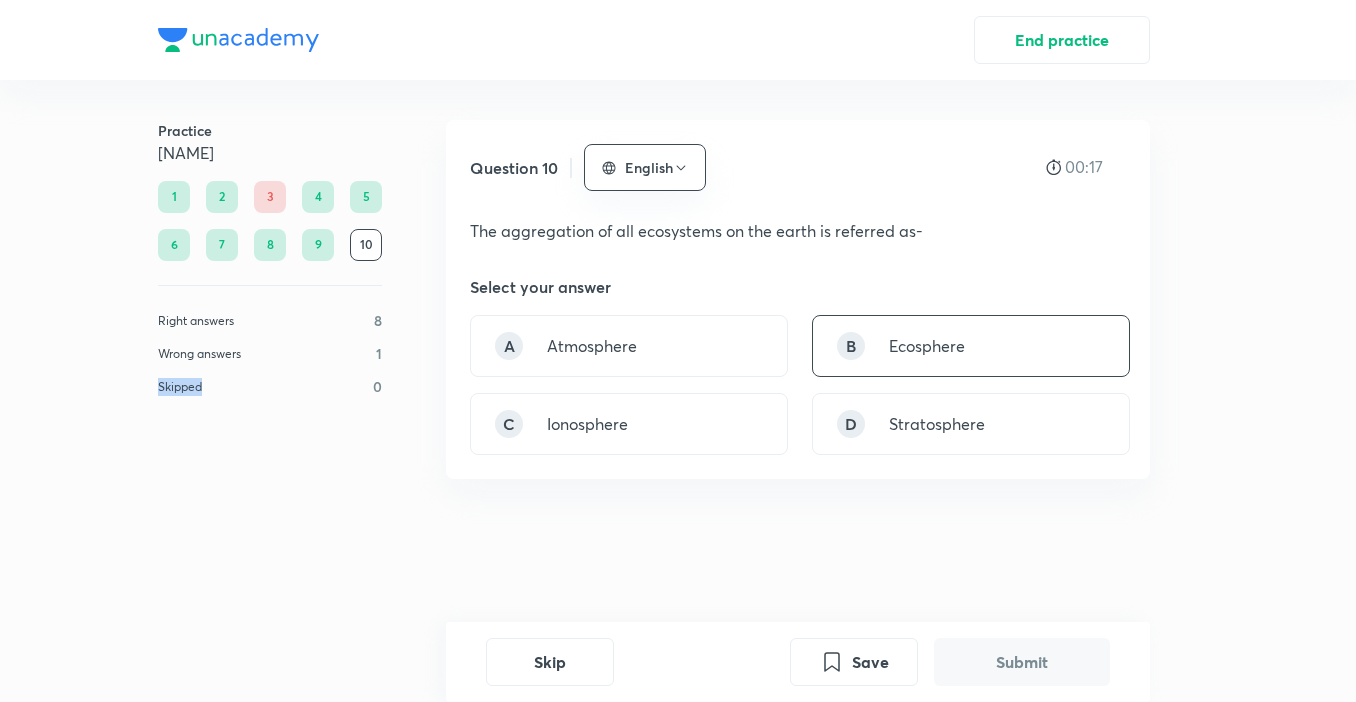 click on "B Ecosphere" at bounding box center (971, 346) 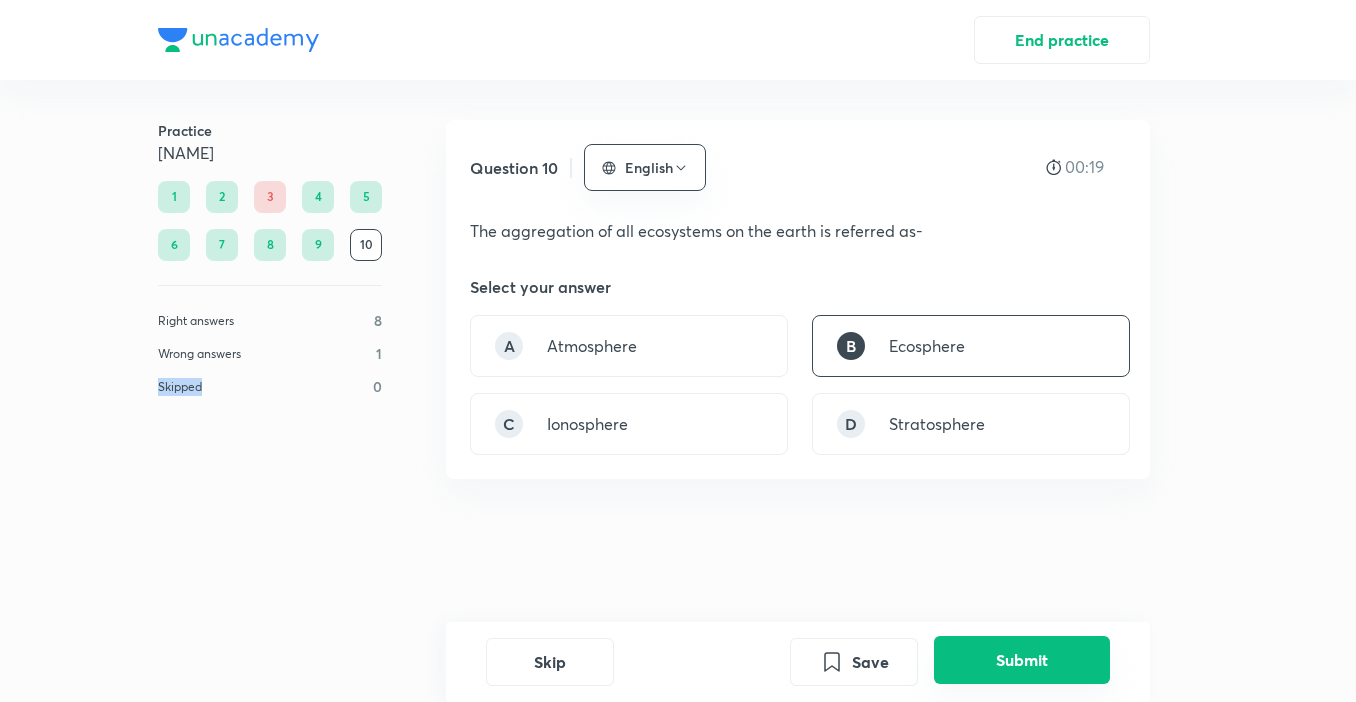 click on "Submit" at bounding box center (1022, 660) 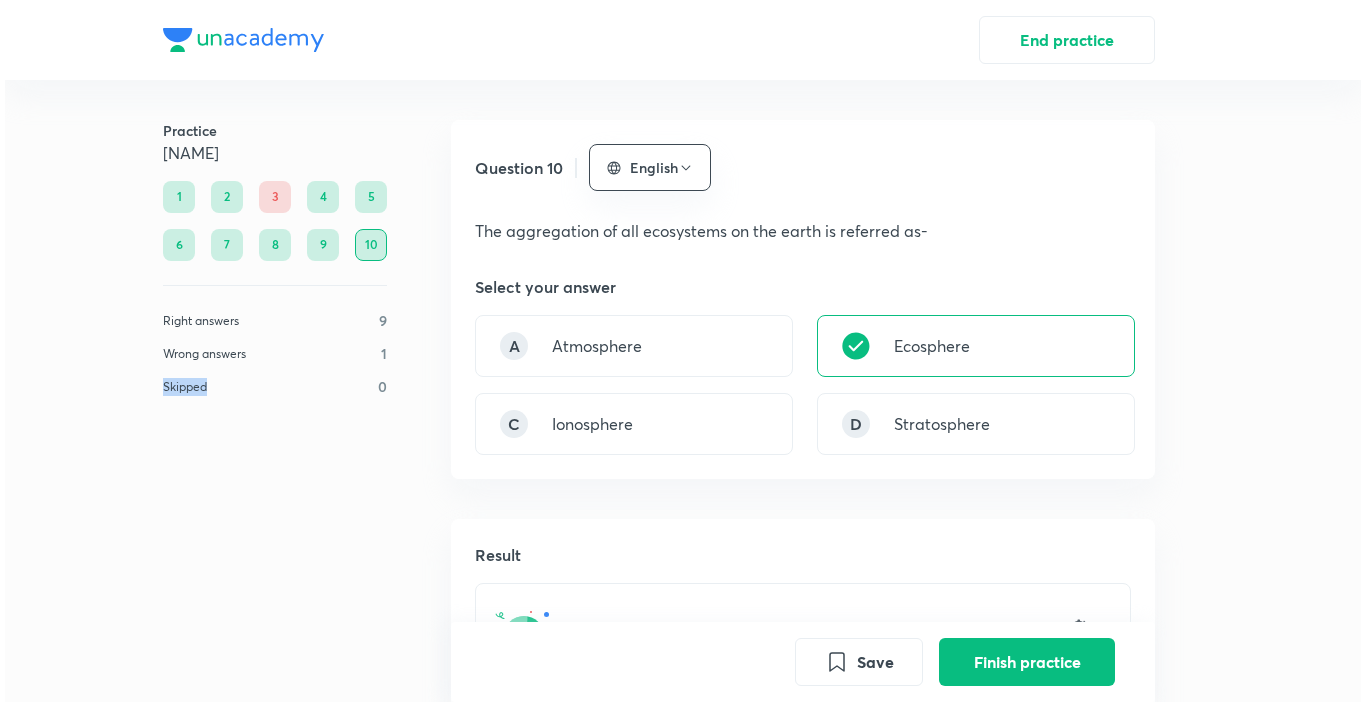 scroll, scrollTop: 482, scrollLeft: 0, axis: vertical 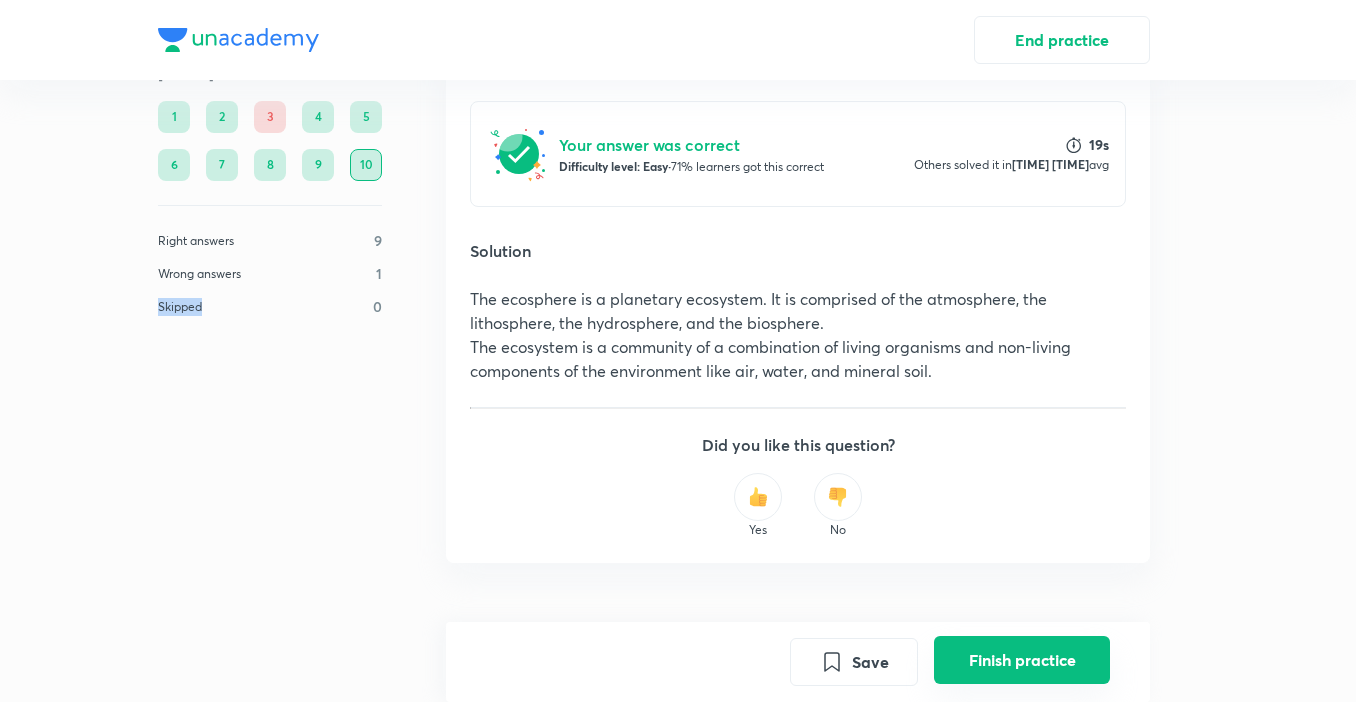 click on "Finish practice" at bounding box center [1022, 660] 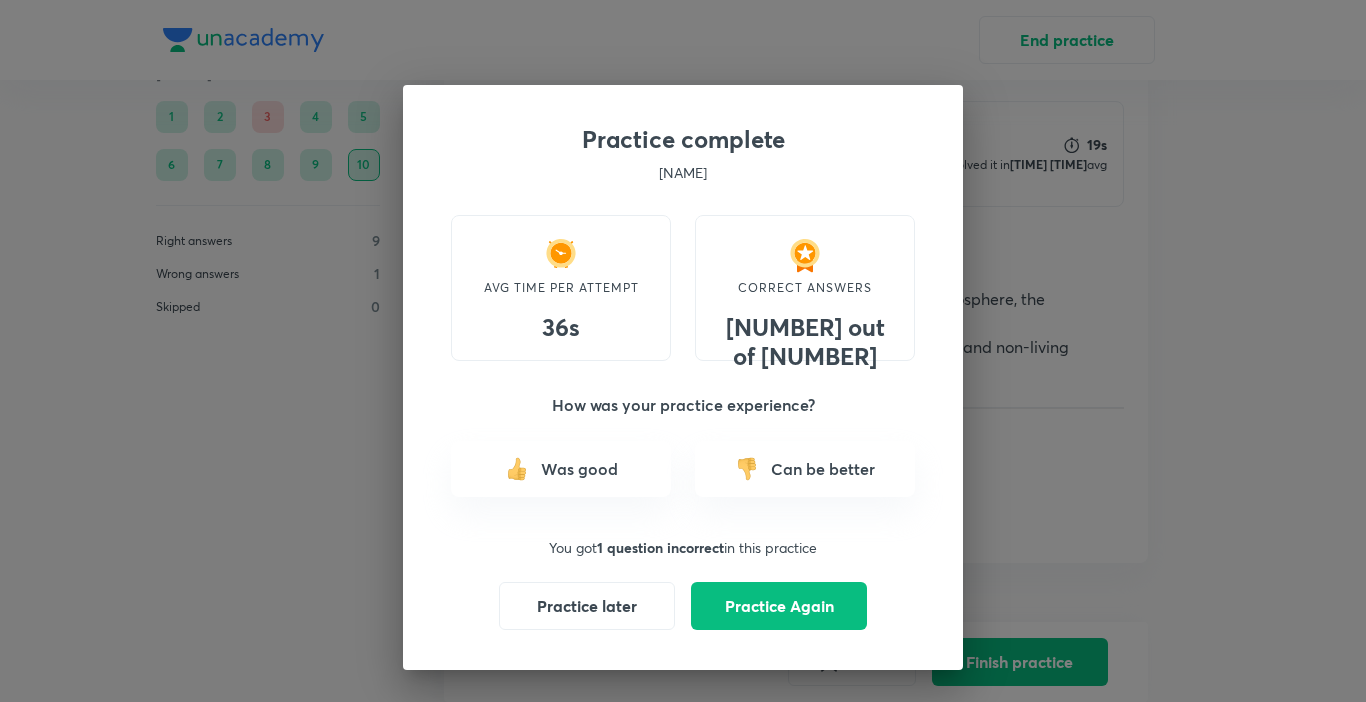 click on "Was good" at bounding box center (579, 469) 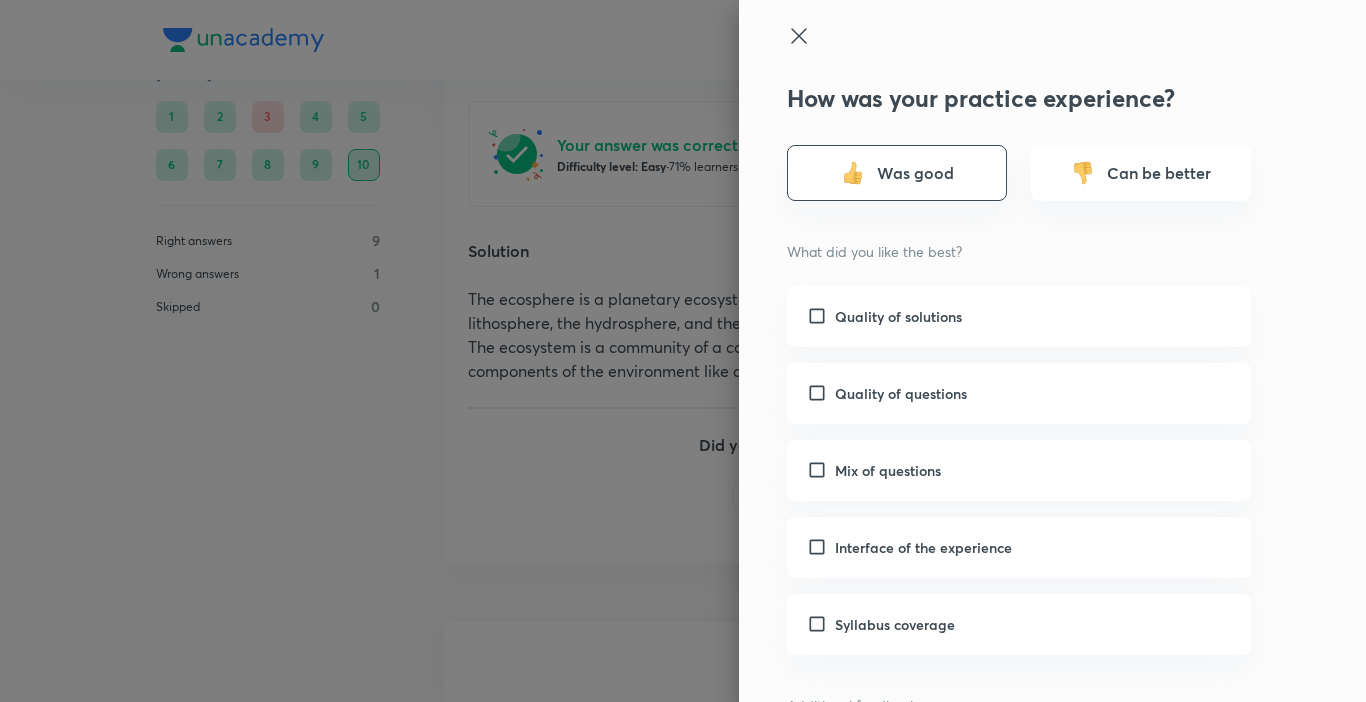 click on "Quality of solutions" at bounding box center [1019, 316] 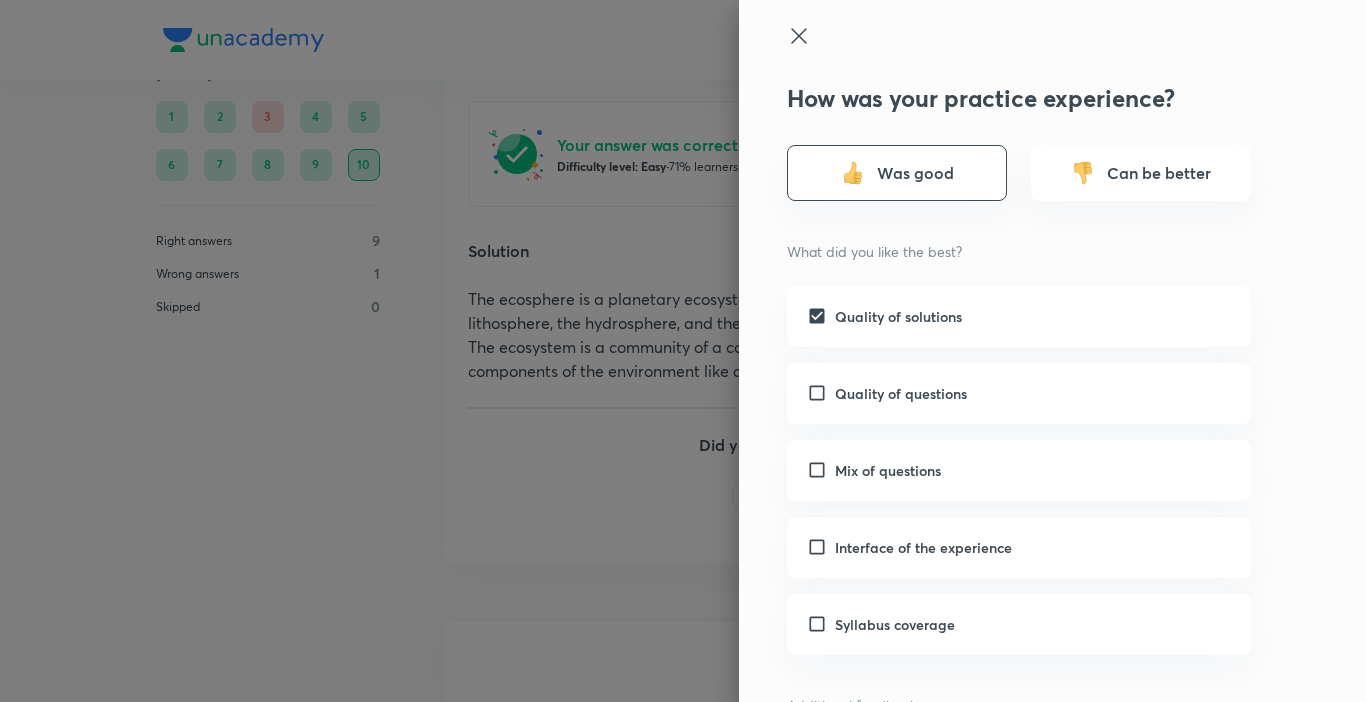 click on "Was good" at bounding box center [915, 173] 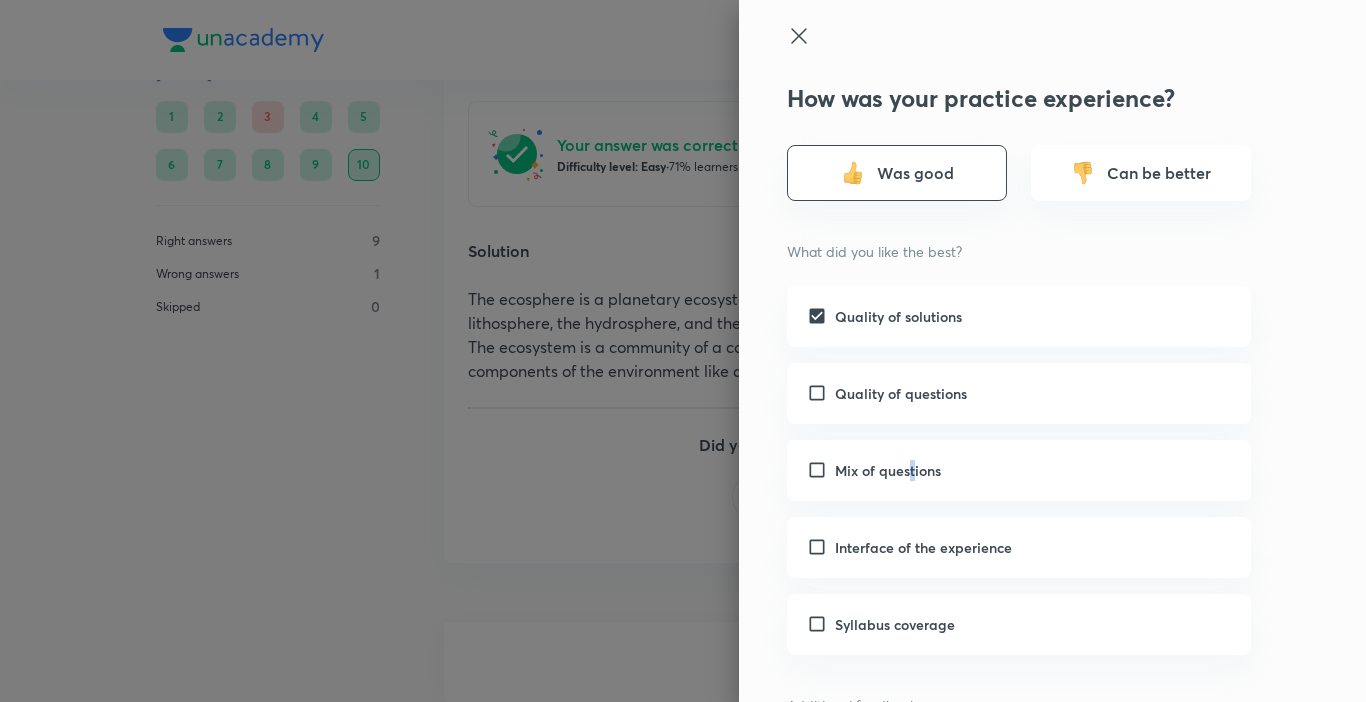 click on "Mix of questions" at bounding box center [888, 470] 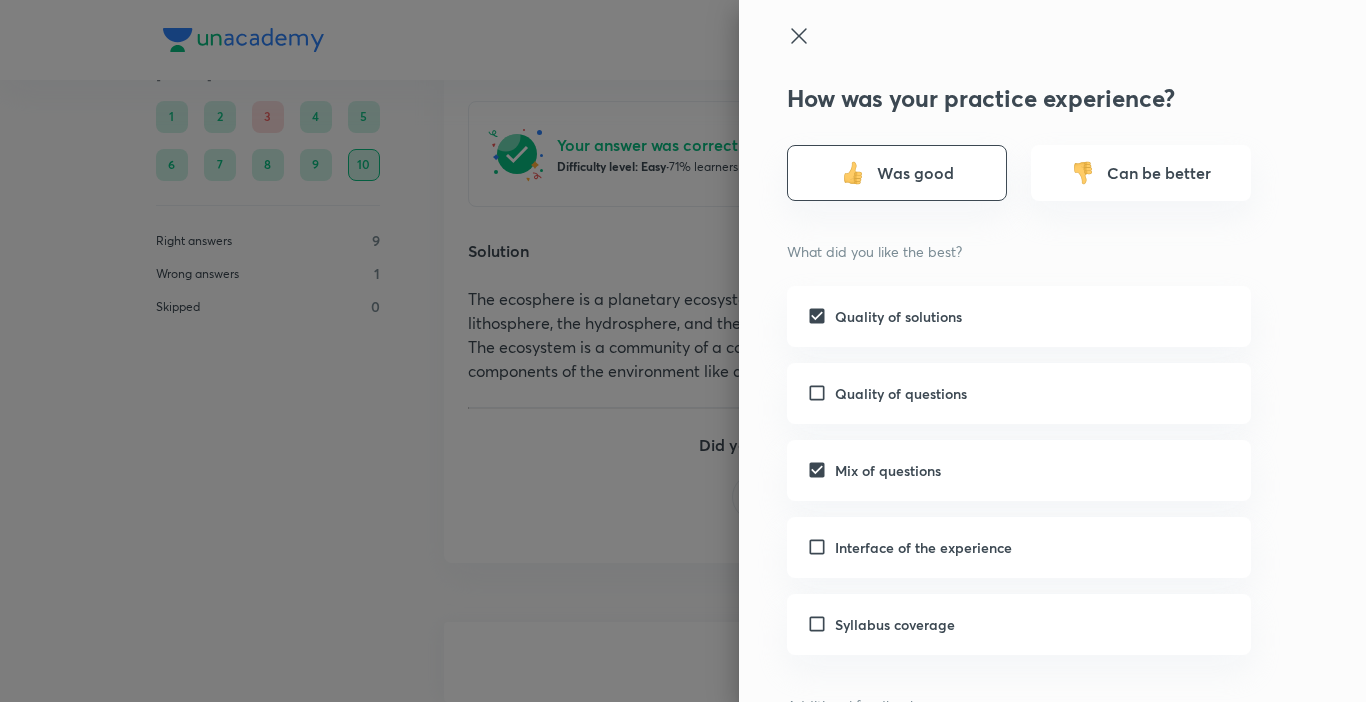 click 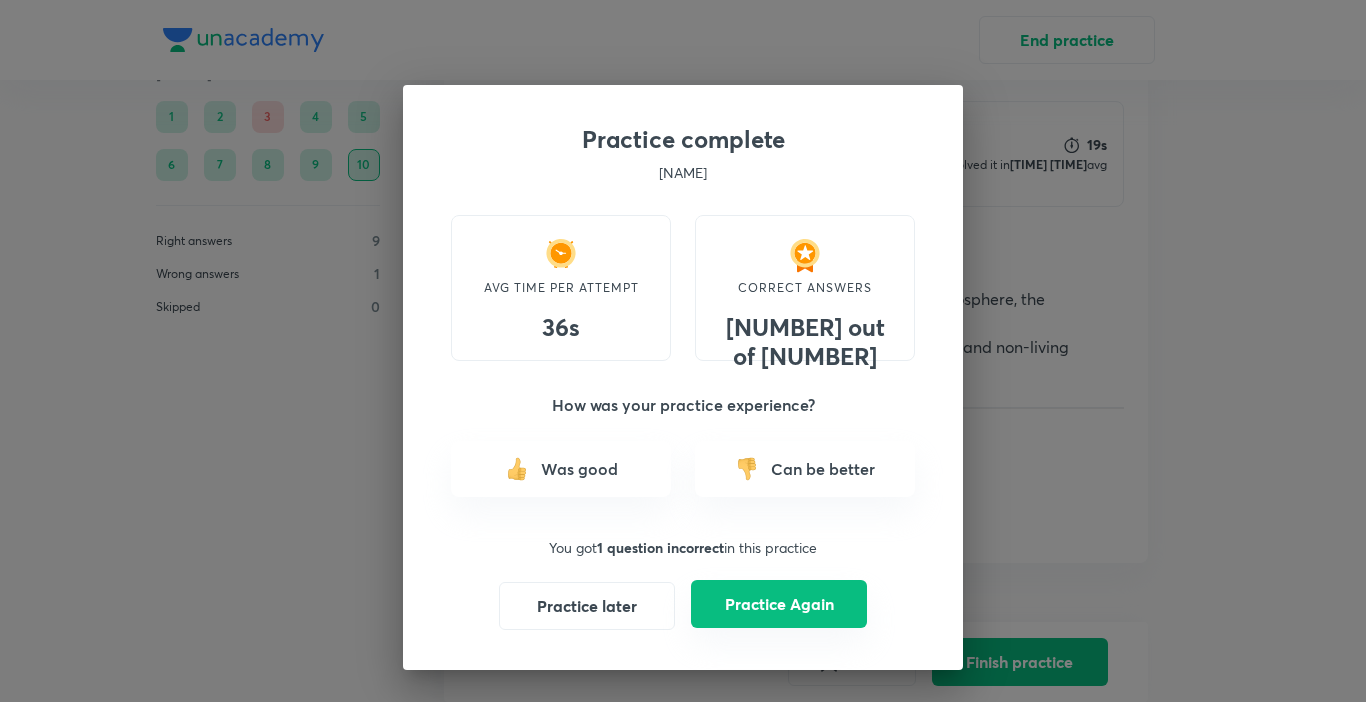click on "Practice Again" at bounding box center [779, 604] 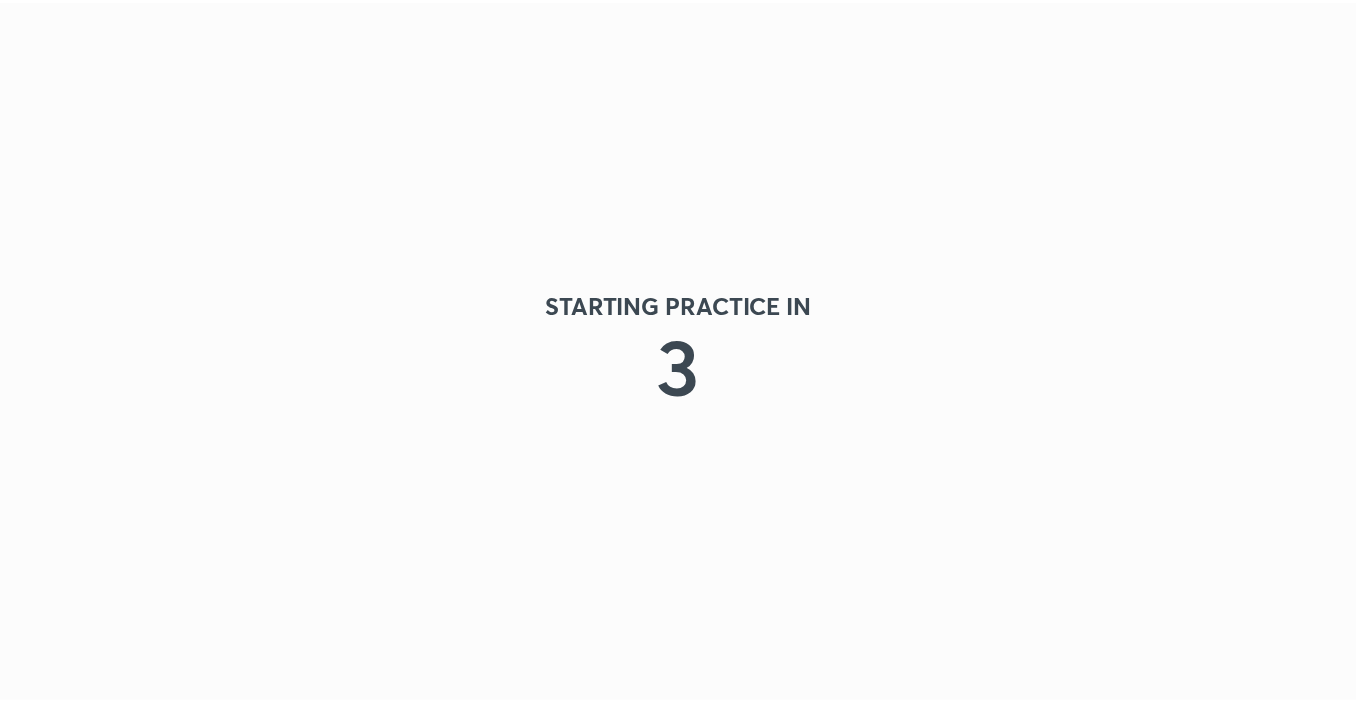 scroll, scrollTop: 0, scrollLeft: 0, axis: both 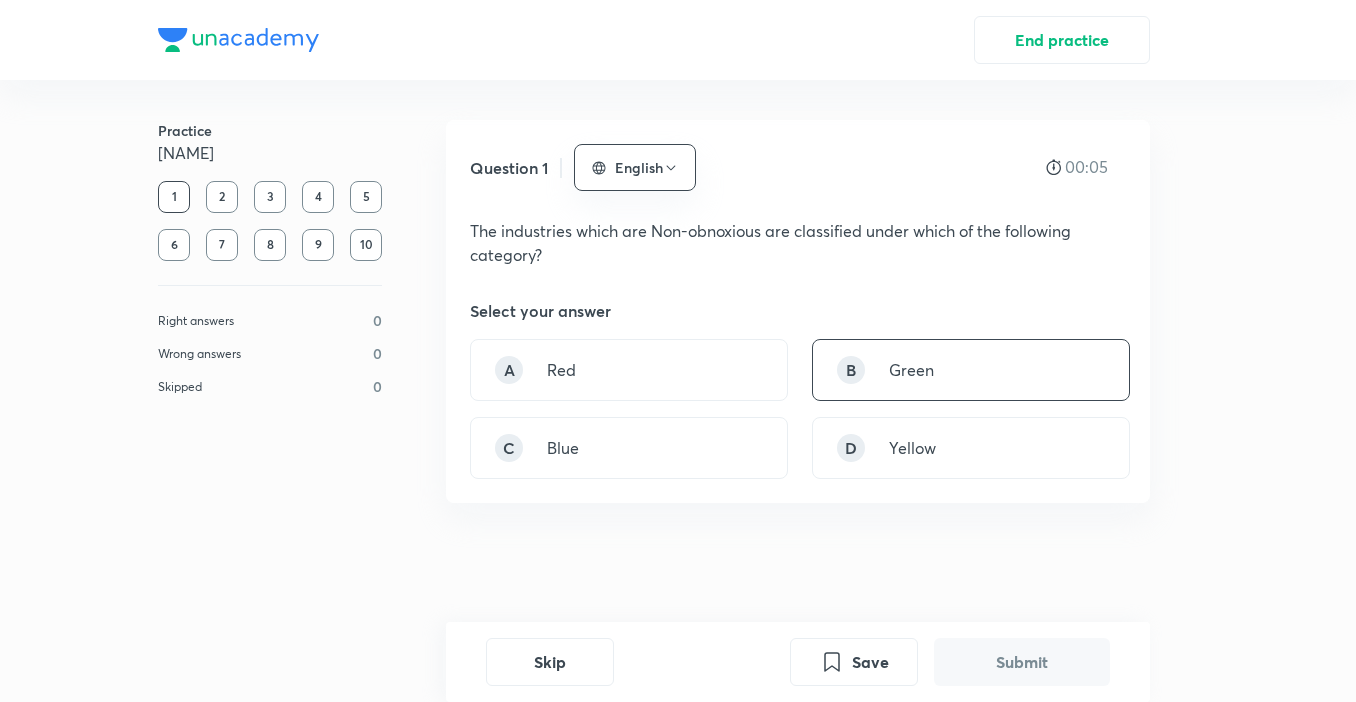 click on "Green" at bounding box center (911, 370) 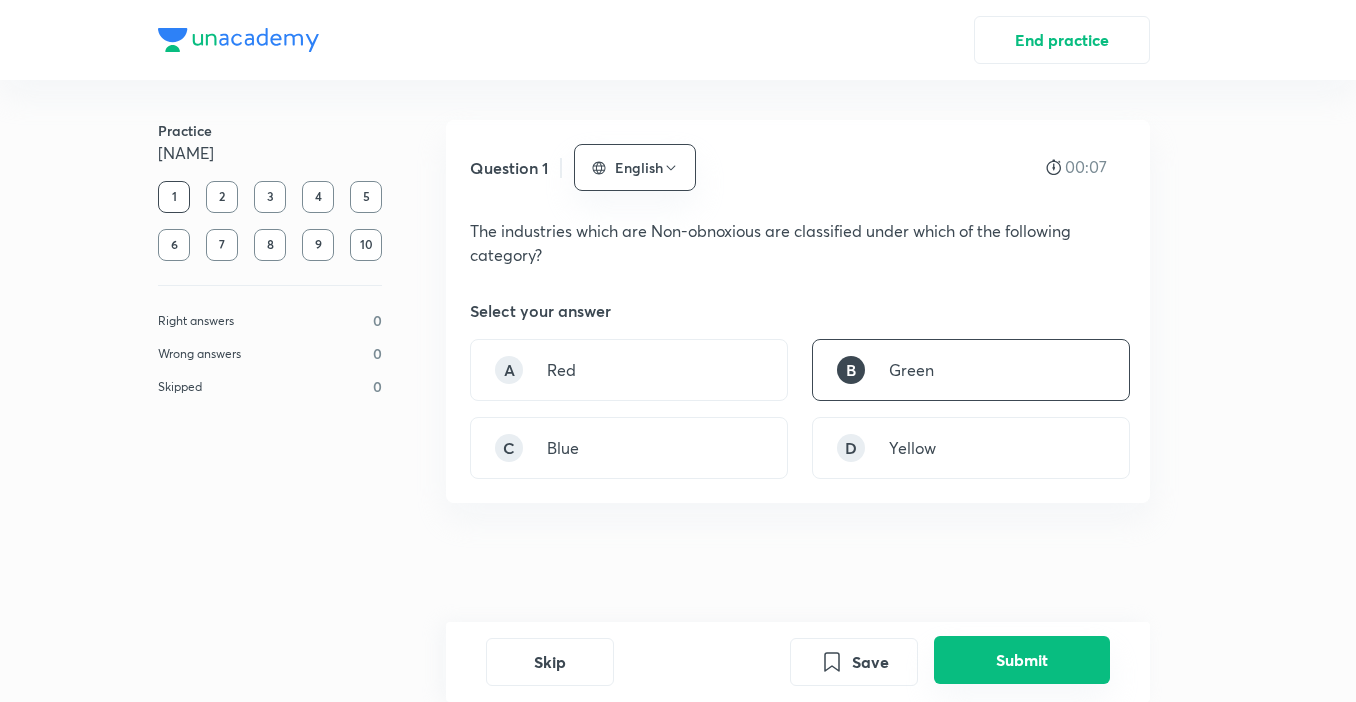 click on "Submit" at bounding box center (1022, 660) 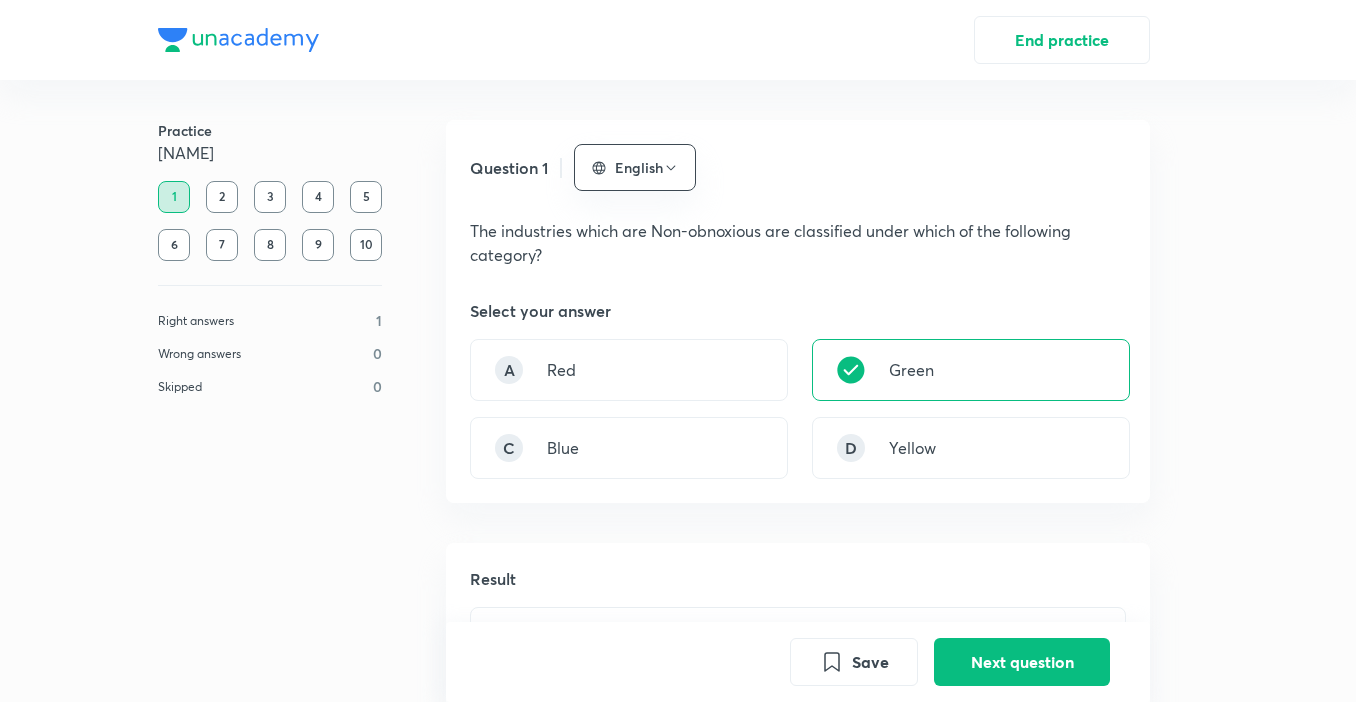 scroll, scrollTop: 482, scrollLeft: 0, axis: vertical 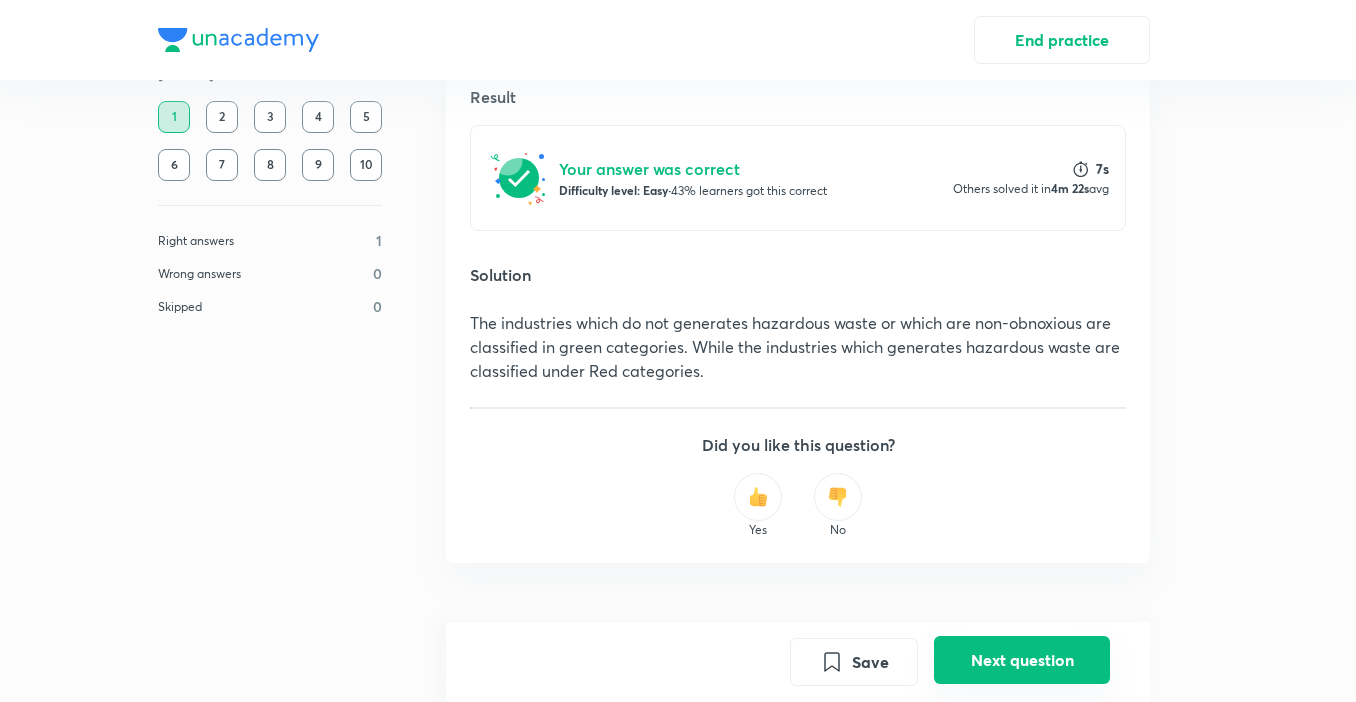 click on "Next question" at bounding box center [1022, 660] 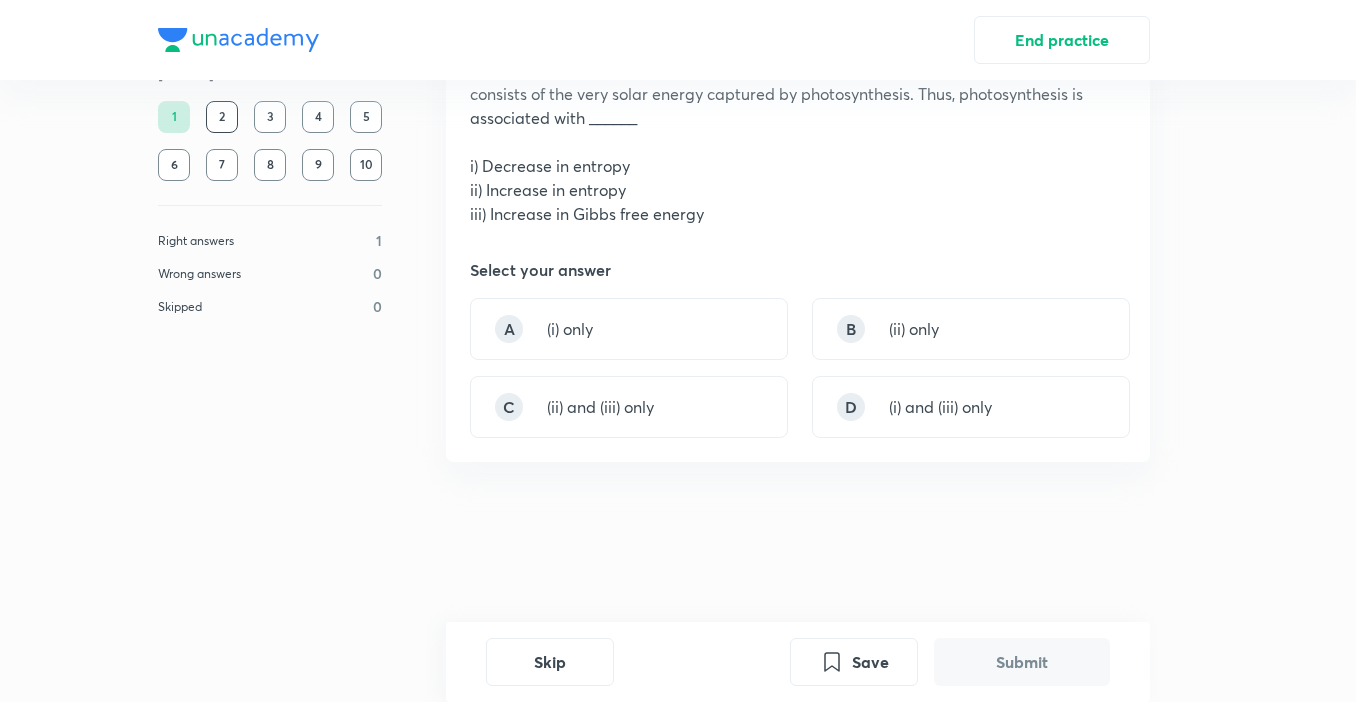 scroll, scrollTop: 0, scrollLeft: 0, axis: both 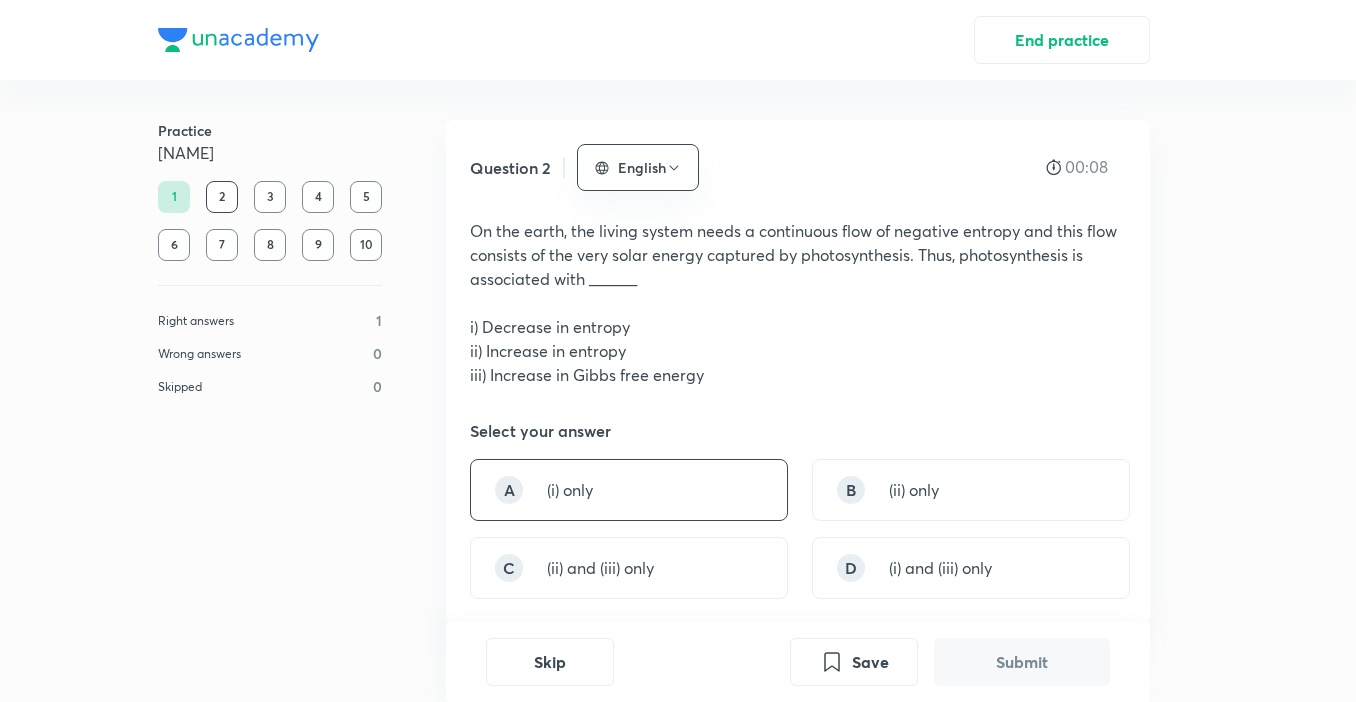 click on "A (i) only" at bounding box center (629, 490) 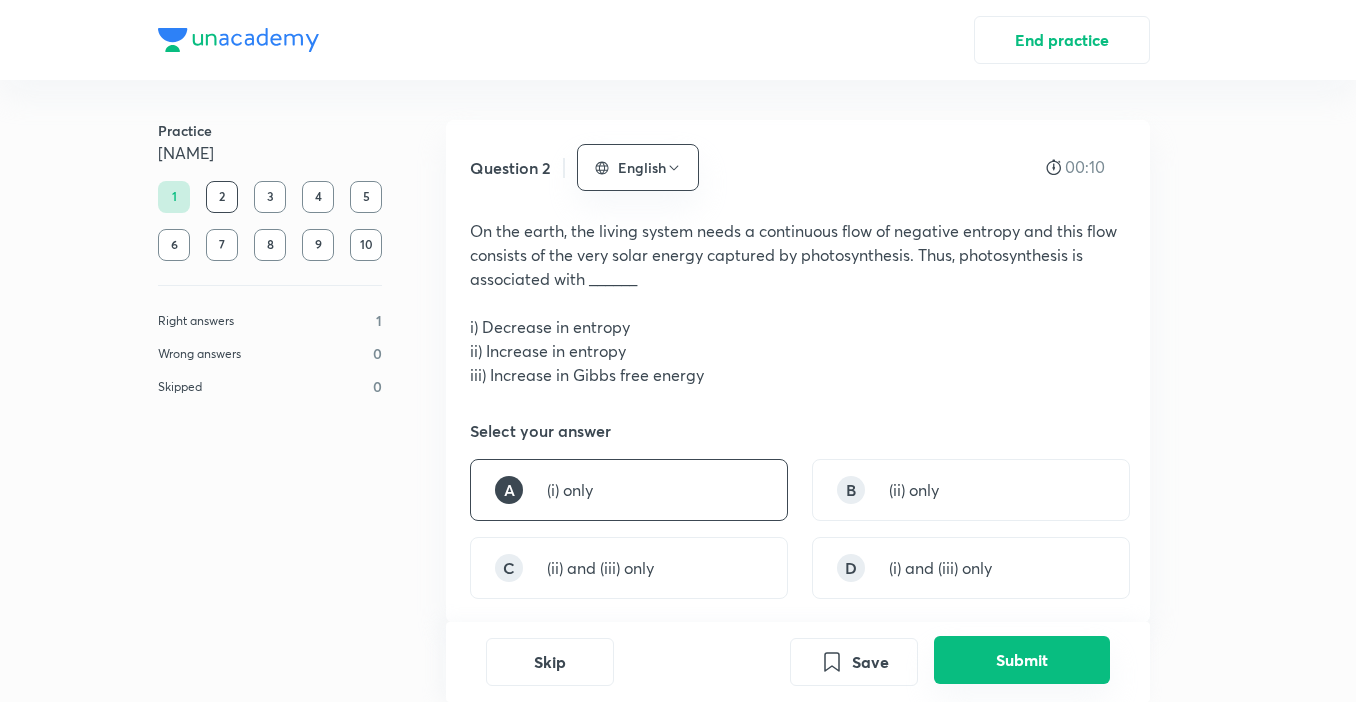 click on "Submit" at bounding box center (1022, 660) 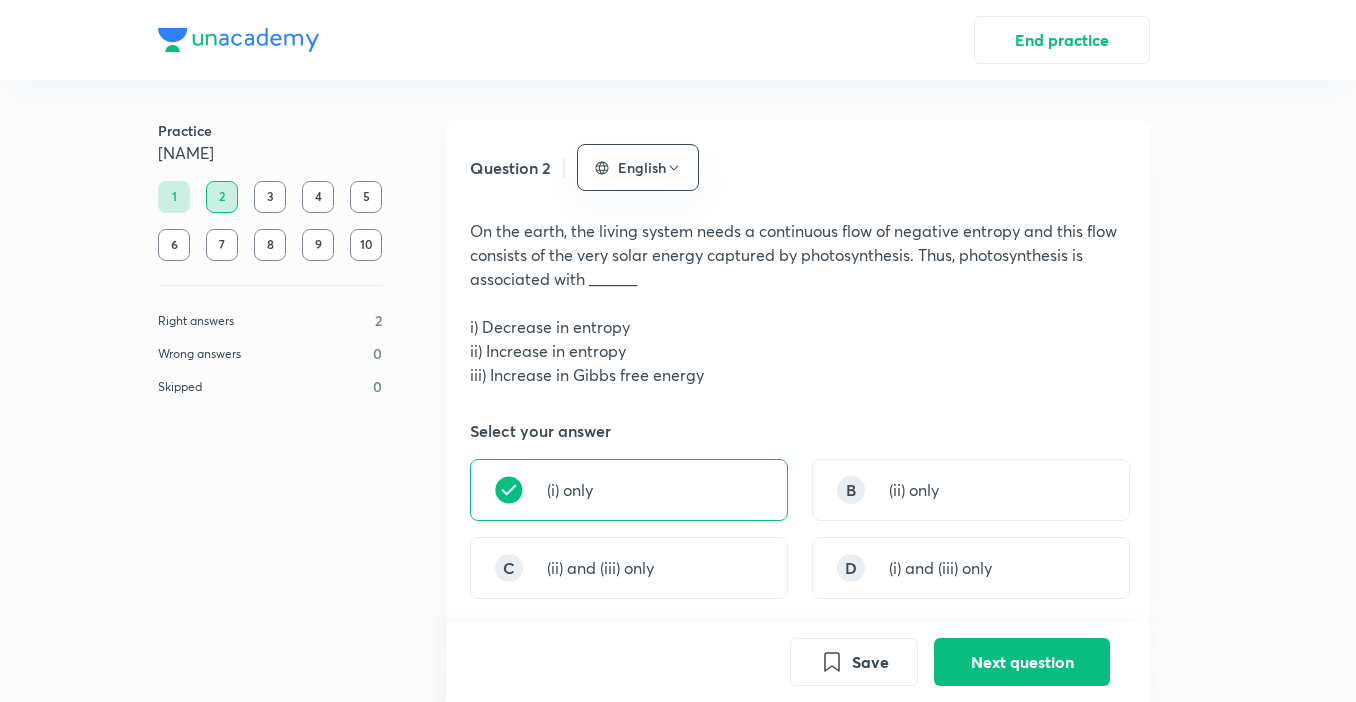 scroll, scrollTop: 663, scrollLeft: 0, axis: vertical 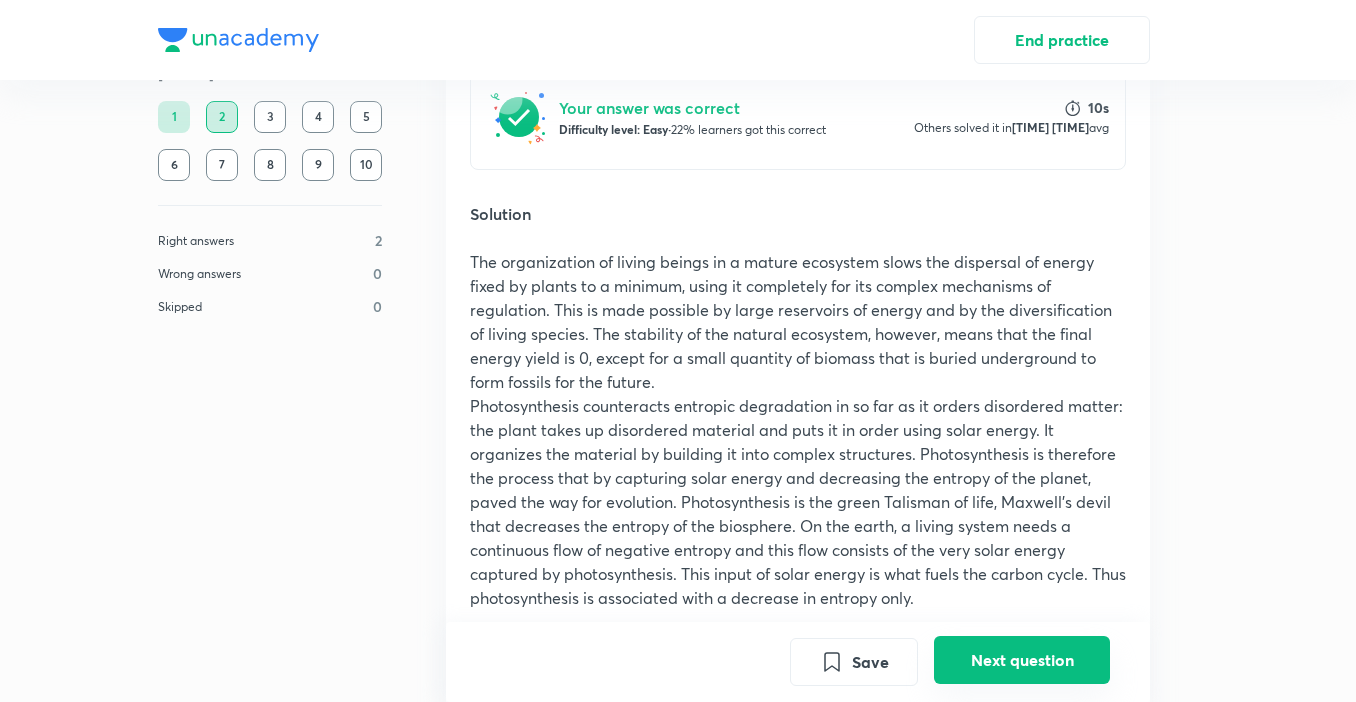 click on "Next question" at bounding box center (1022, 660) 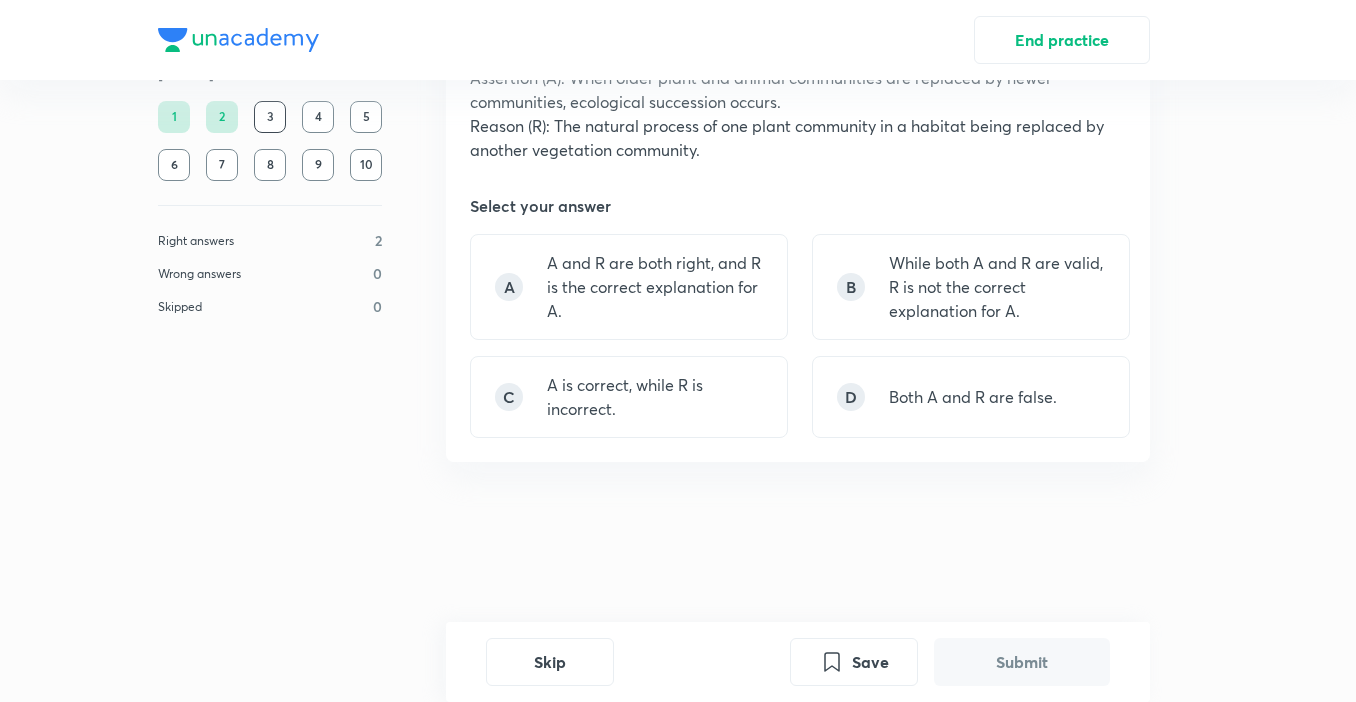 scroll, scrollTop: 0, scrollLeft: 0, axis: both 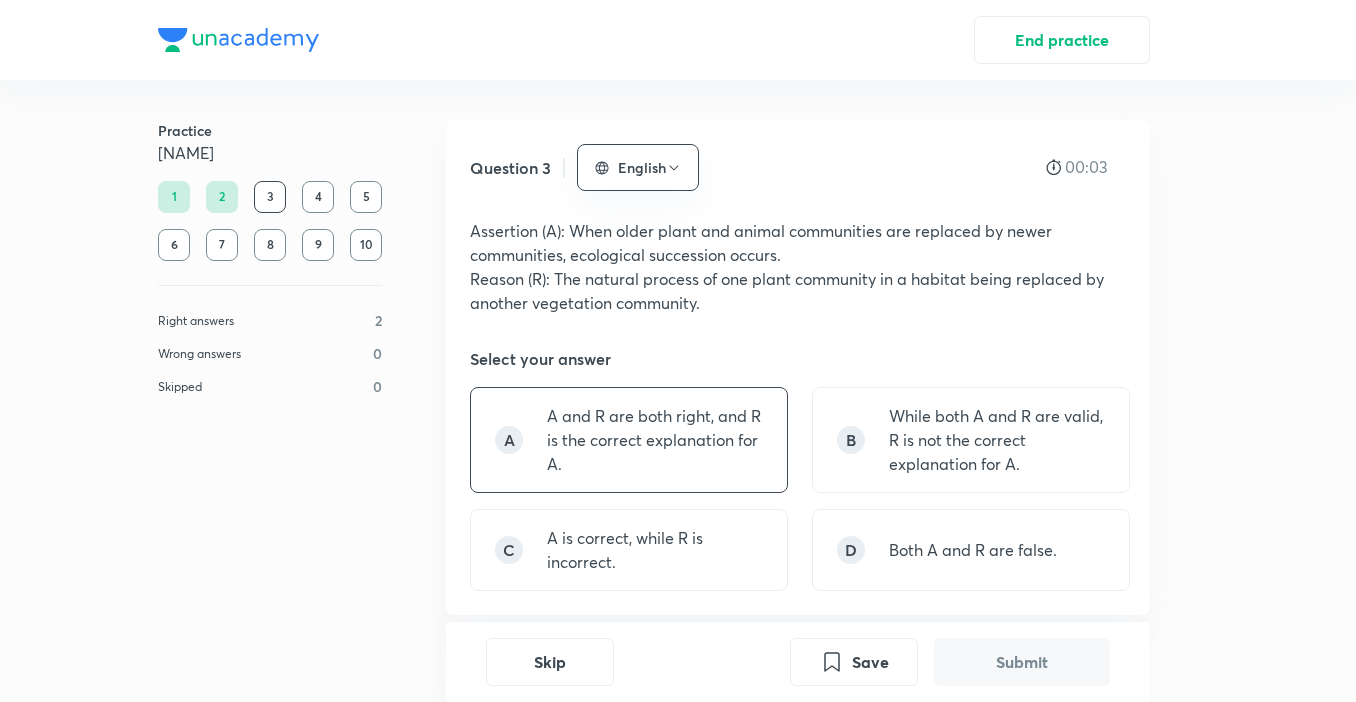 click on "A and R are both right, and R is the correct explanation for A." at bounding box center [655, 440] 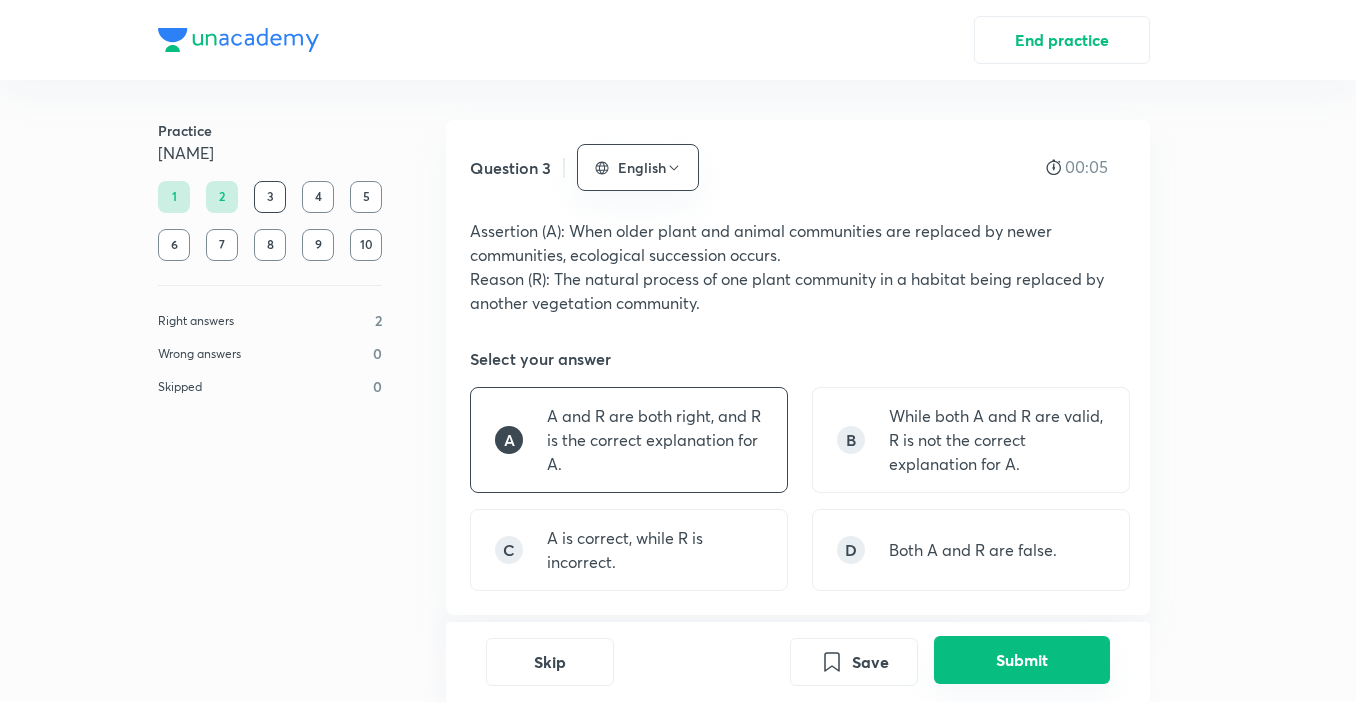 click on "Submit" at bounding box center (1022, 660) 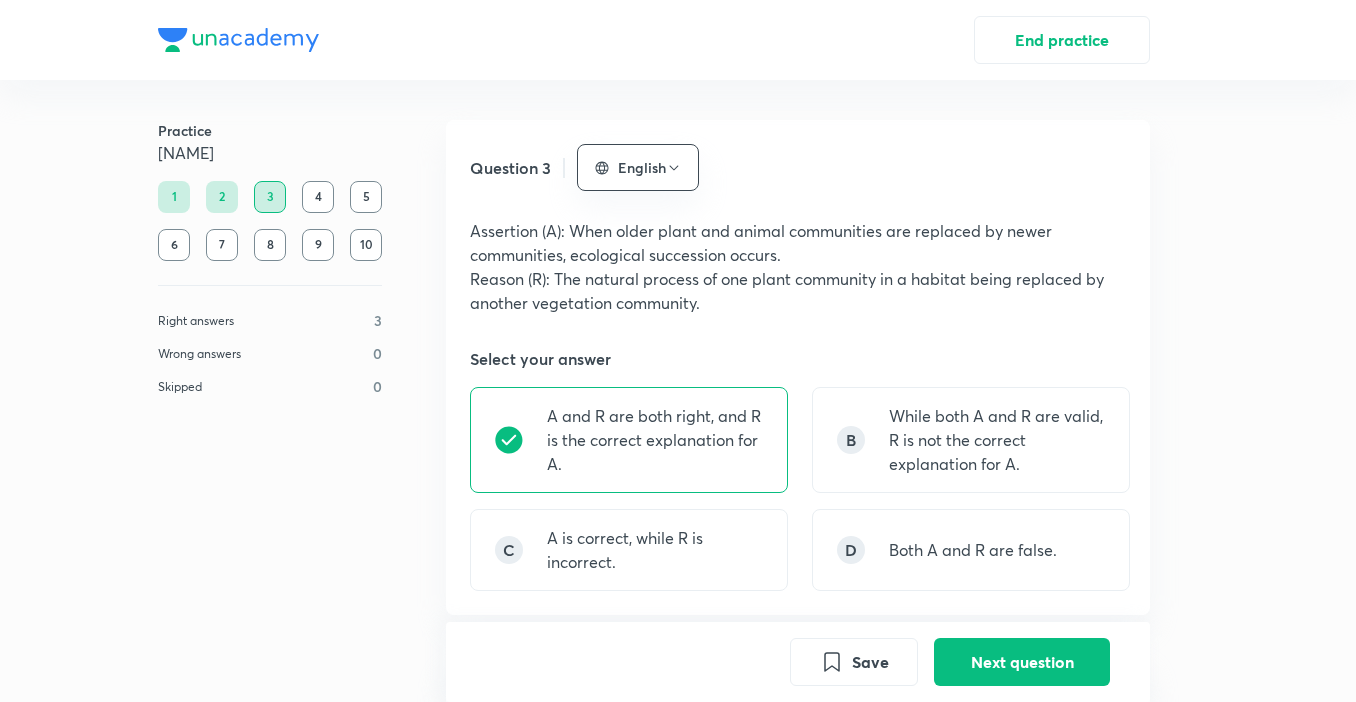 scroll, scrollTop: 655, scrollLeft: 0, axis: vertical 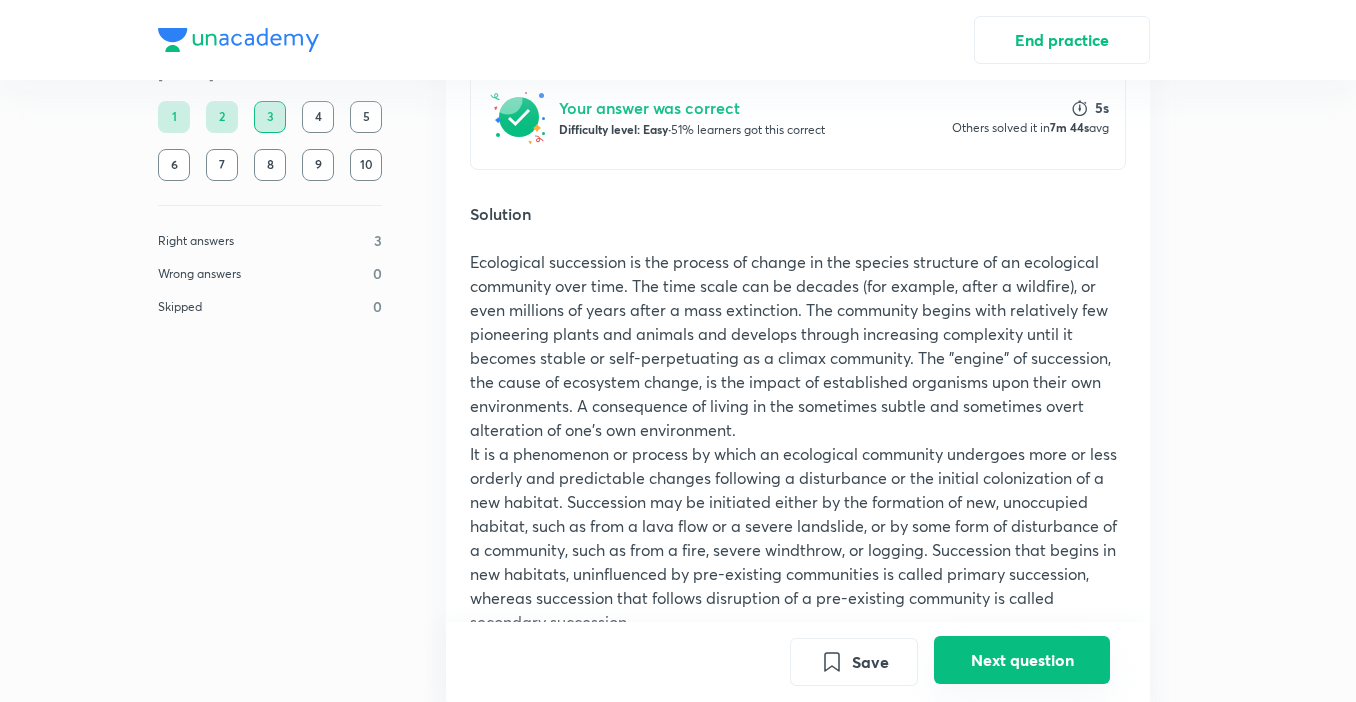 click on "Next question" at bounding box center [1022, 660] 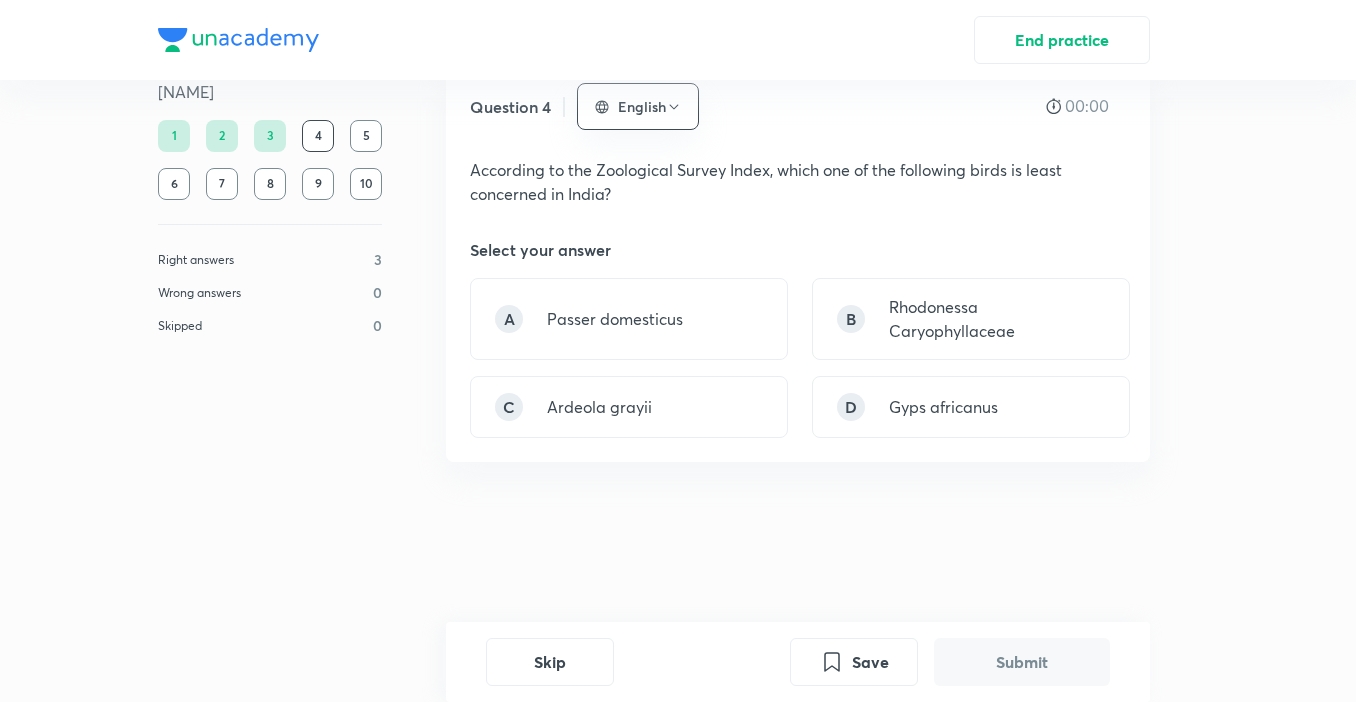scroll, scrollTop: 0, scrollLeft: 0, axis: both 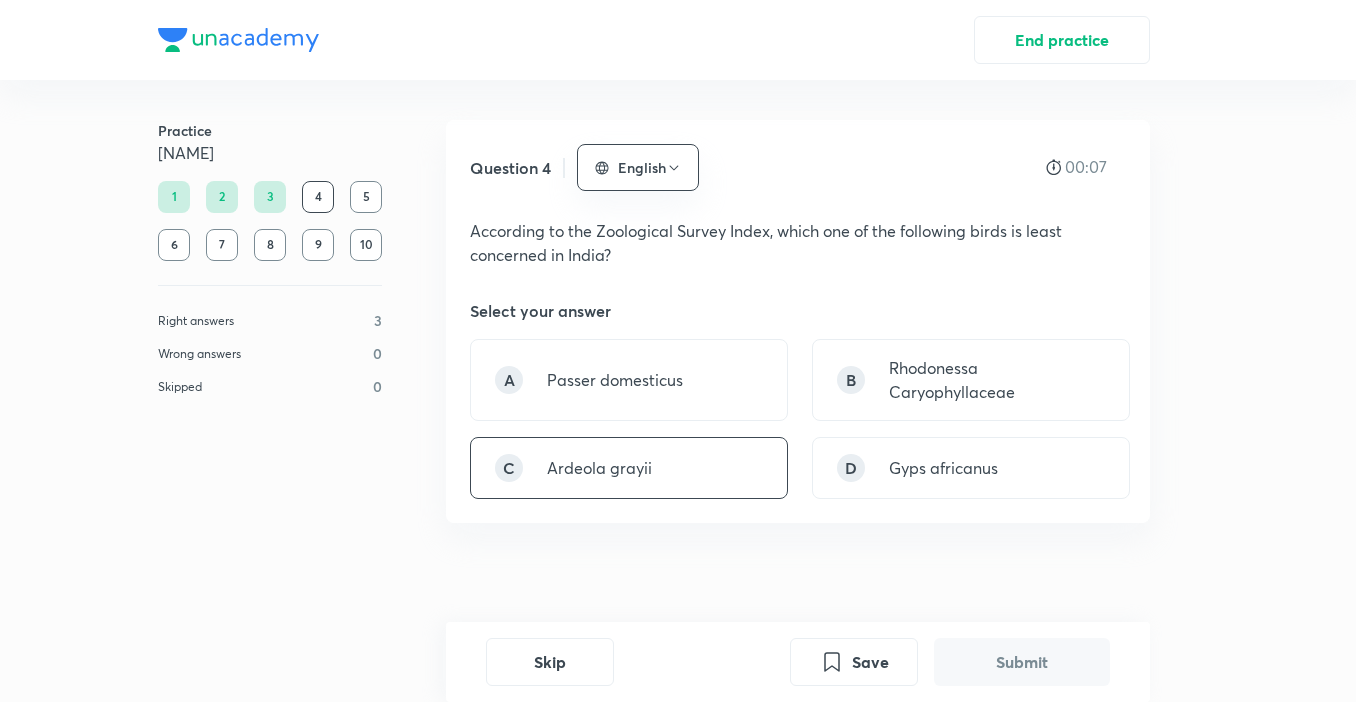 click on "C Ardeola grayii" at bounding box center (629, 468) 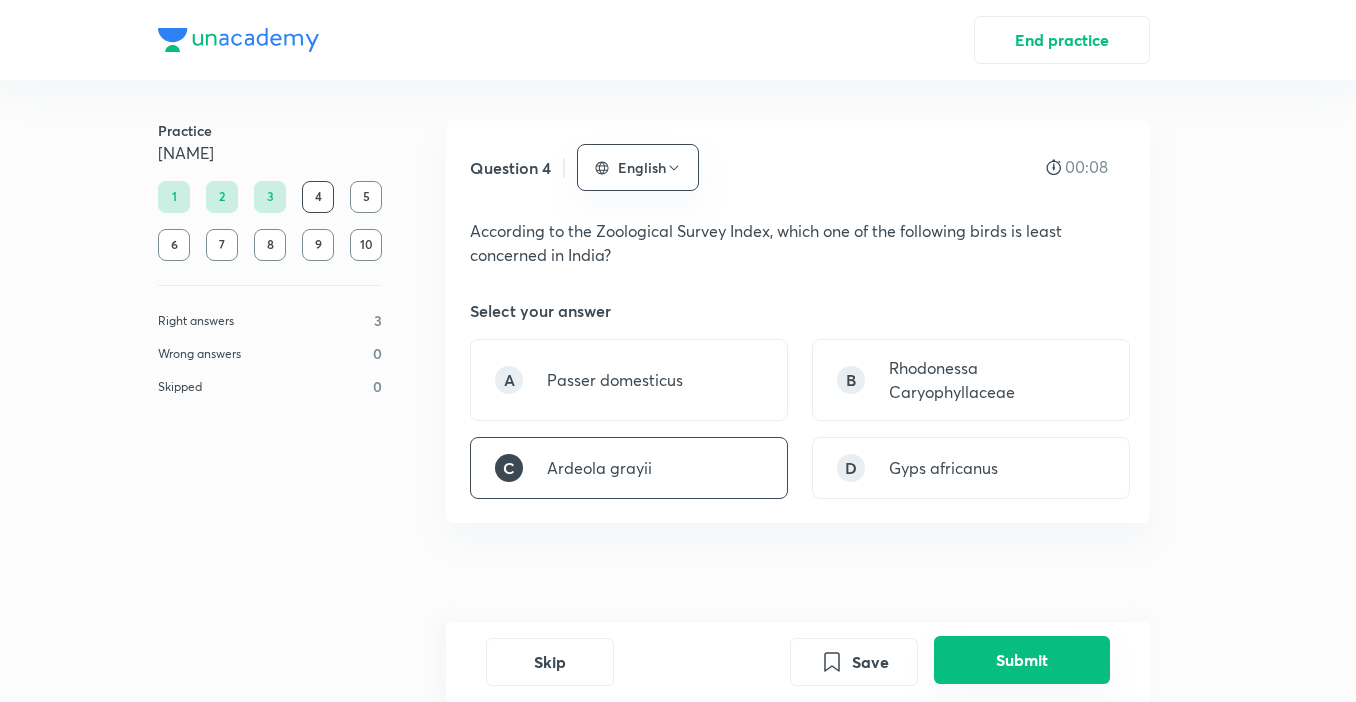 click on "Submit" at bounding box center [1022, 660] 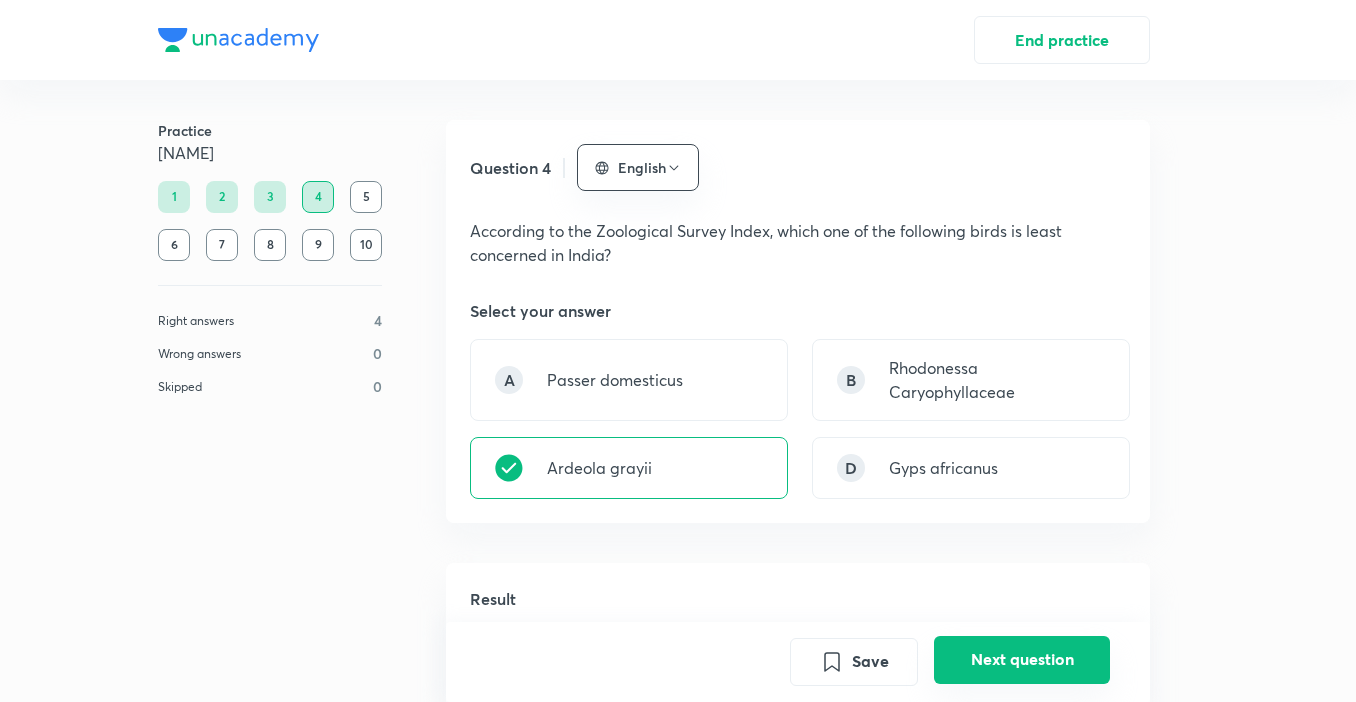 scroll, scrollTop: 563, scrollLeft: 0, axis: vertical 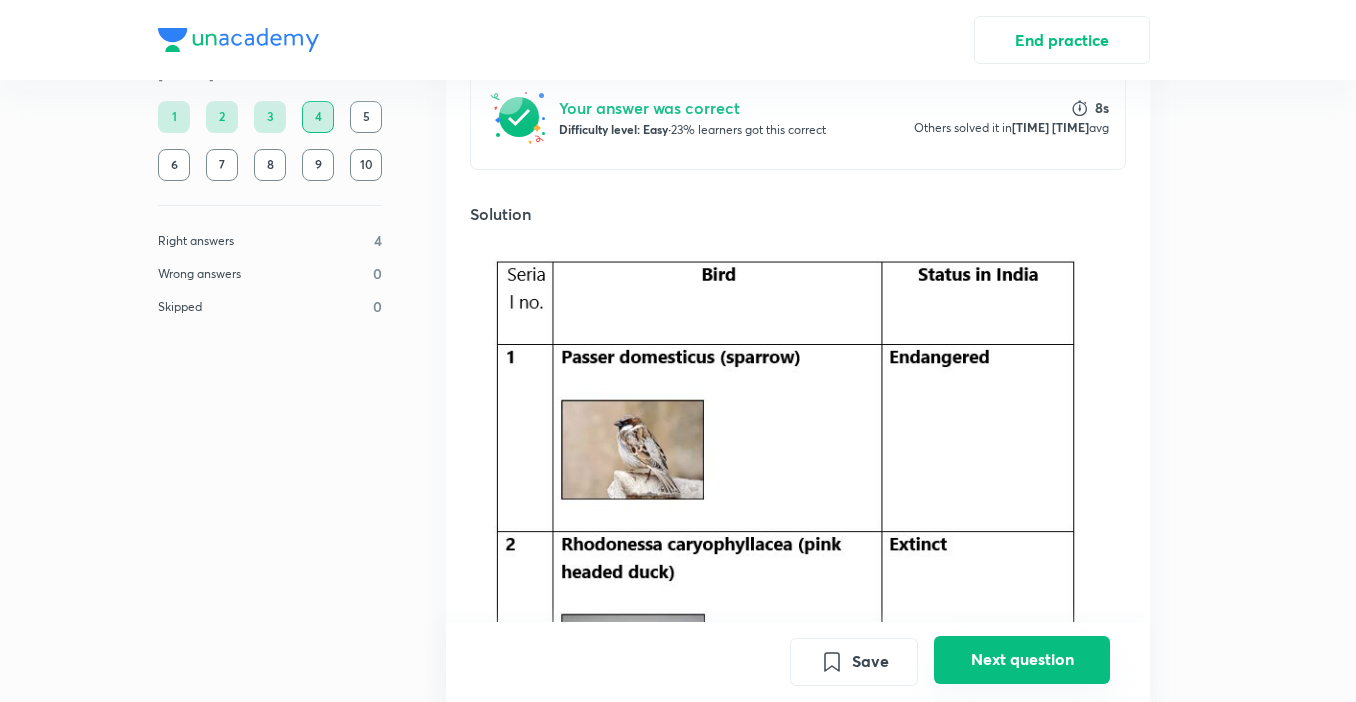 click on "Next question" at bounding box center [1022, 660] 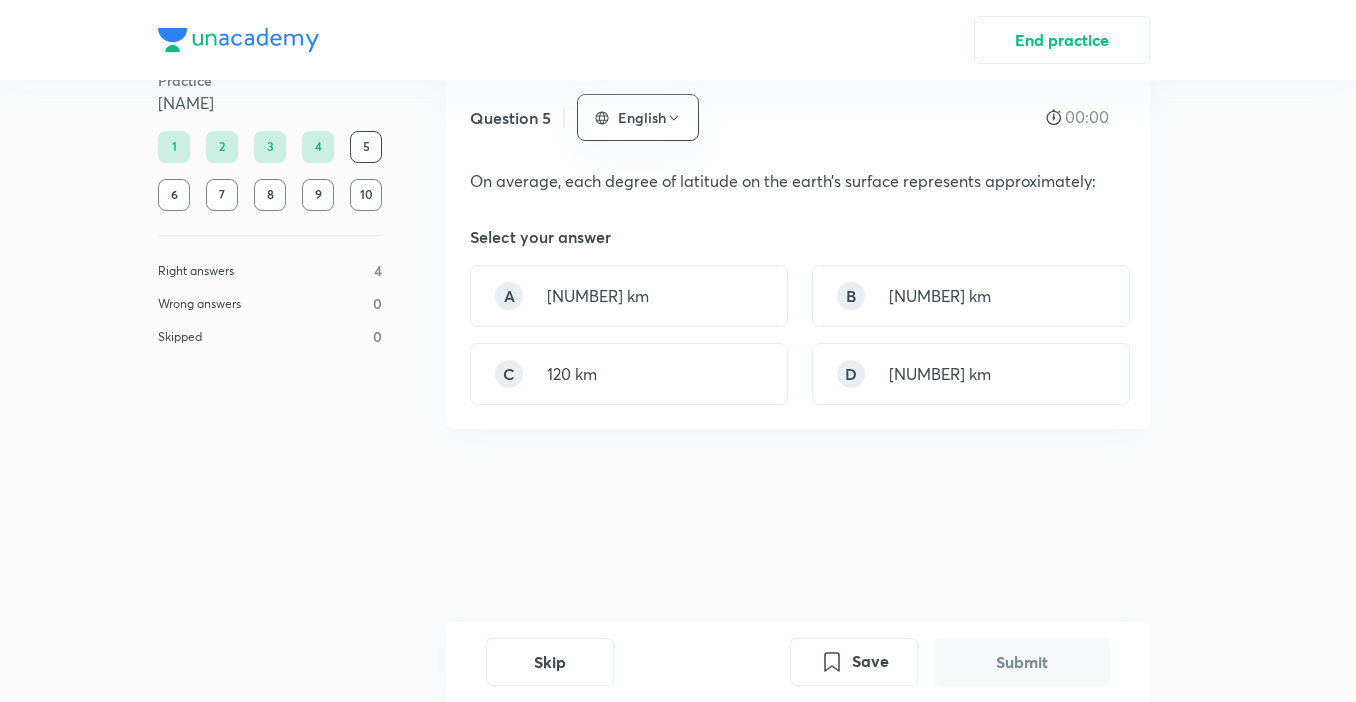 scroll, scrollTop: 0, scrollLeft: 0, axis: both 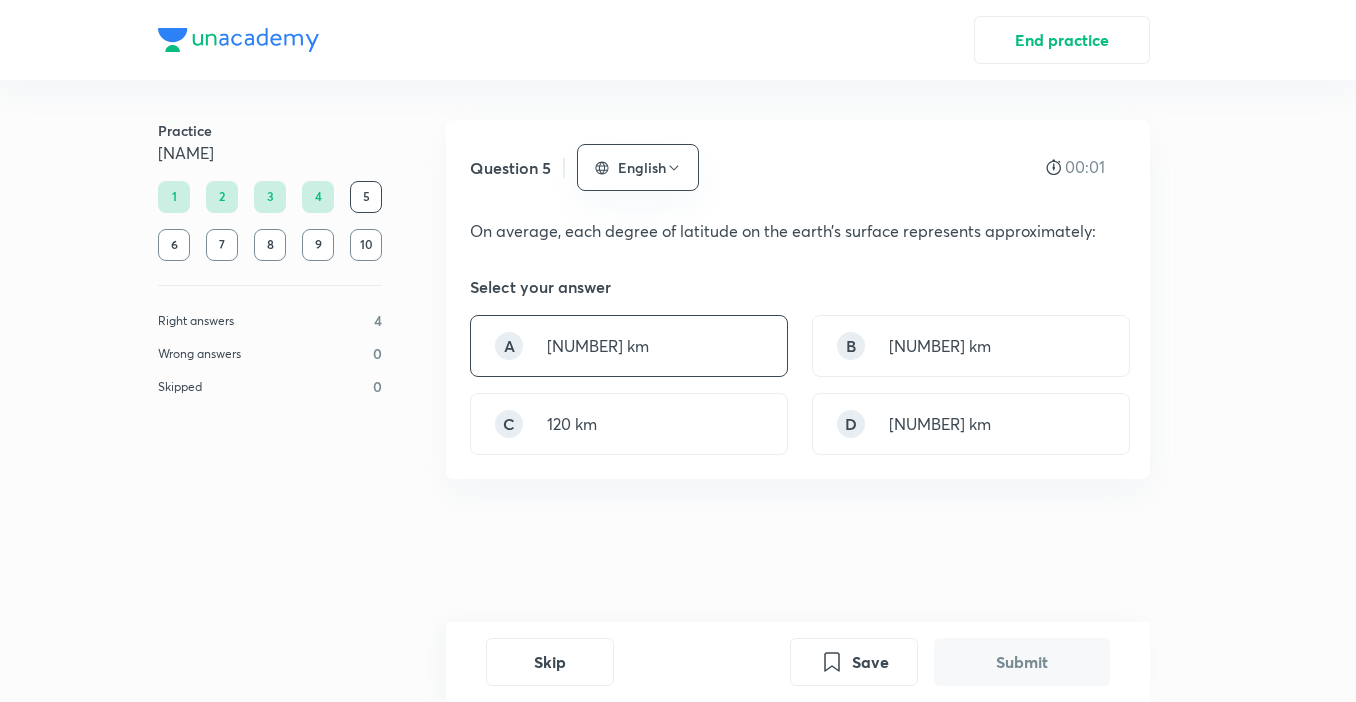 click on "A 111 km" at bounding box center (629, 346) 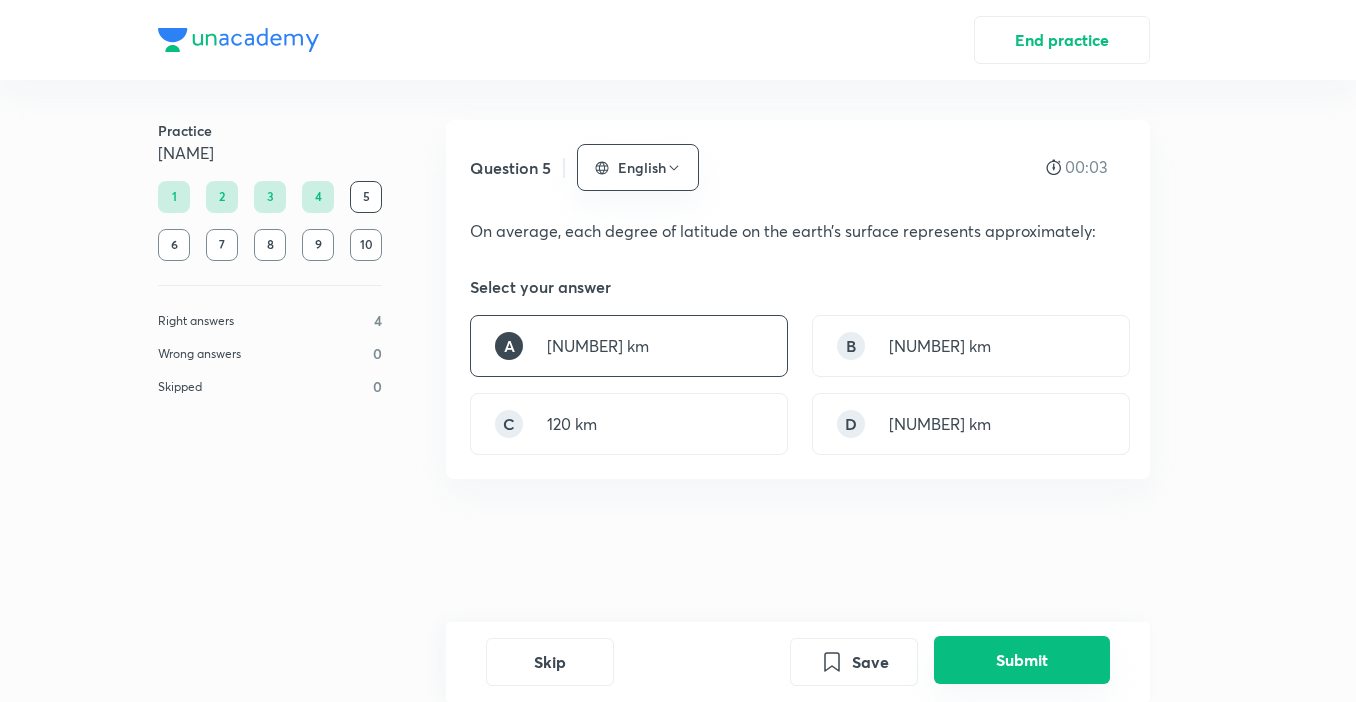 click on "Submit" at bounding box center [1022, 660] 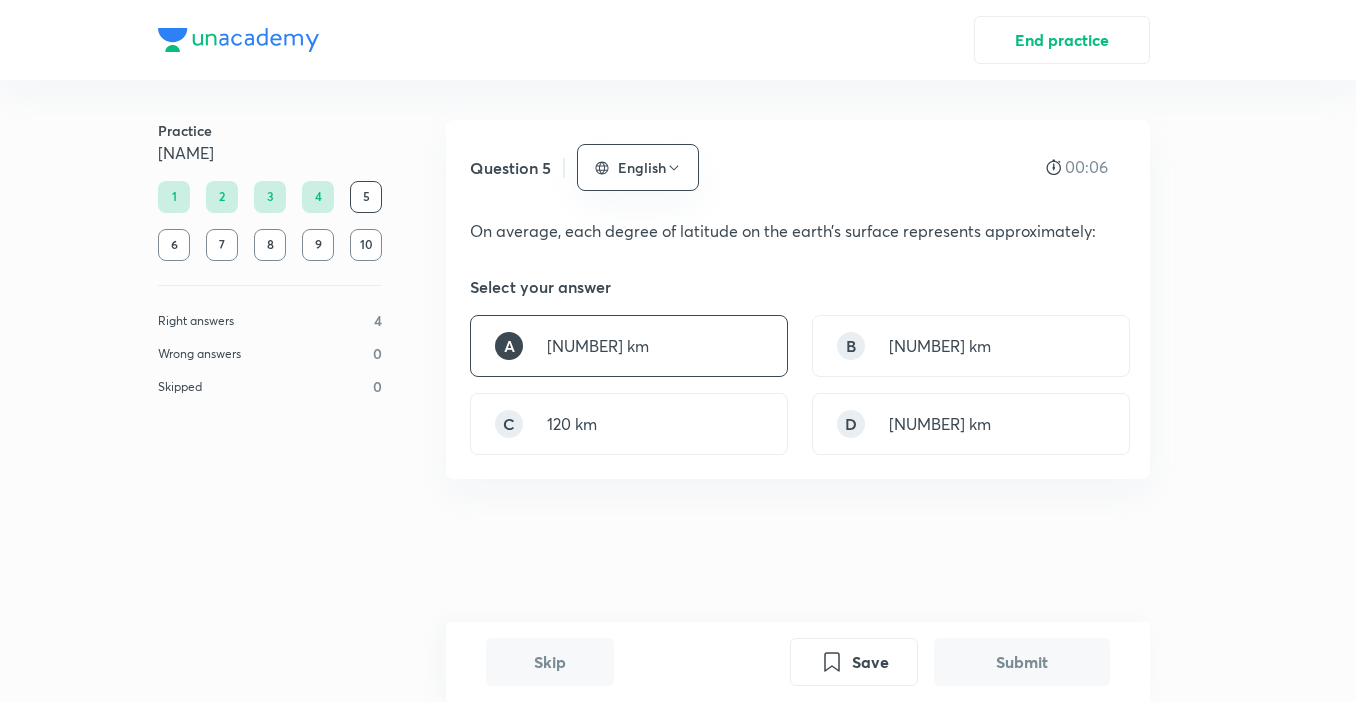scroll, scrollTop: 519, scrollLeft: 0, axis: vertical 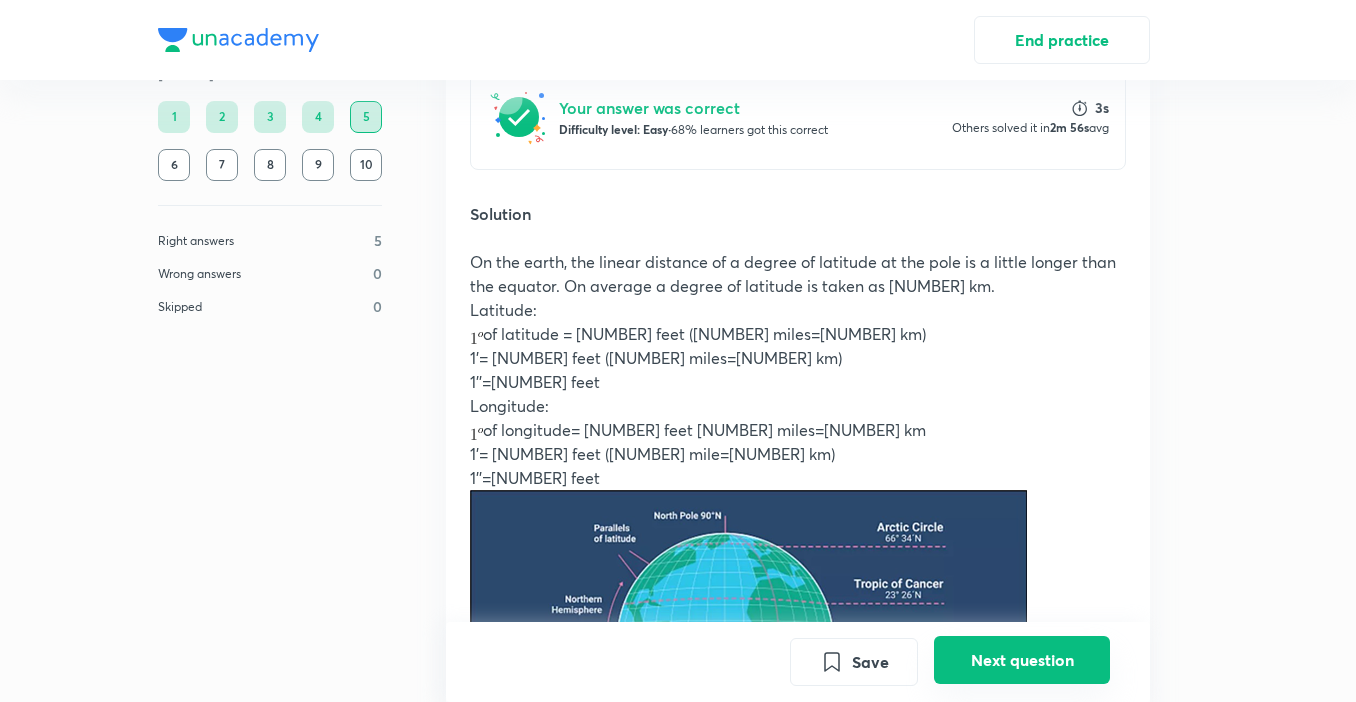 click on "Next question" at bounding box center (1022, 660) 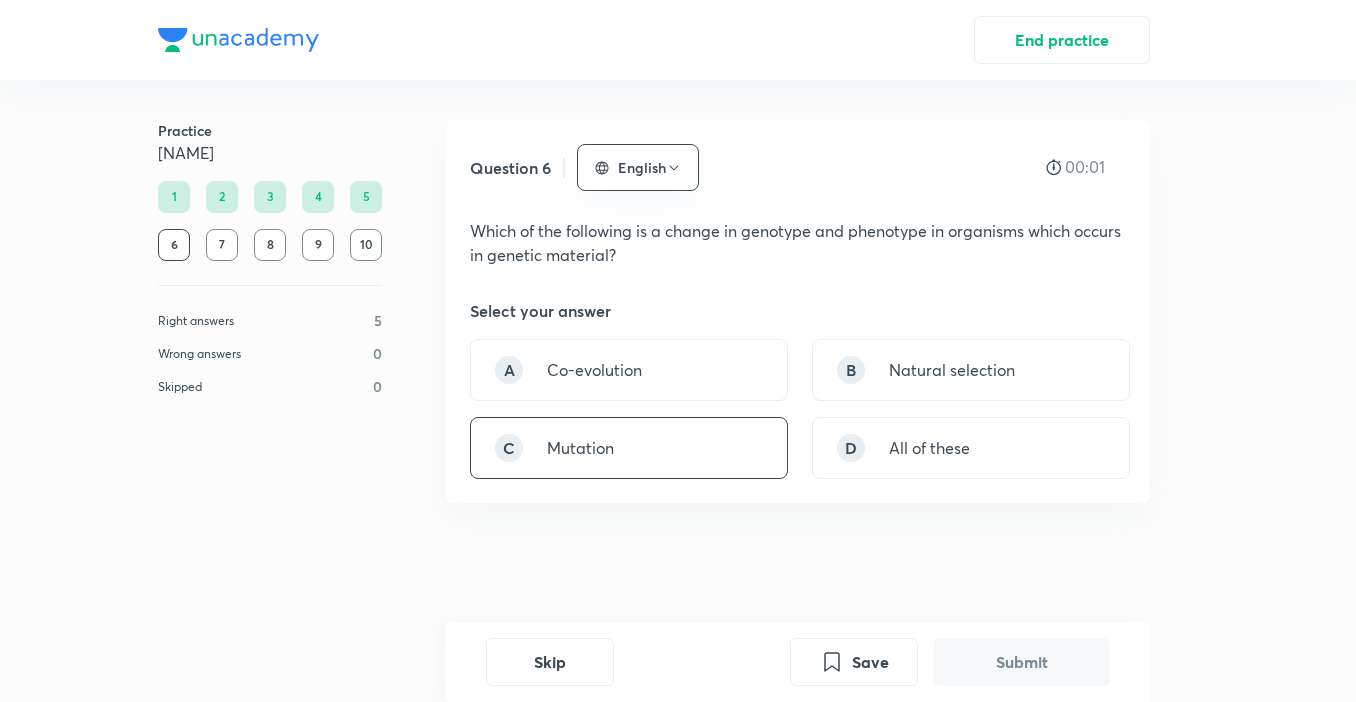 click on "C Mutation" at bounding box center [629, 448] 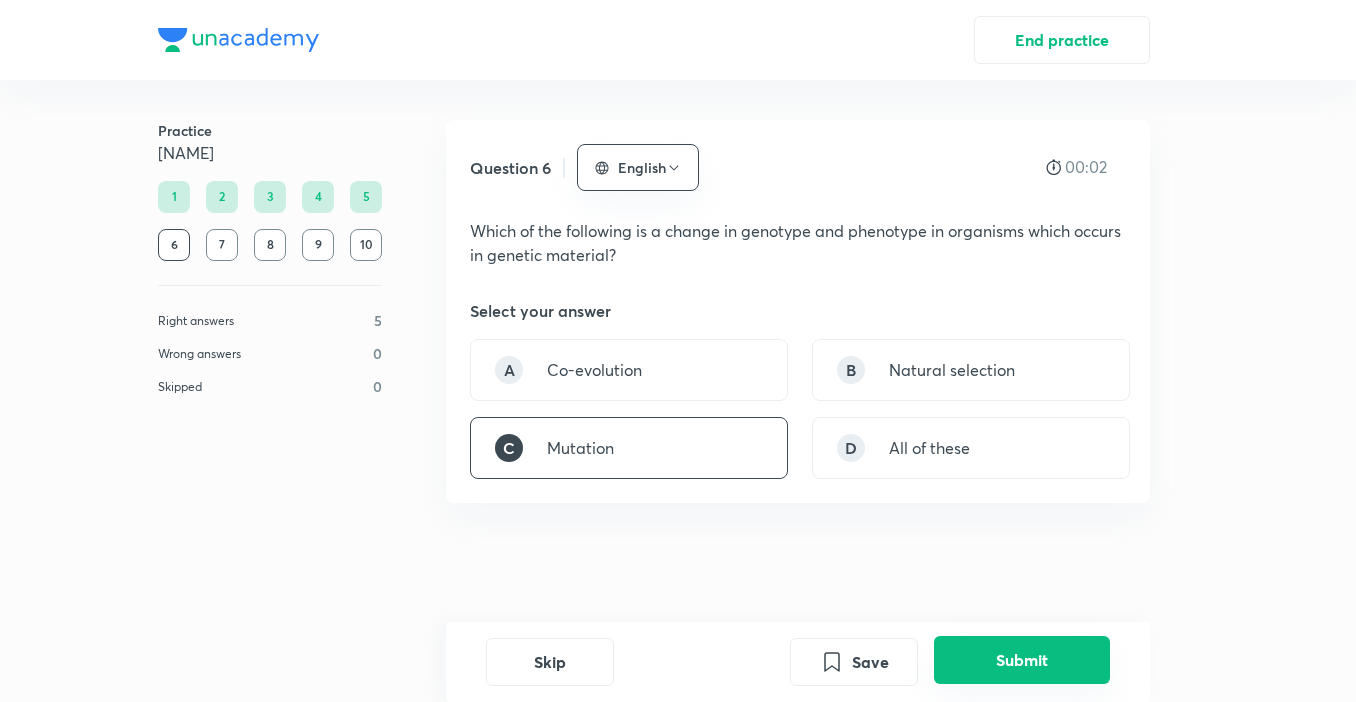 click on "Submit" at bounding box center [1022, 660] 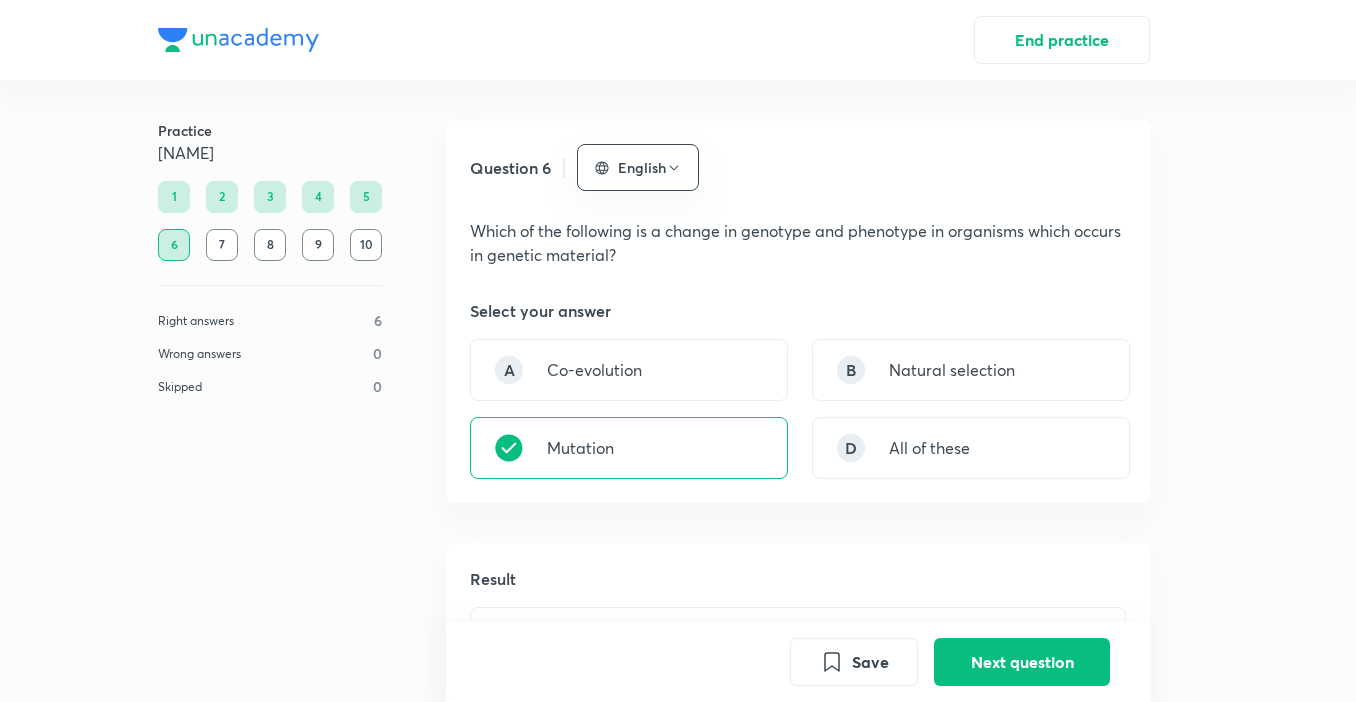 scroll, scrollTop: 530, scrollLeft: 0, axis: vertical 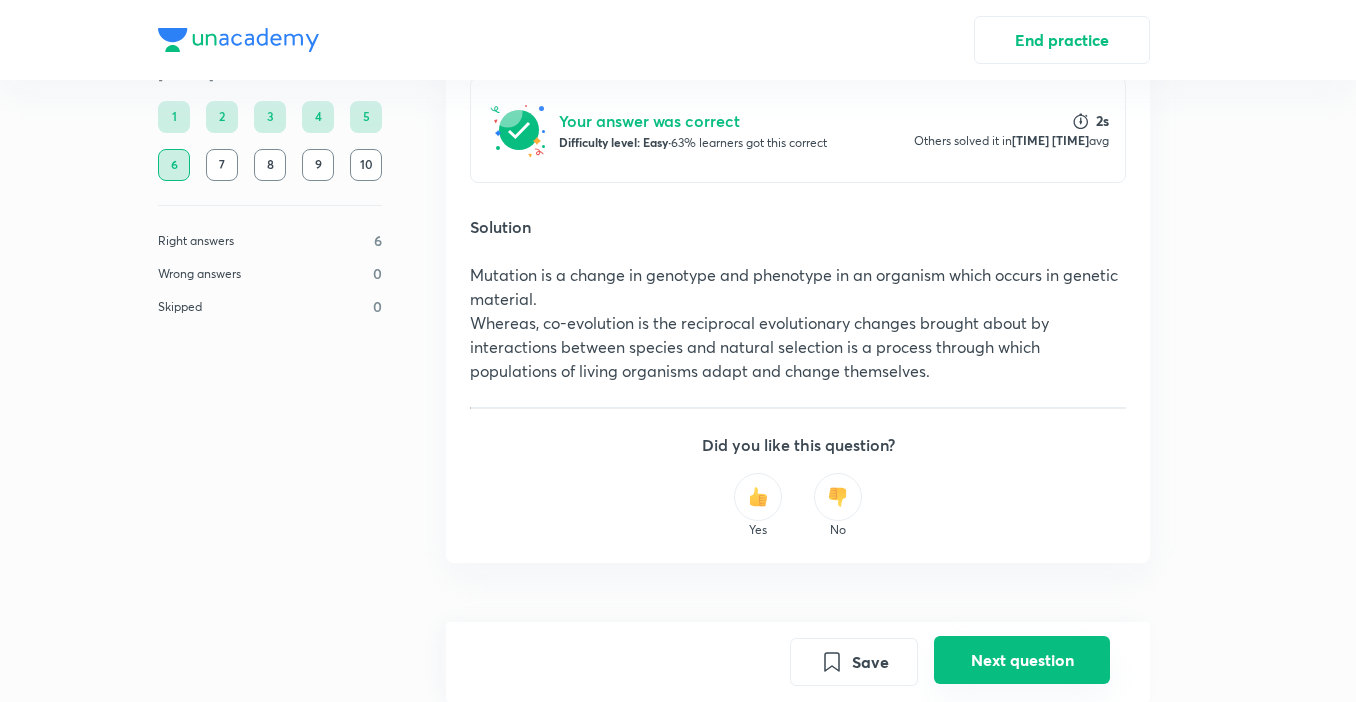 click on "Next question" at bounding box center (1022, 660) 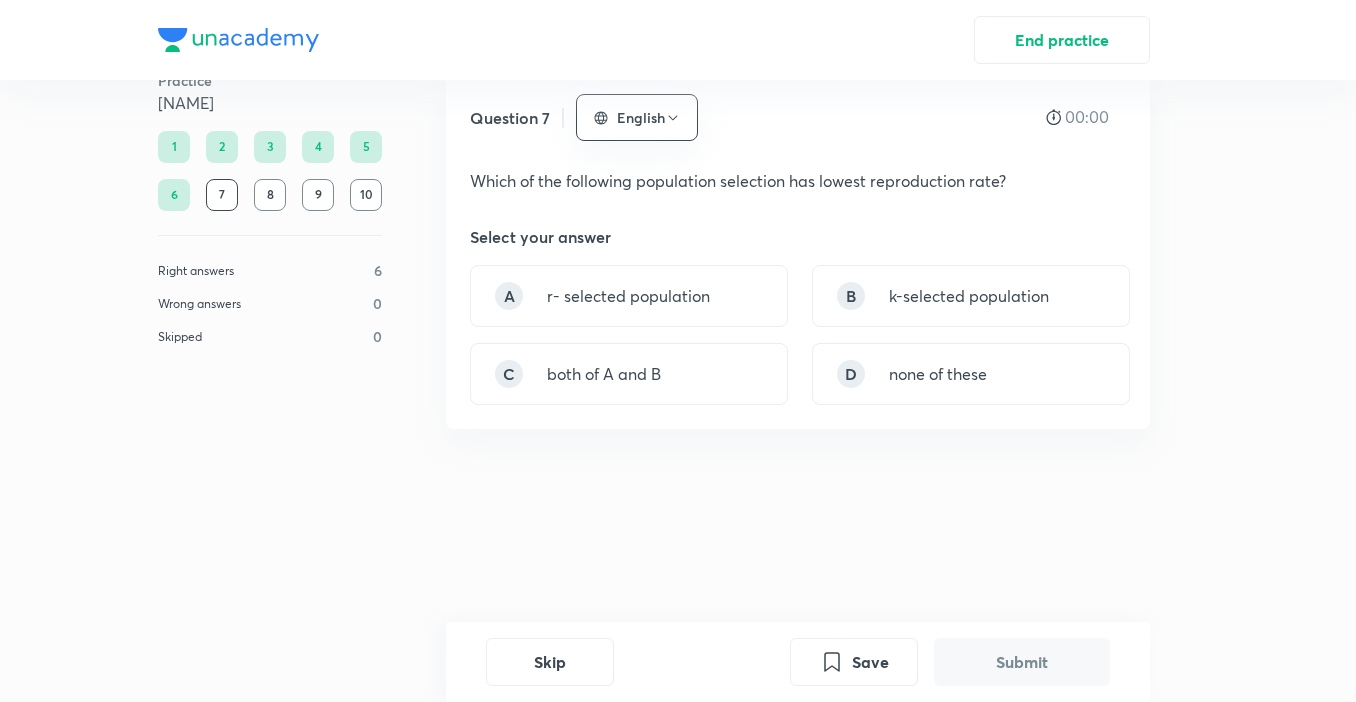 scroll, scrollTop: 0, scrollLeft: 0, axis: both 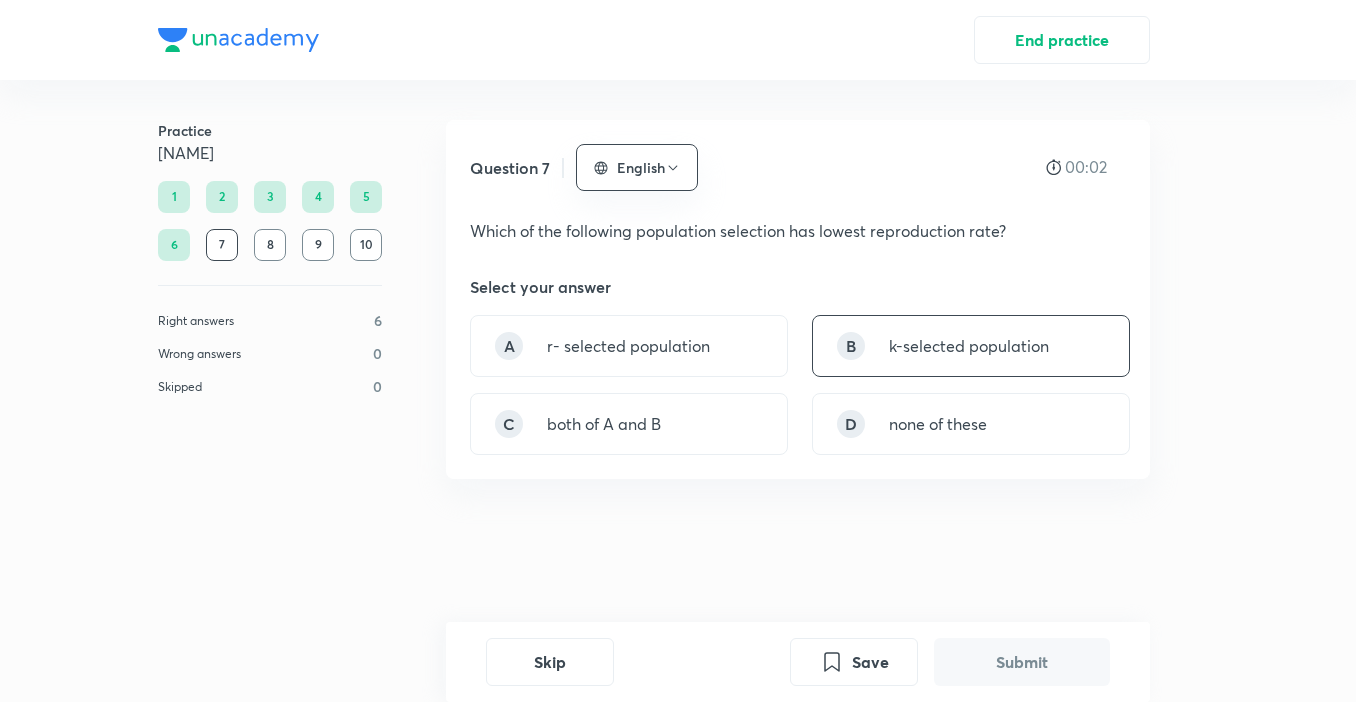 click on "B  k-selected population" at bounding box center [971, 346] 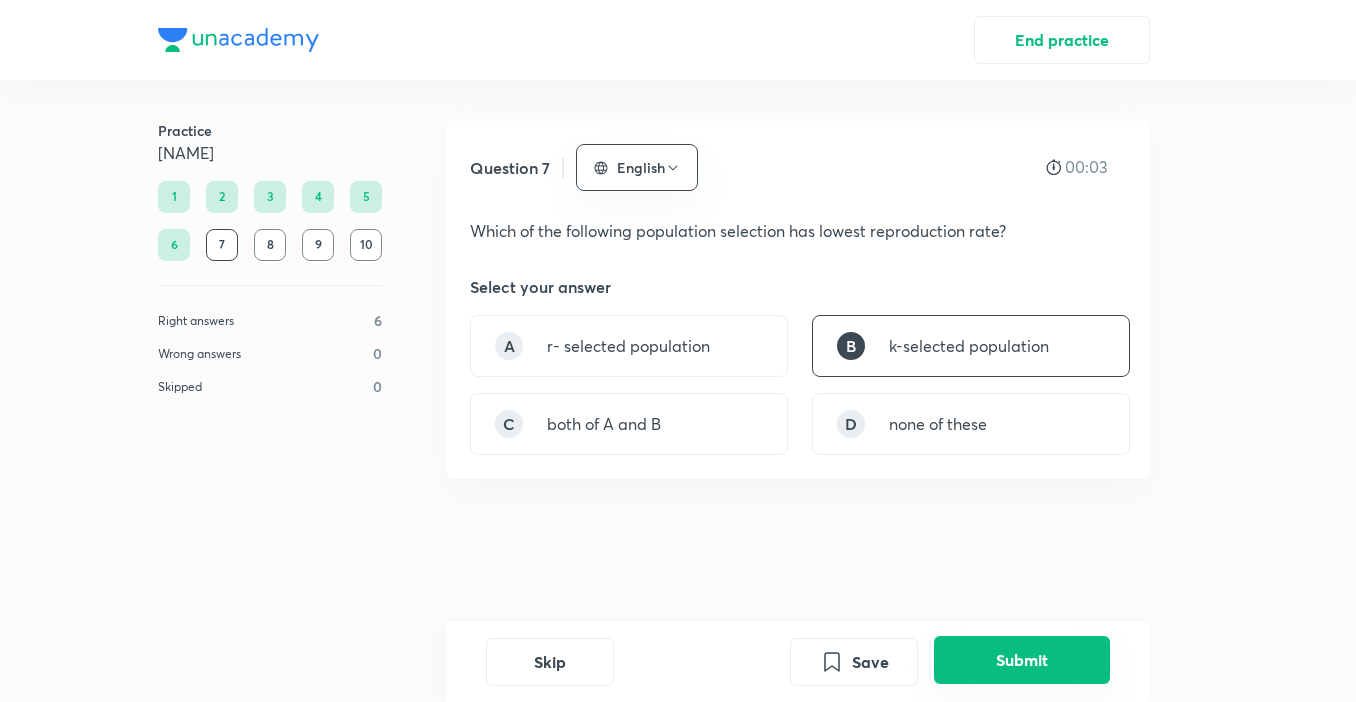 click on "Submit" at bounding box center (1022, 660) 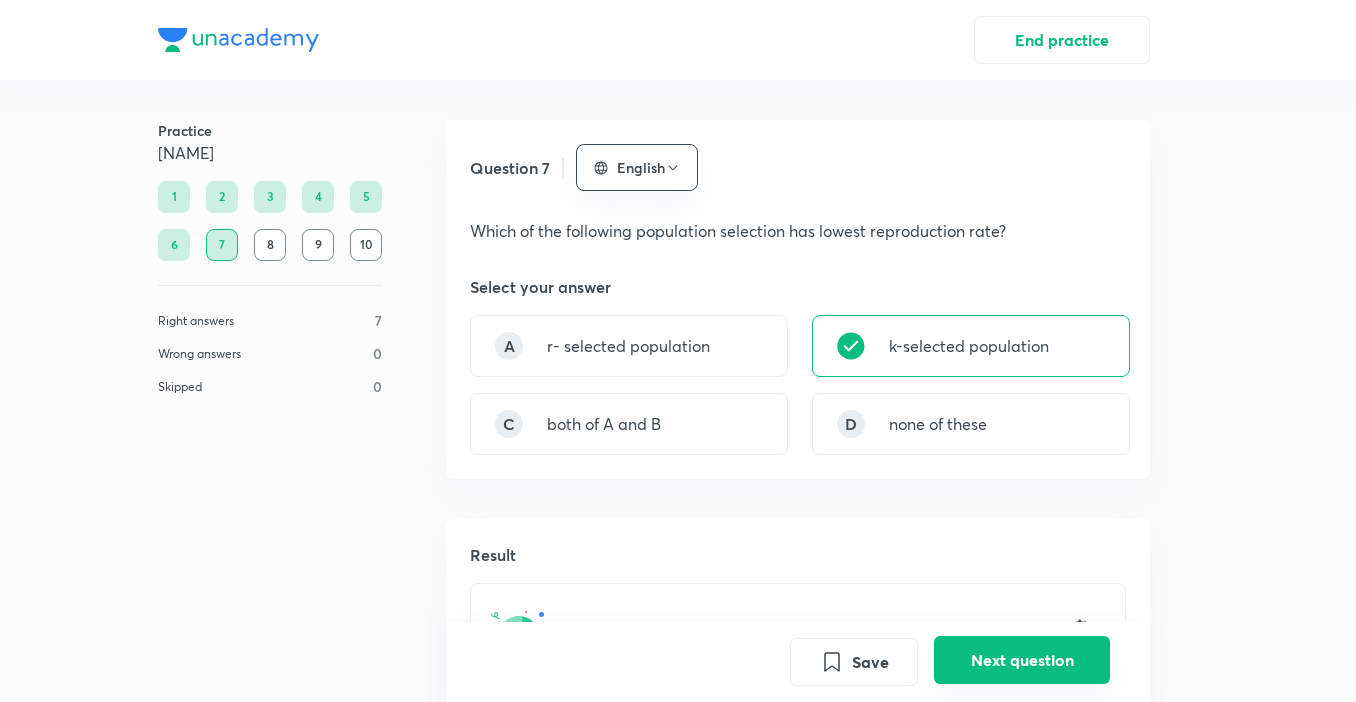 scroll, scrollTop: 458, scrollLeft: 0, axis: vertical 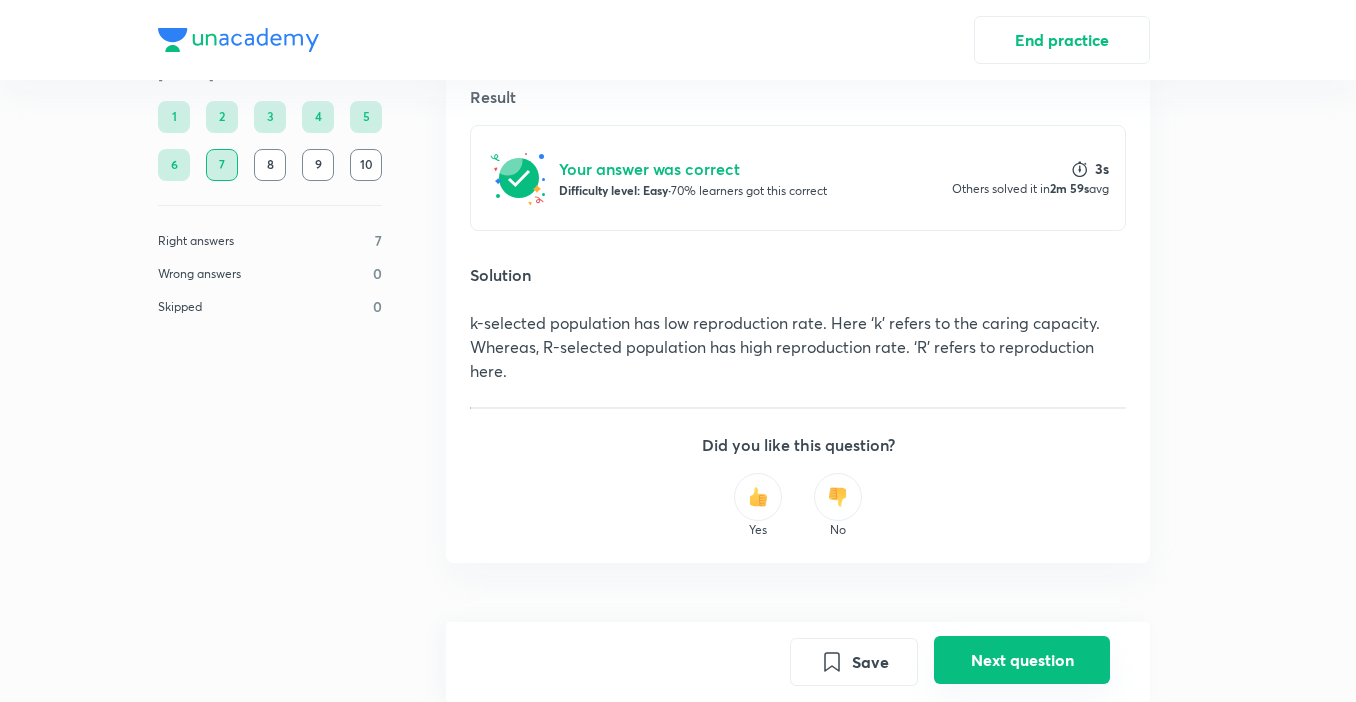 click on "Next question" at bounding box center (1022, 660) 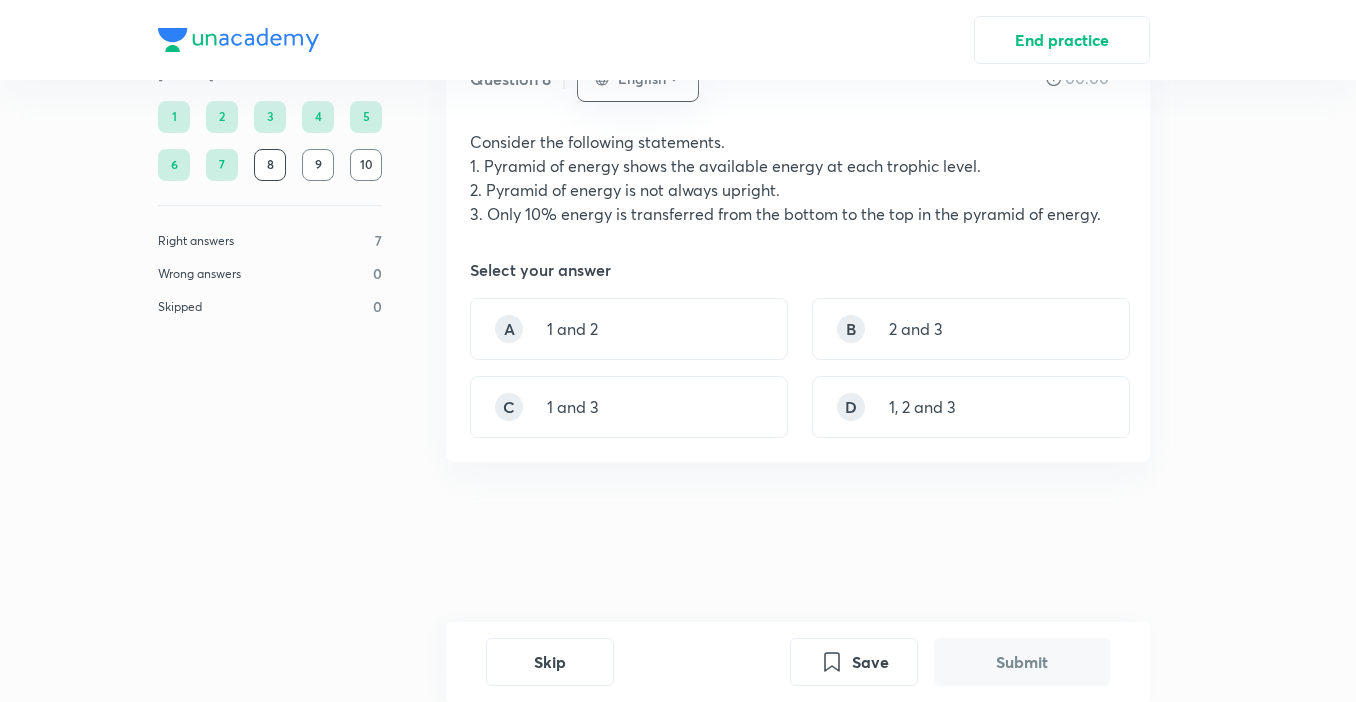 scroll, scrollTop: 0, scrollLeft: 0, axis: both 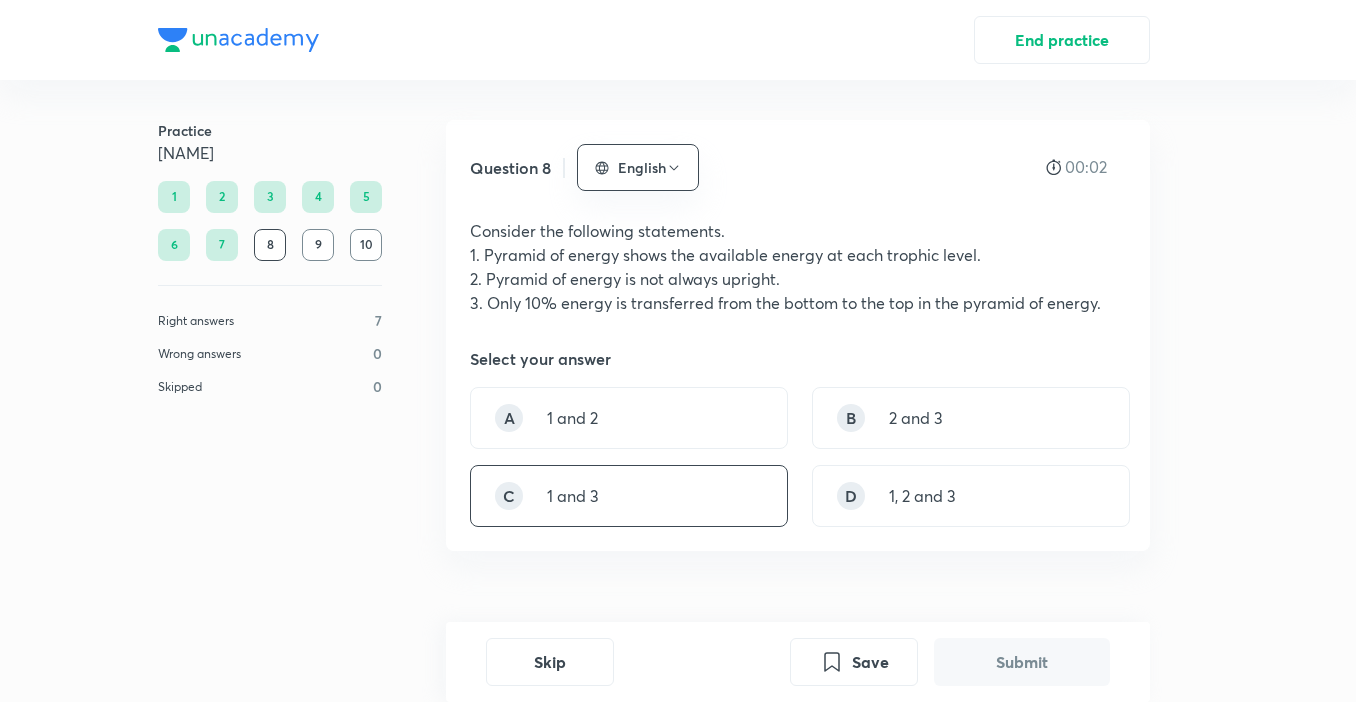 click on "C  1 and 3" at bounding box center [629, 496] 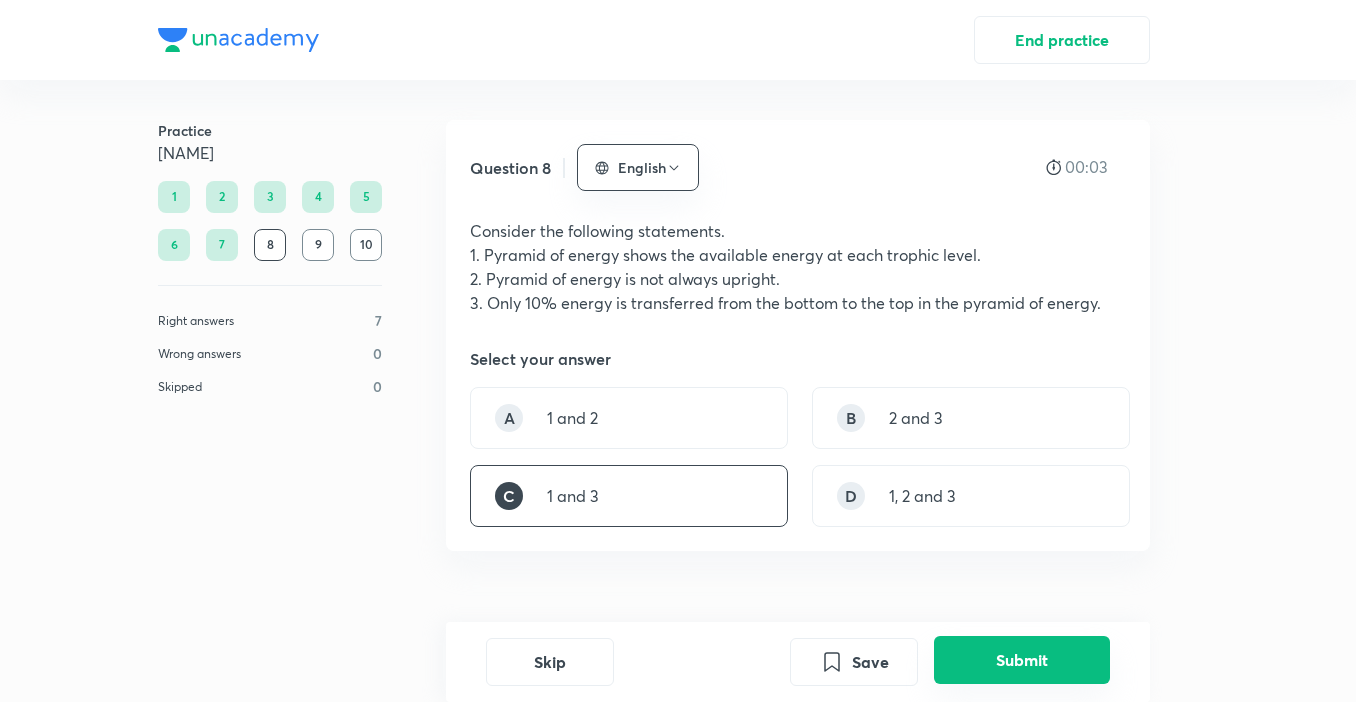 click on "Submit" at bounding box center (1022, 660) 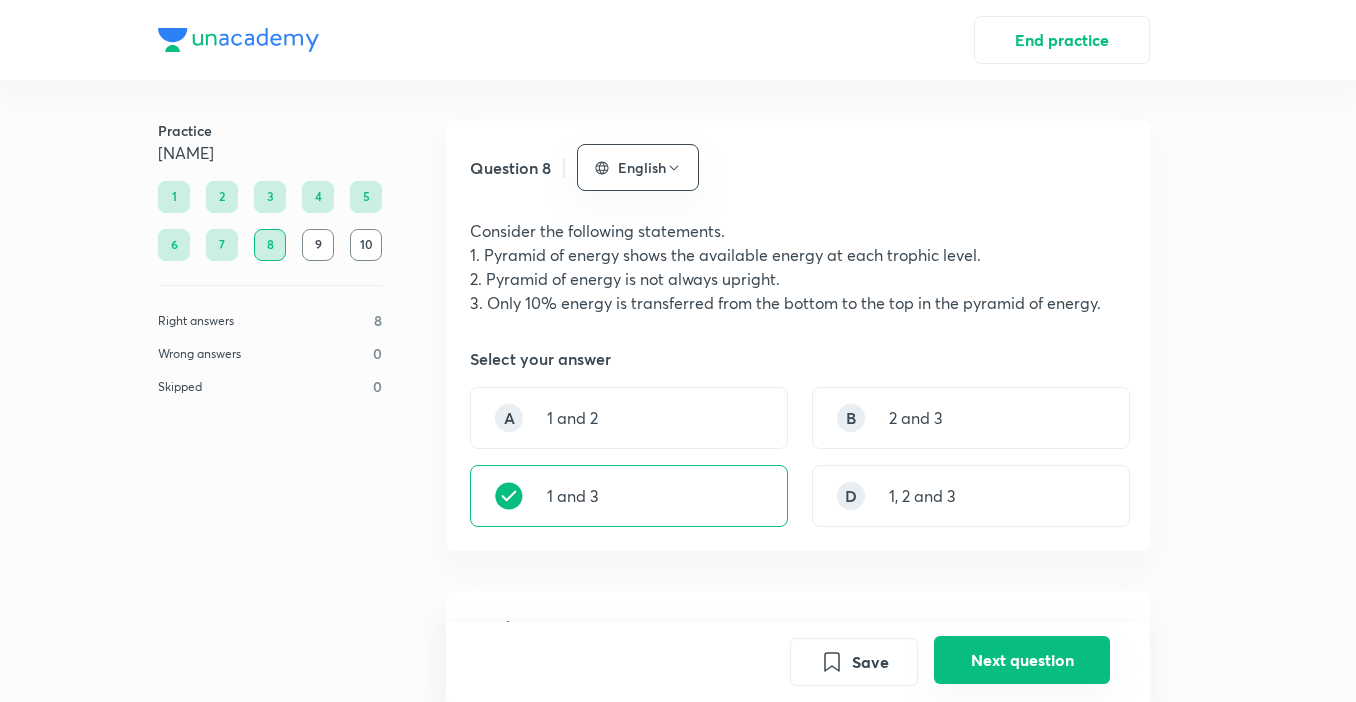 scroll, scrollTop: 591, scrollLeft: 0, axis: vertical 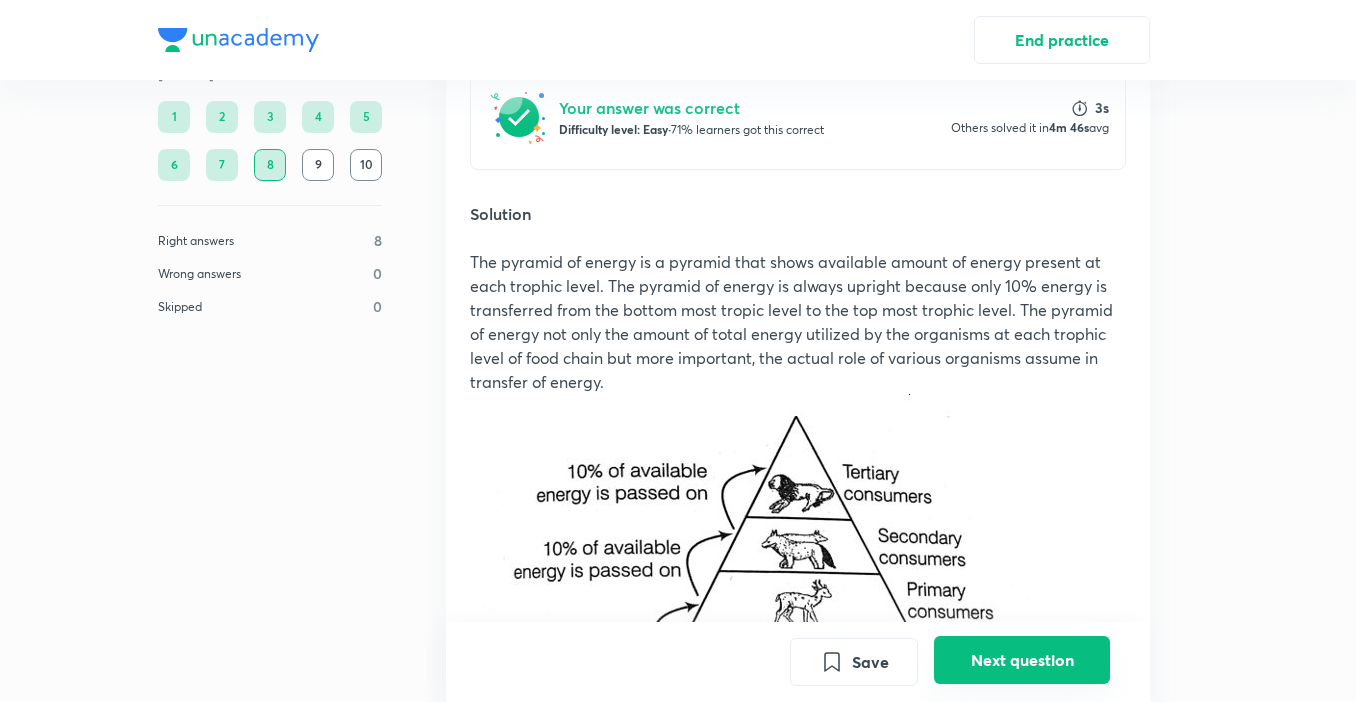 click on "Next question" at bounding box center (1022, 660) 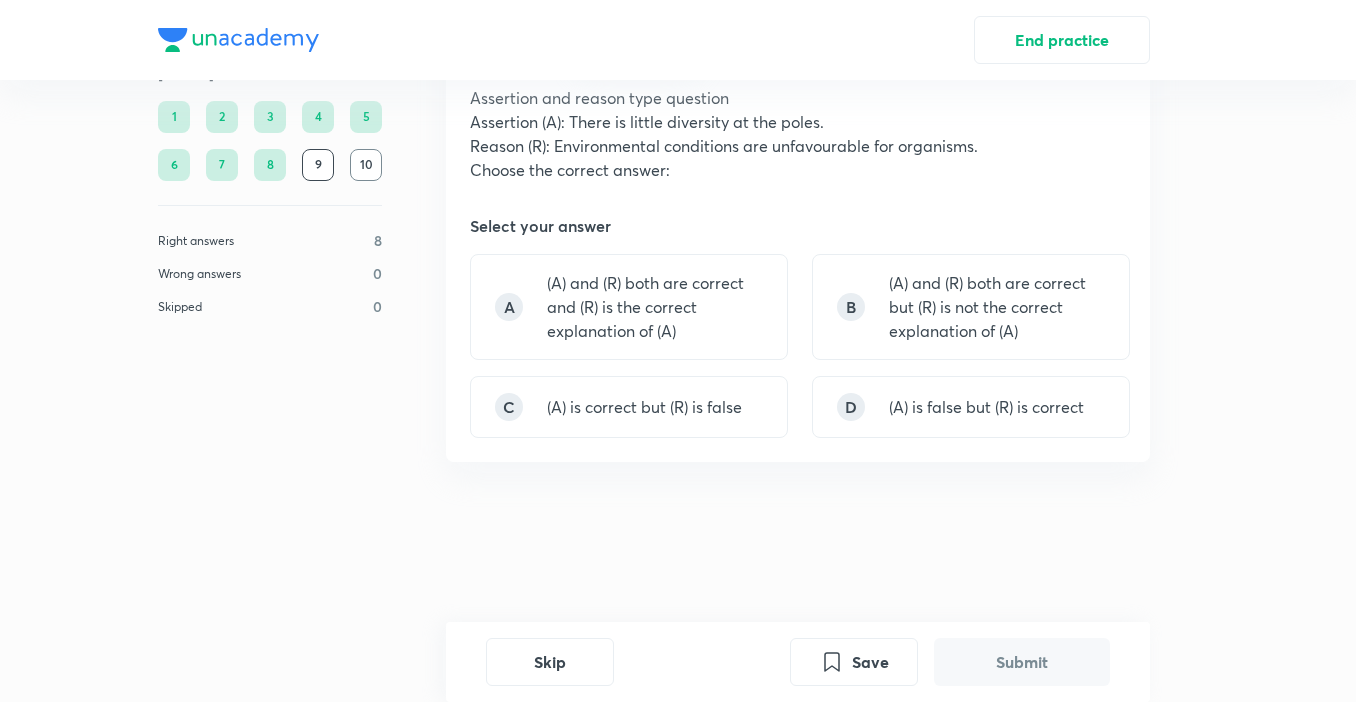 scroll, scrollTop: 0, scrollLeft: 0, axis: both 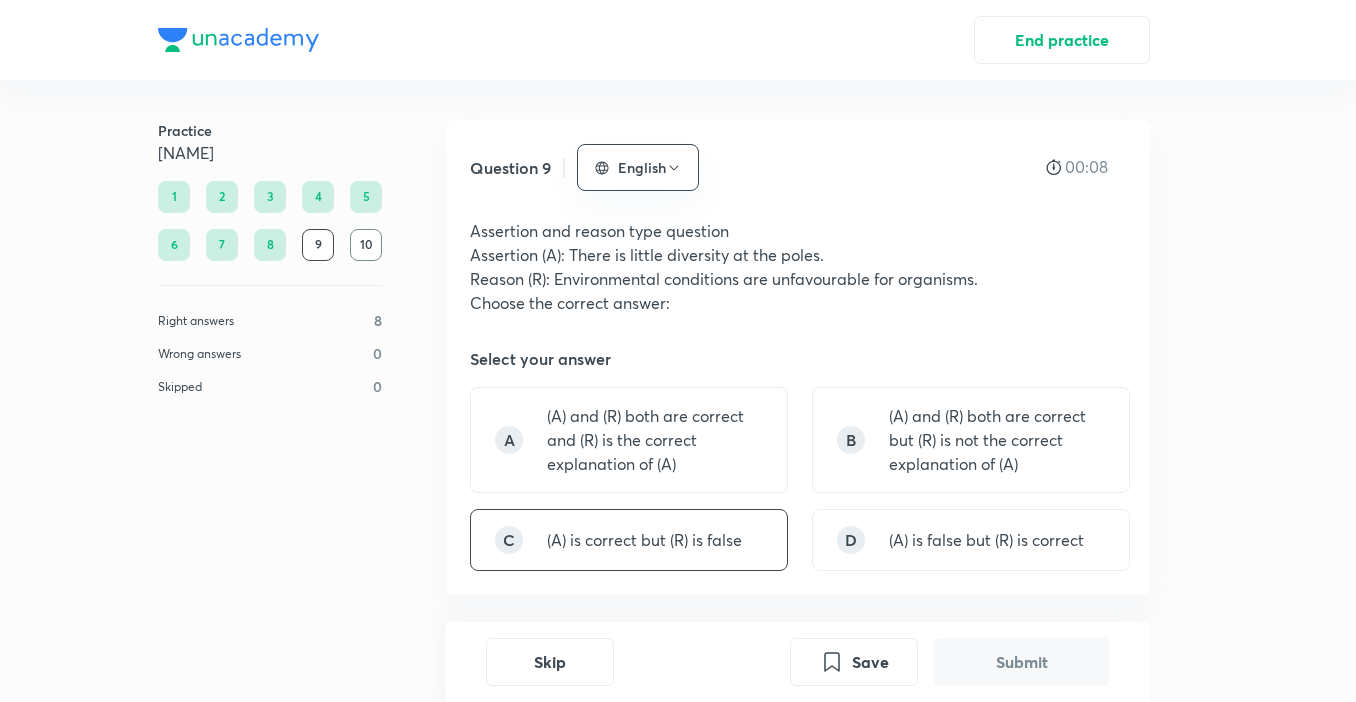 drag, startPoint x: 718, startPoint y: 462, endPoint x: 763, endPoint y: 528, distance: 79.881165 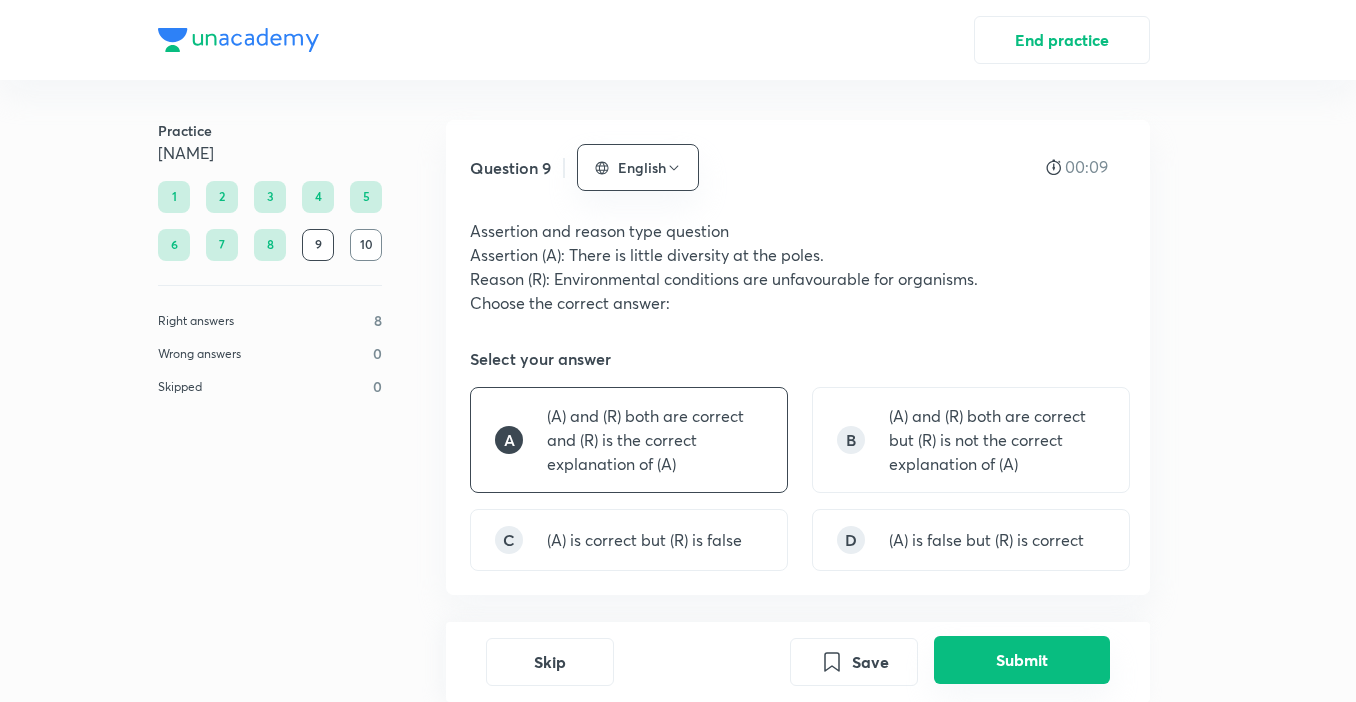 click on "Submit" at bounding box center [1022, 660] 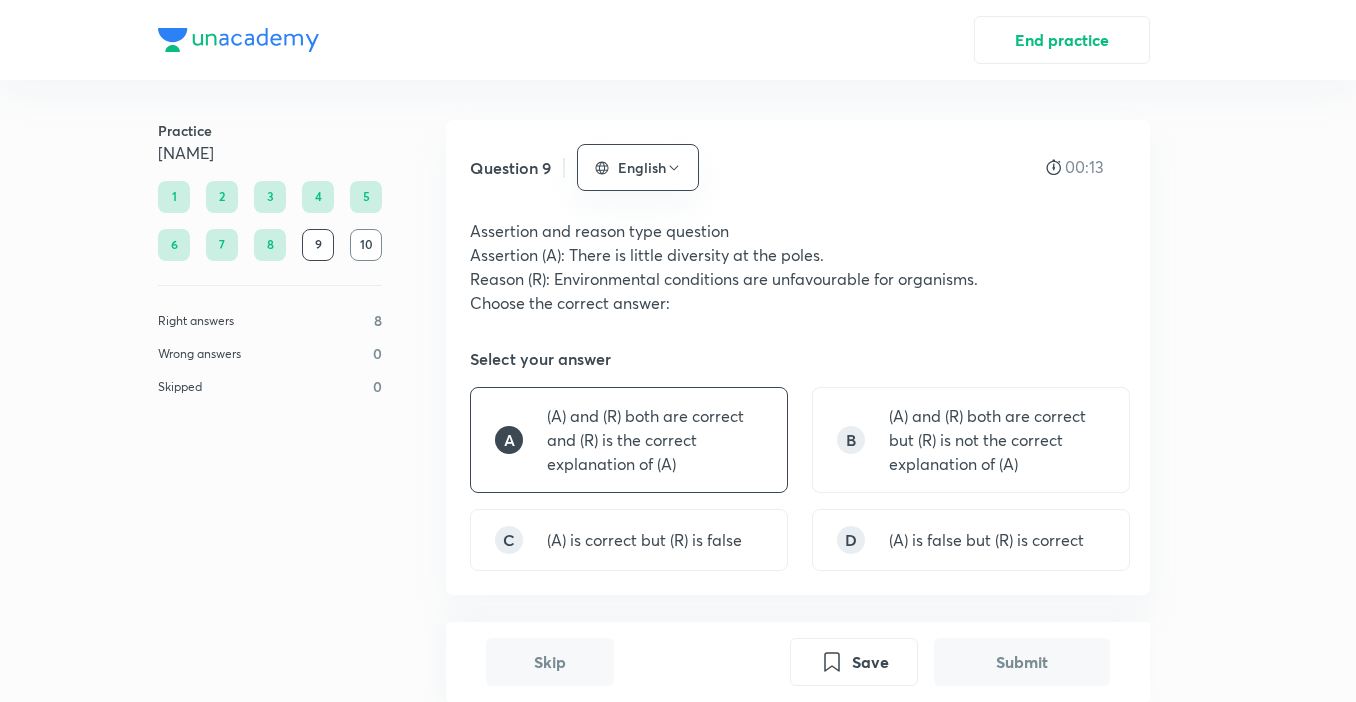 scroll, scrollTop: 598, scrollLeft: 0, axis: vertical 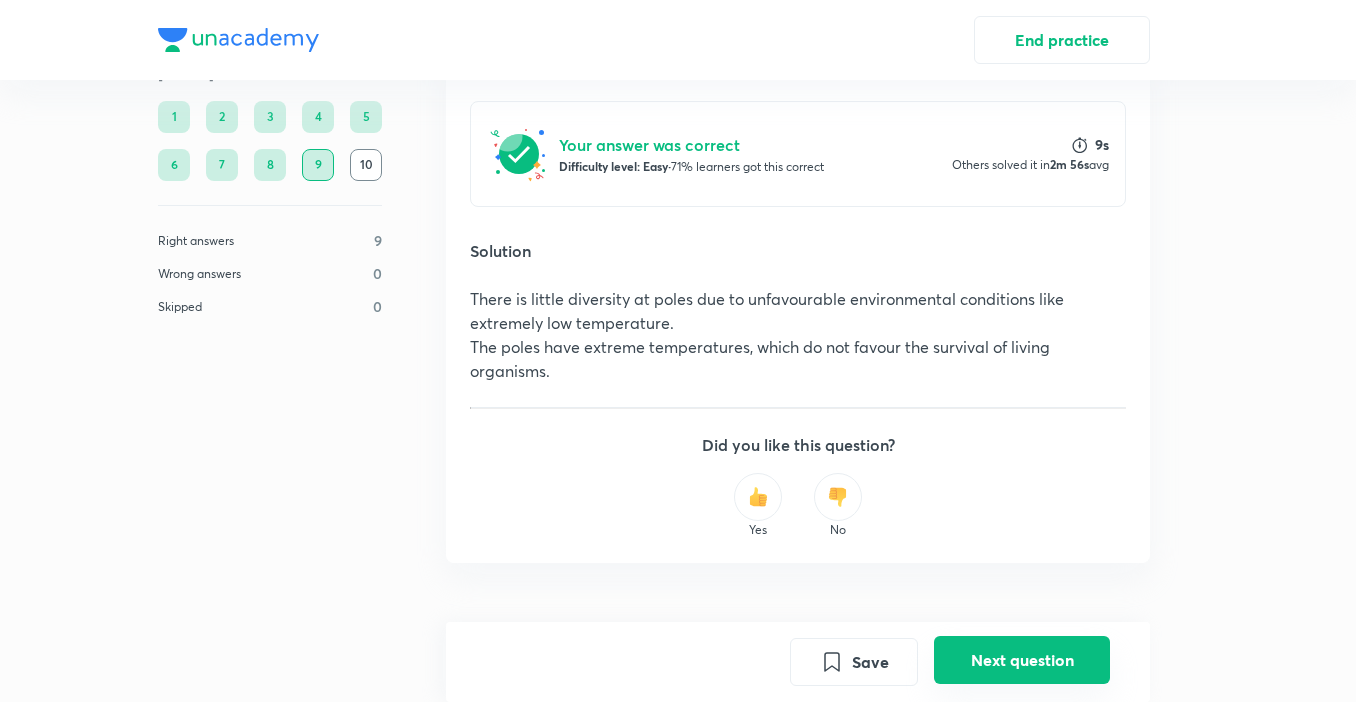 click on "Next question" at bounding box center [1022, 660] 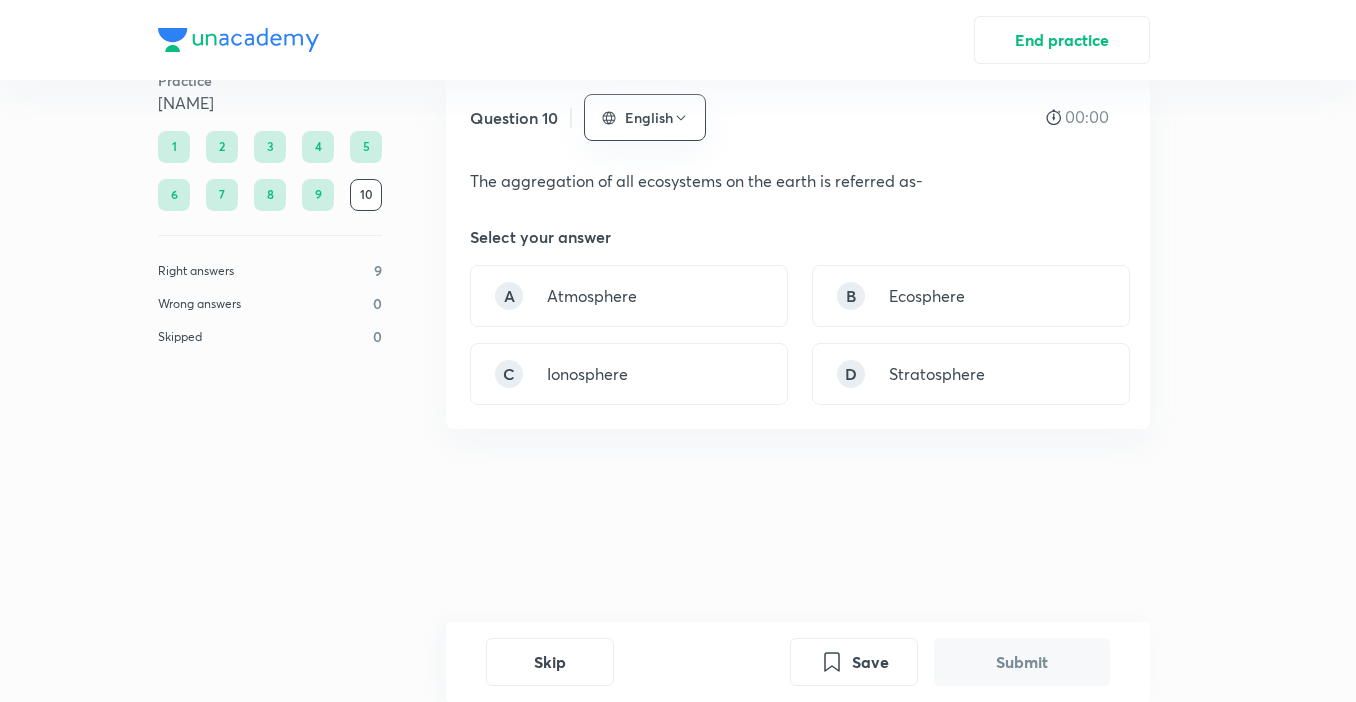 scroll, scrollTop: 0, scrollLeft: 0, axis: both 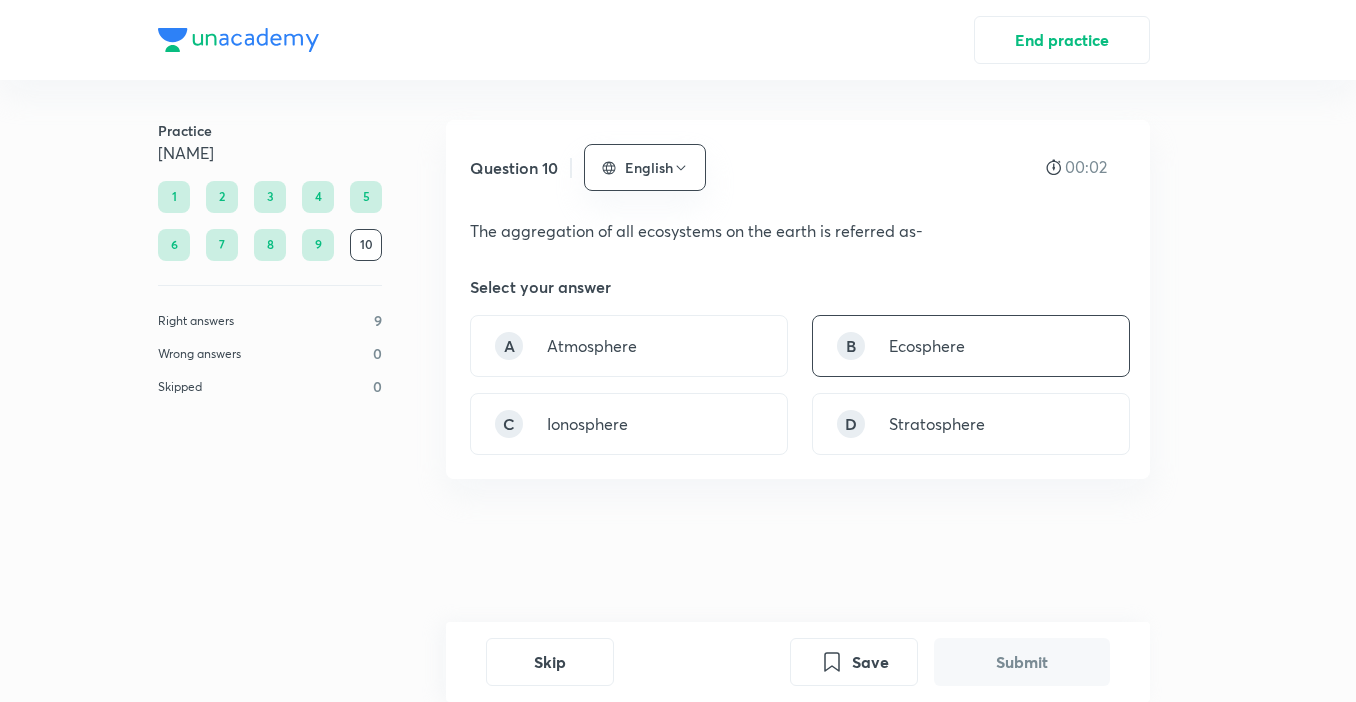 click on "Ecosphere" at bounding box center (927, 346) 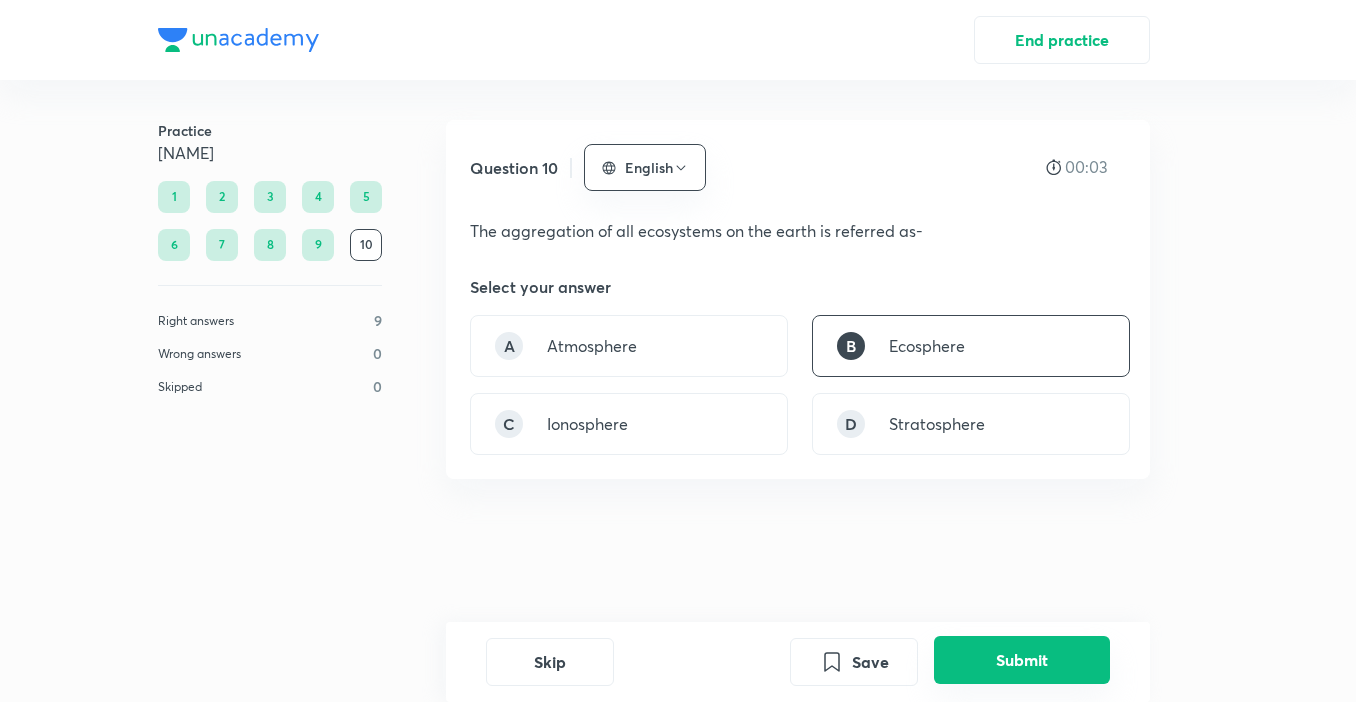 click on "Submit" at bounding box center (1022, 660) 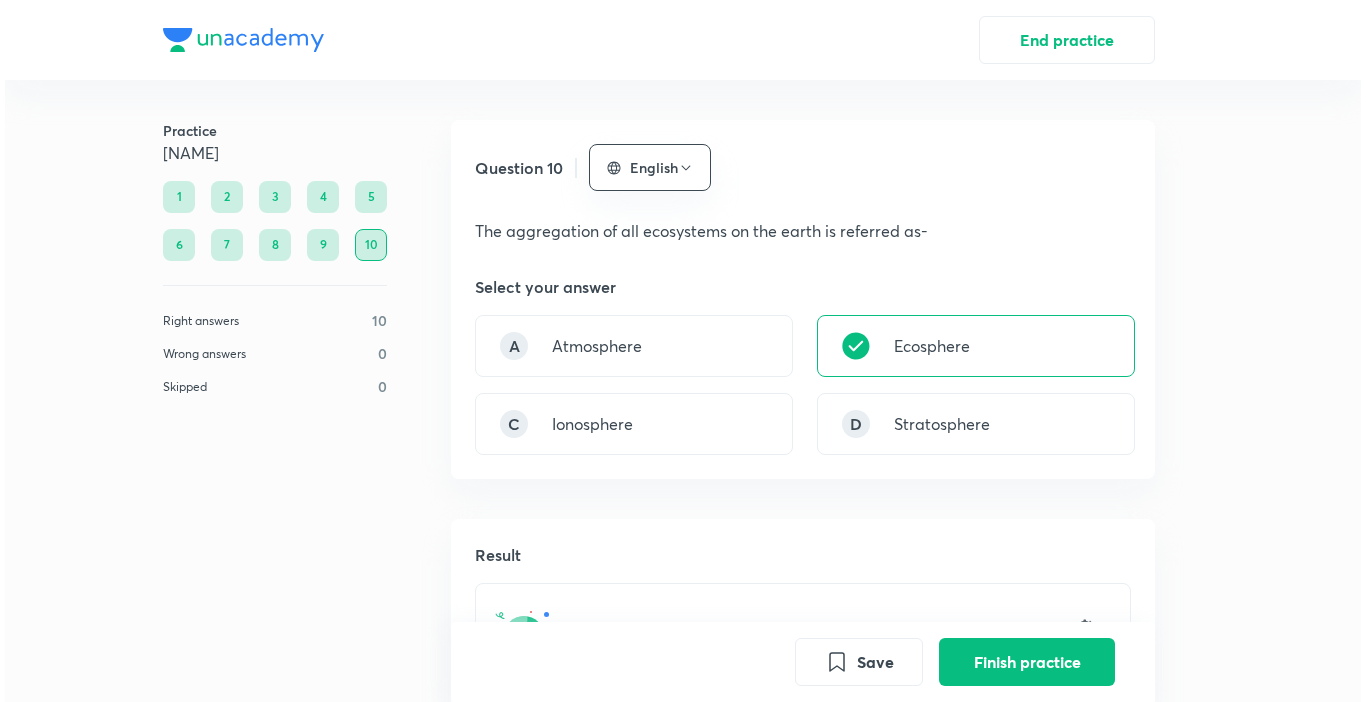scroll, scrollTop: 503, scrollLeft: 0, axis: vertical 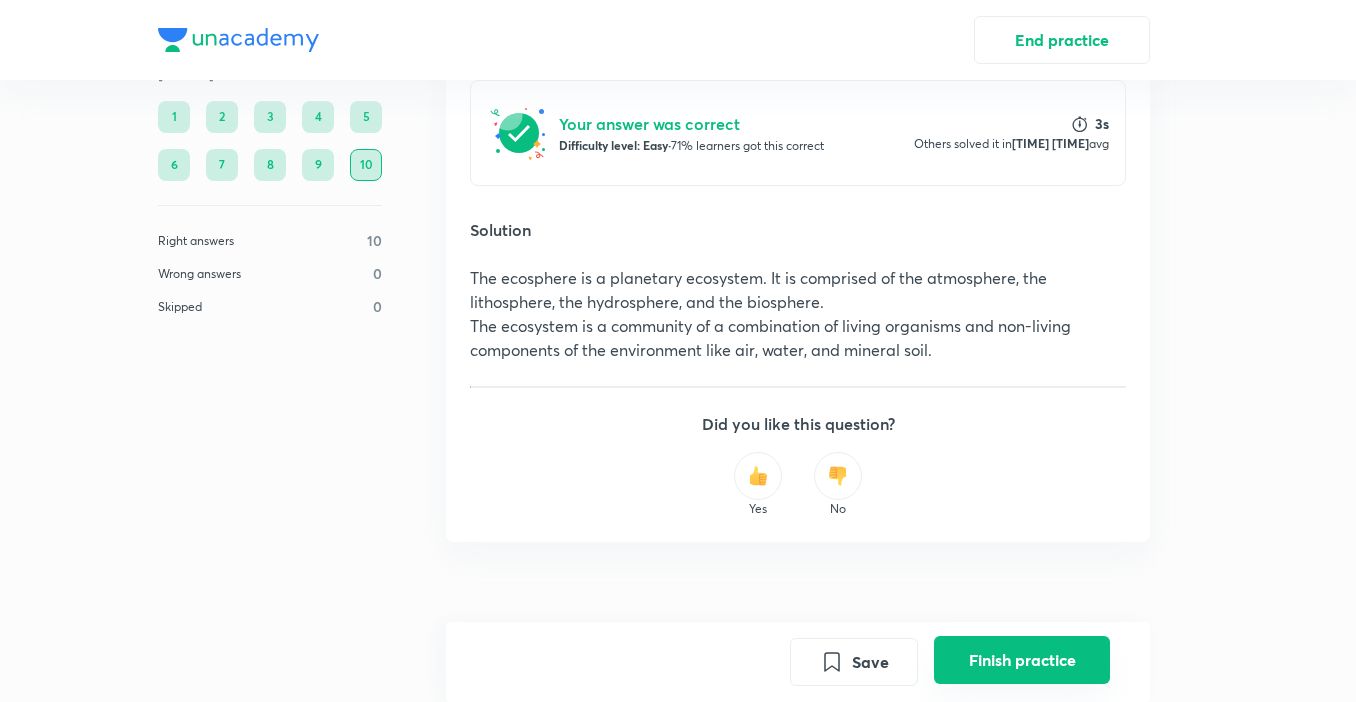 click on "Finish practice" at bounding box center [1022, 660] 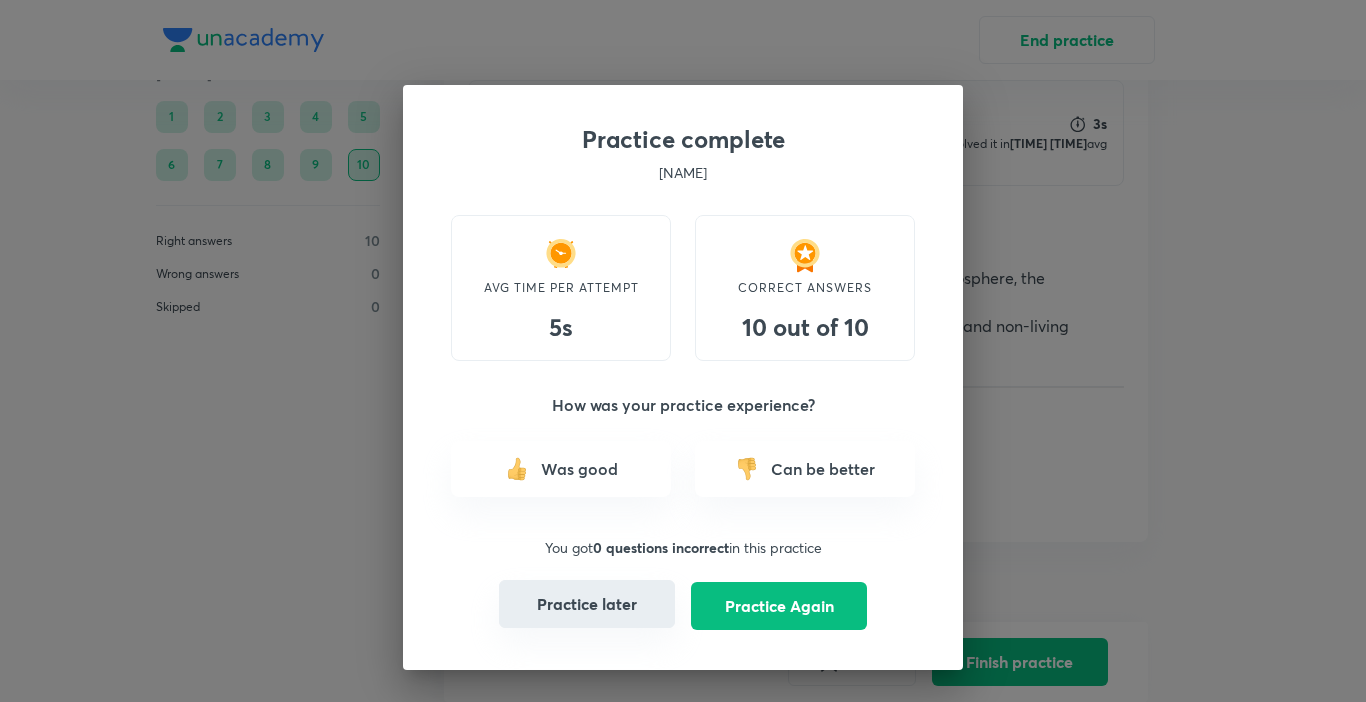 click on "Practice later" at bounding box center (587, 604) 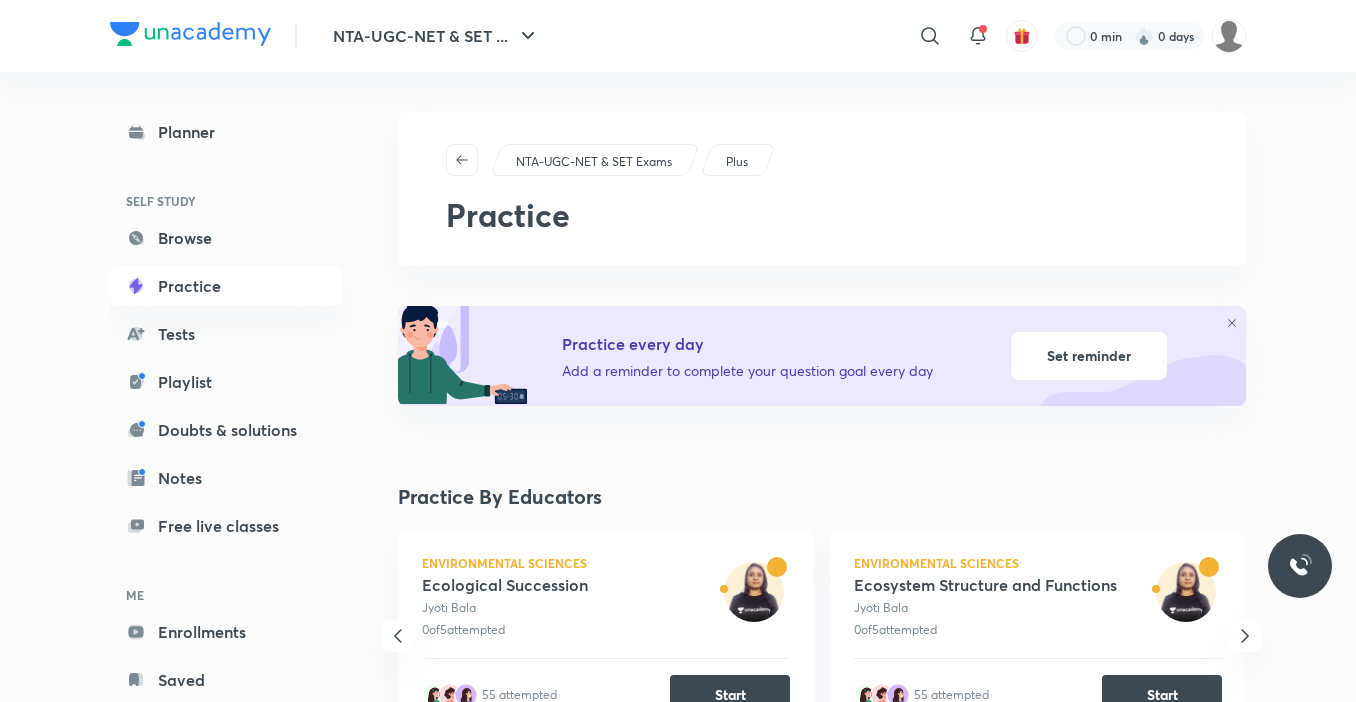 scroll, scrollTop: 0, scrollLeft: 0, axis: both 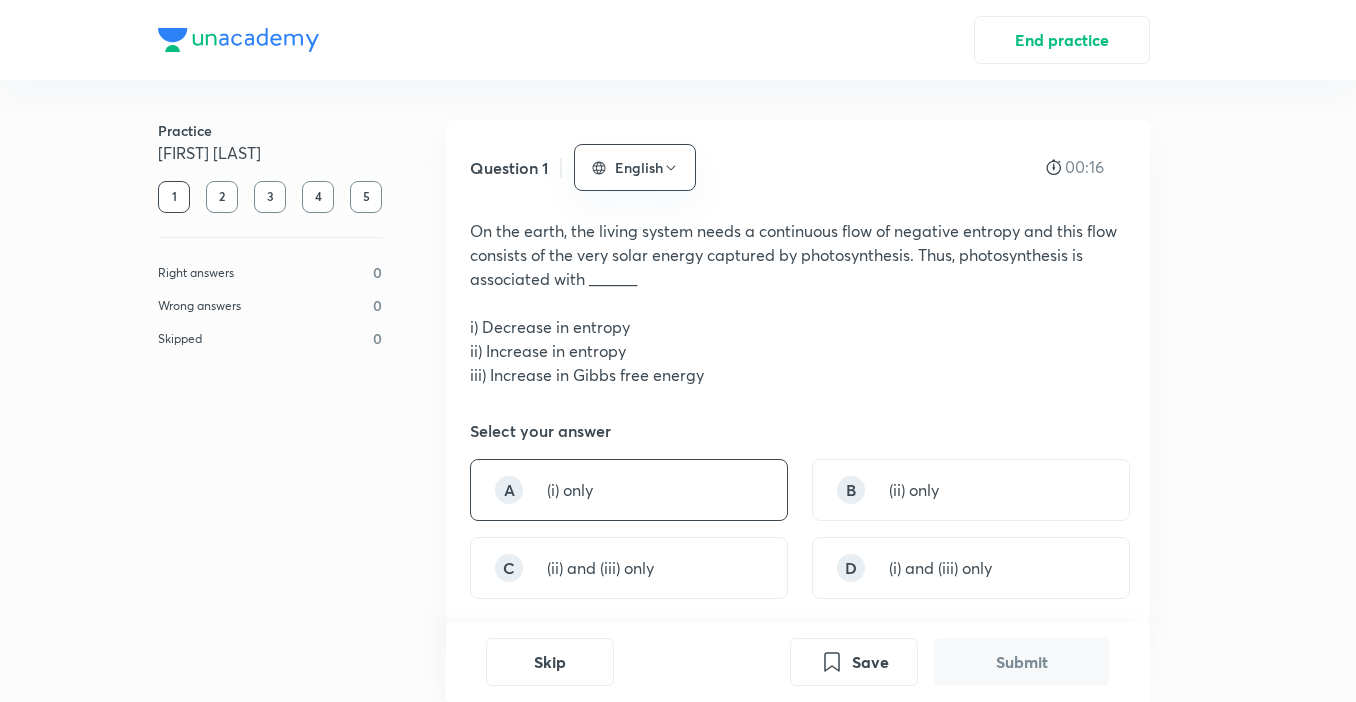 drag, startPoint x: 570, startPoint y: 488, endPoint x: 574, endPoint y: 476, distance: 12.649111 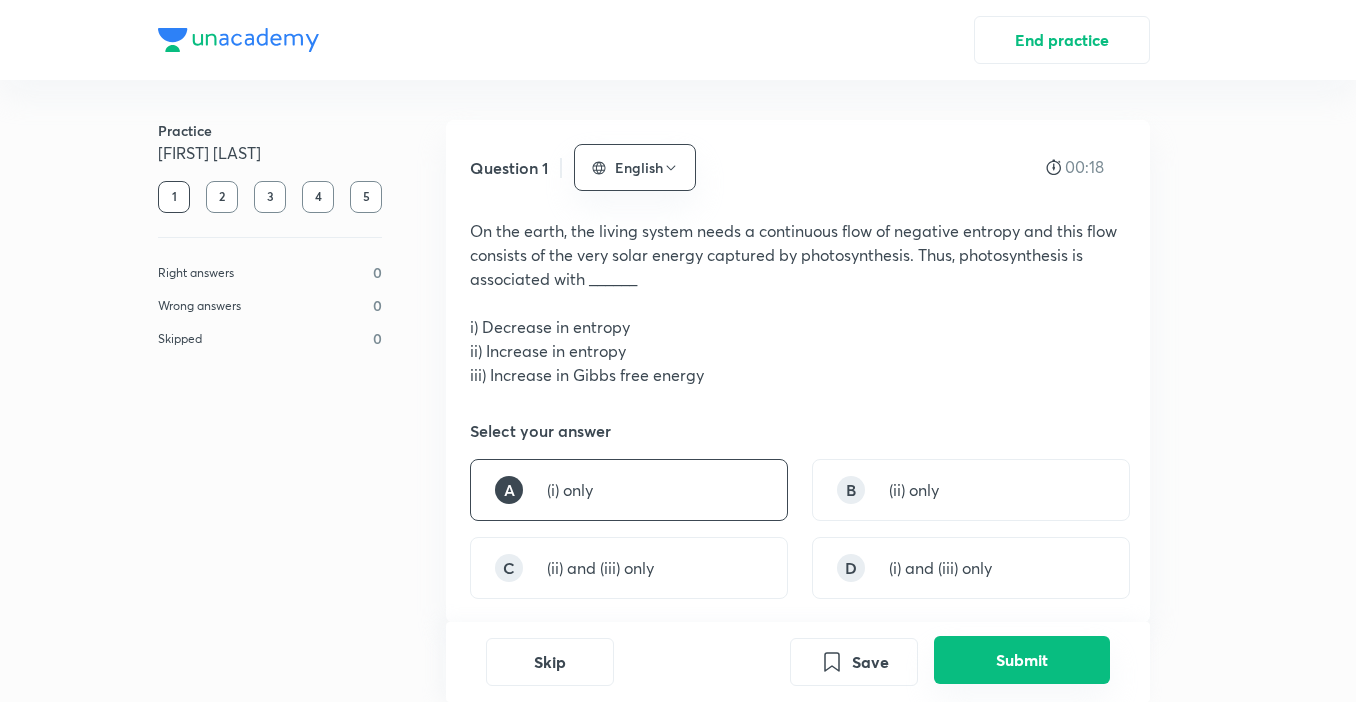 click on "Submit" at bounding box center (1022, 660) 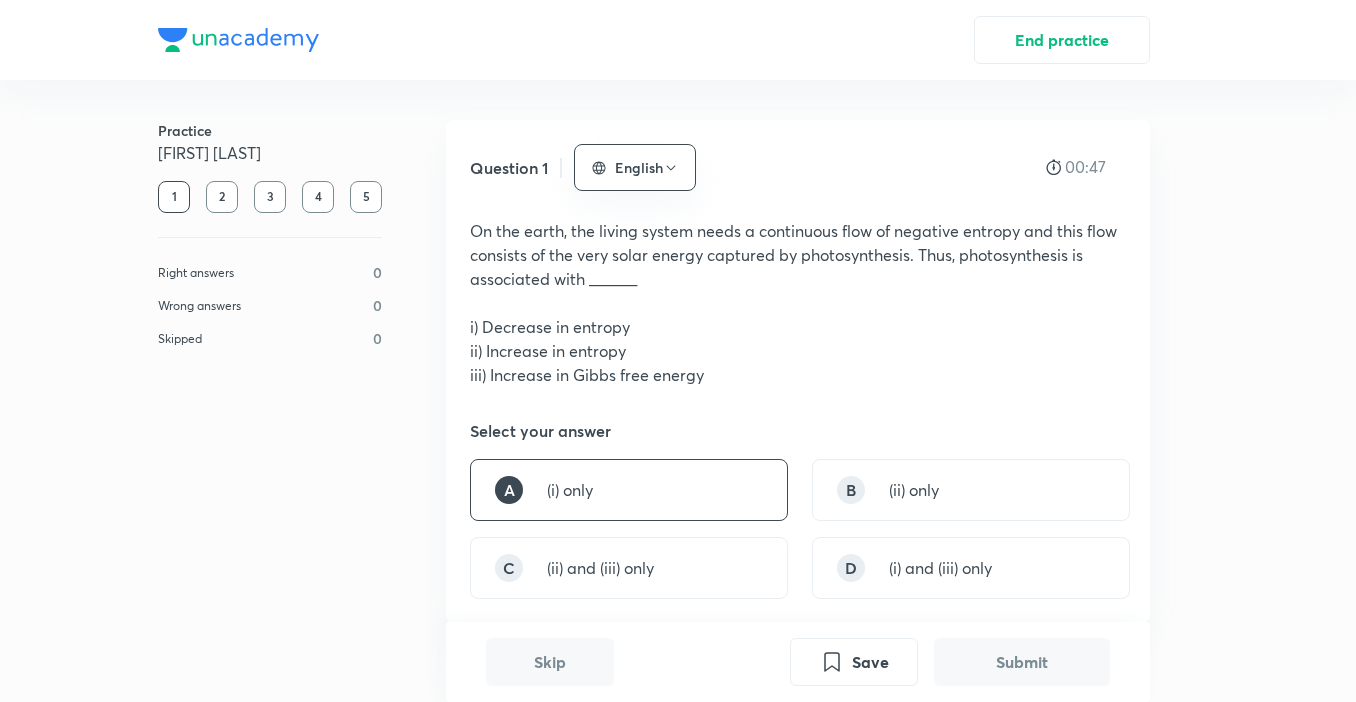 scroll, scrollTop: 663, scrollLeft: 0, axis: vertical 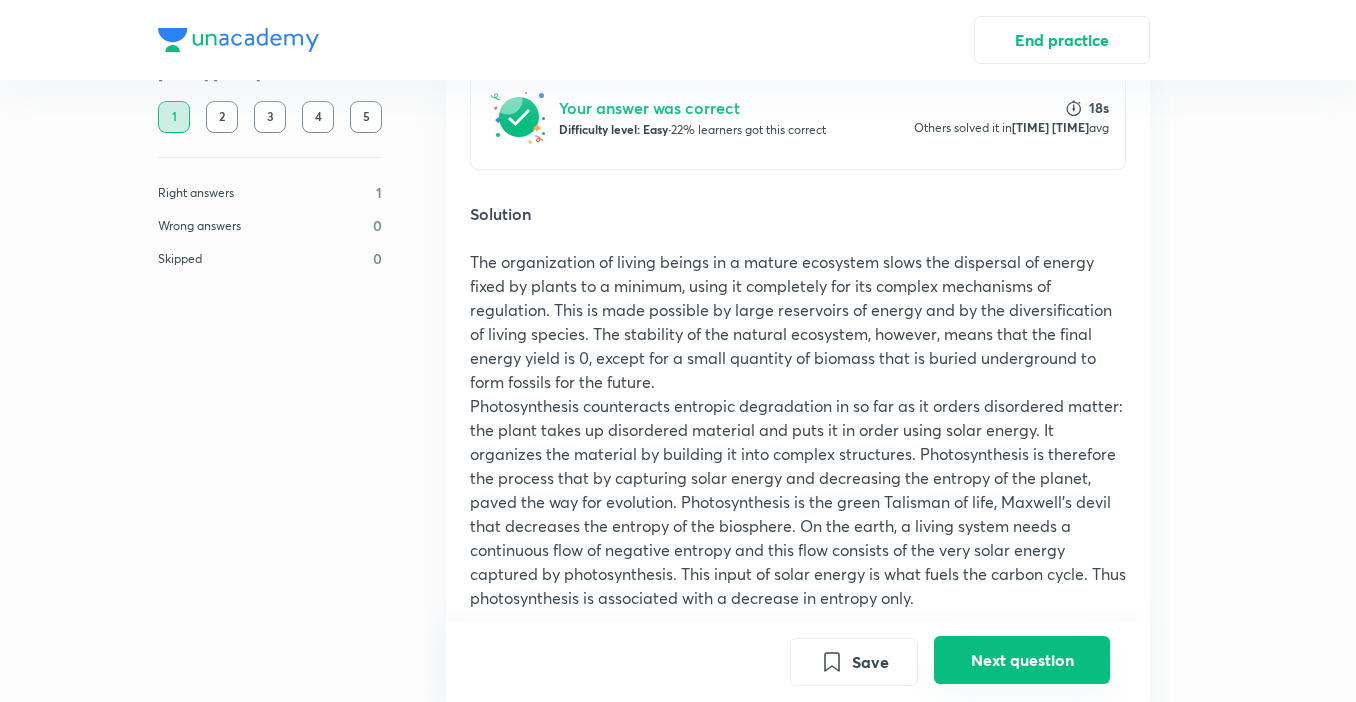 click on "Next question" at bounding box center (1022, 660) 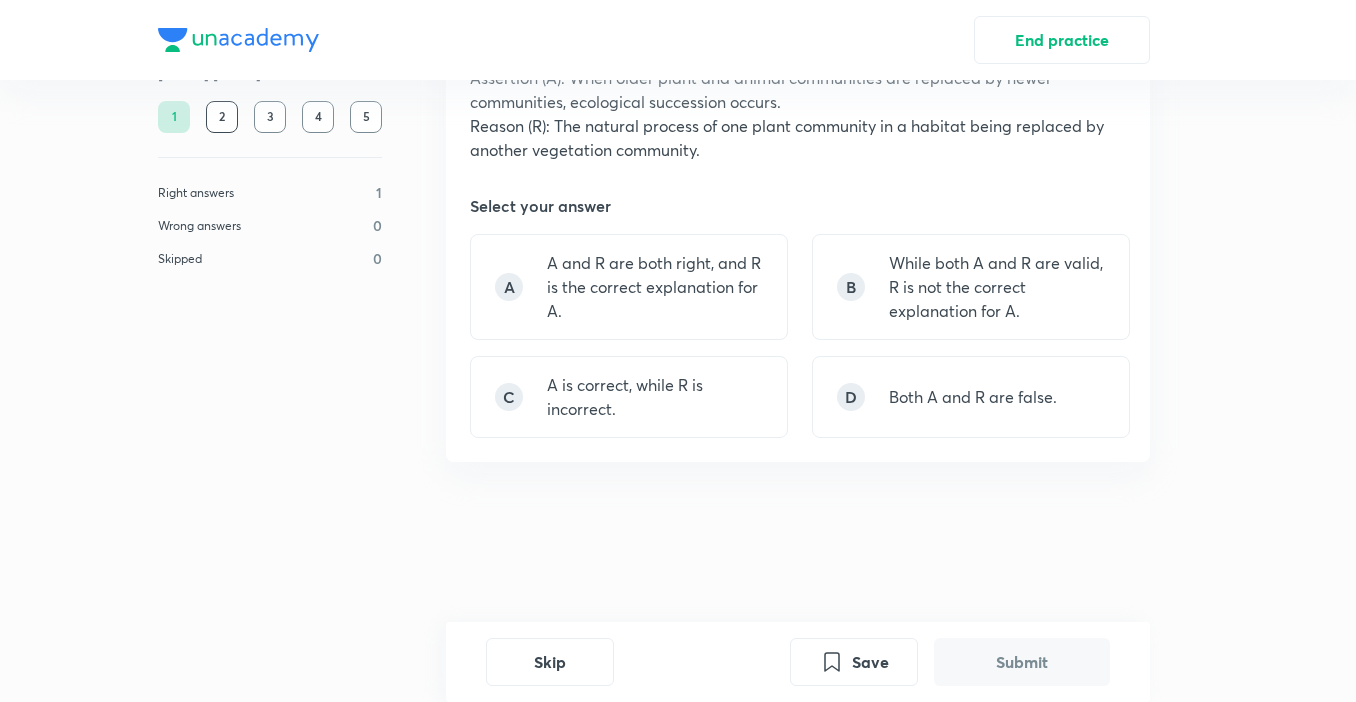 scroll, scrollTop: 0, scrollLeft: 0, axis: both 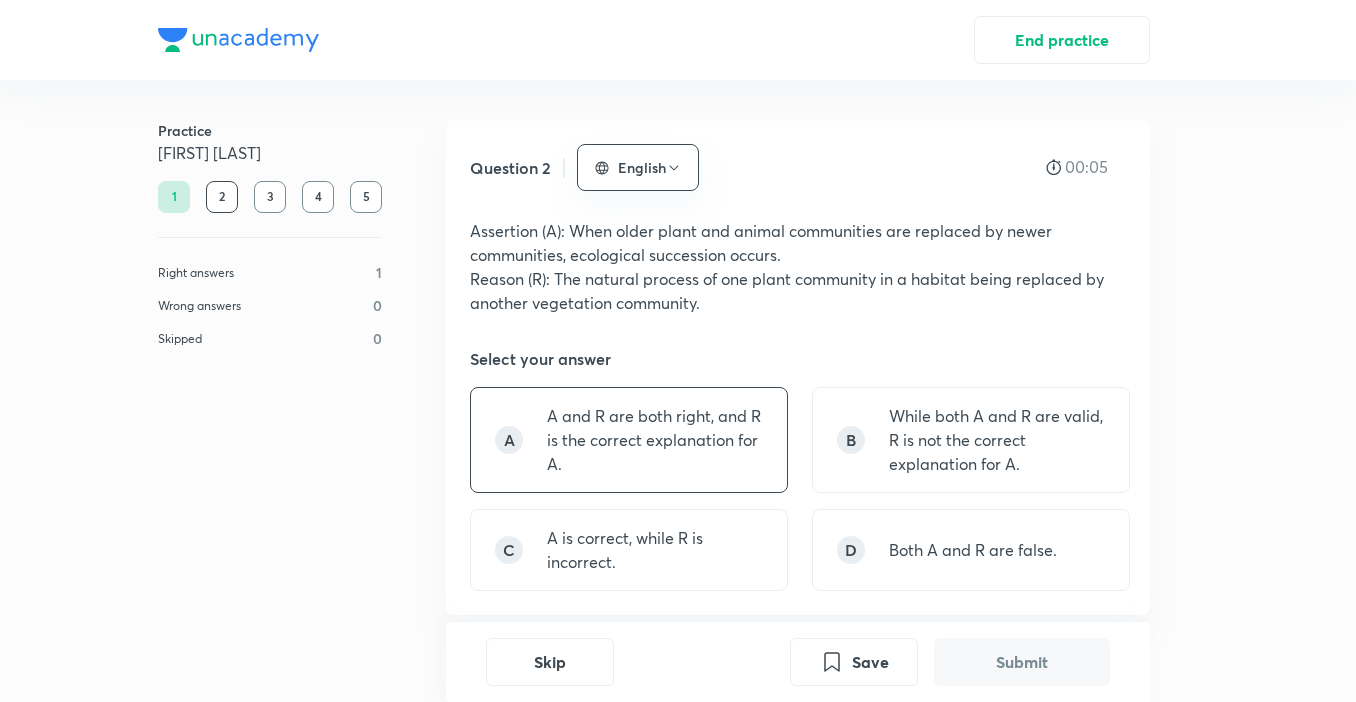 click on "A and R are both right, and R is the correct explanation for A." at bounding box center [655, 440] 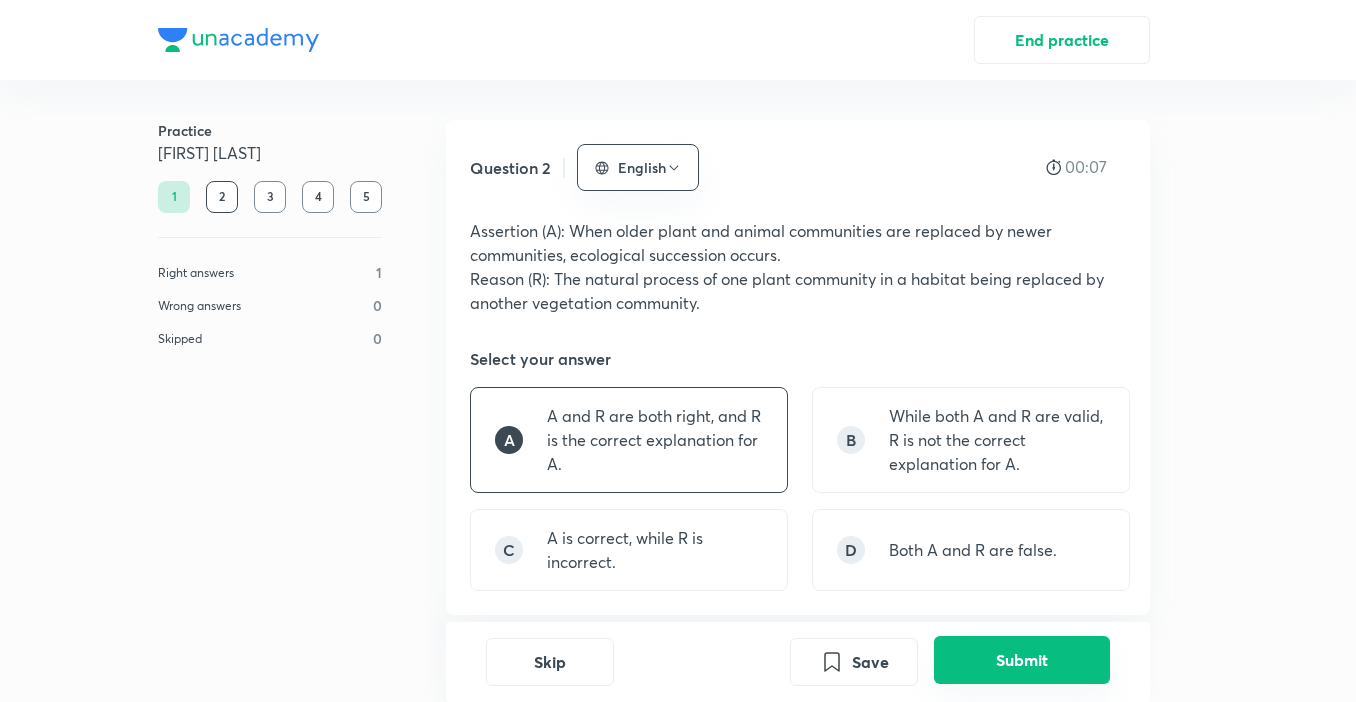 click on "Submit" at bounding box center (1022, 660) 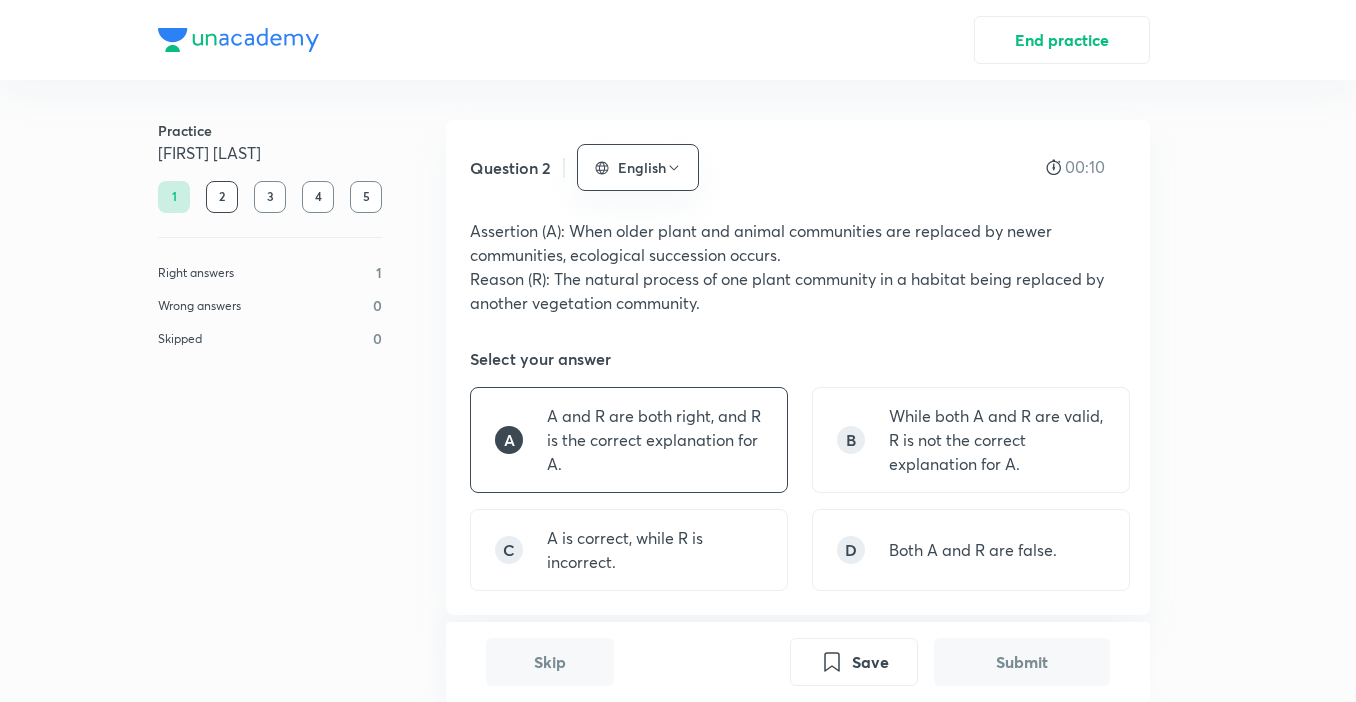scroll, scrollTop: 655, scrollLeft: 0, axis: vertical 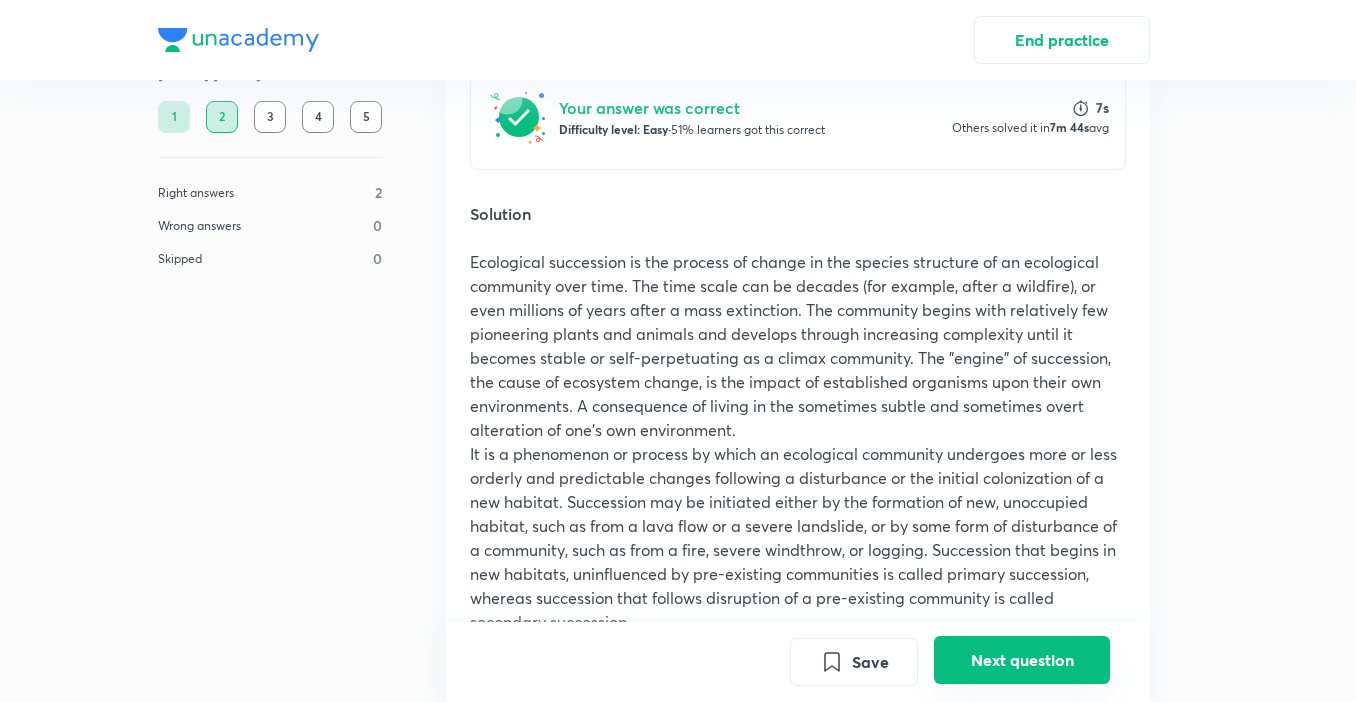 click on "Next question" at bounding box center (1022, 660) 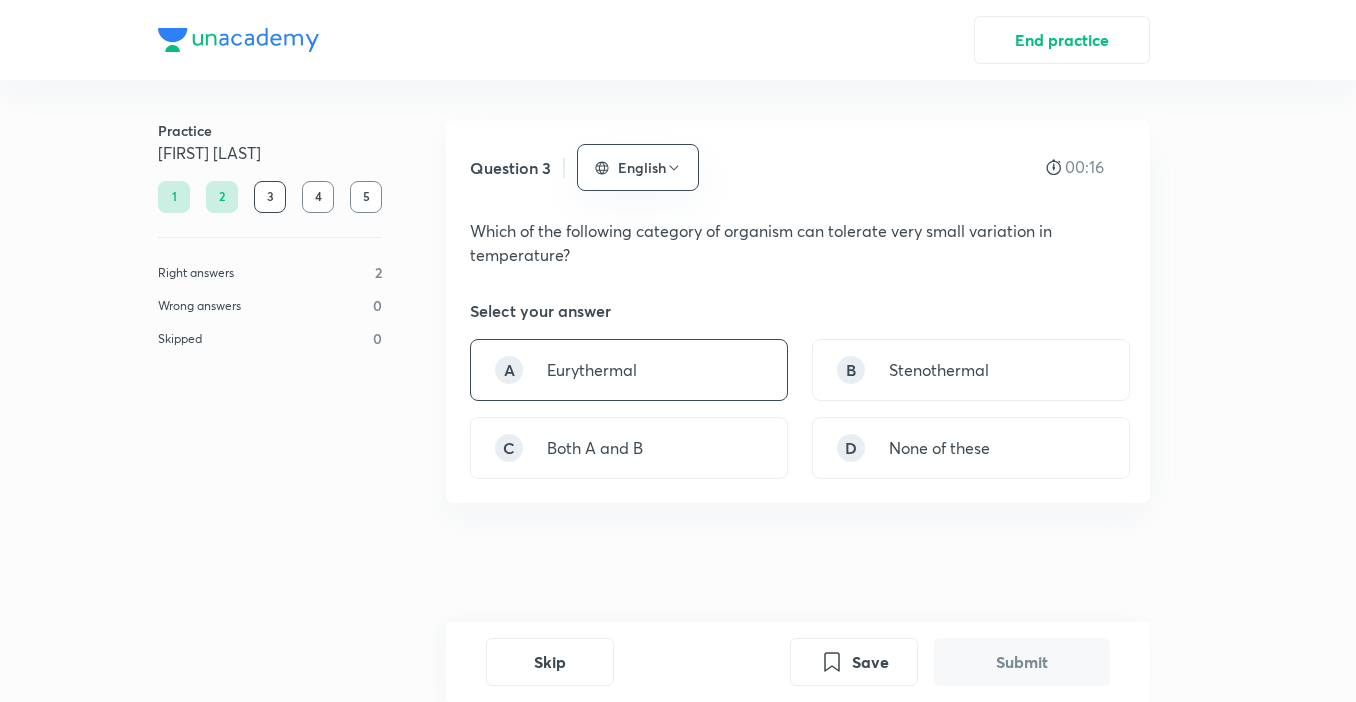 click on "A  Eurythermal" at bounding box center (629, 370) 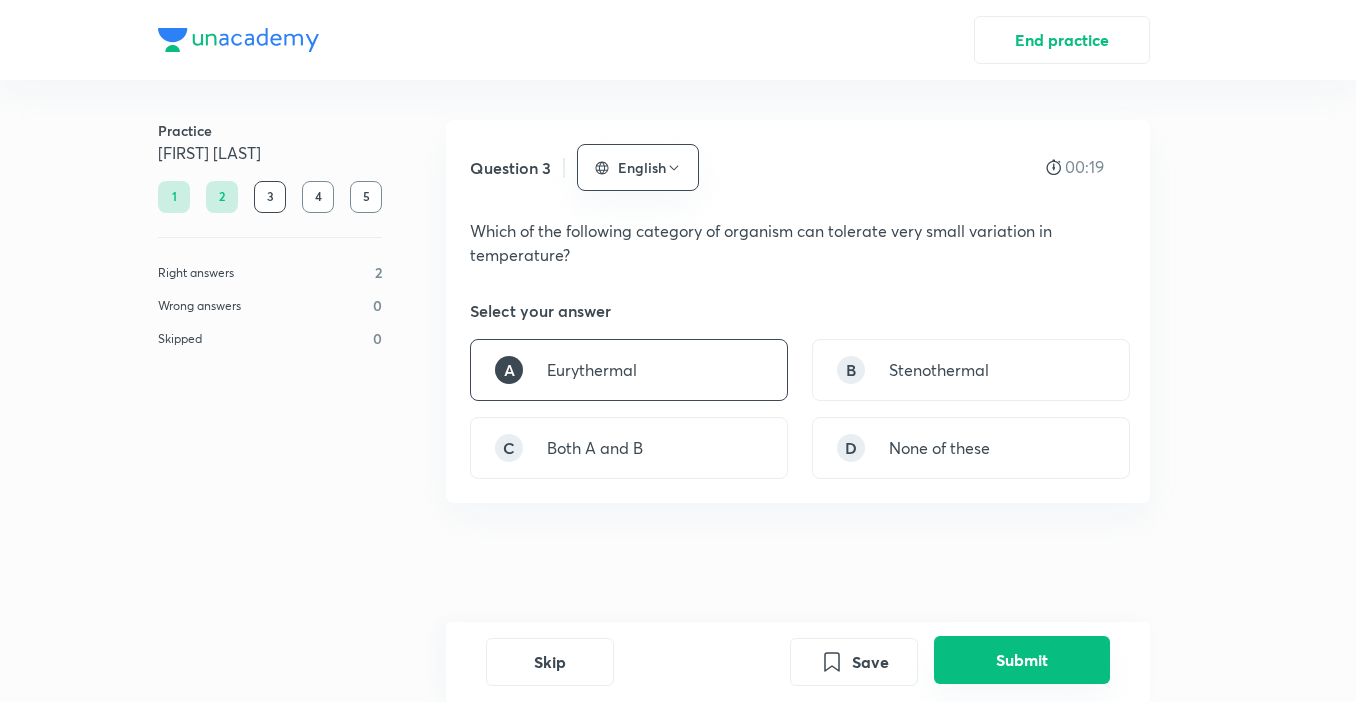 drag, startPoint x: 986, startPoint y: 663, endPoint x: 976, endPoint y: 658, distance: 11.18034 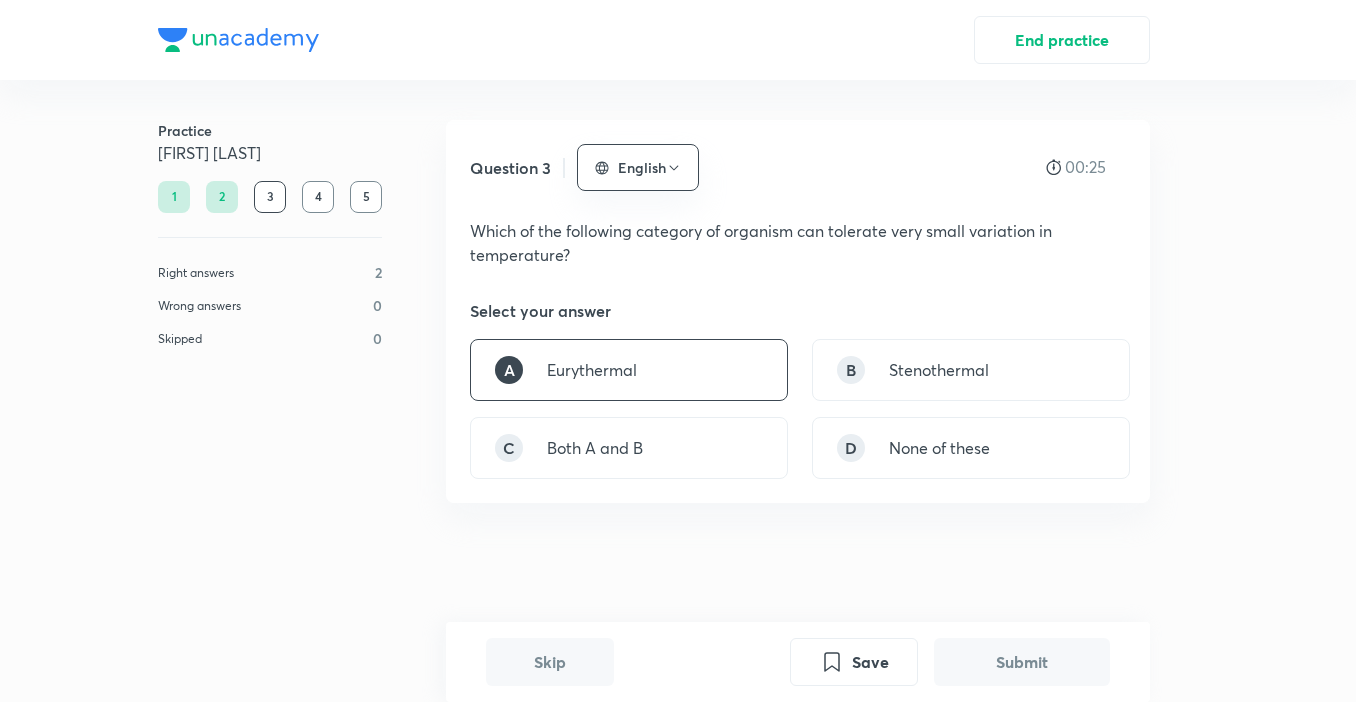 scroll, scrollTop: 530, scrollLeft: 0, axis: vertical 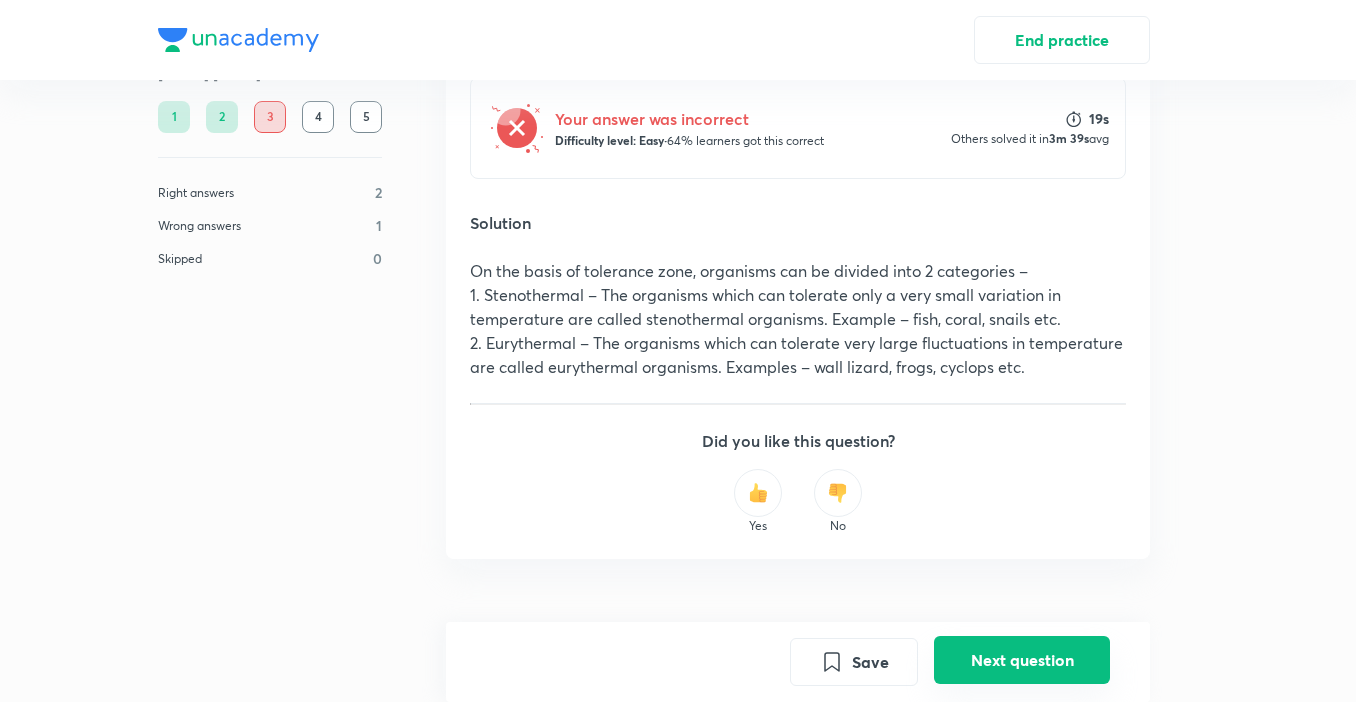 click on "Next question" at bounding box center [1022, 660] 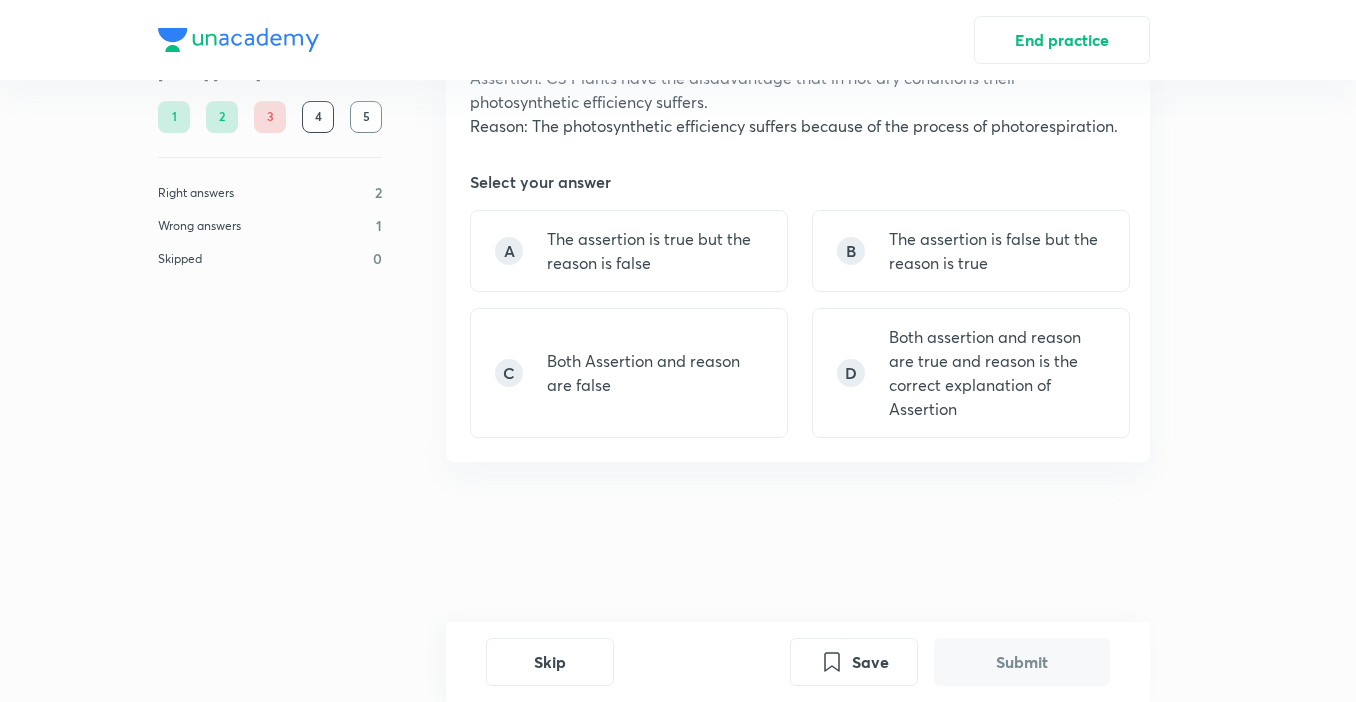 scroll, scrollTop: 0, scrollLeft: 0, axis: both 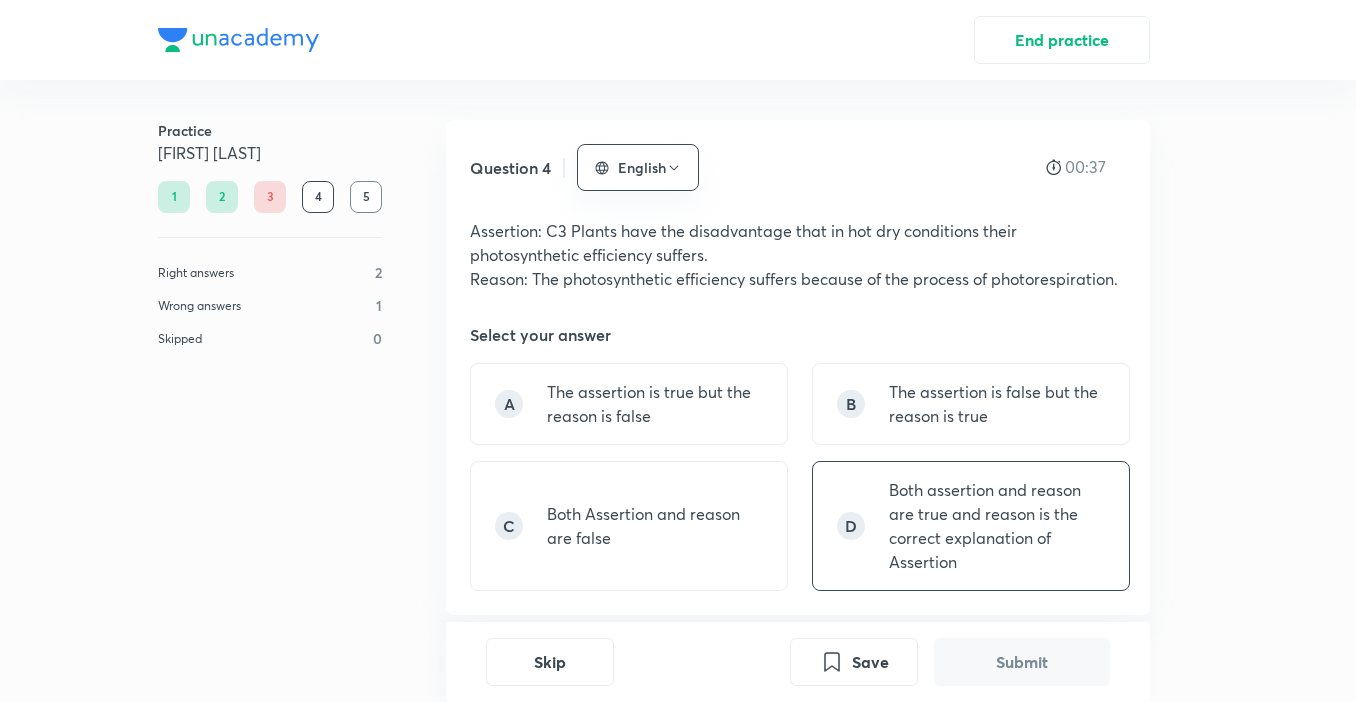 click on "Both assertion and reason are true and reason is the correct explanation of Assertion" at bounding box center (997, 526) 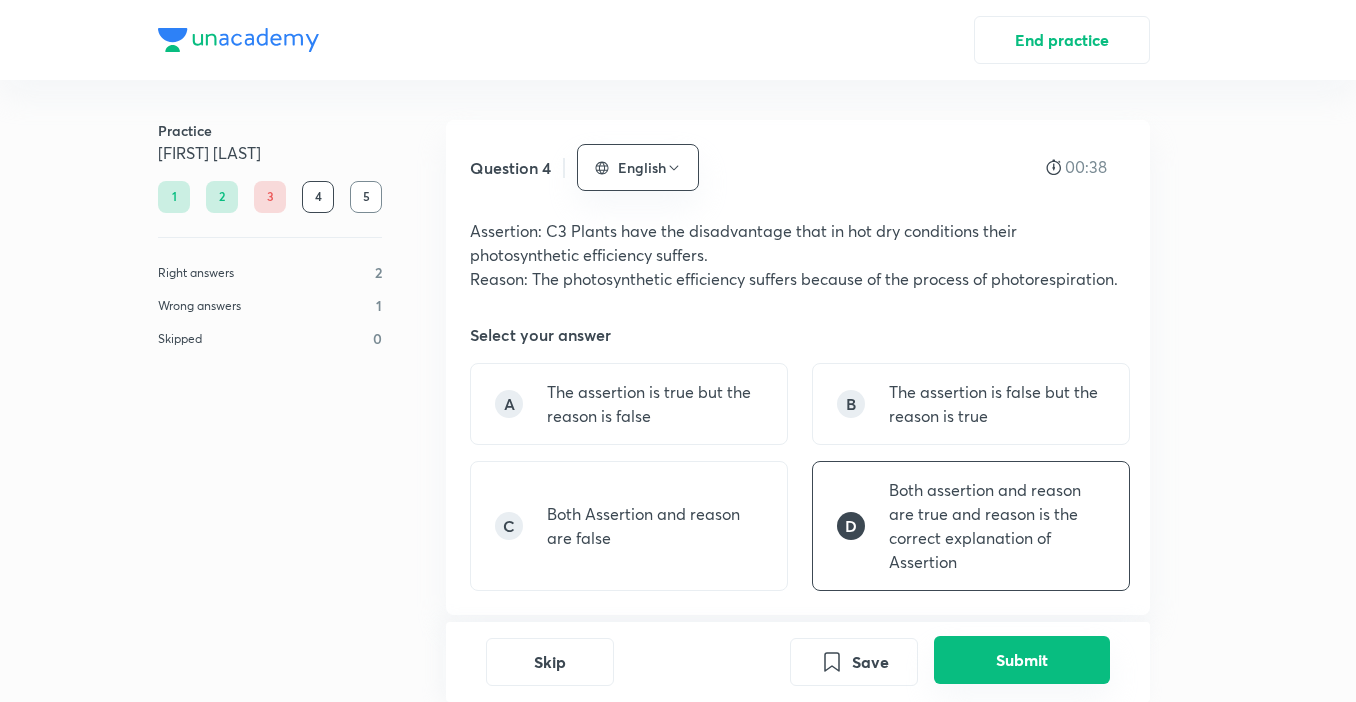 drag, startPoint x: 1027, startPoint y: 673, endPoint x: 1014, endPoint y: 667, distance: 14.3178215 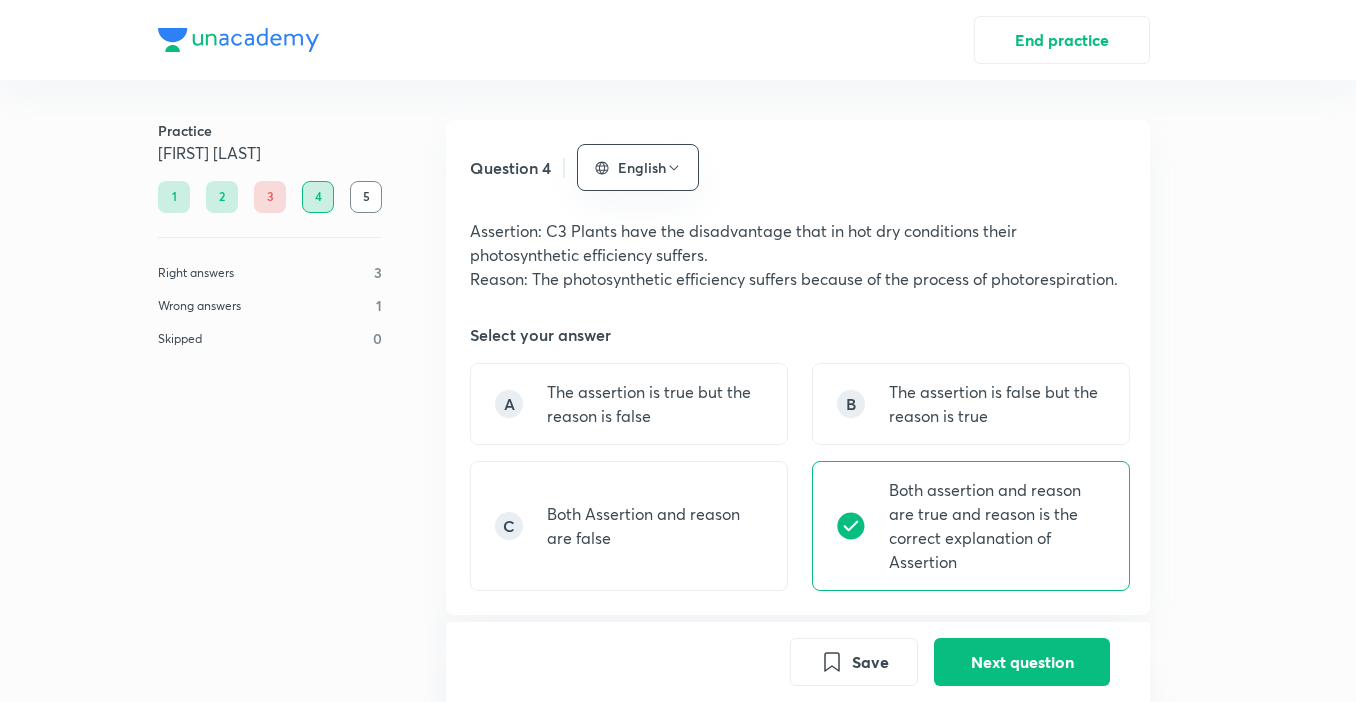 scroll, scrollTop: 655, scrollLeft: 0, axis: vertical 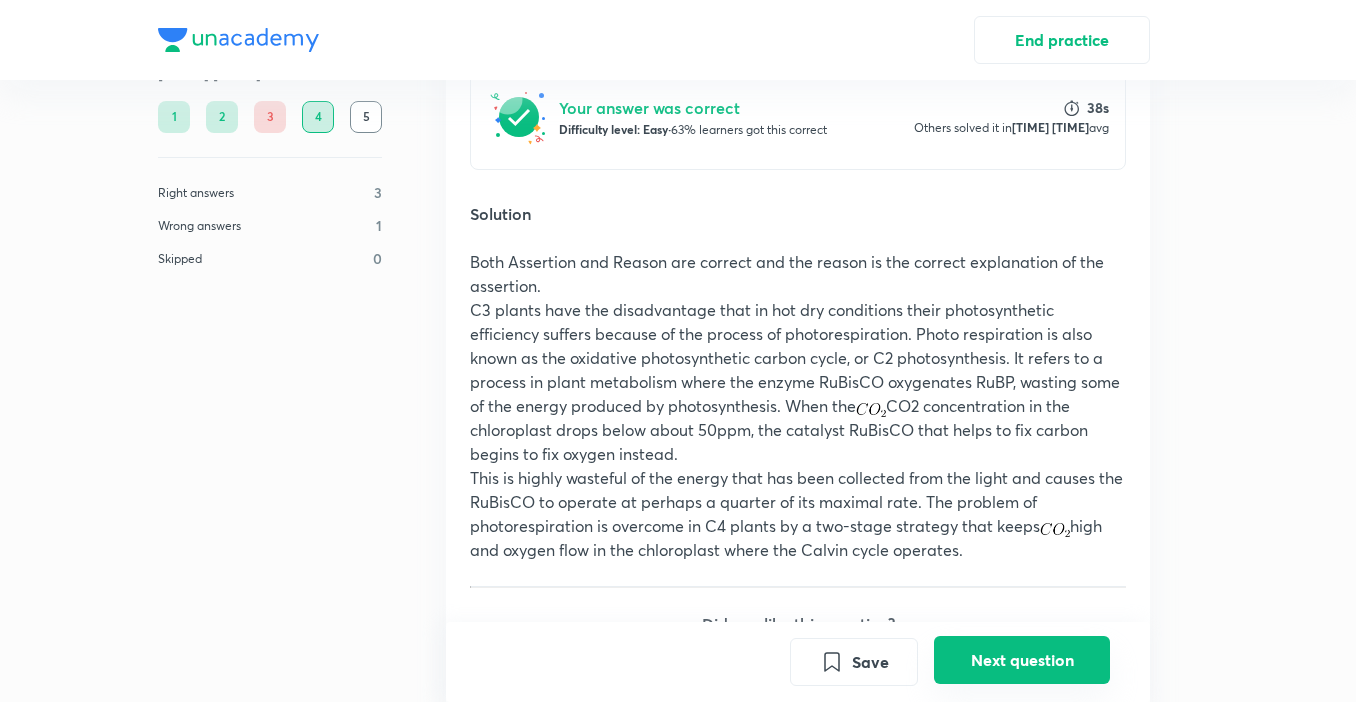 click on "Next question" at bounding box center (1022, 660) 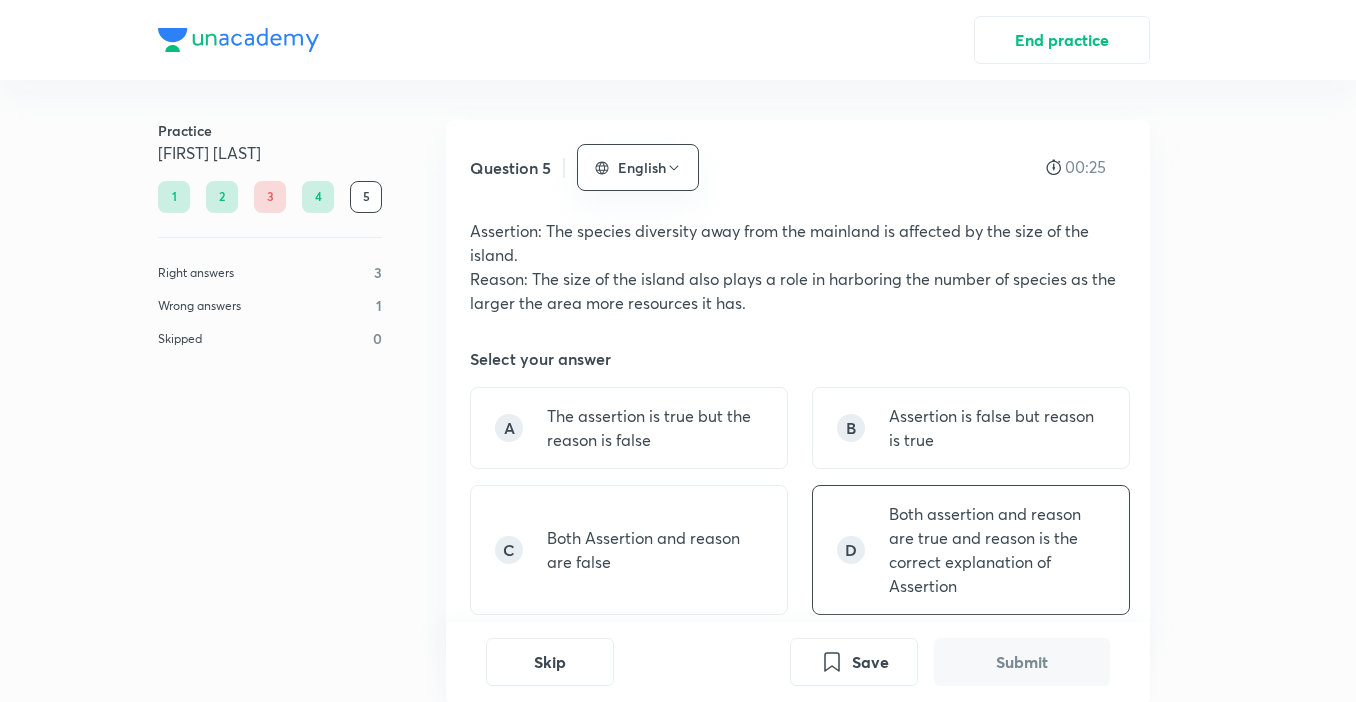 drag, startPoint x: 923, startPoint y: 545, endPoint x: 931, endPoint y: 553, distance: 11.313708 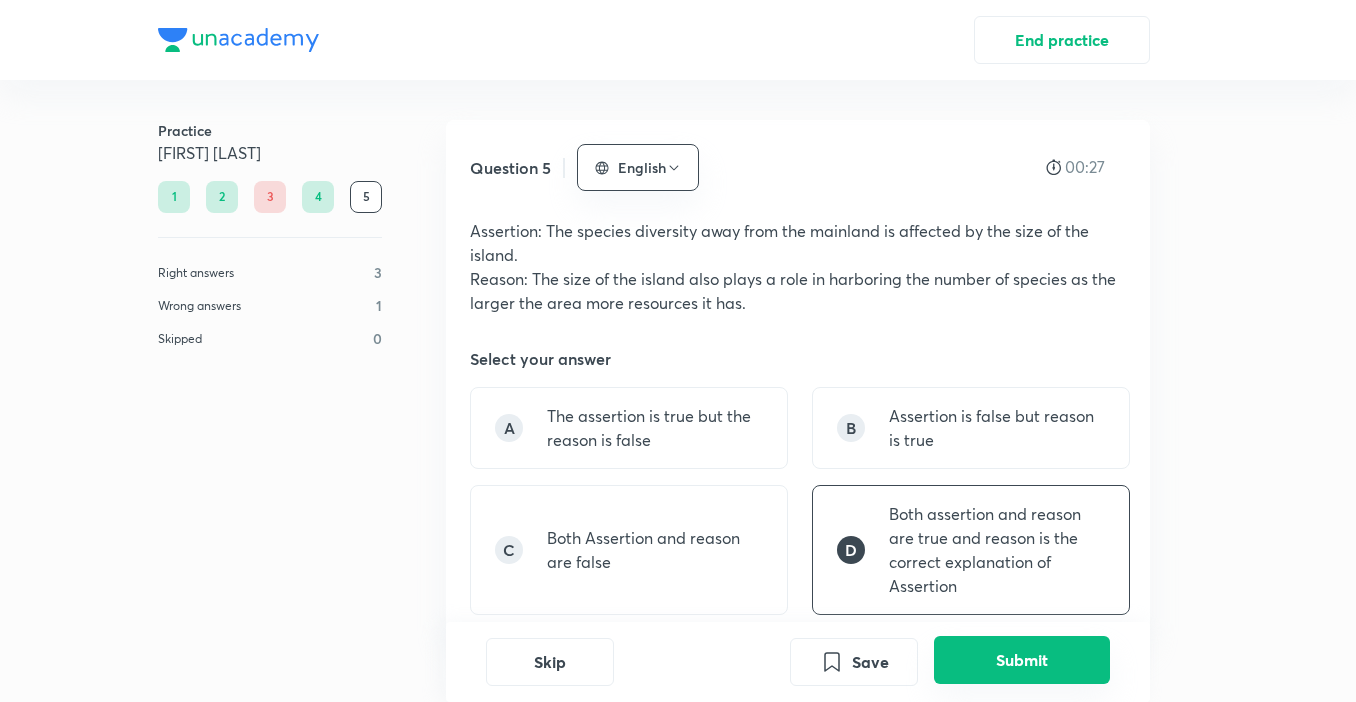 click on "Submit" at bounding box center [1022, 660] 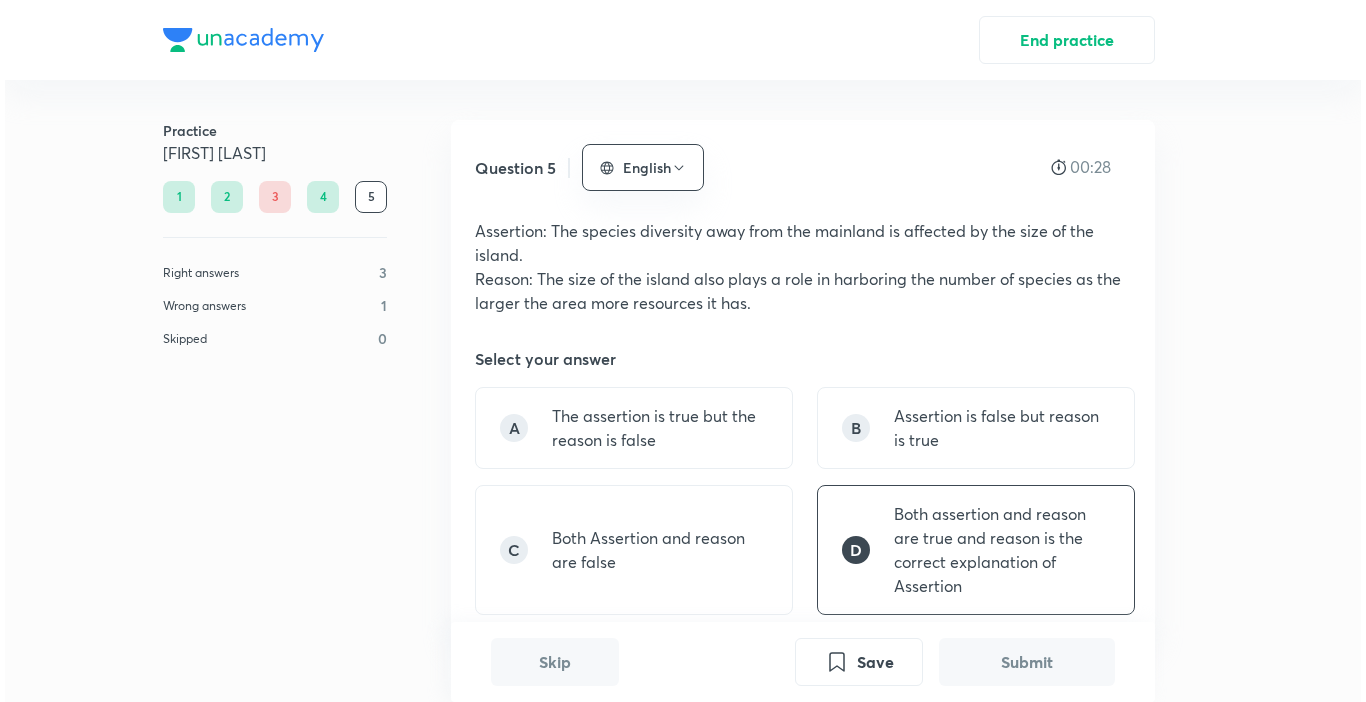 scroll, scrollTop: 679, scrollLeft: 0, axis: vertical 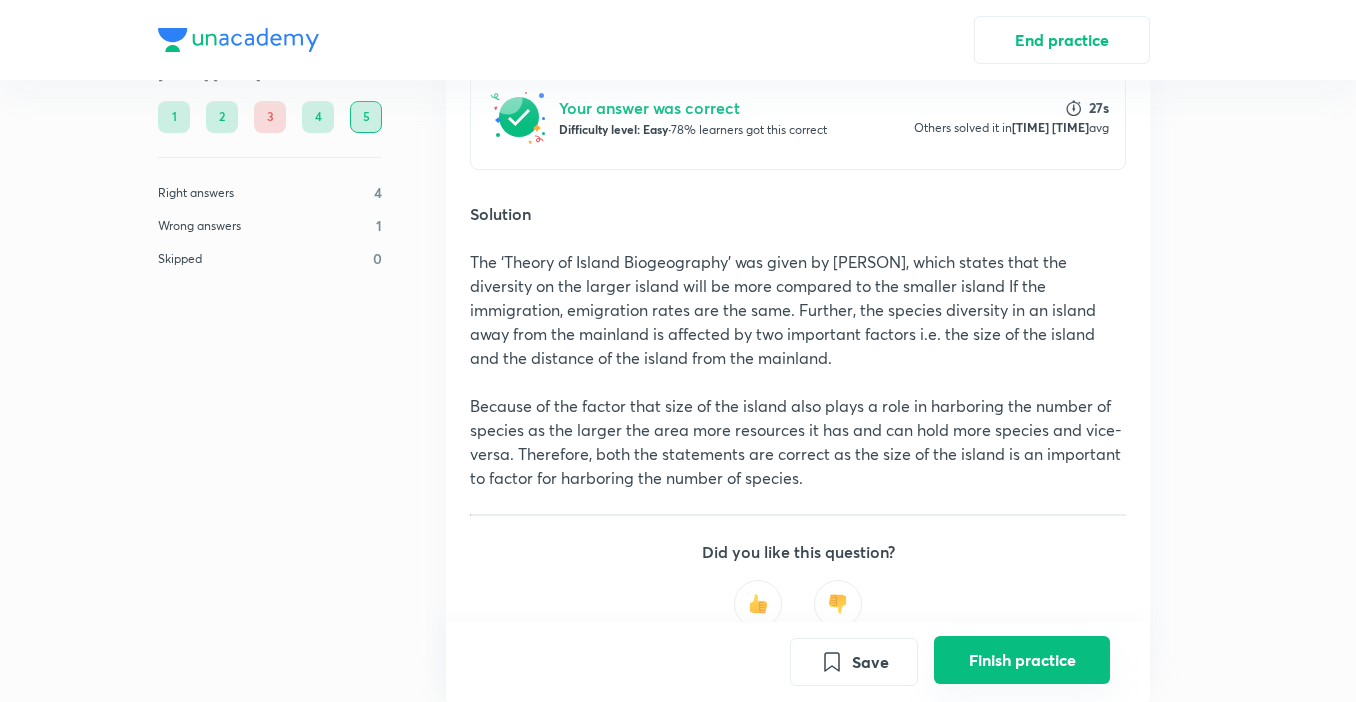 click on "Finish practice" at bounding box center [1022, 660] 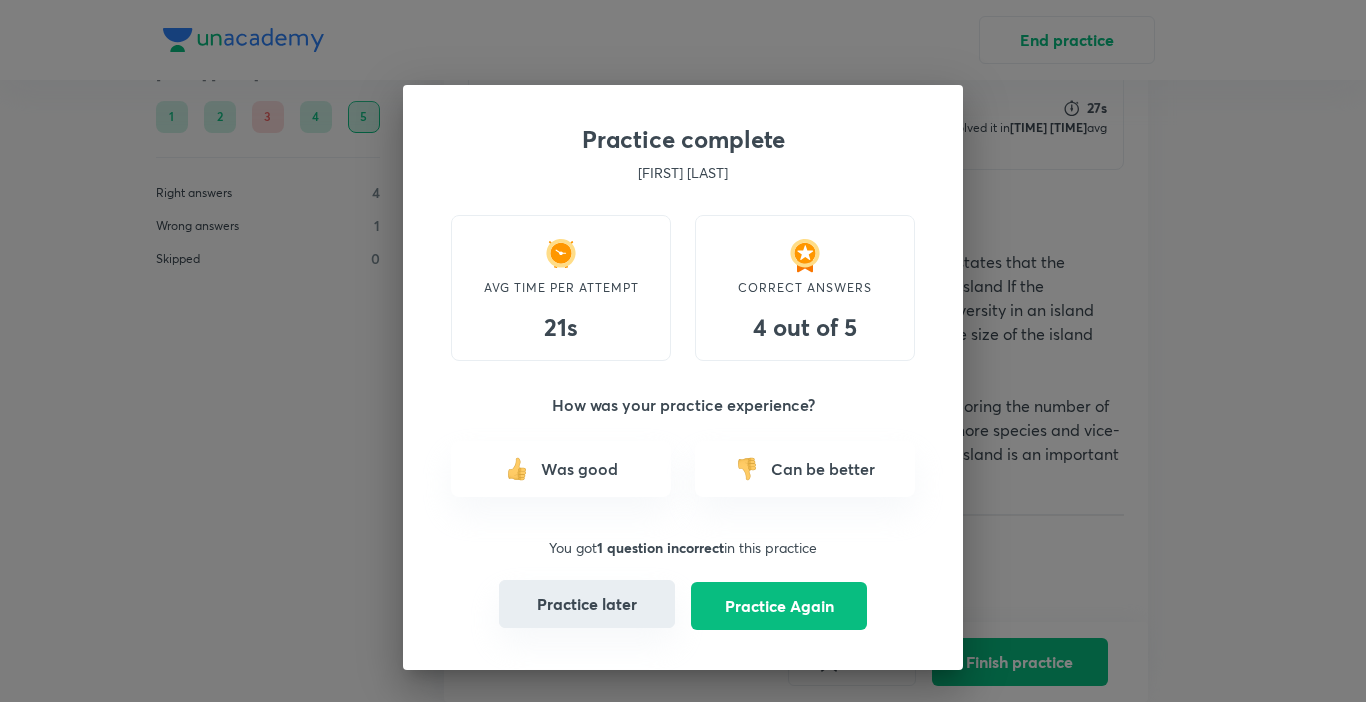 click on "Practice later" at bounding box center [587, 604] 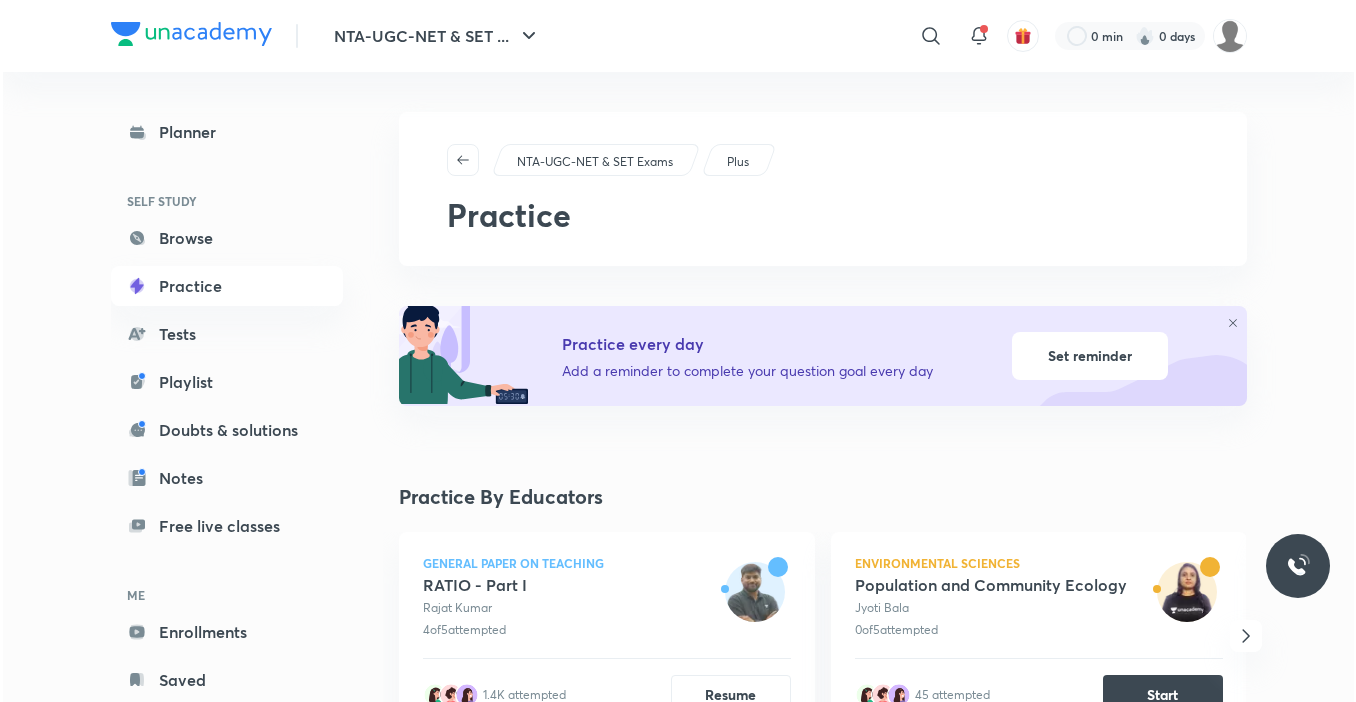 scroll, scrollTop: 300, scrollLeft: 0, axis: vertical 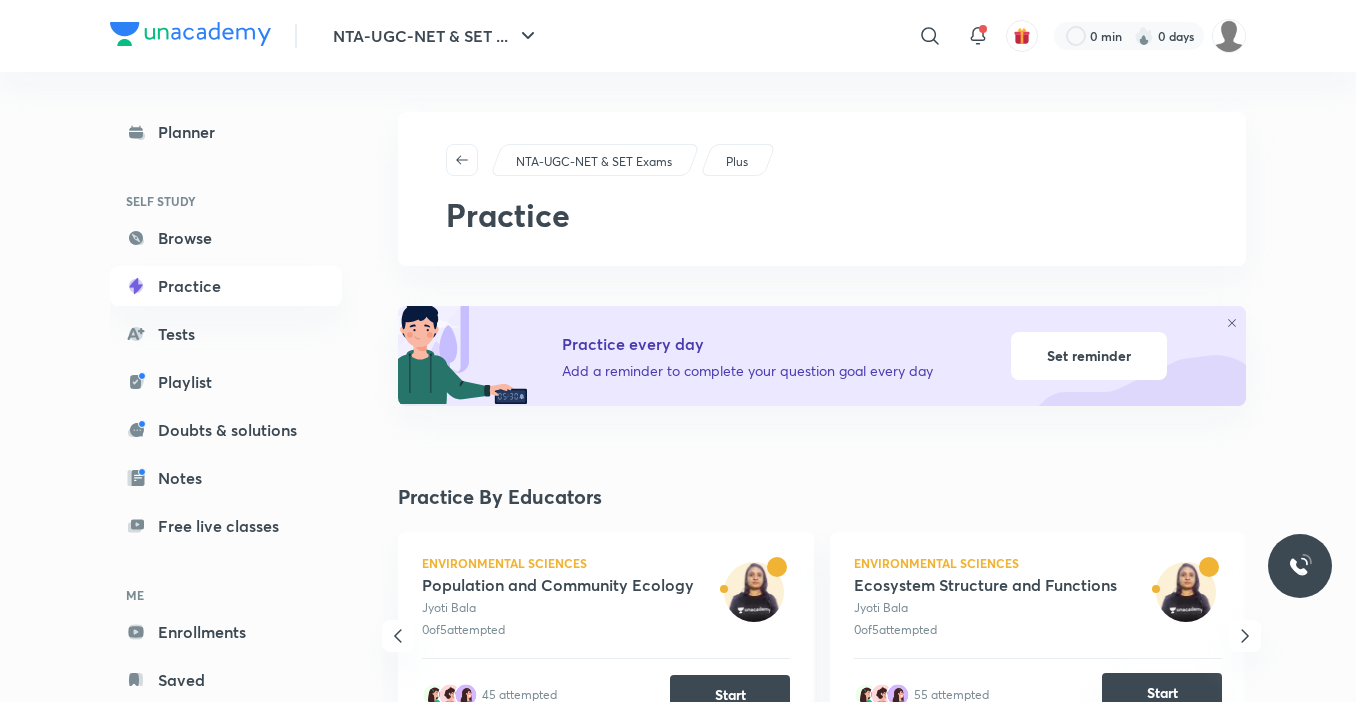 click on "Start" at bounding box center (1162, 693) 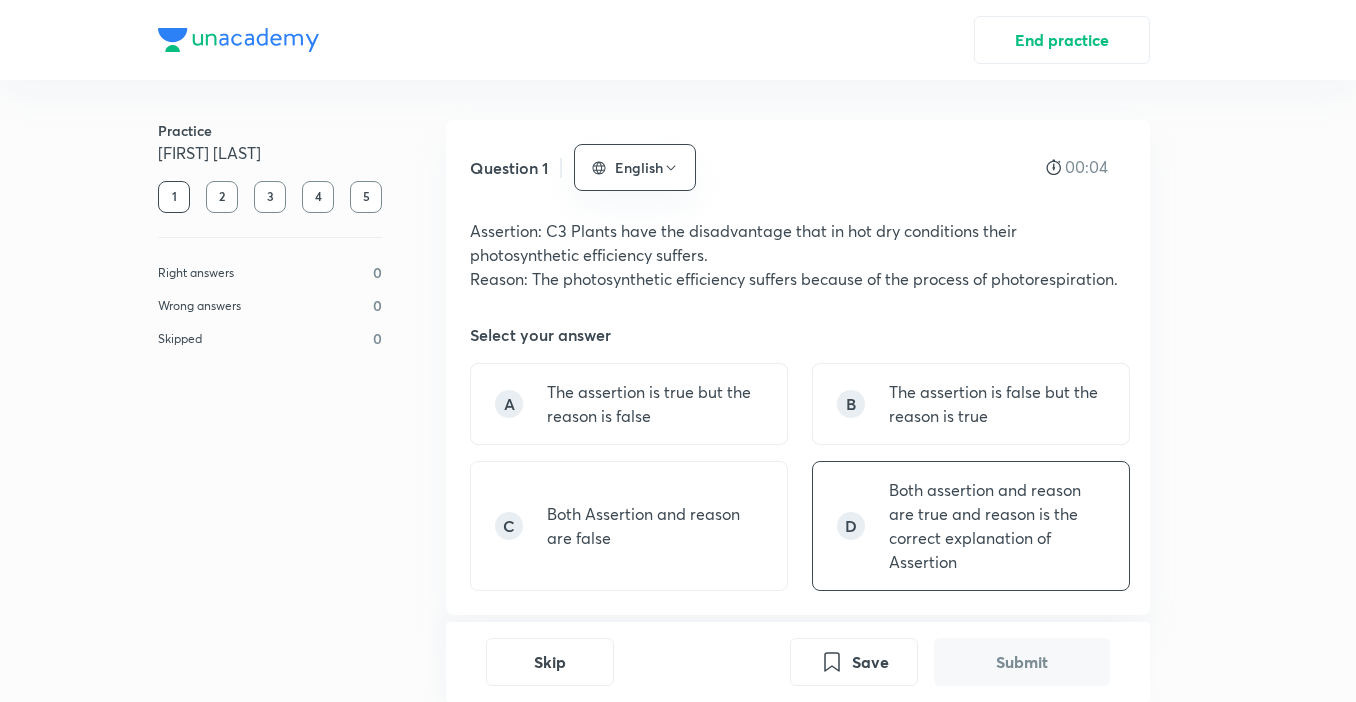 click on "Both assertion and reason are true and reason is the correct explanation of Assertion" at bounding box center (997, 526) 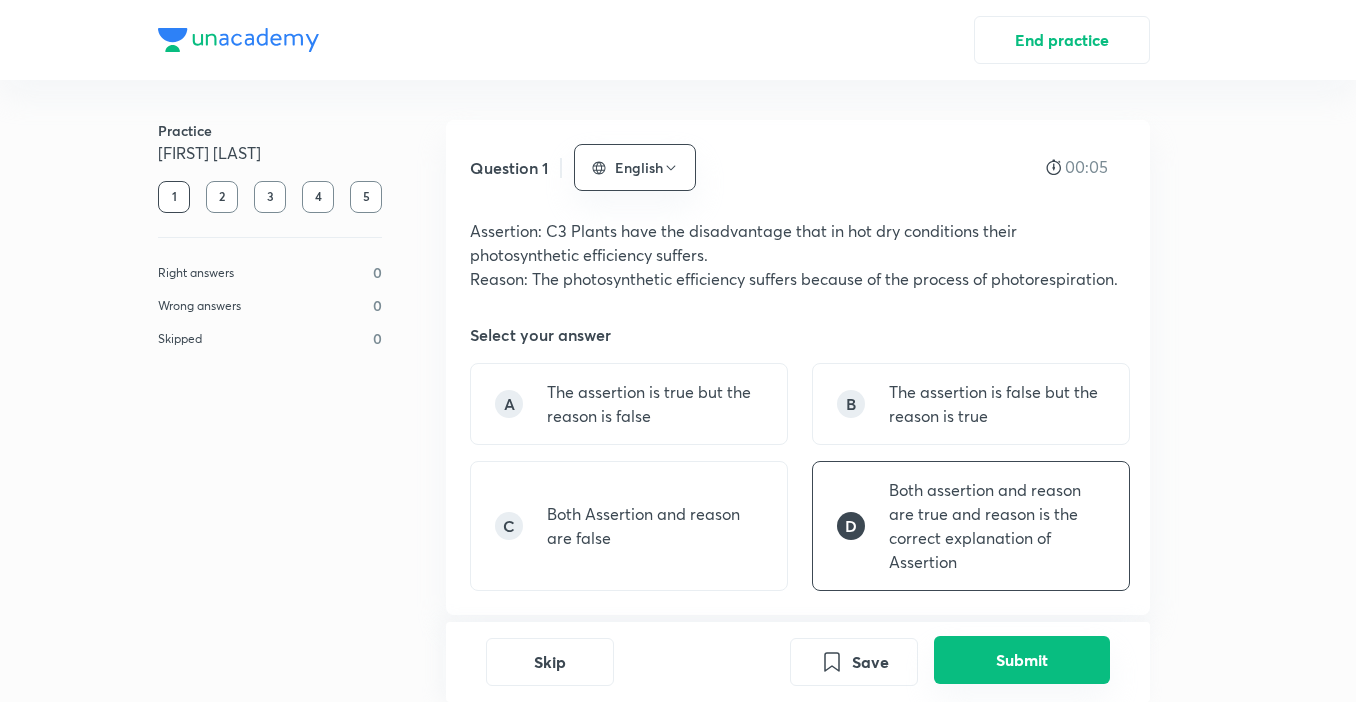 click on "Submit" at bounding box center [1022, 660] 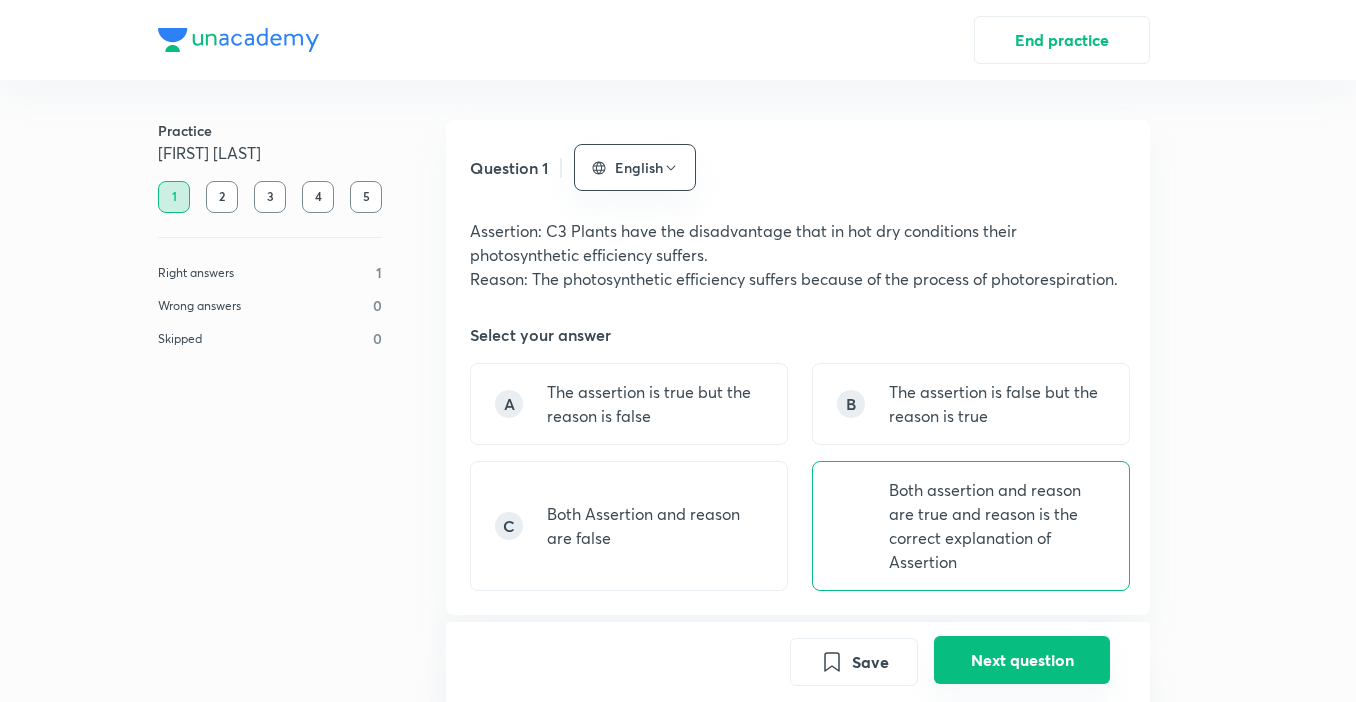 scroll, scrollTop: 655, scrollLeft: 0, axis: vertical 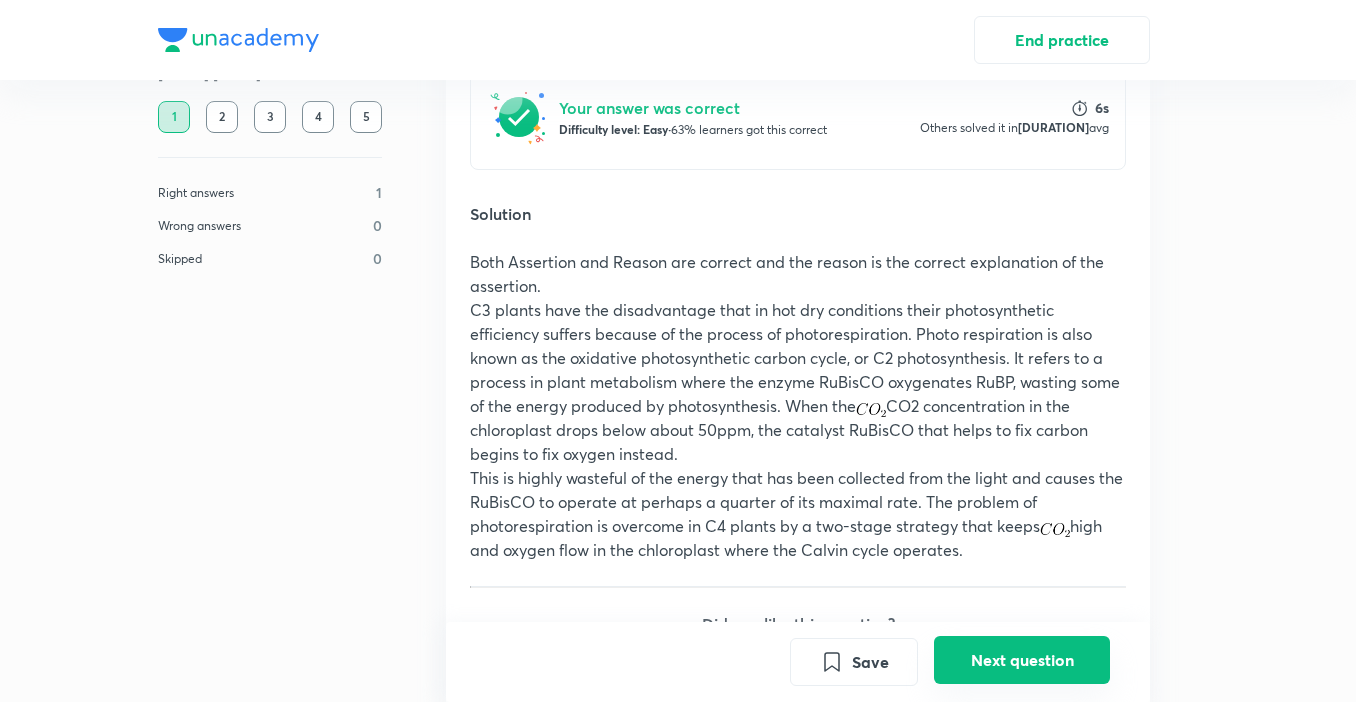 click on "Next question" at bounding box center [1022, 660] 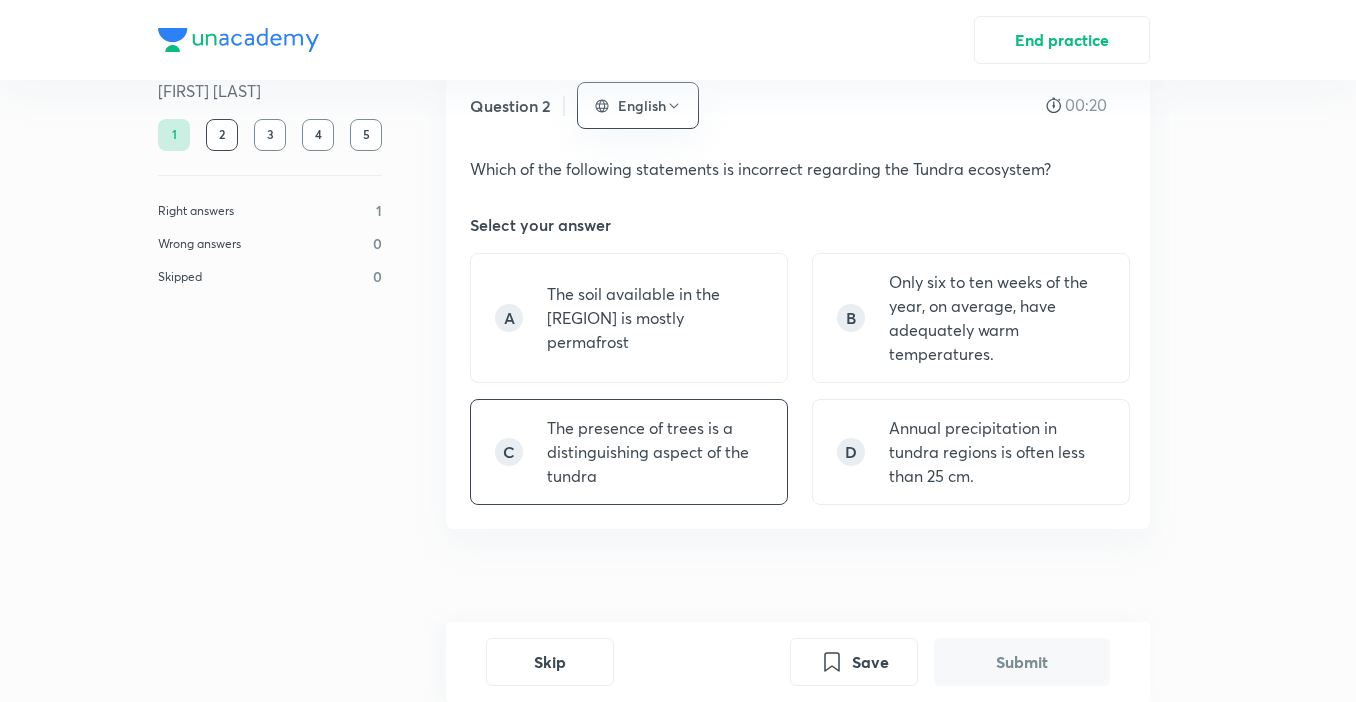 scroll, scrollTop: 0, scrollLeft: 0, axis: both 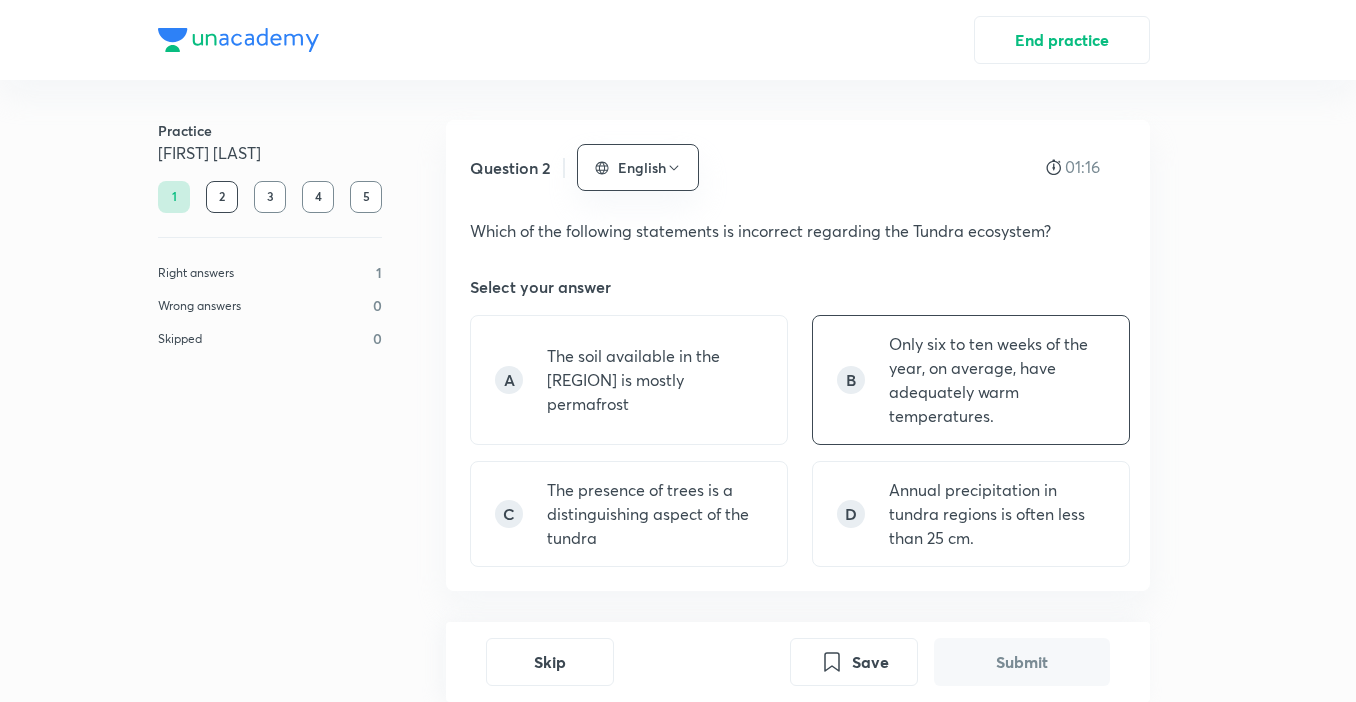 click on "Only six to ten weeks of the year, on average, have adequately warm temperatures." at bounding box center [997, 380] 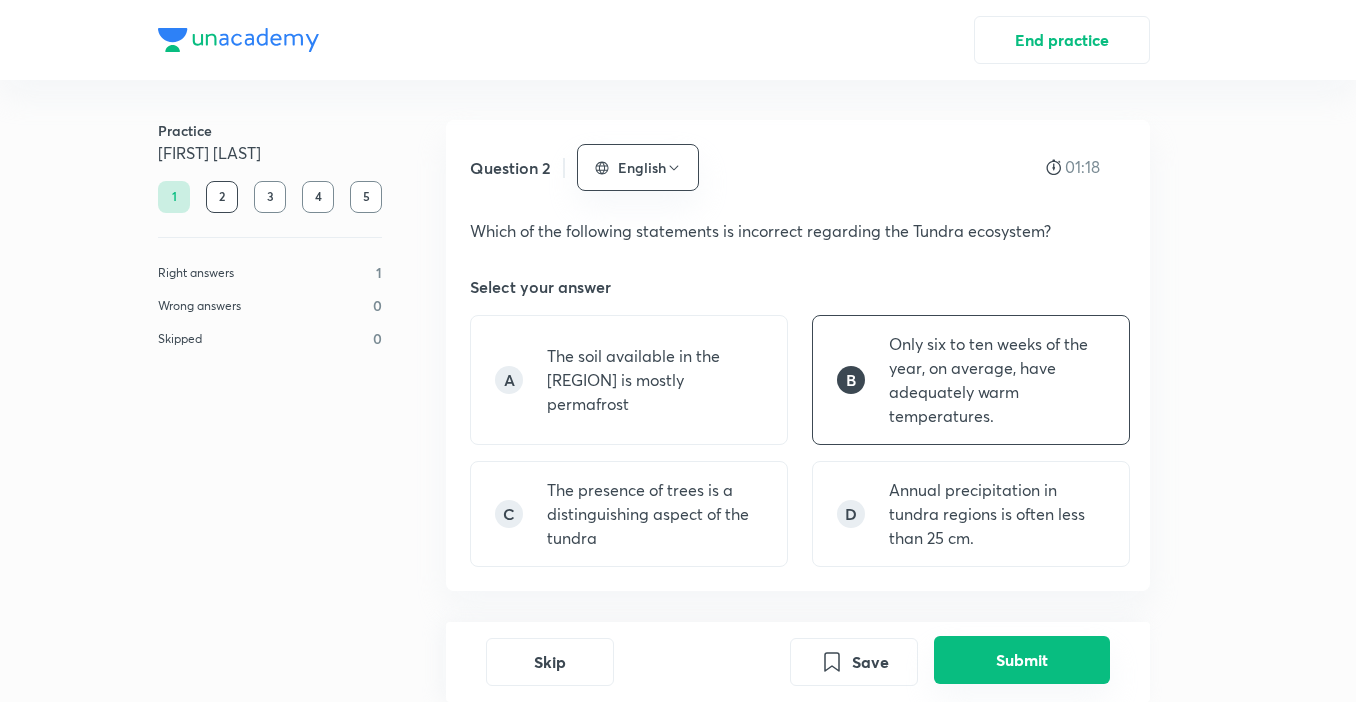 drag, startPoint x: 1008, startPoint y: 662, endPoint x: 1007, endPoint y: 652, distance: 10.049875 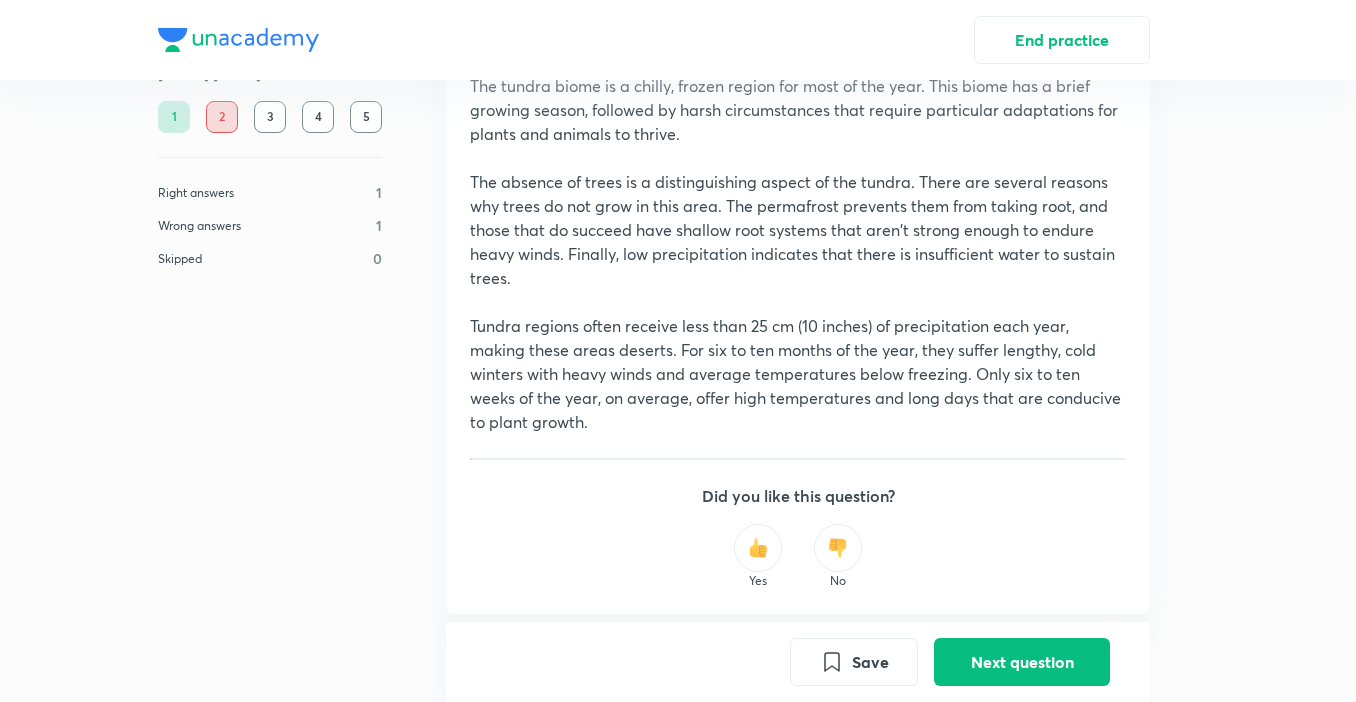scroll, scrollTop: 875, scrollLeft: 0, axis: vertical 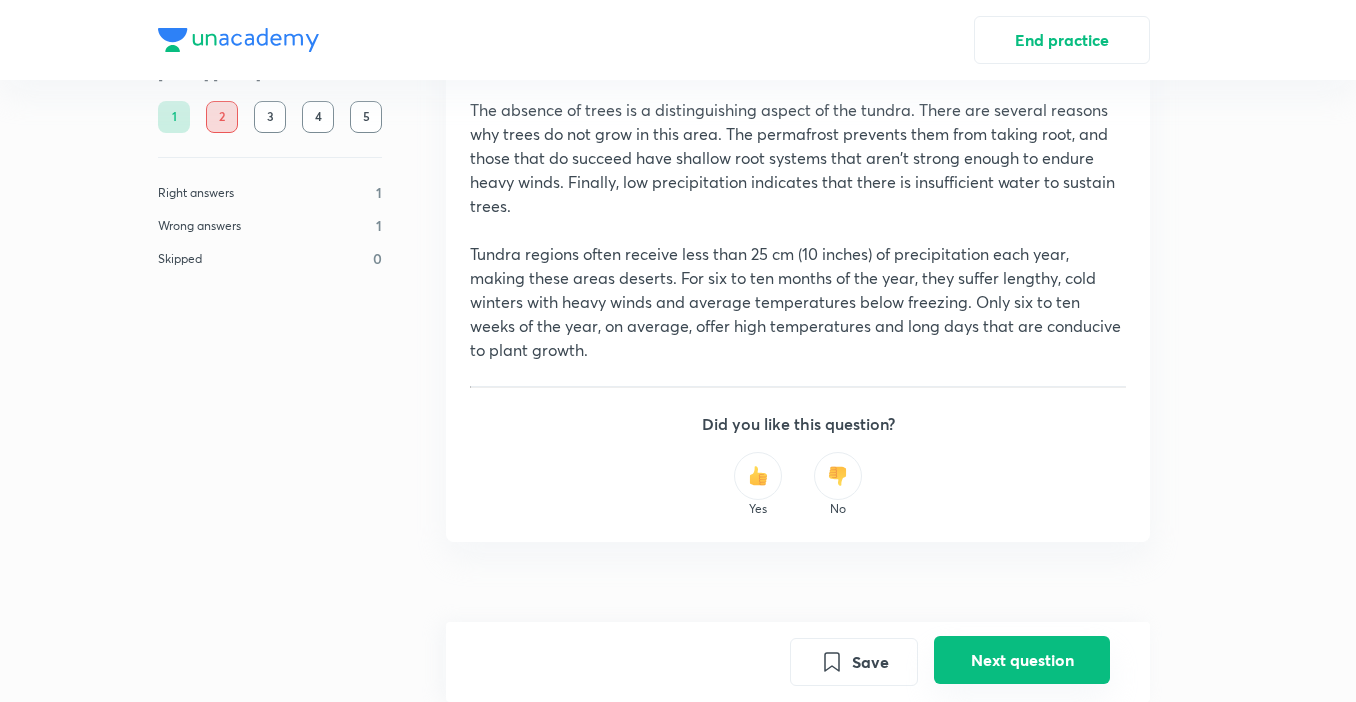 click on "Next question" at bounding box center (1022, 660) 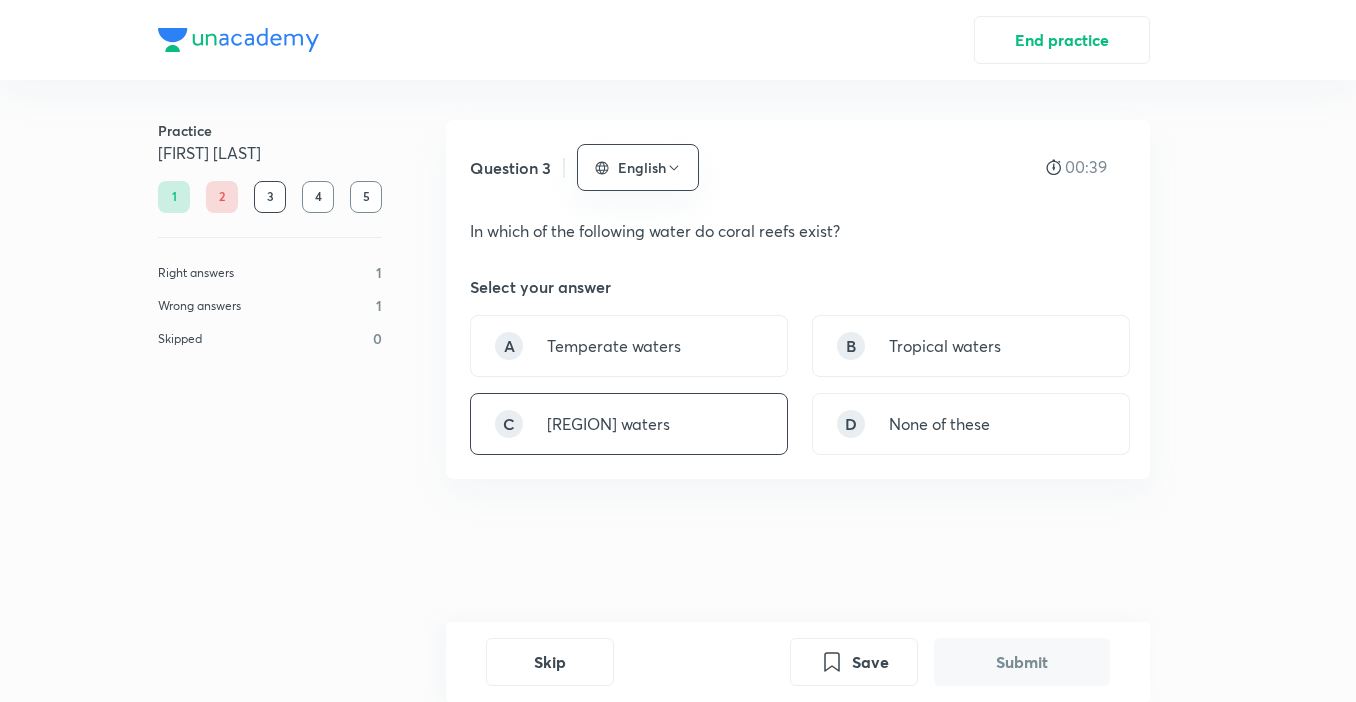 click on "C Arctic waters" at bounding box center (629, 424) 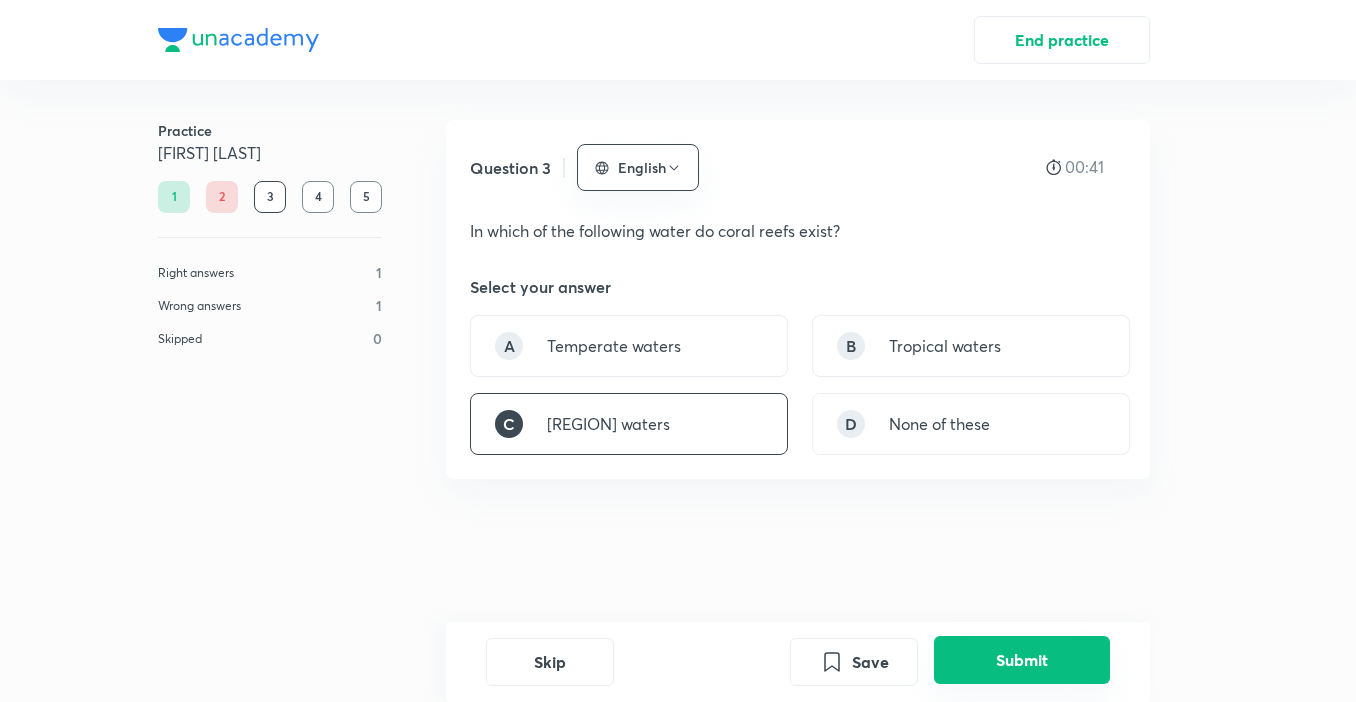 drag, startPoint x: 1045, startPoint y: 672, endPoint x: 1034, endPoint y: 661, distance: 15.556349 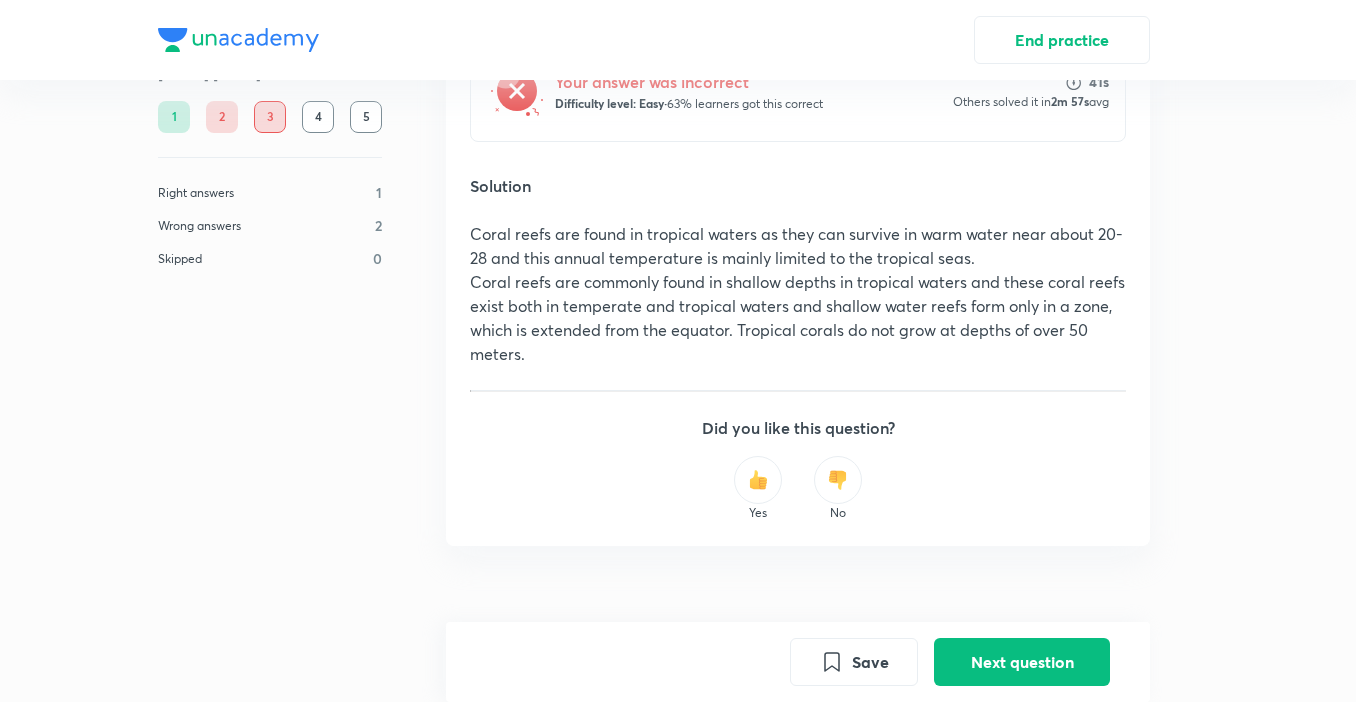 scroll, scrollTop: 547, scrollLeft: 0, axis: vertical 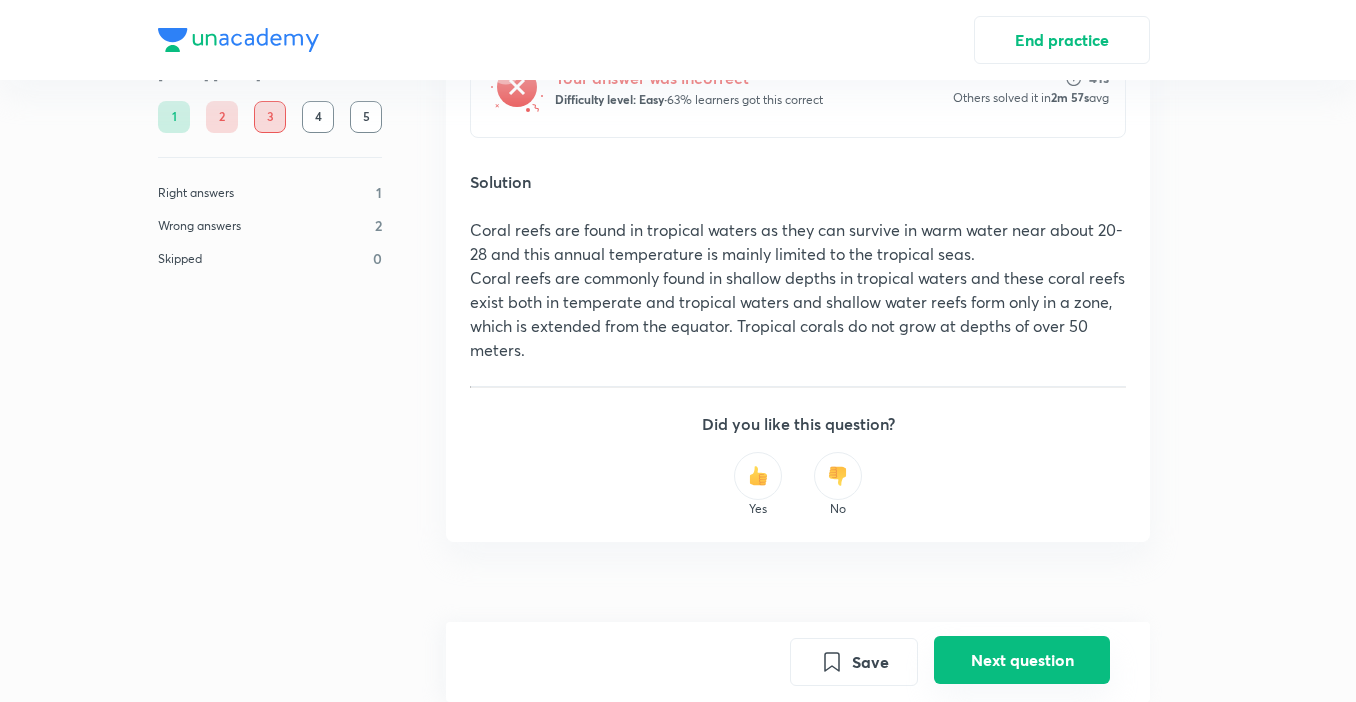 click on "Next question" at bounding box center (1022, 660) 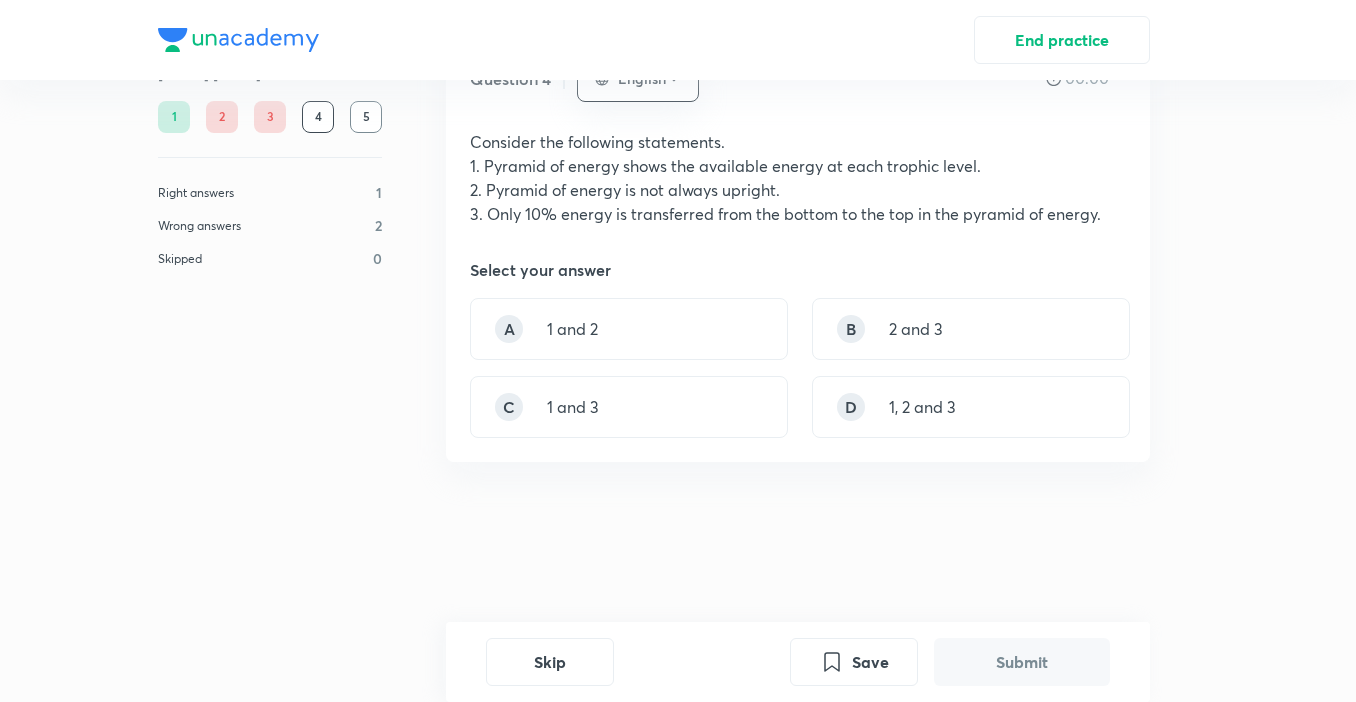 scroll, scrollTop: 0, scrollLeft: 0, axis: both 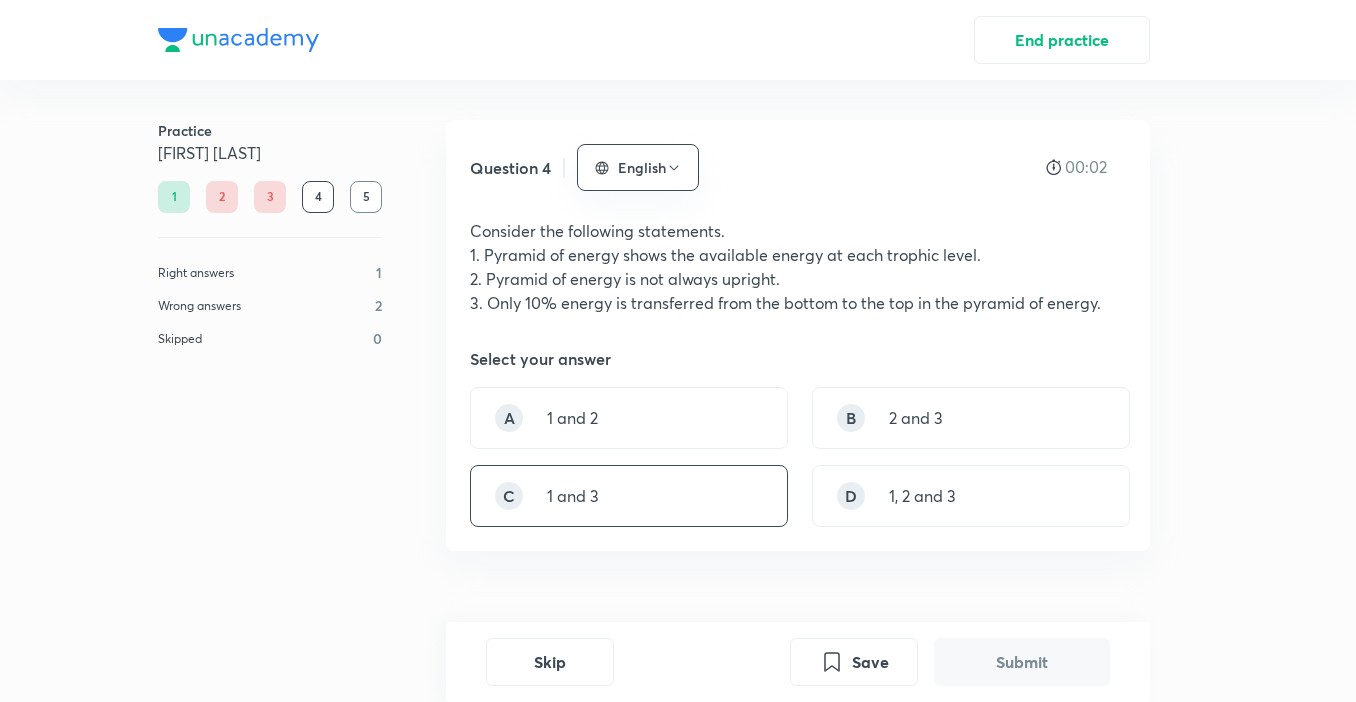 click on "C  1 and 3" at bounding box center (629, 496) 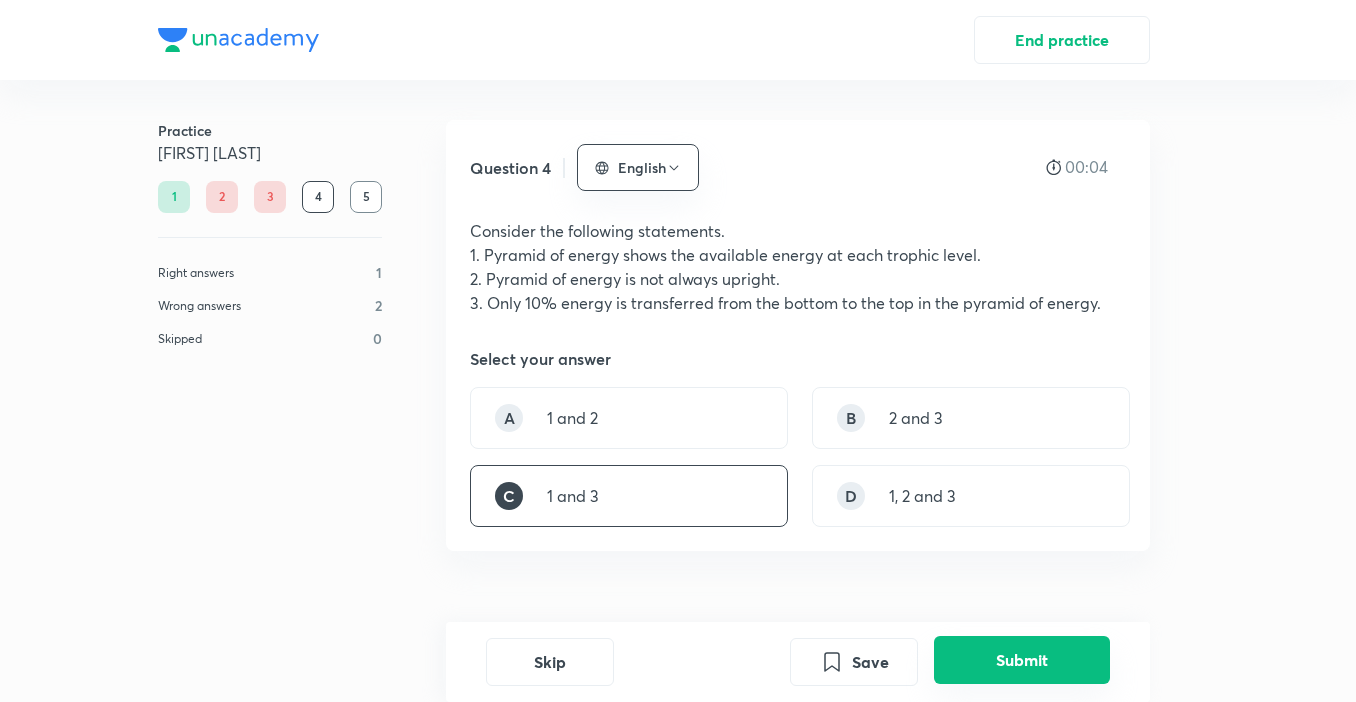 click on "Submit" at bounding box center (1022, 660) 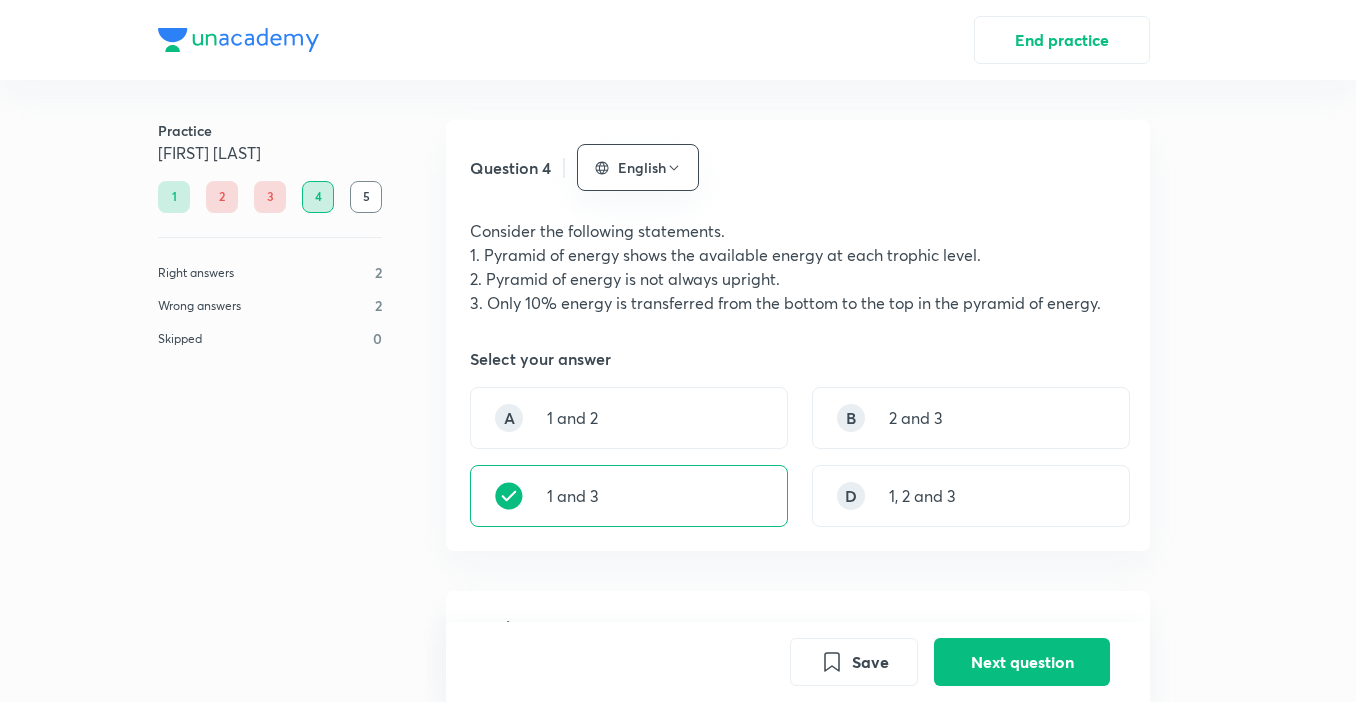 scroll, scrollTop: 591, scrollLeft: 0, axis: vertical 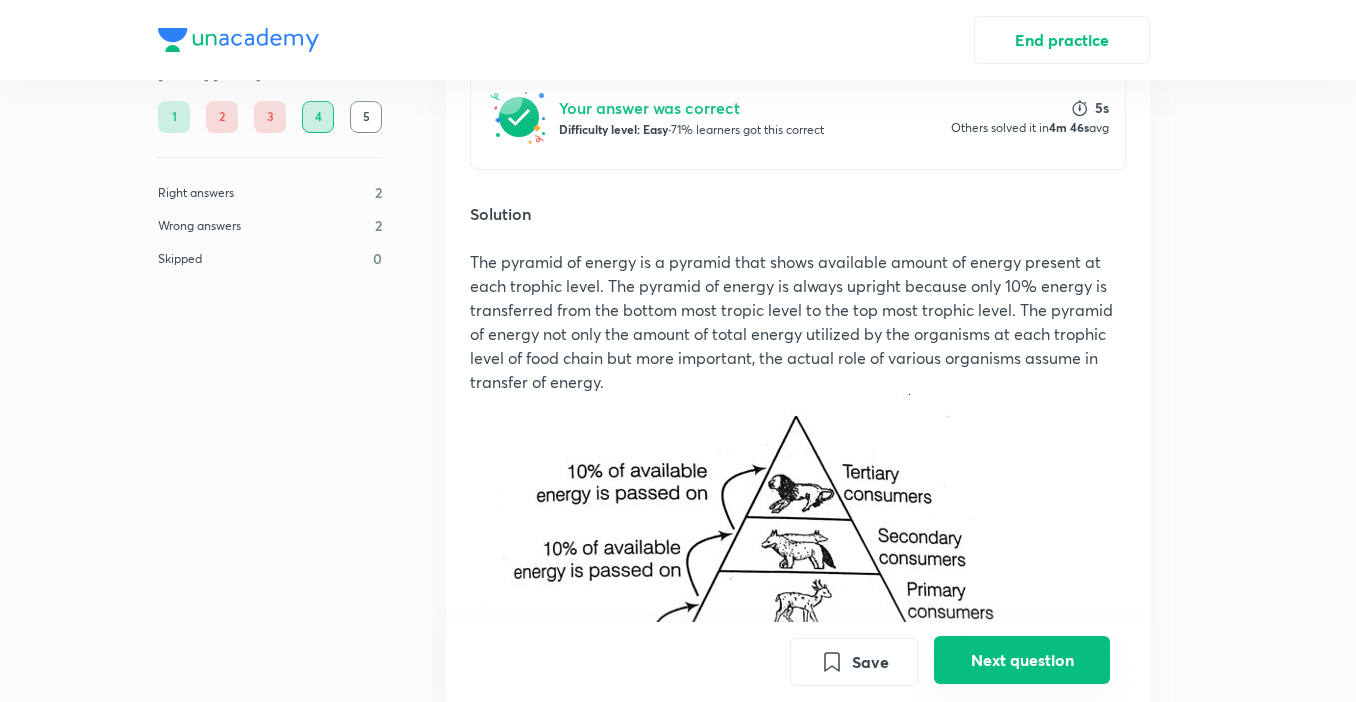 click on "Next question" at bounding box center (1022, 660) 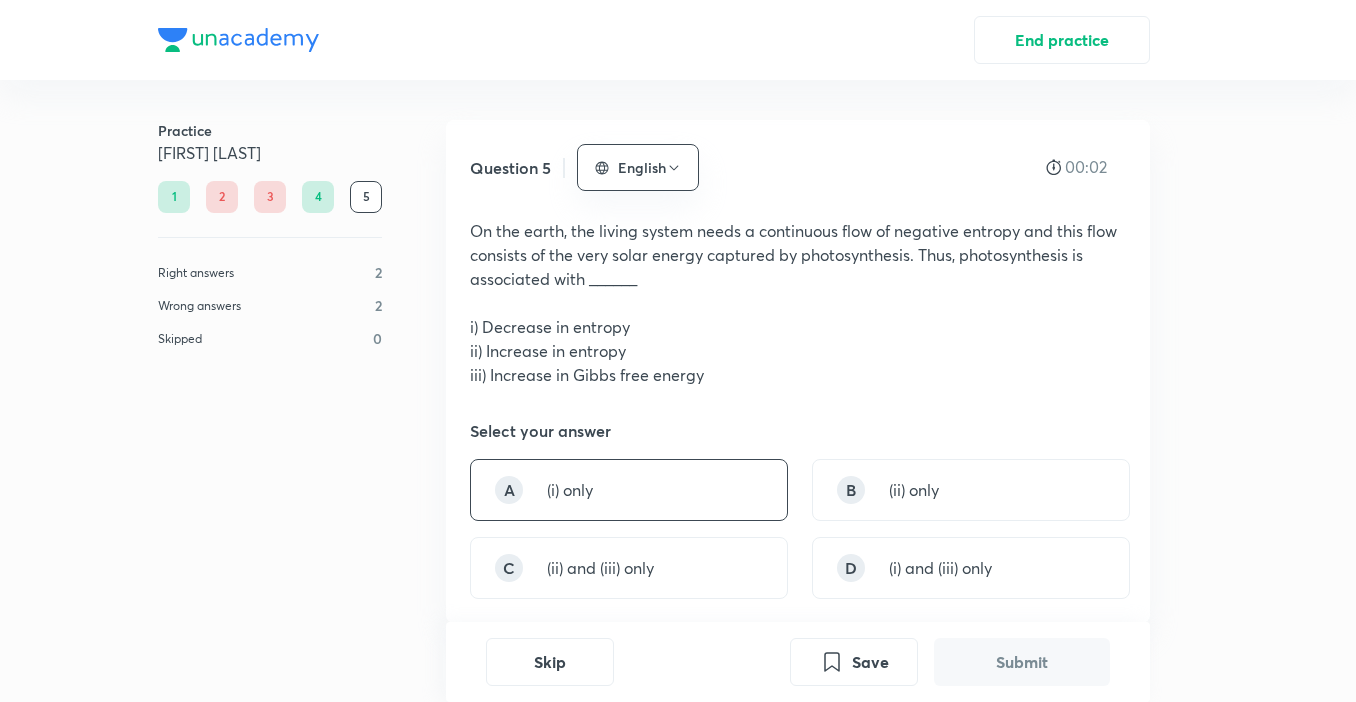click on "A (i) only" at bounding box center (629, 490) 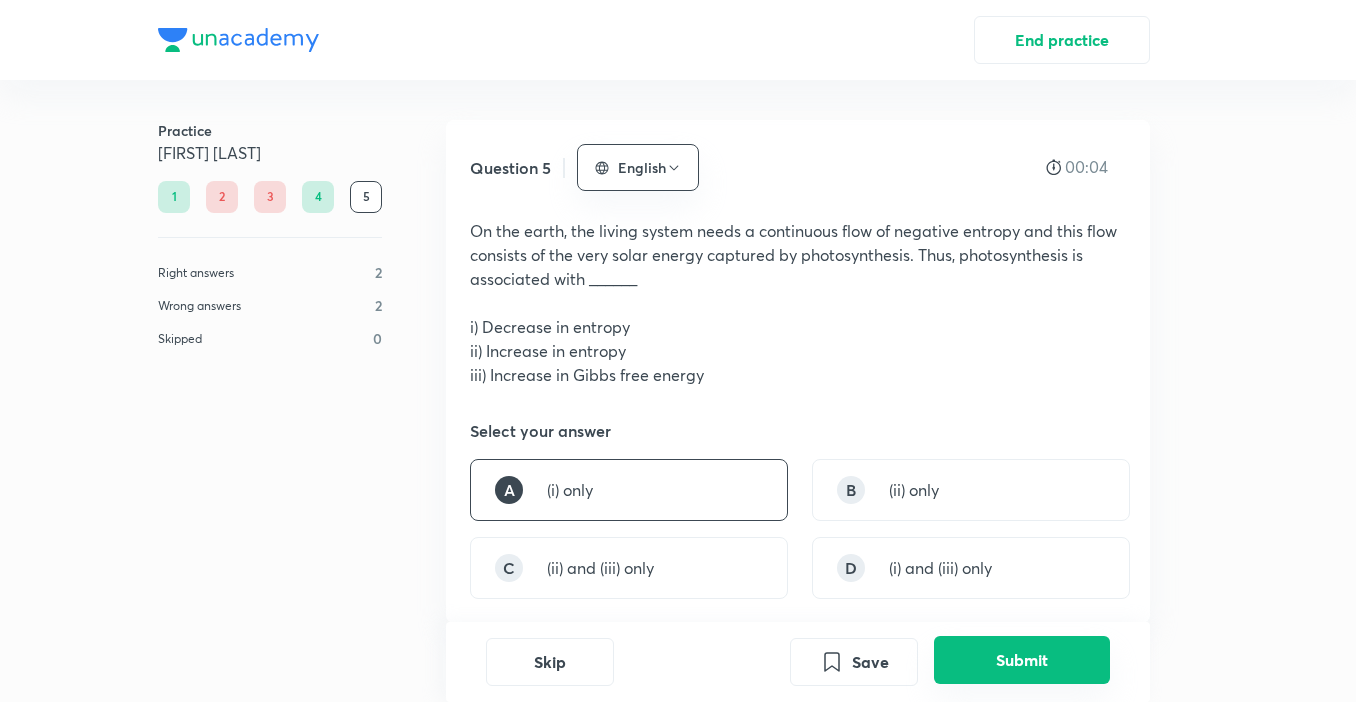 click on "Submit" at bounding box center (1022, 660) 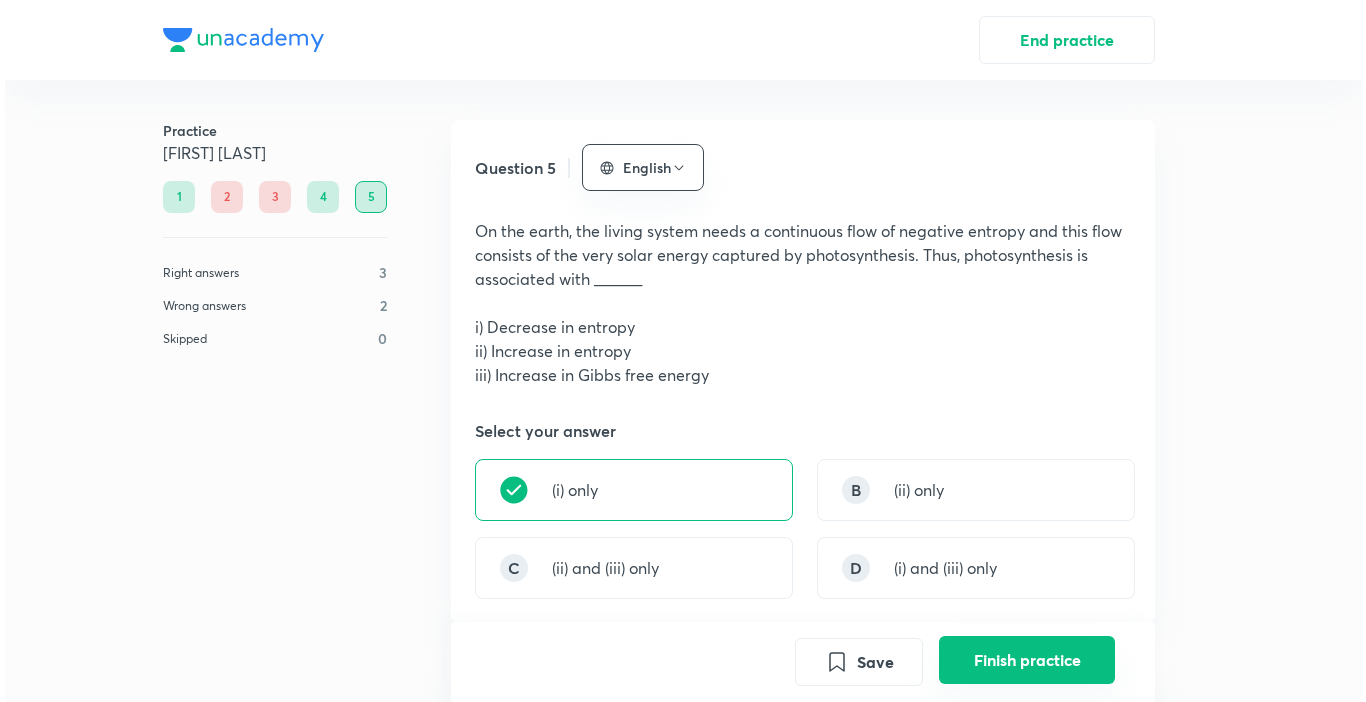 scroll, scrollTop: 663, scrollLeft: 0, axis: vertical 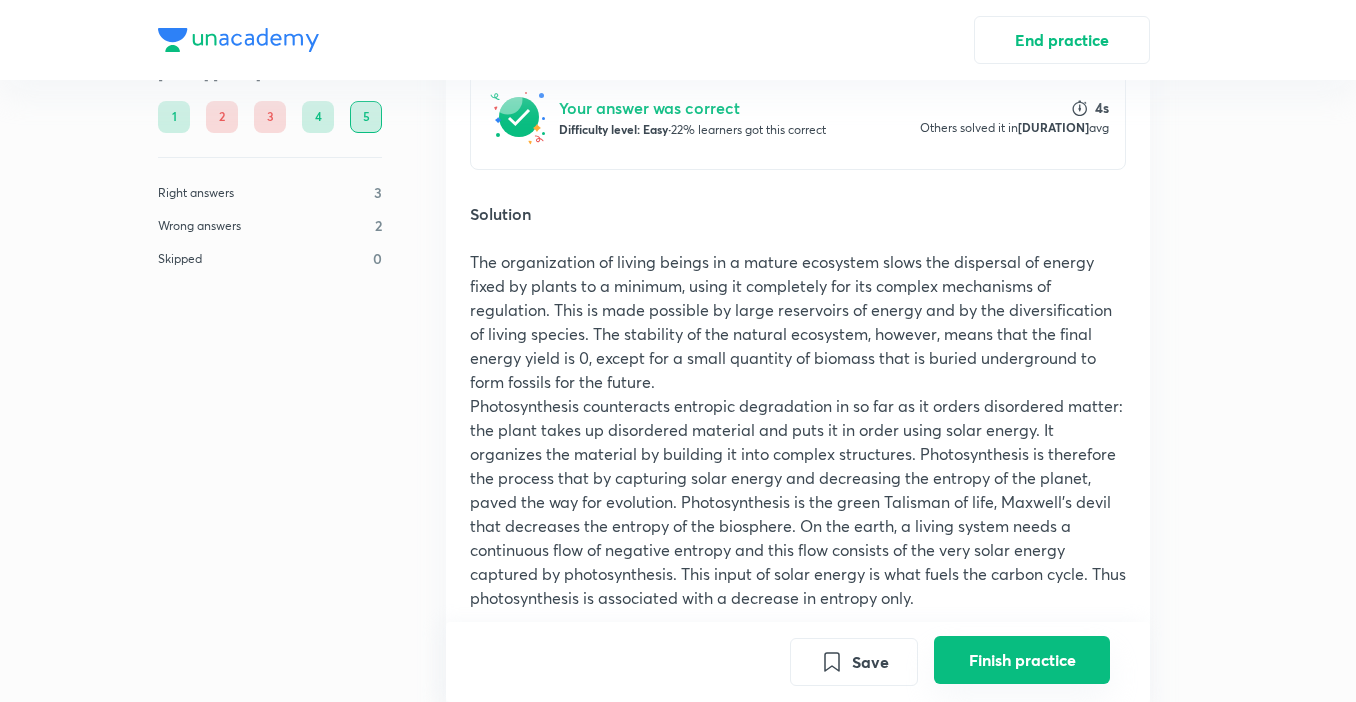 click on "Finish practice" at bounding box center [1022, 660] 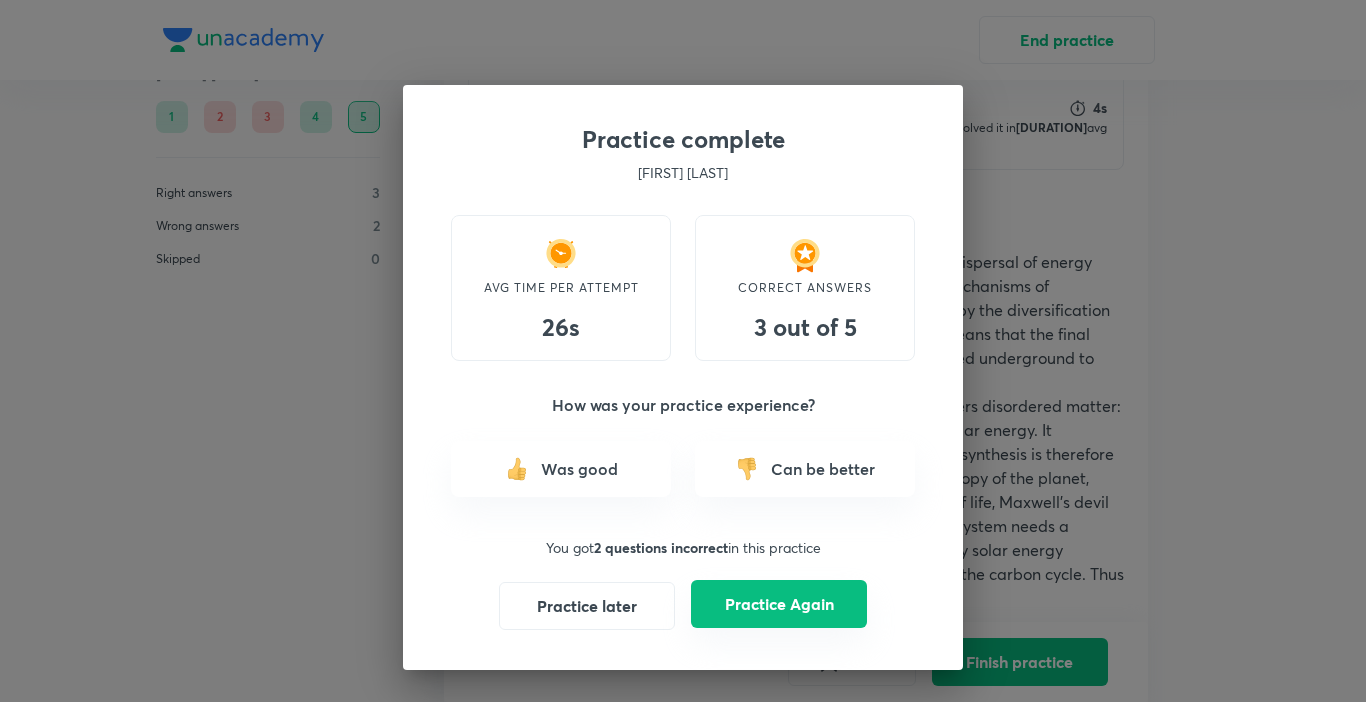 click on "Practice Again" at bounding box center [779, 604] 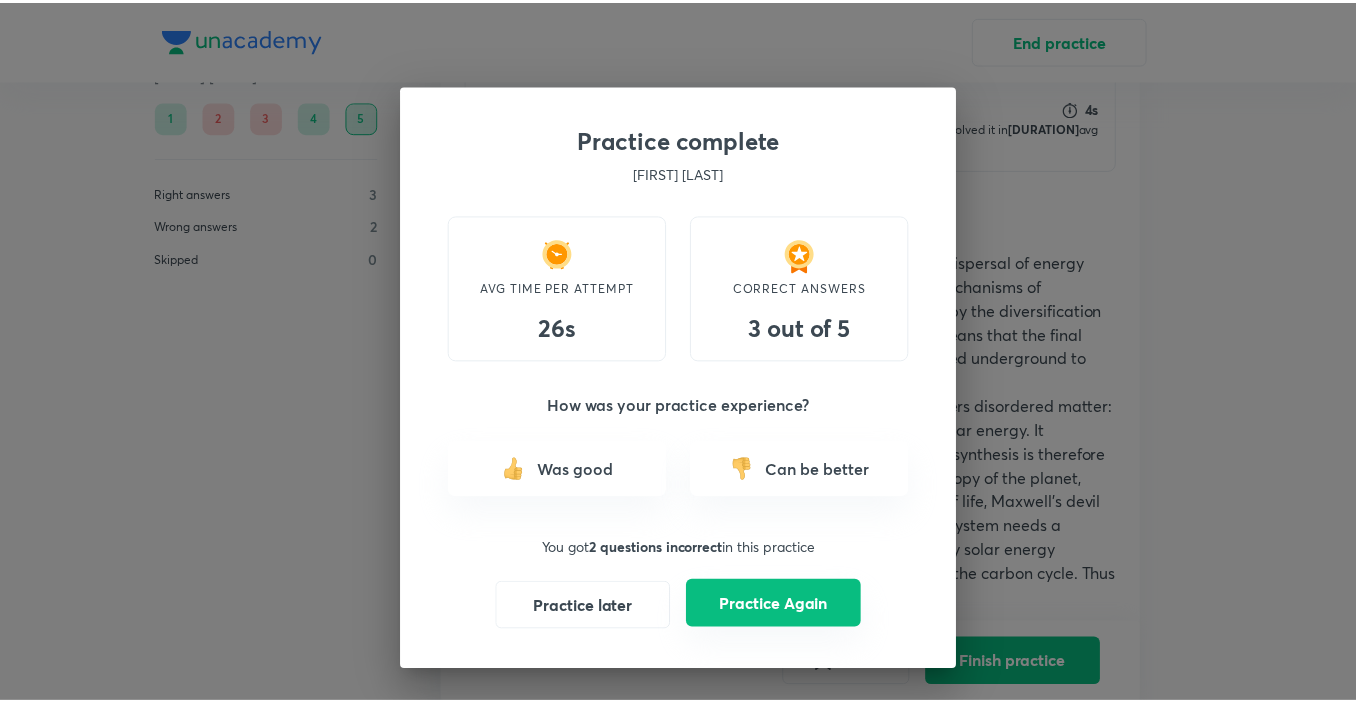 scroll, scrollTop: 0, scrollLeft: 0, axis: both 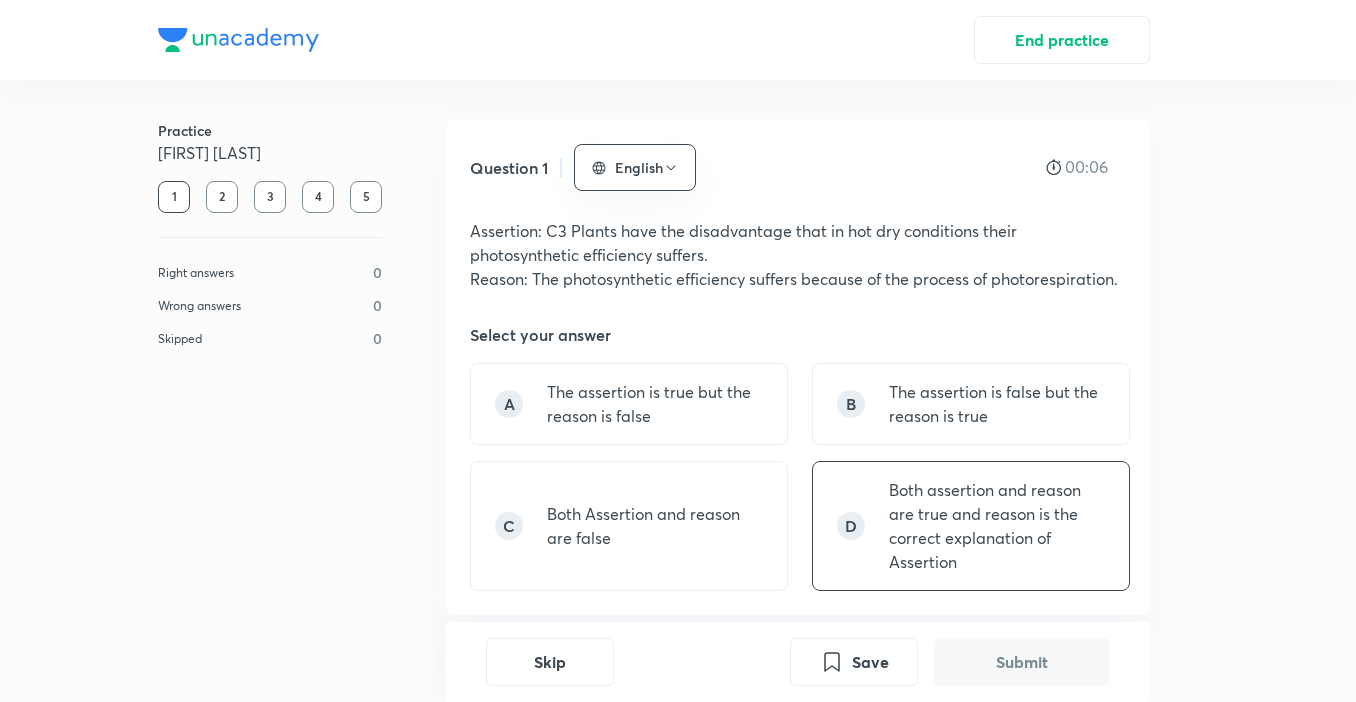 click on "Both assertion and reason are true and reason is the correct explanation of Assertion" at bounding box center [997, 526] 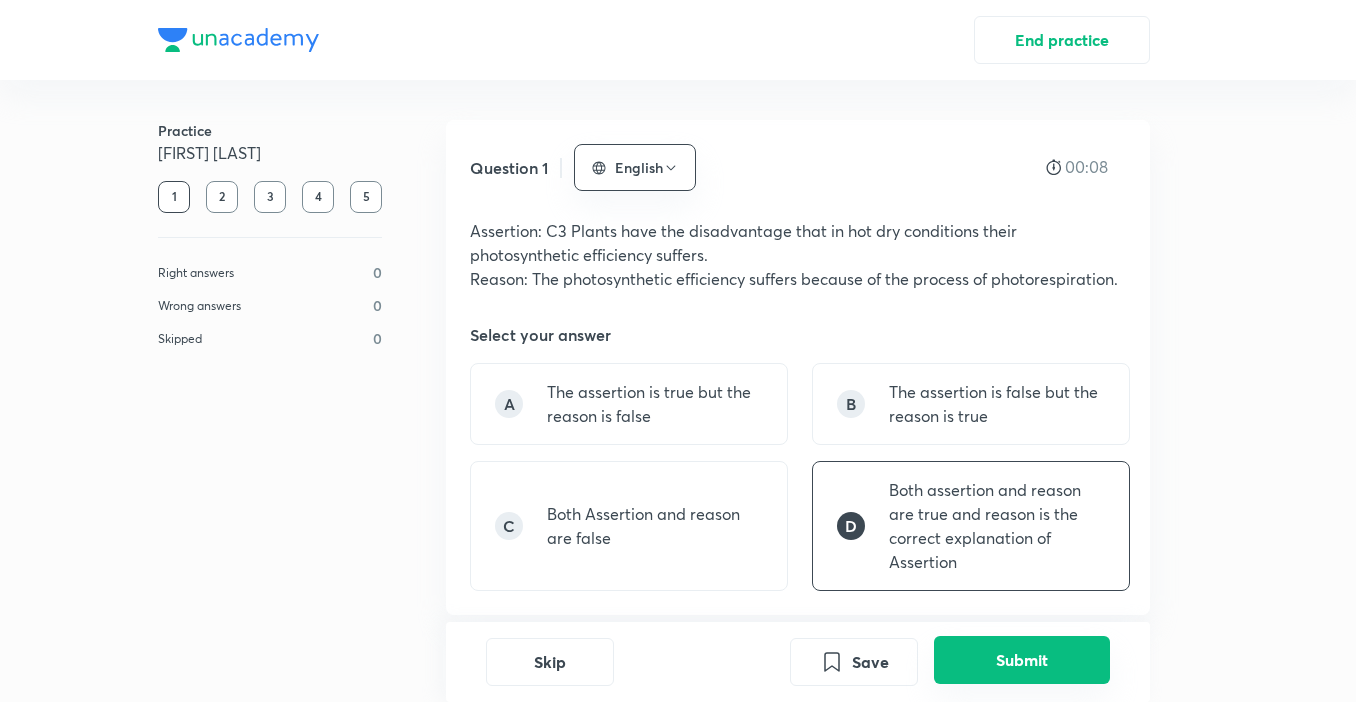 click on "Submit" at bounding box center [1022, 660] 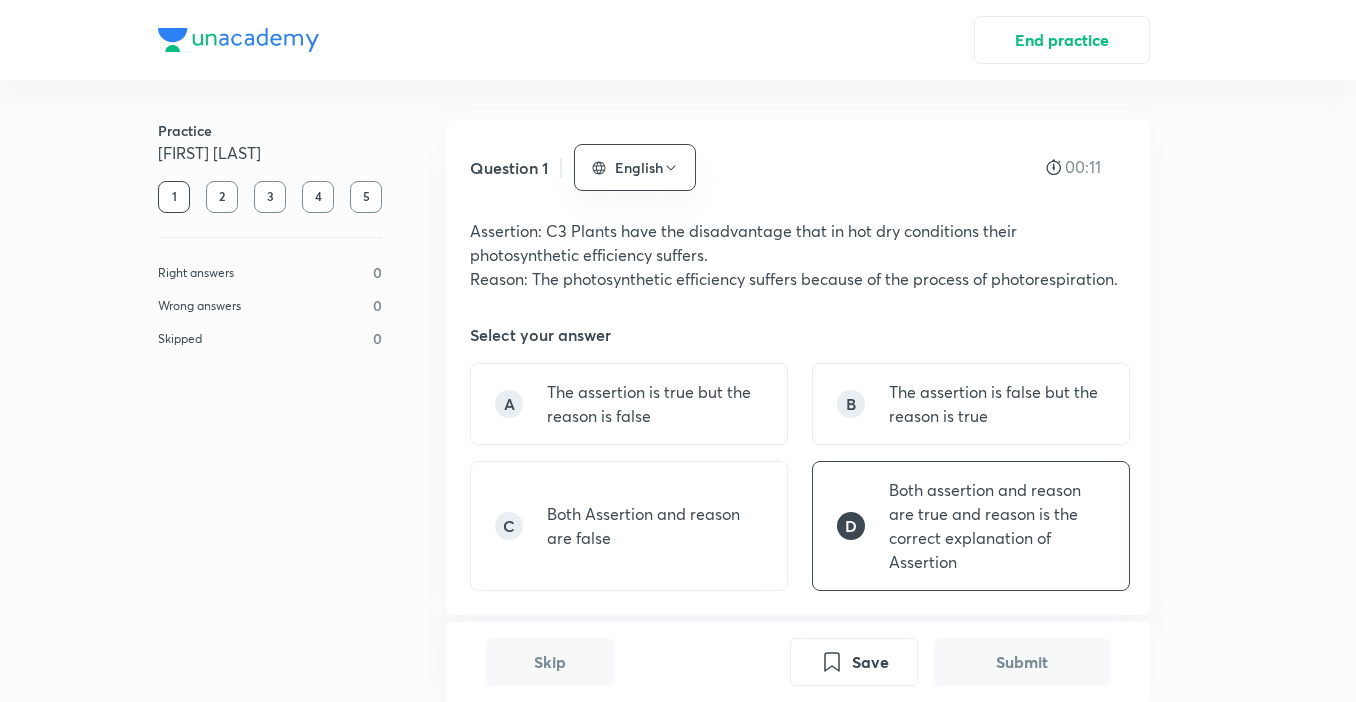 scroll, scrollTop: 655, scrollLeft: 0, axis: vertical 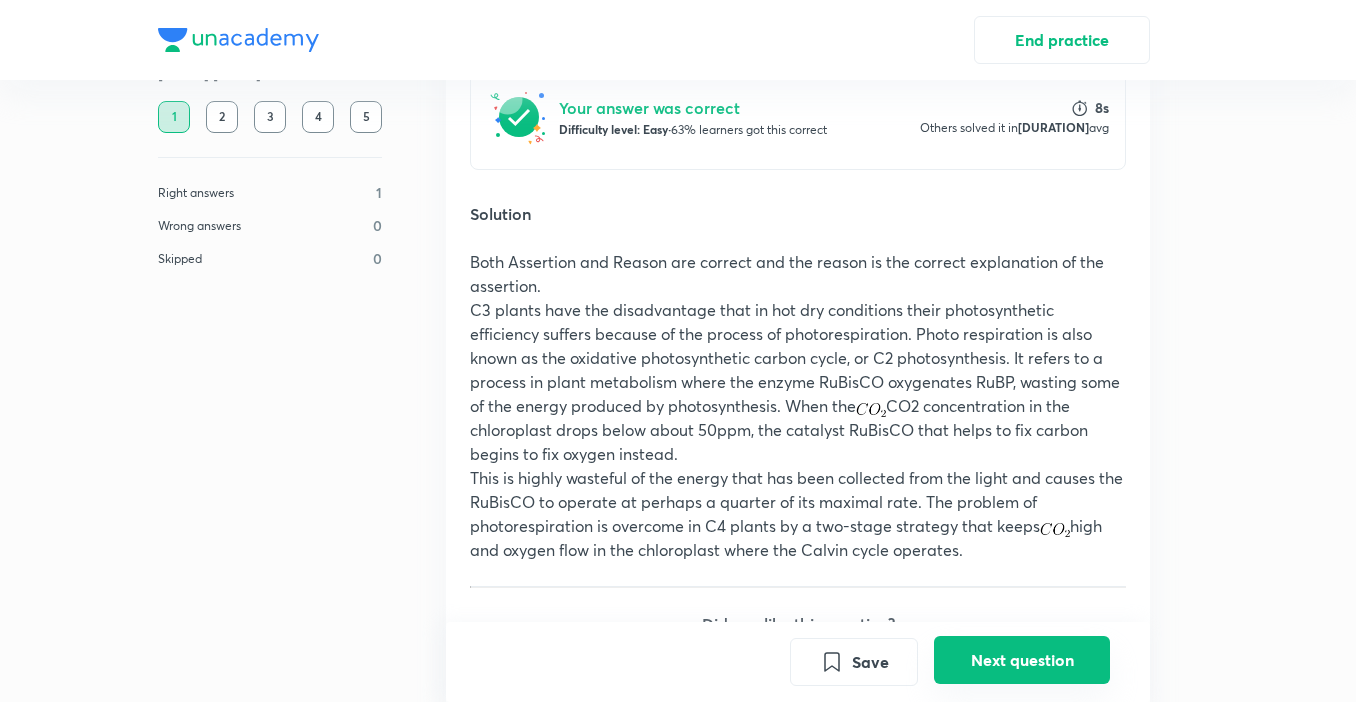 click on "Next question" at bounding box center (1022, 660) 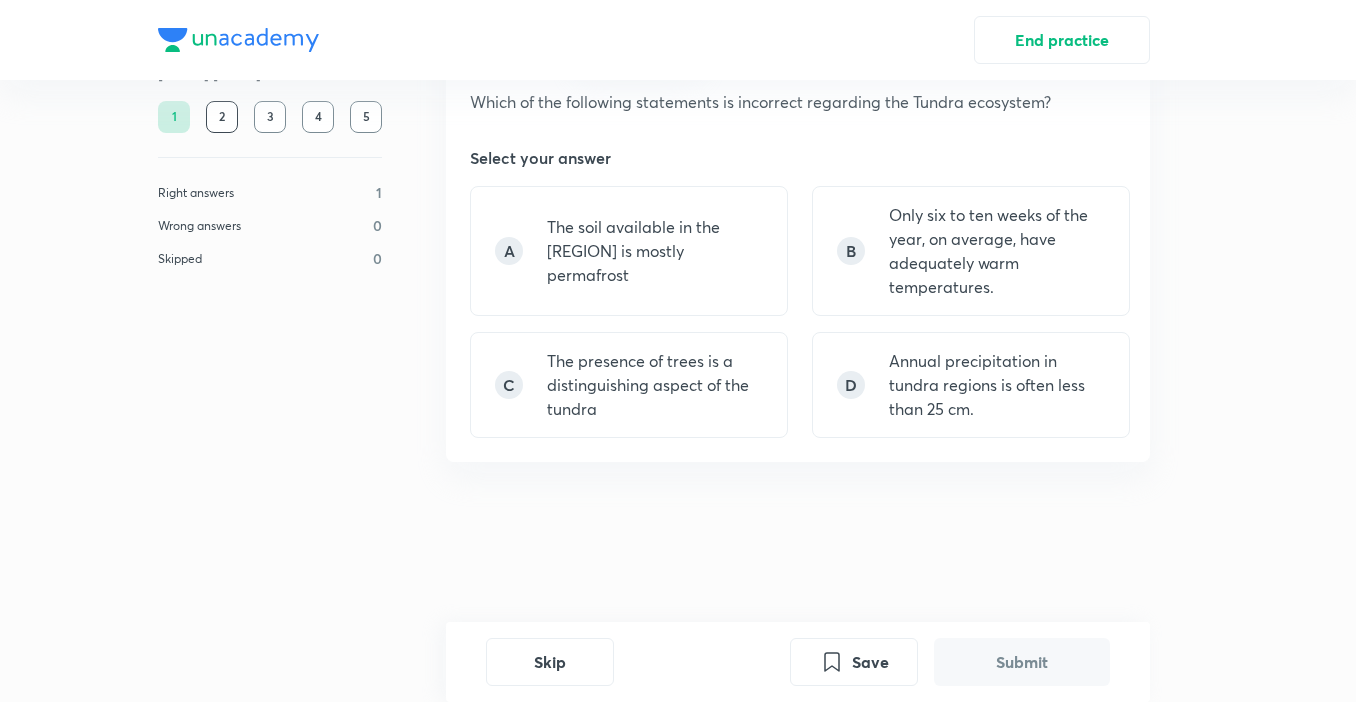 scroll, scrollTop: 0, scrollLeft: 0, axis: both 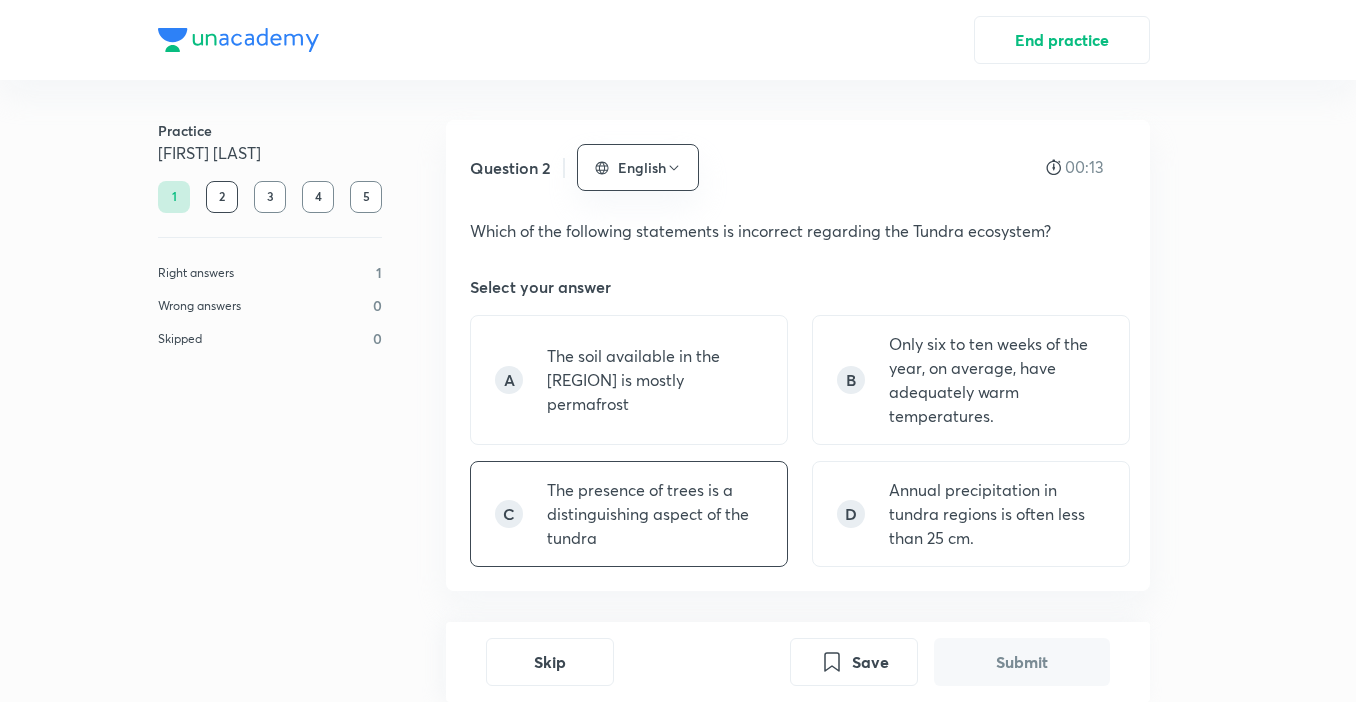 drag, startPoint x: 658, startPoint y: 527, endPoint x: 664, endPoint y: 536, distance: 10.816654 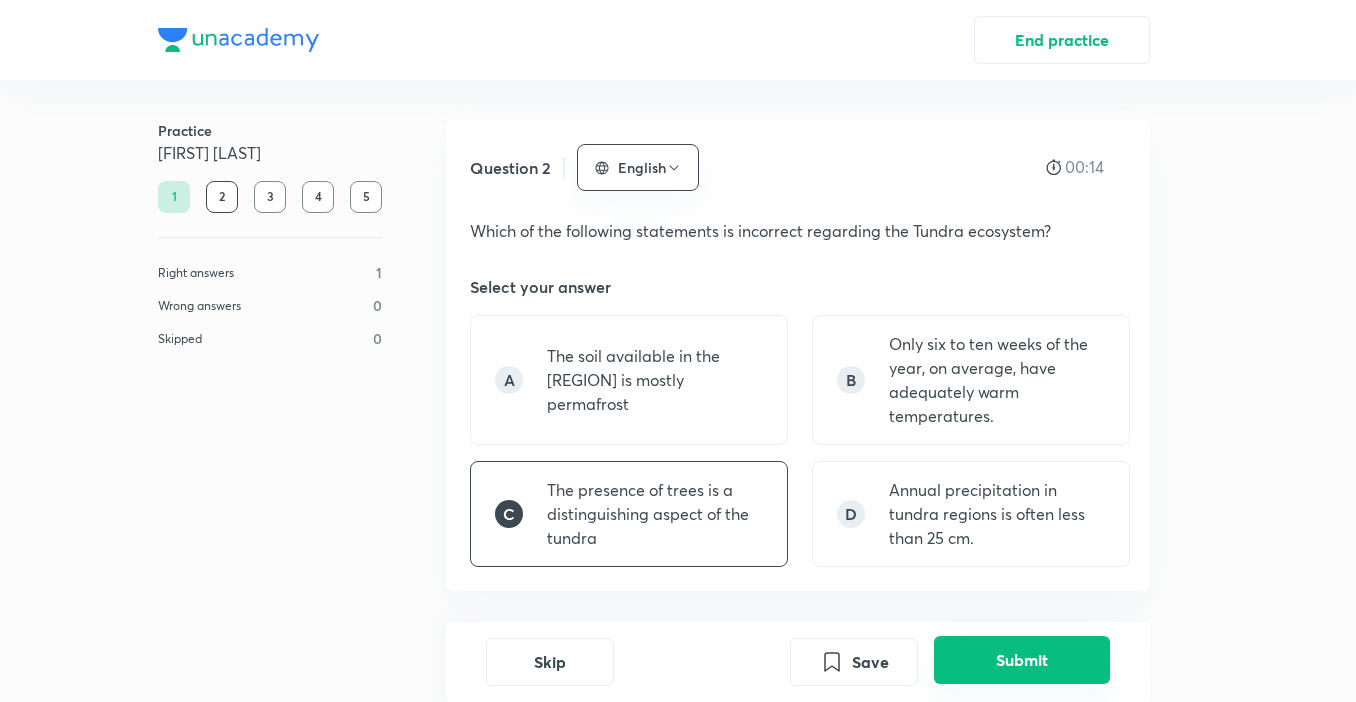 click on "Submit" at bounding box center [1022, 660] 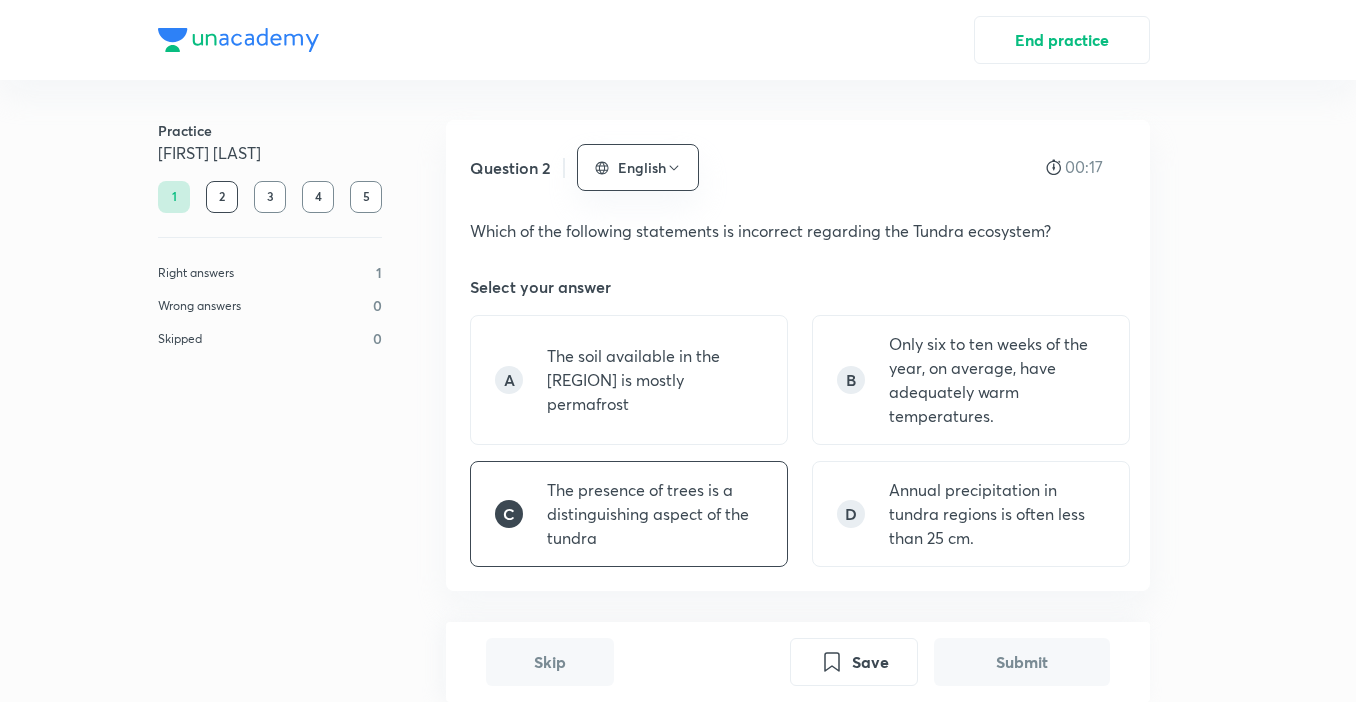 scroll, scrollTop: 631, scrollLeft: 0, axis: vertical 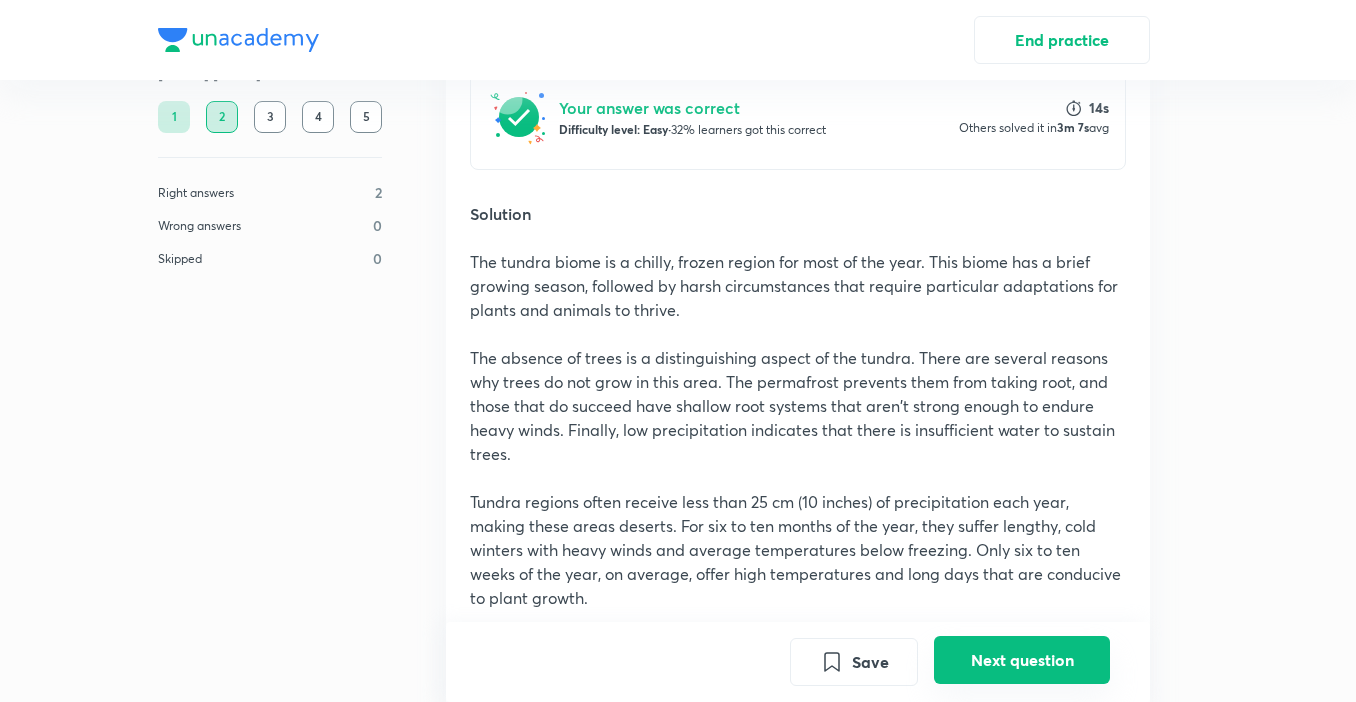 click on "Next question" at bounding box center (1022, 660) 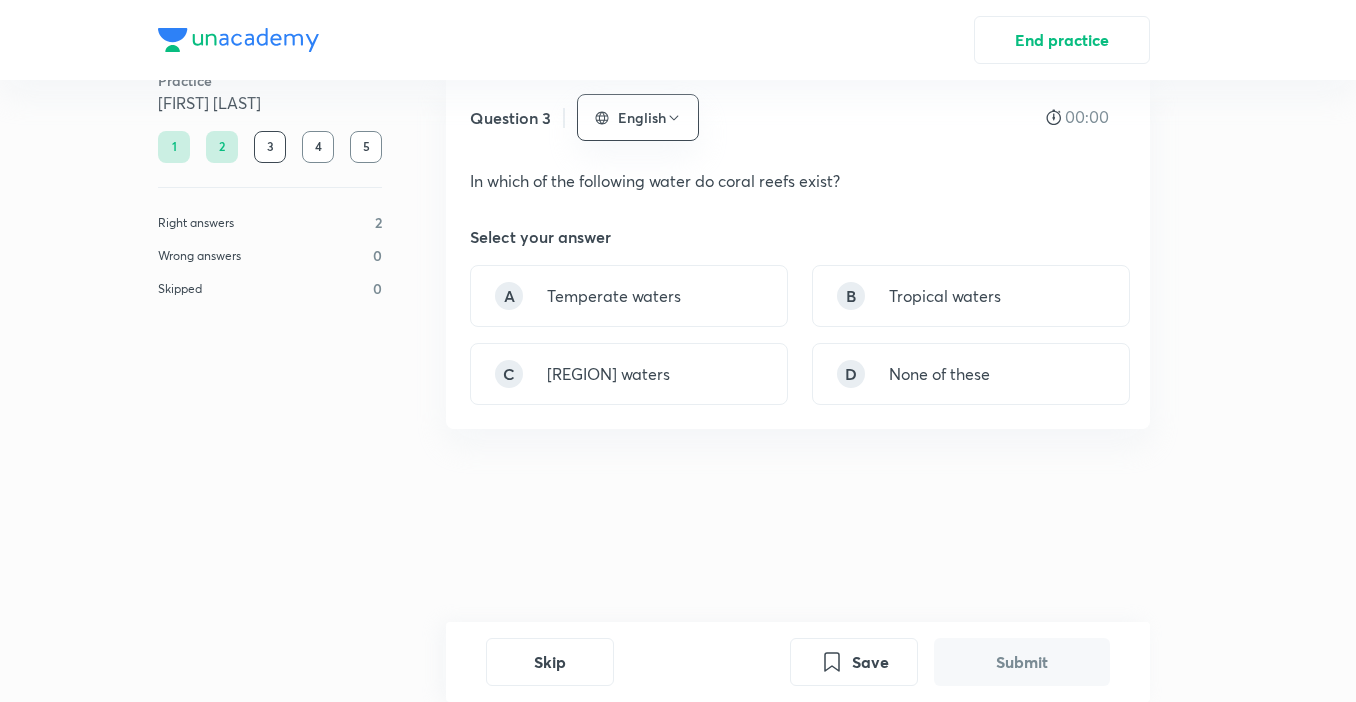 scroll, scrollTop: 0, scrollLeft: 0, axis: both 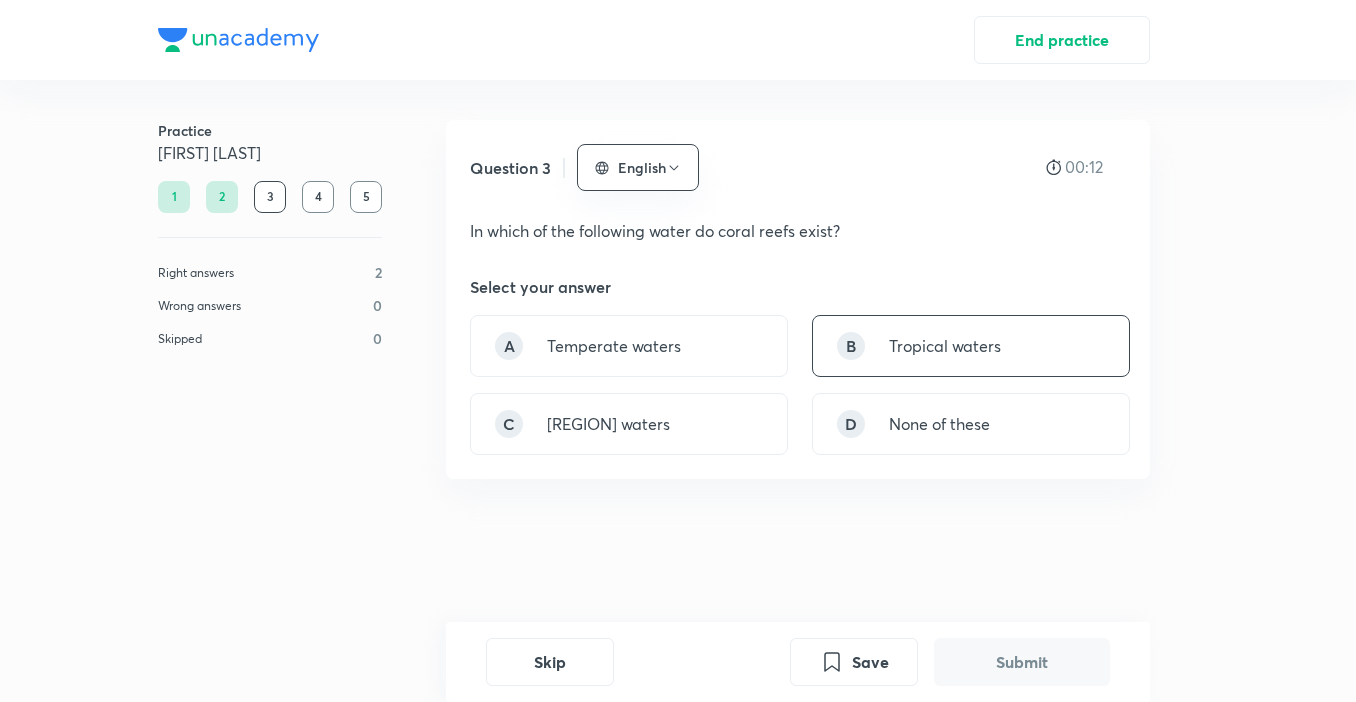 click on "B Tropical waters" at bounding box center (971, 346) 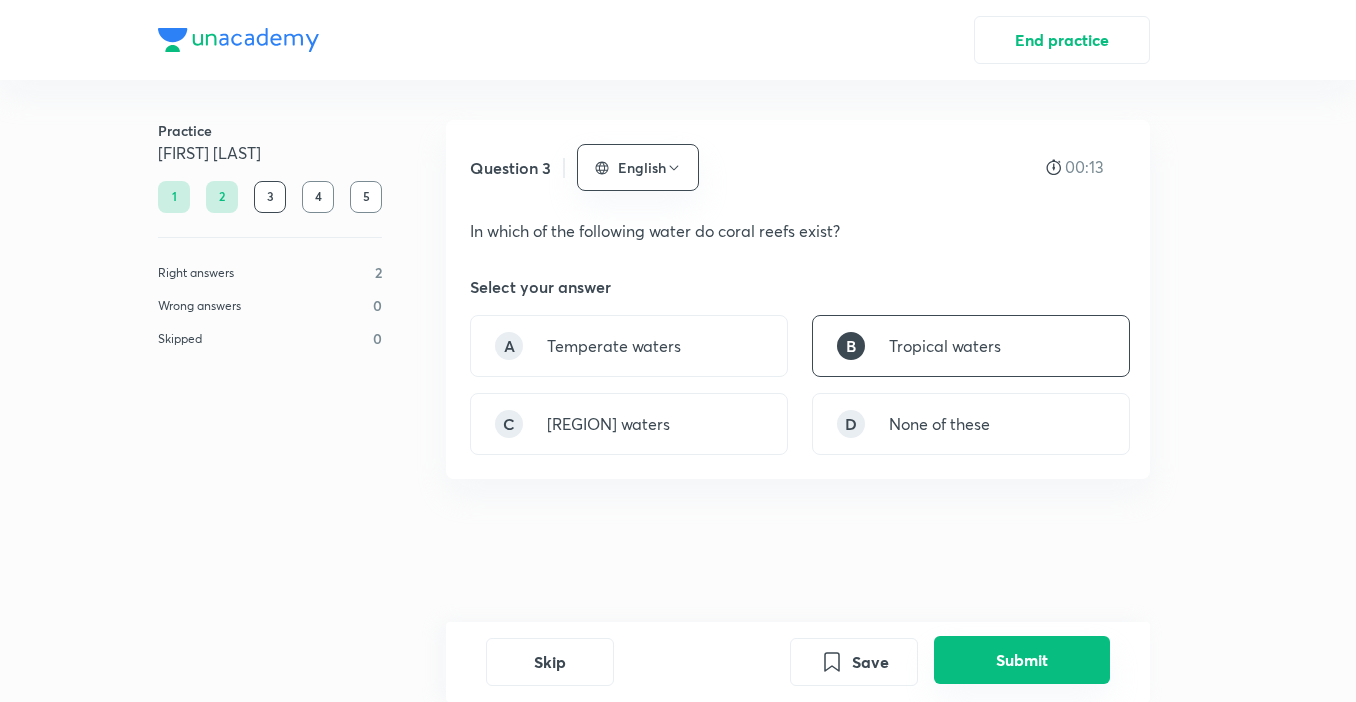 click on "Submit" at bounding box center [1022, 660] 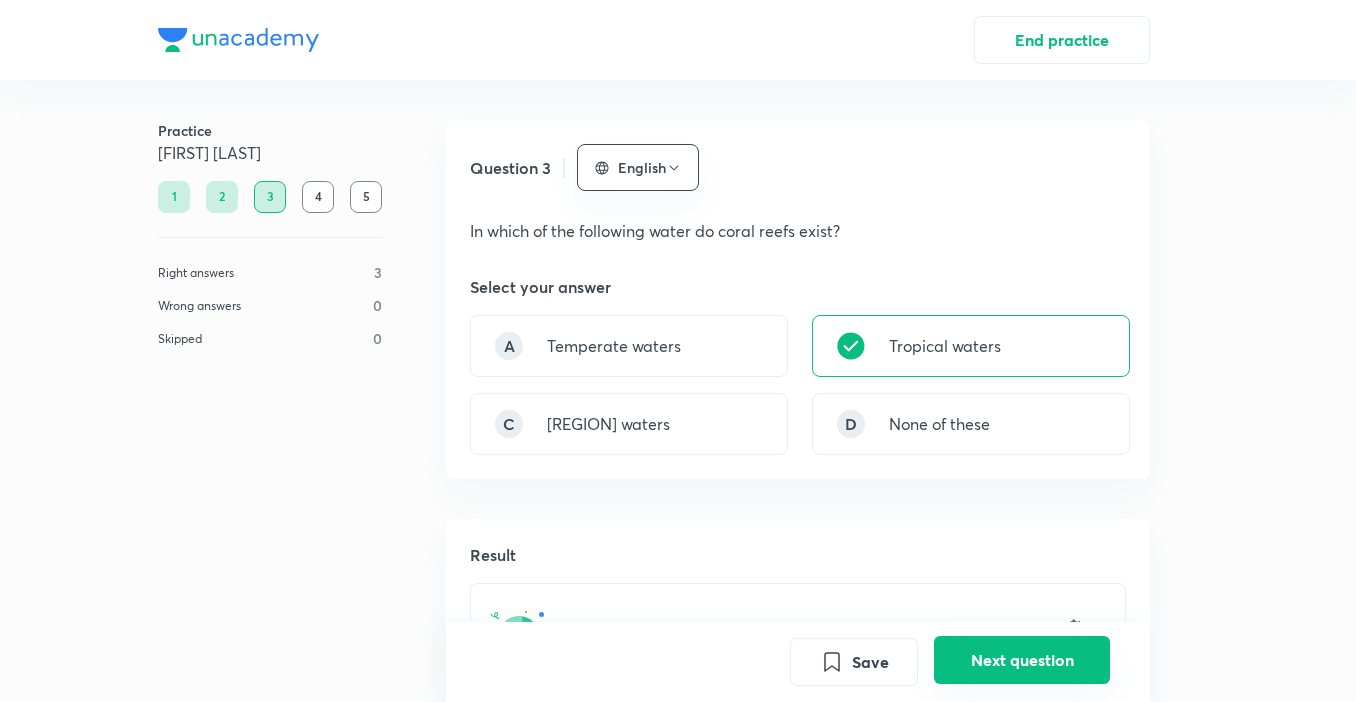 scroll, scrollTop: 519, scrollLeft: 0, axis: vertical 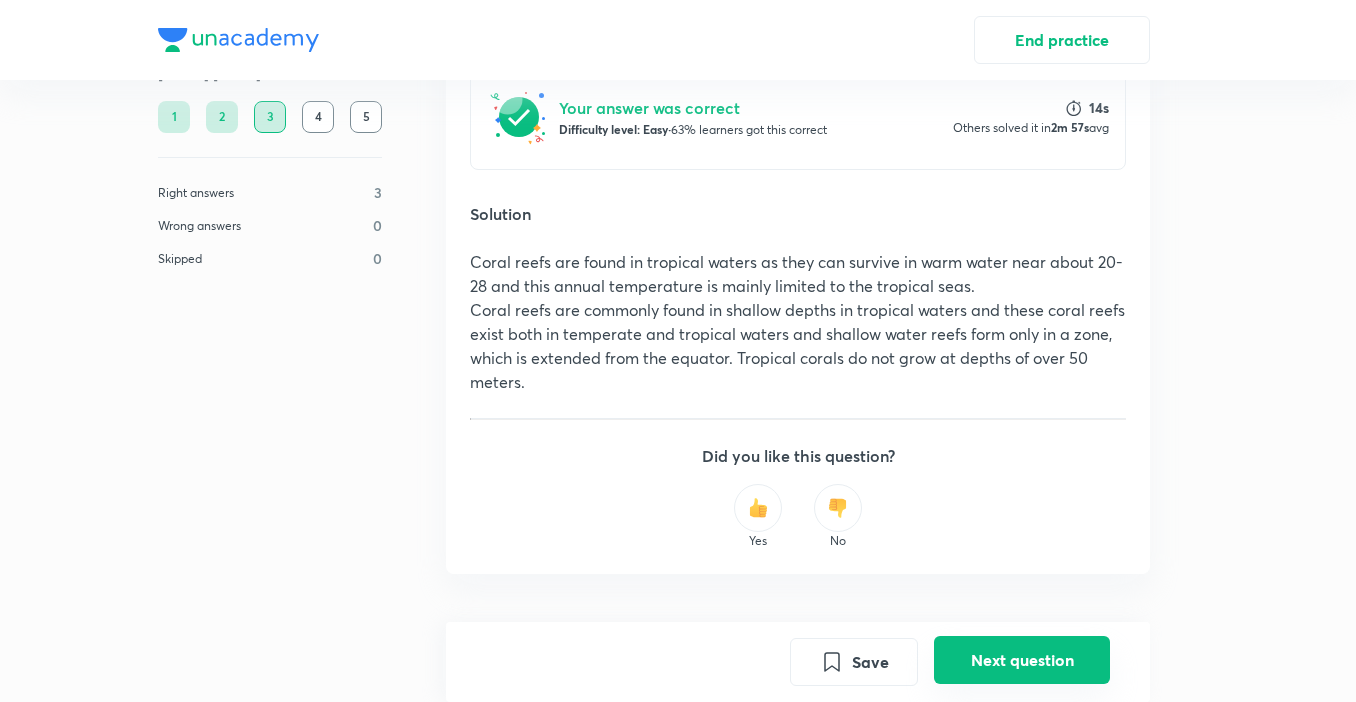 click on "Next question" at bounding box center [1022, 660] 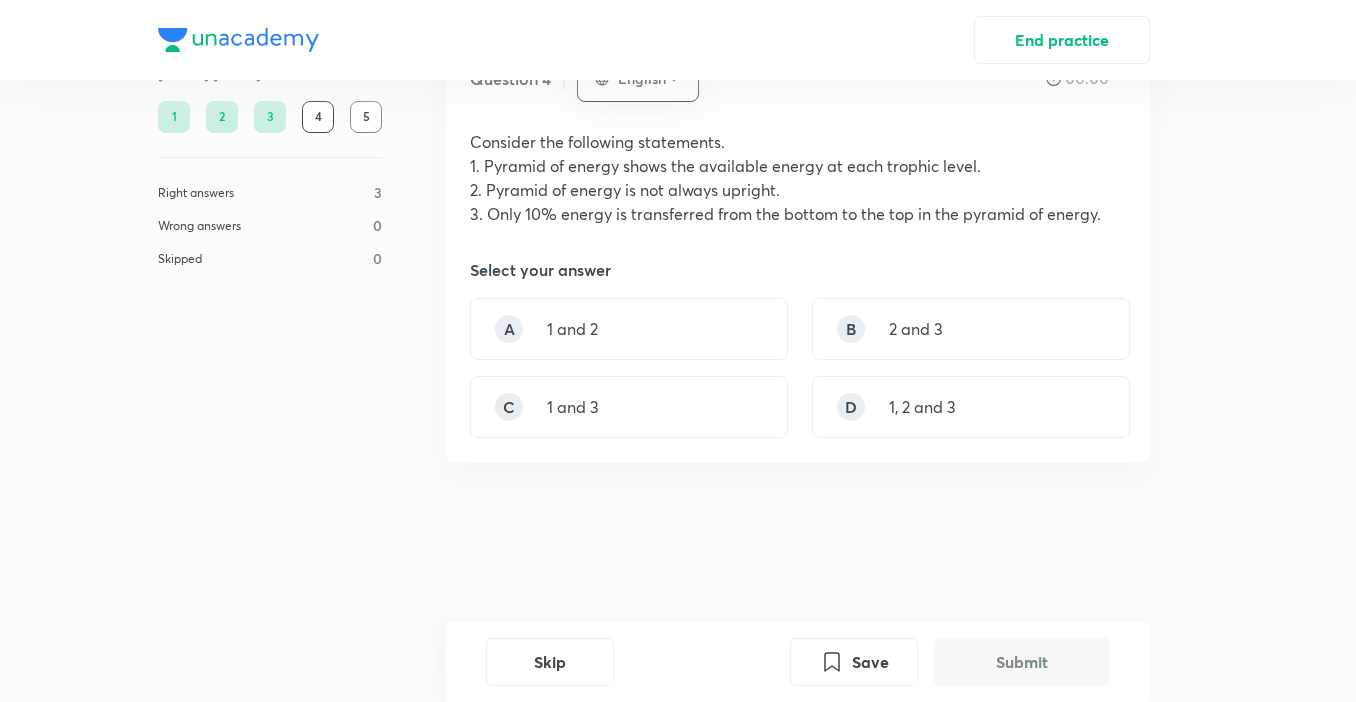 scroll, scrollTop: 0, scrollLeft: 0, axis: both 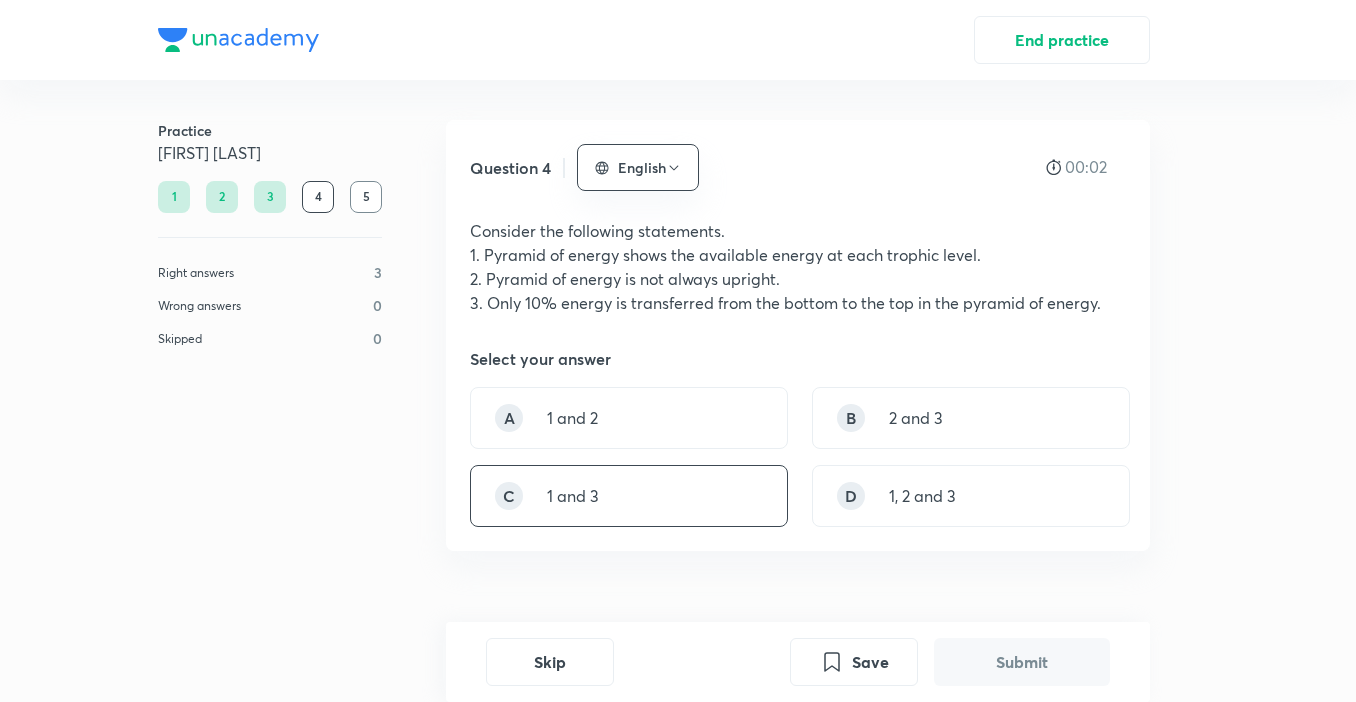 click on "C  1 and 3" at bounding box center (629, 496) 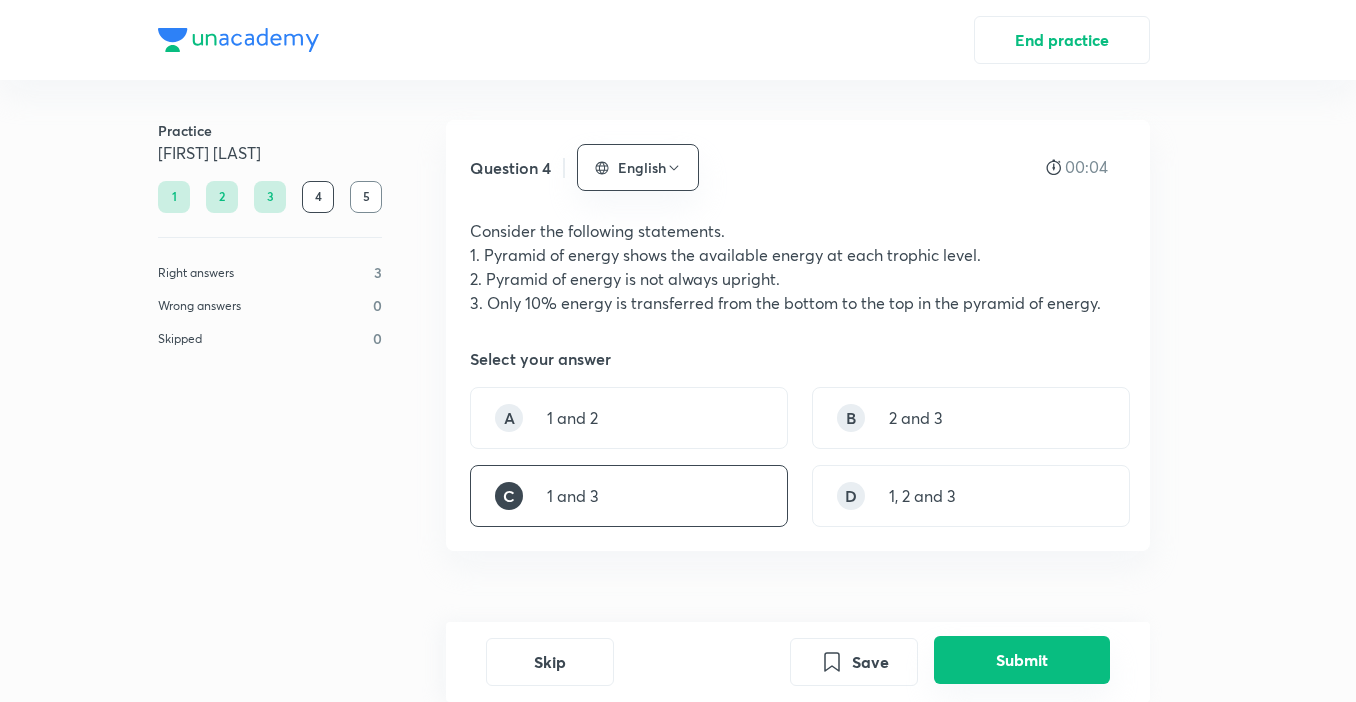 click on "Submit" at bounding box center (1022, 660) 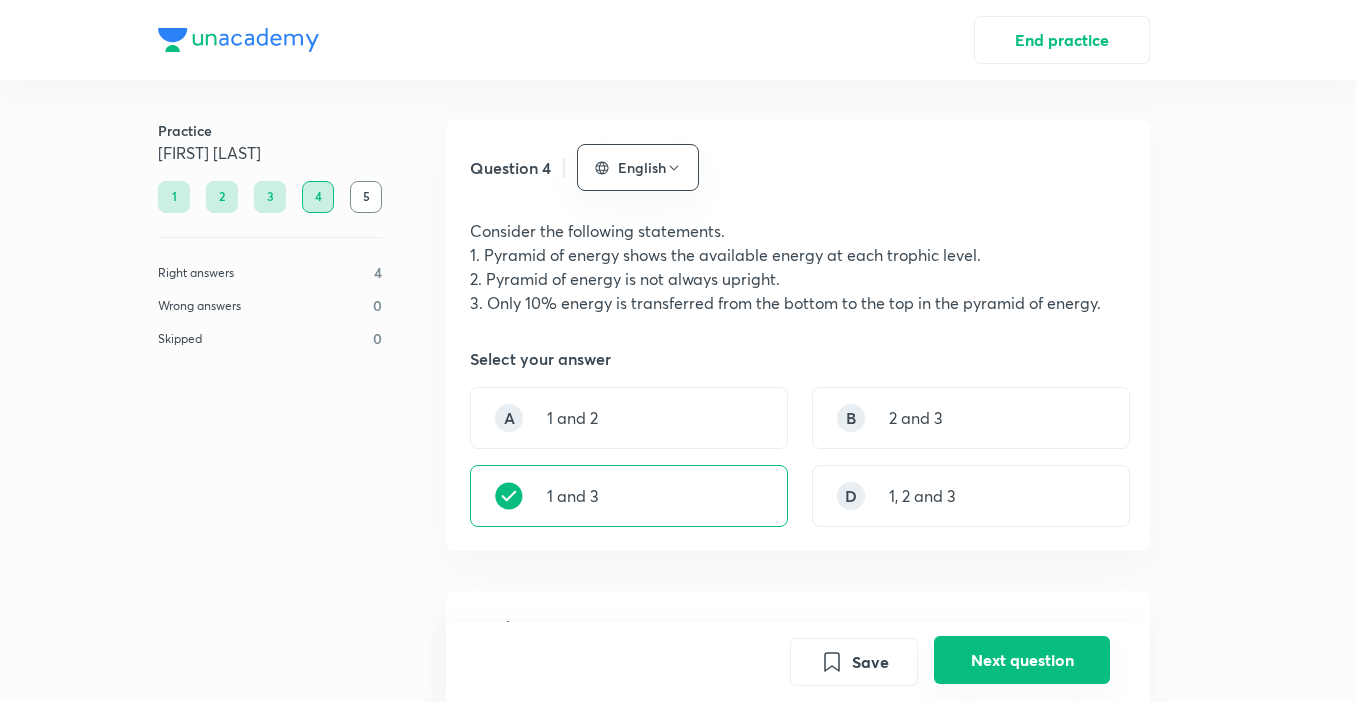 scroll, scrollTop: 591, scrollLeft: 0, axis: vertical 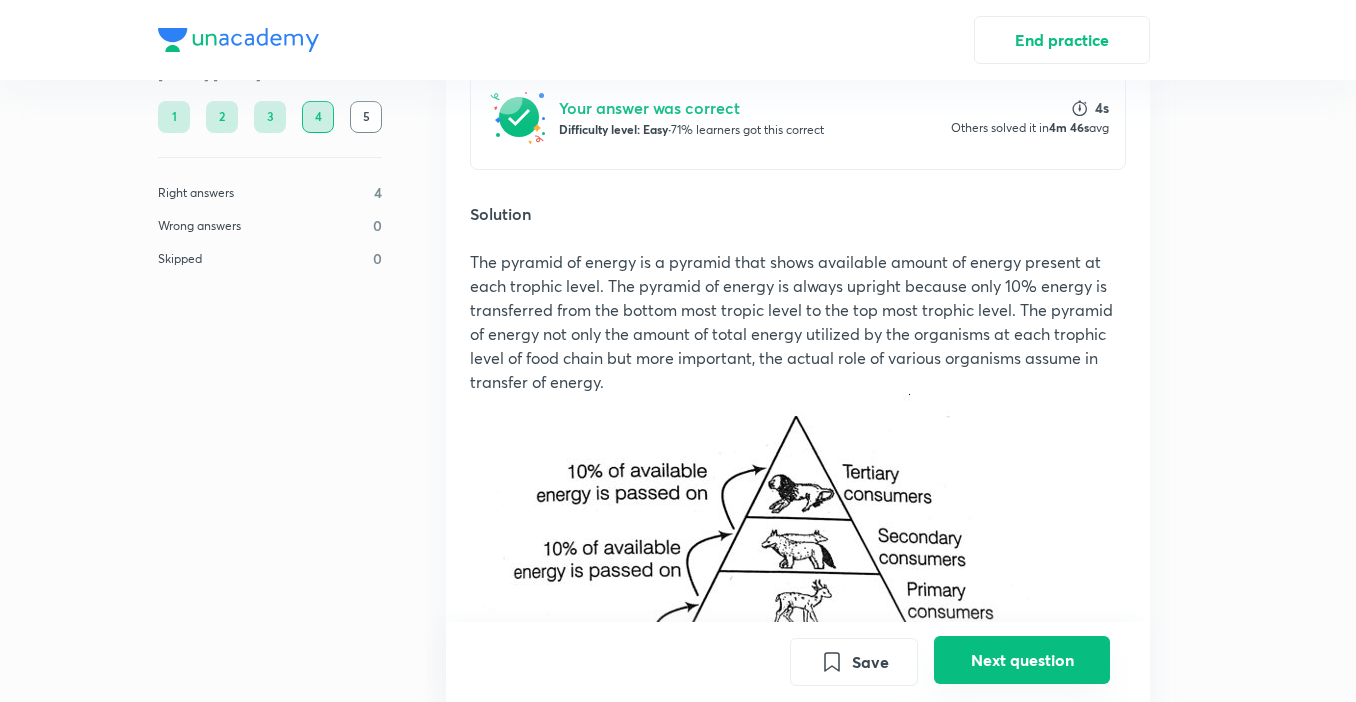 click on "Next question" at bounding box center (1022, 660) 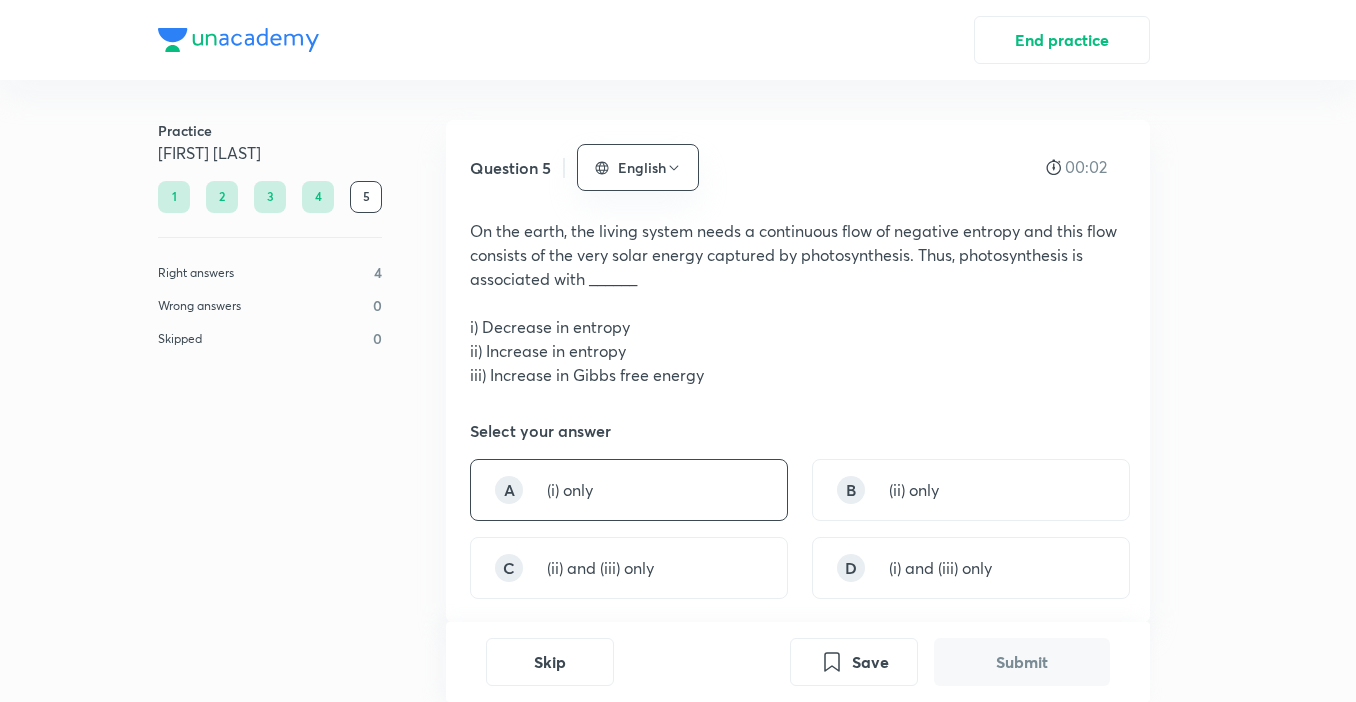 drag, startPoint x: 714, startPoint y: 496, endPoint x: 724, endPoint y: 495, distance: 10.049875 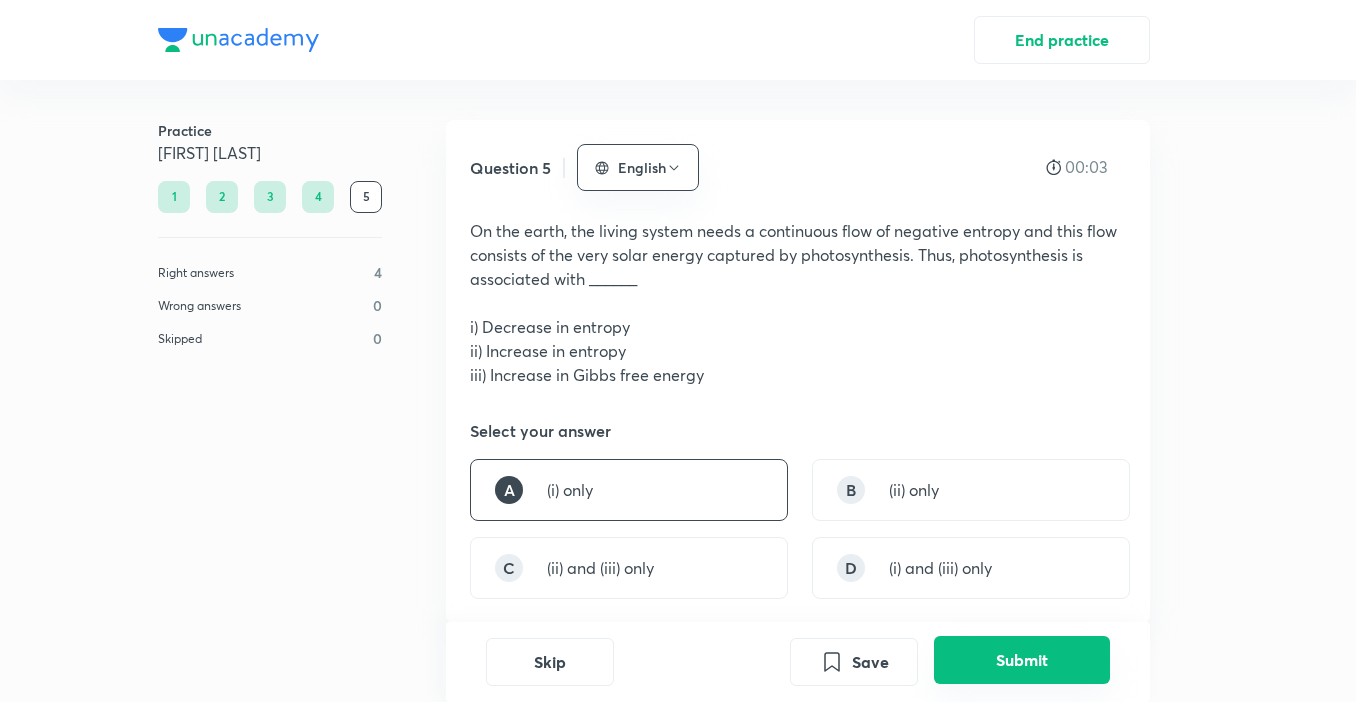 click on "Submit" at bounding box center (1022, 660) 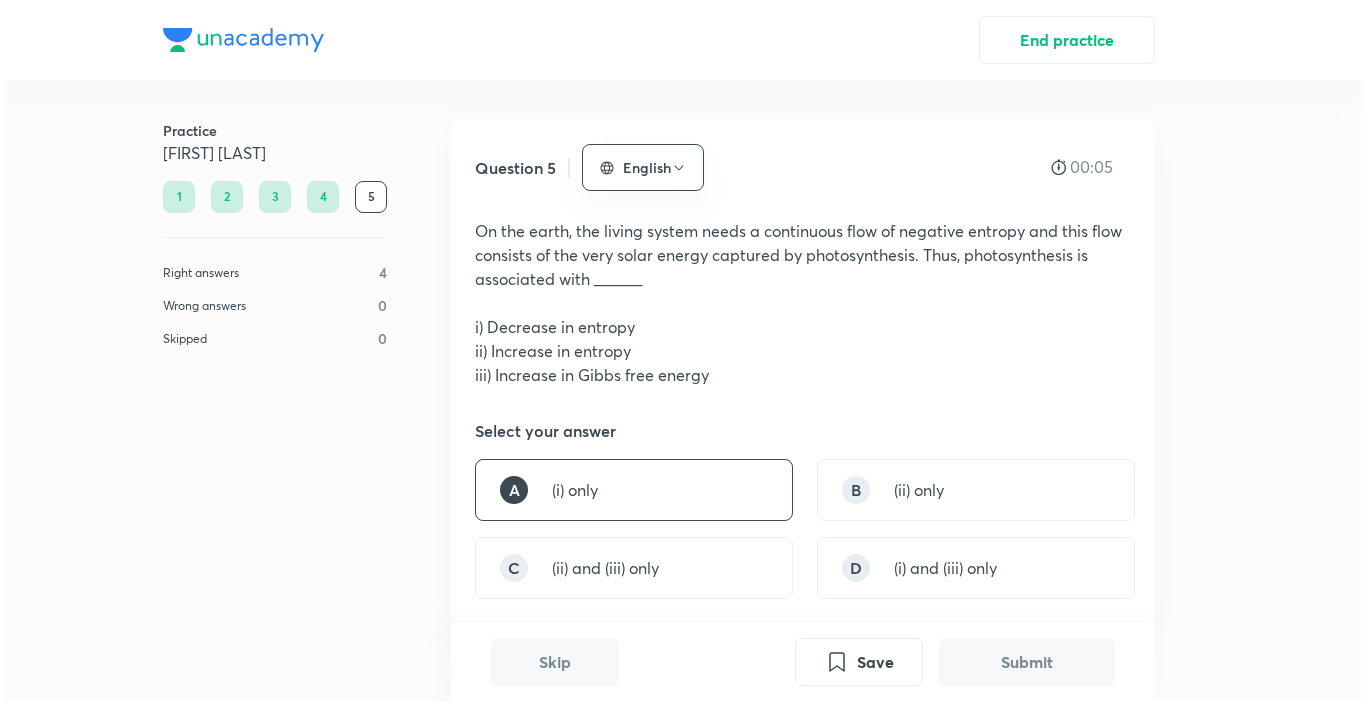 scroll, scrollTop: 663, scrollLeft: 0, axis: vertical 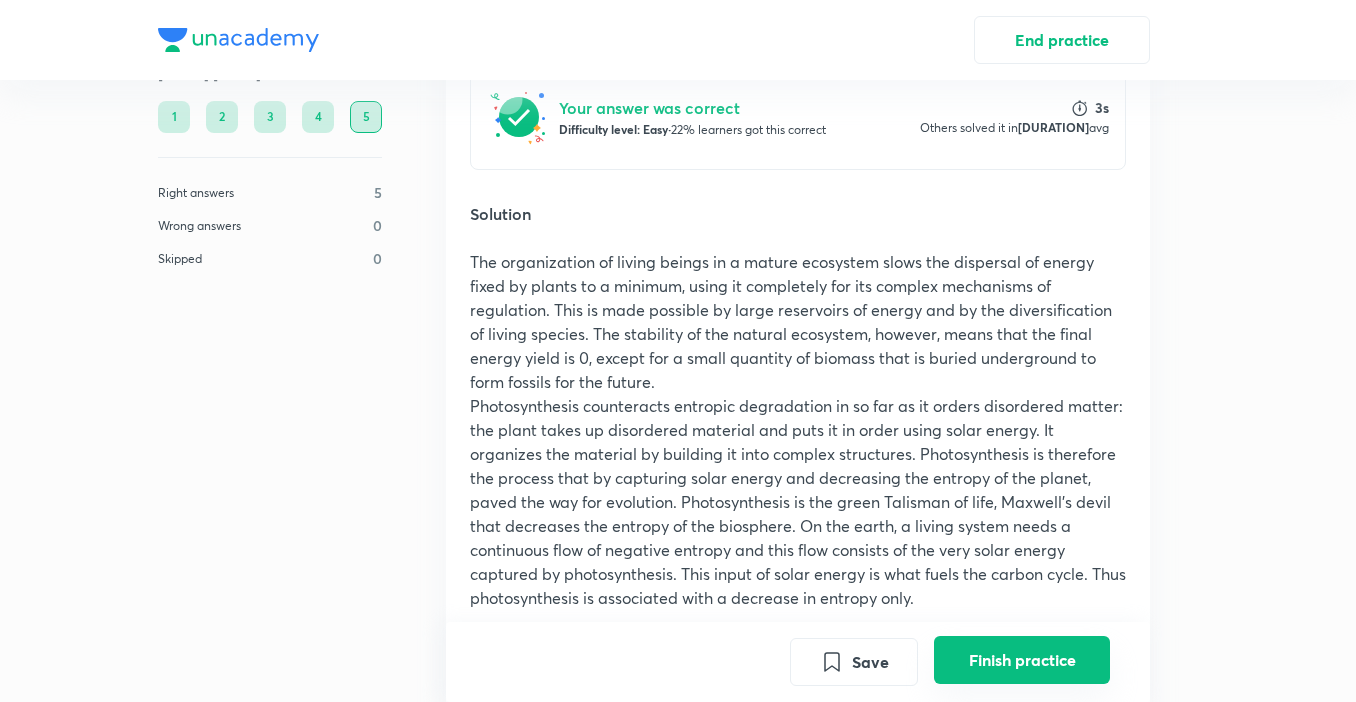 click on "Finish practice" at bounding box center (1022, 660) 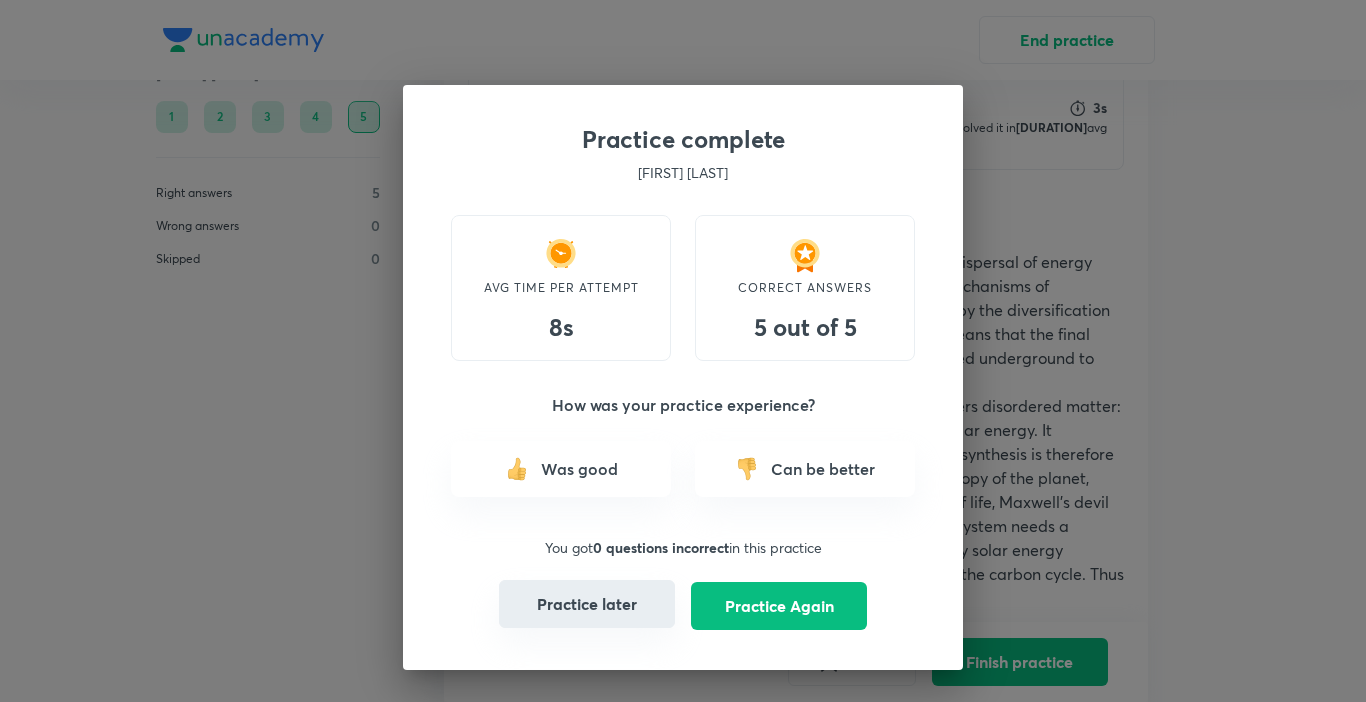 click on "Practice later" at bounding box center (587, 604) 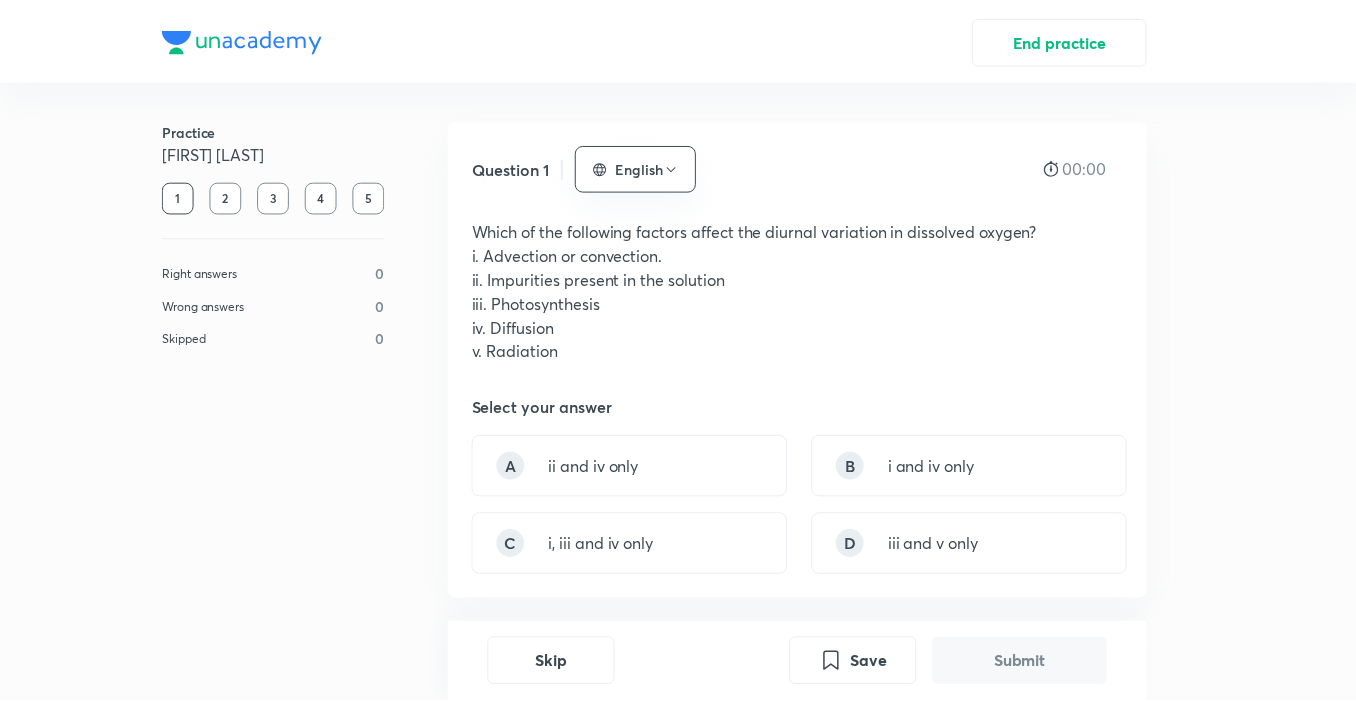 scroll, scrollTop: 0, scrollLeft: 0, axis: both 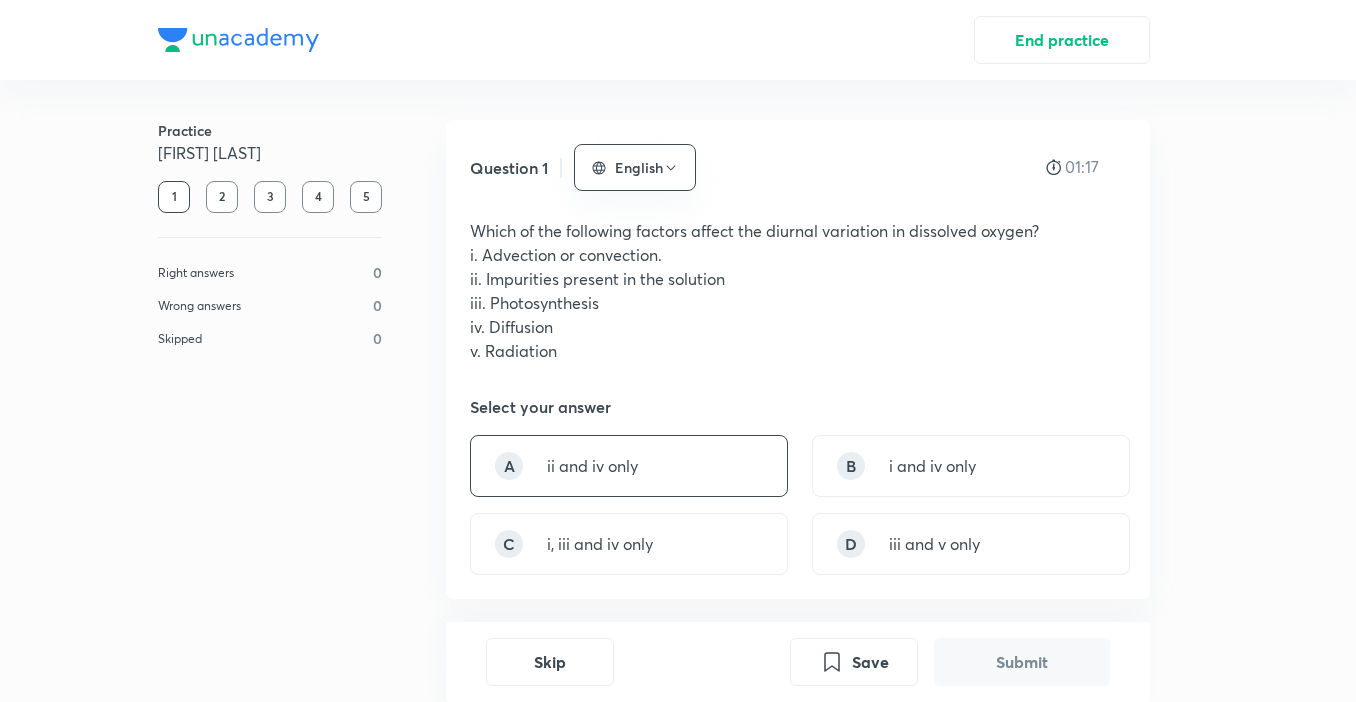 click on "ii and iv only" at bounding box center (592, 466) 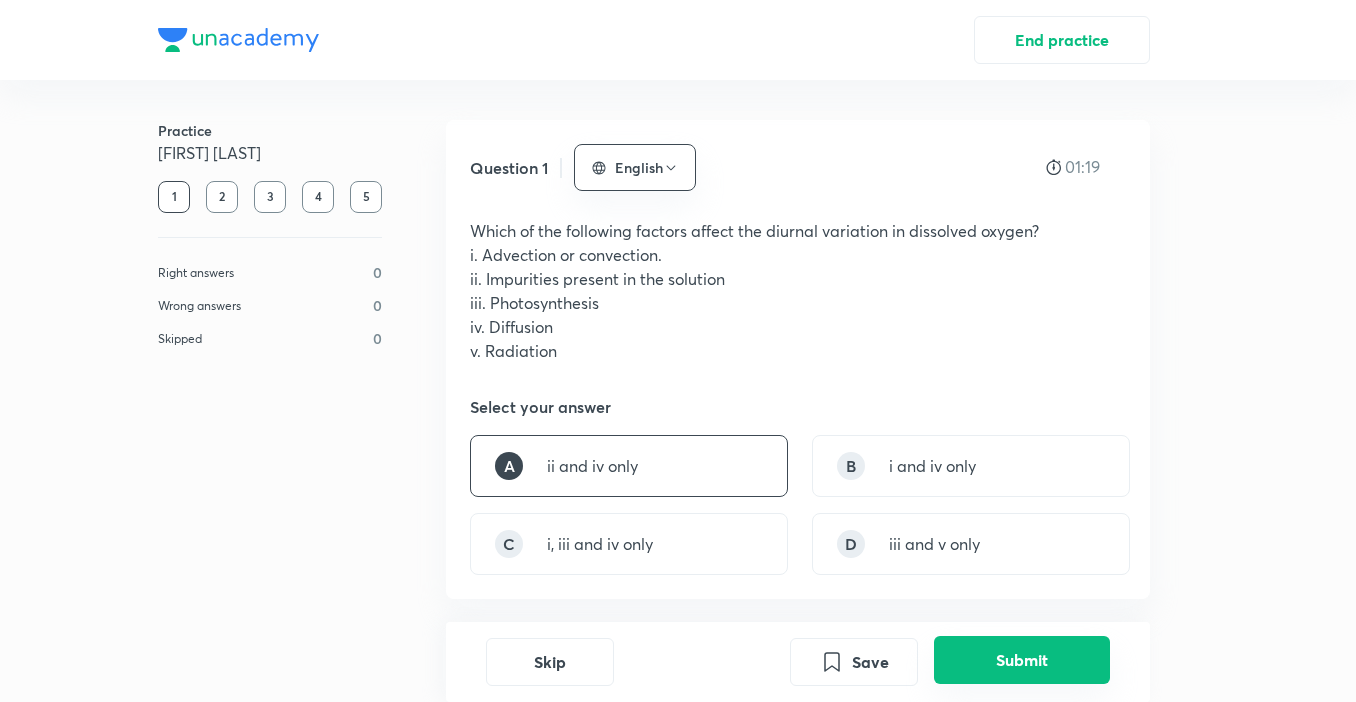 click on "Submit" at bounding box center (1022, 660) 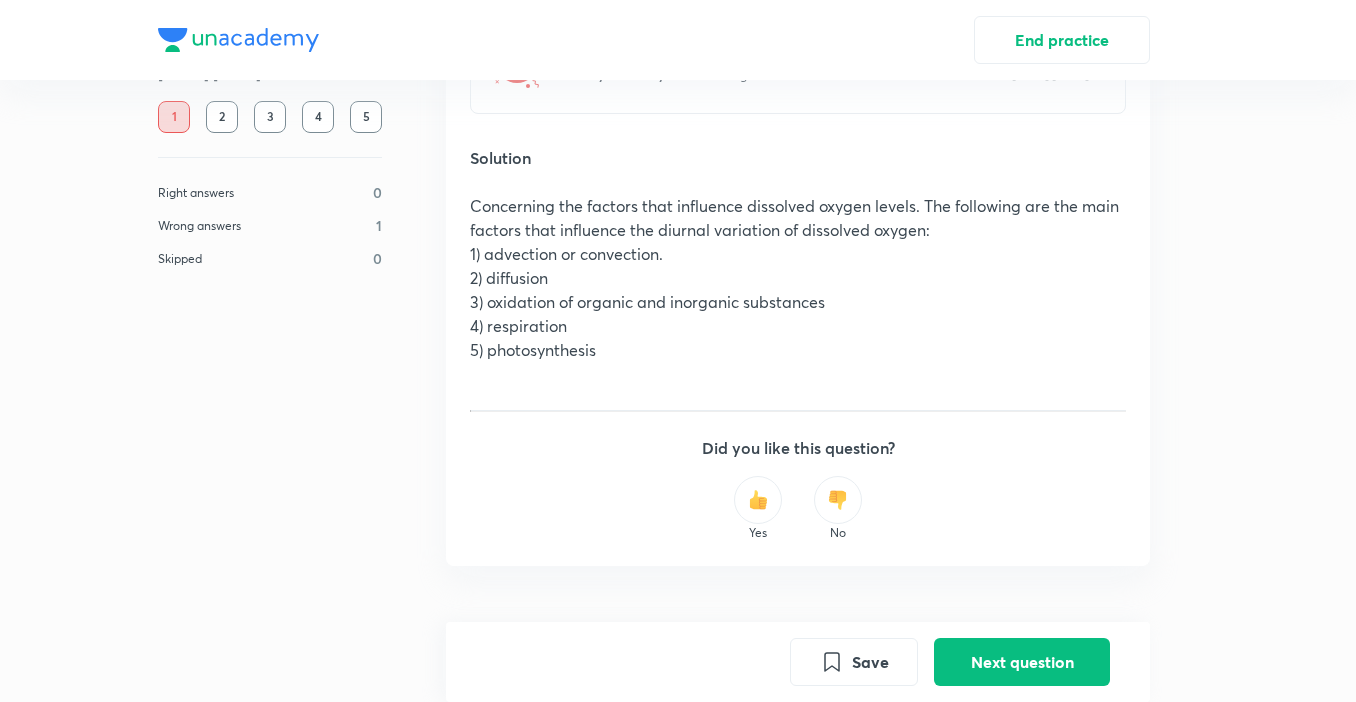 scroll, scrollTop: 715, scrollLeft: 0, axis: vertical 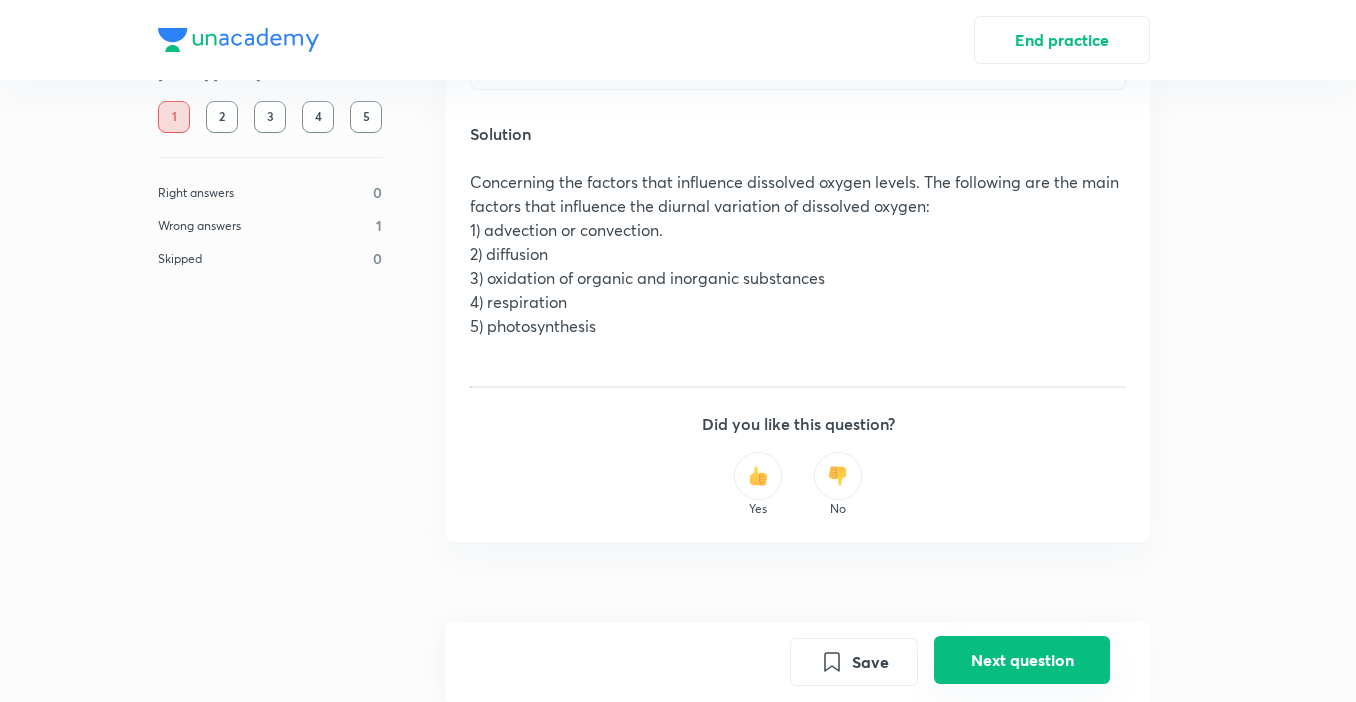 click on "Next question" at bounding box center (1022, 660) 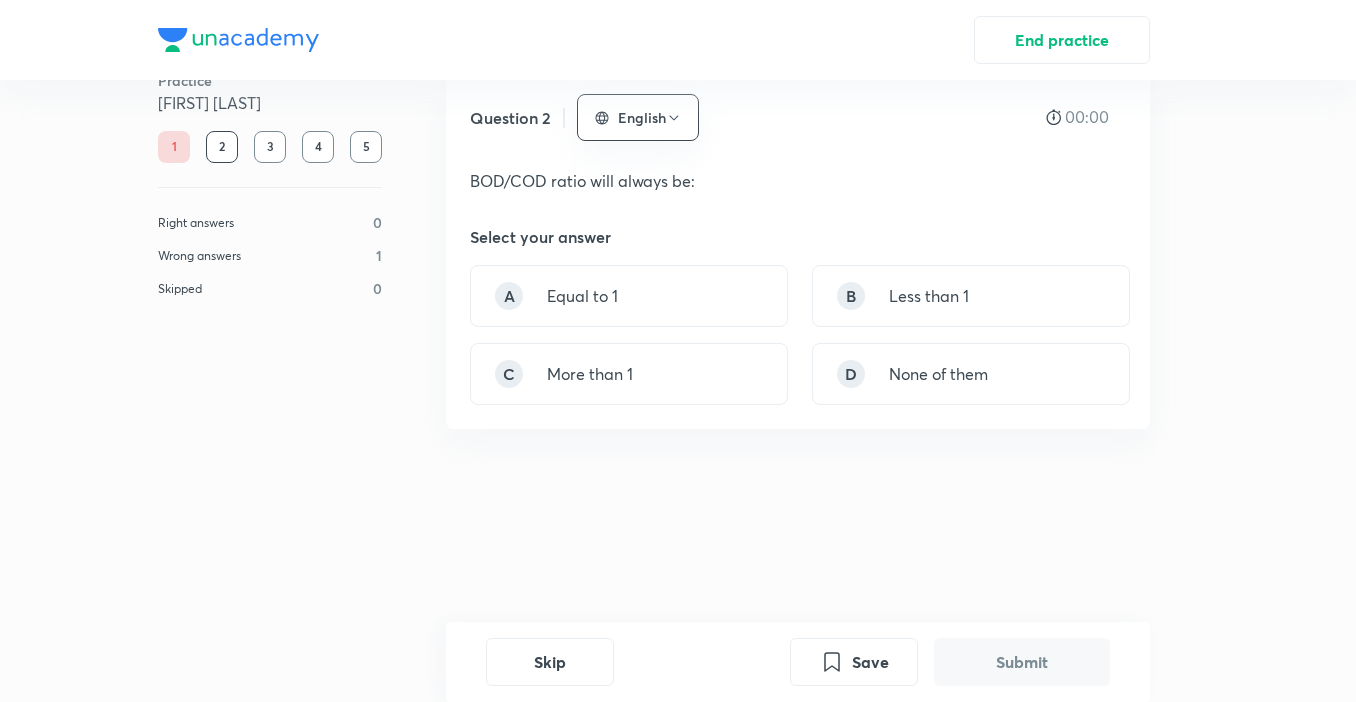 scroll, scrollTop: 0, scrollLeft: 0, axis: both 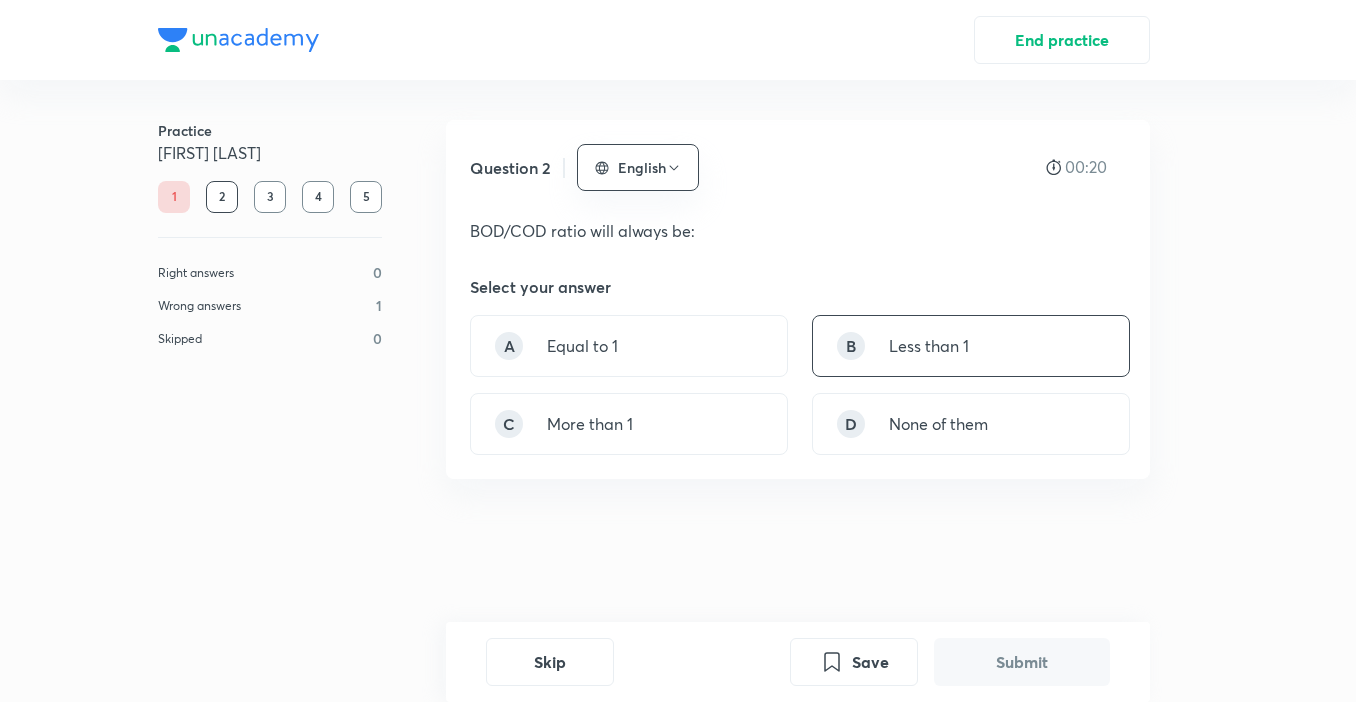 click on "Less than 1" at bounding box center (929, 346) 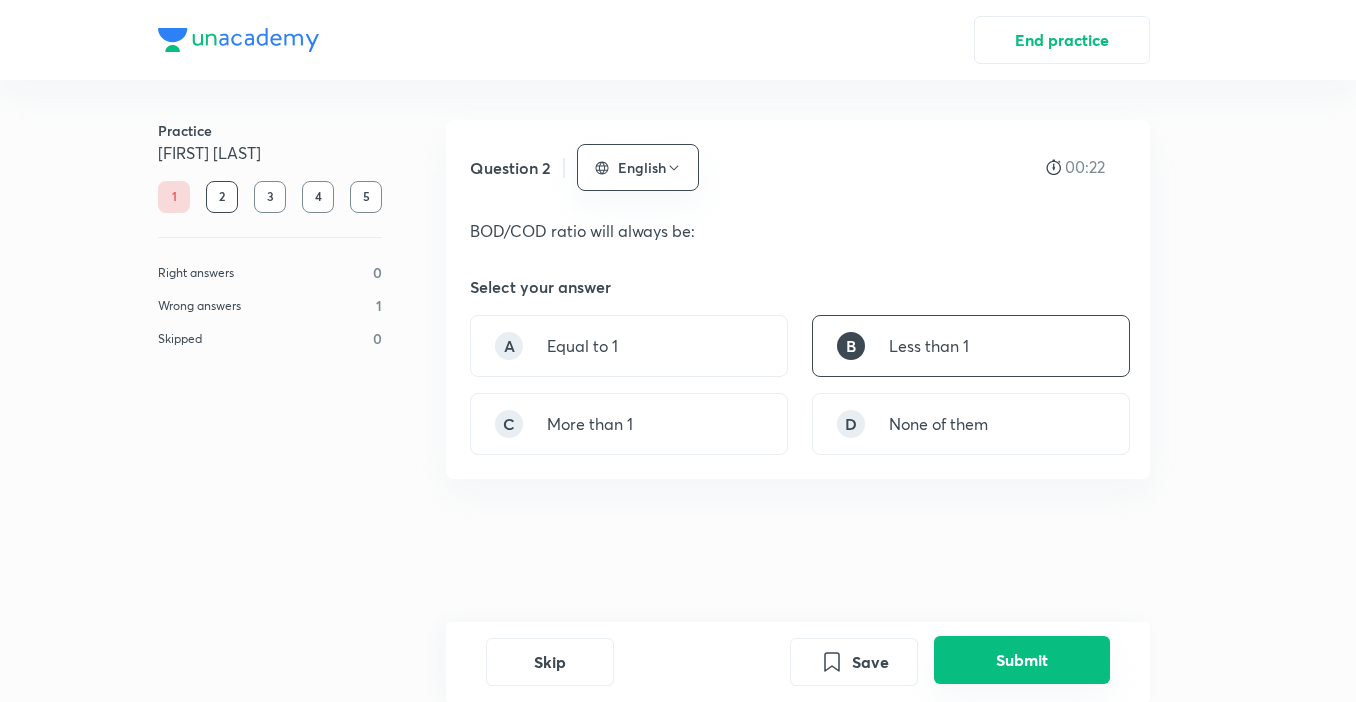 click on "Submit" at bounding box center (1022, 660) 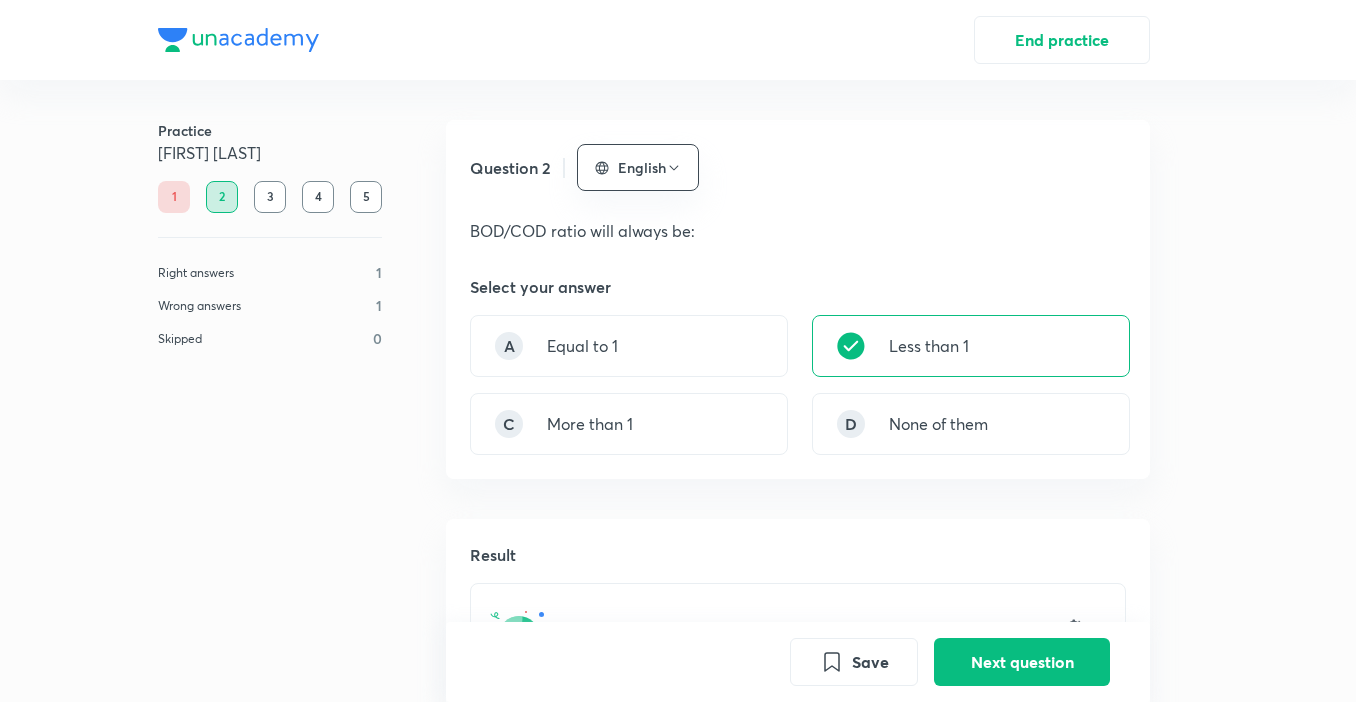 scroll, scrollTop: 482, scrollLeft: 0, axis: vertical 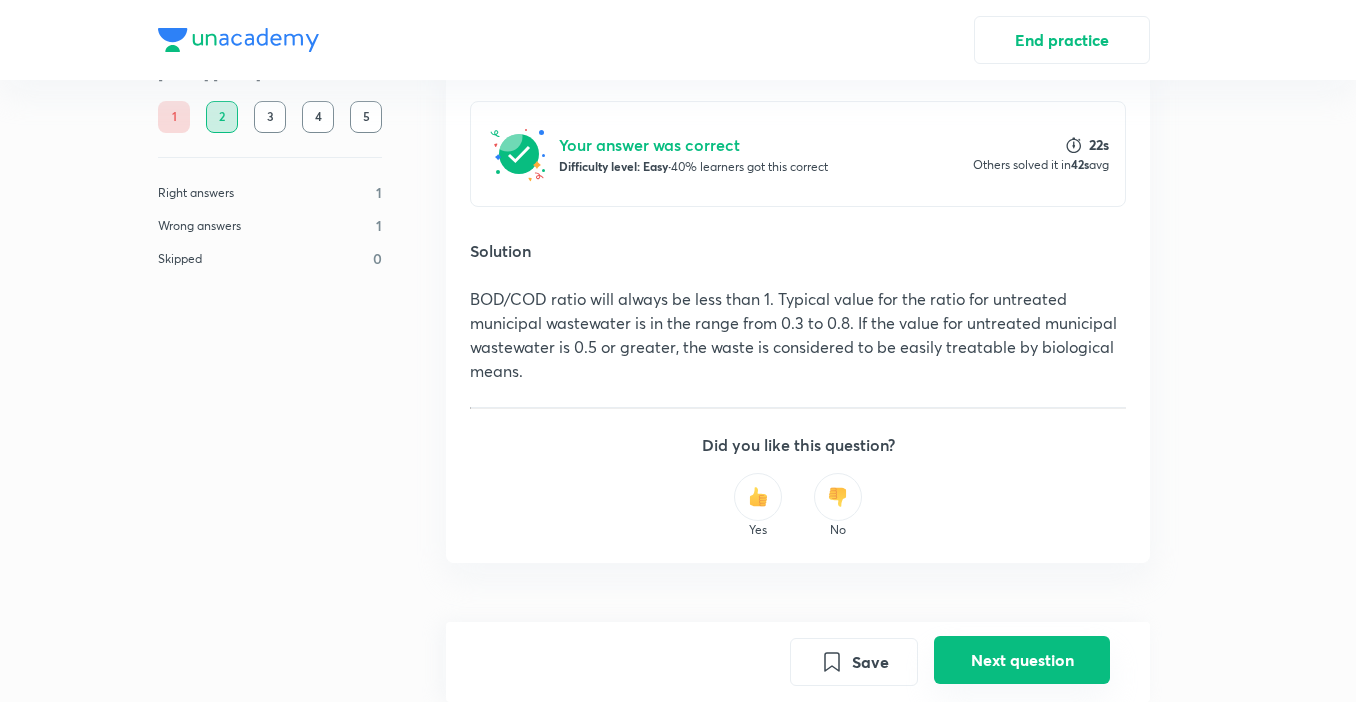 click on "Next question" at bounding box center [1022, 660] 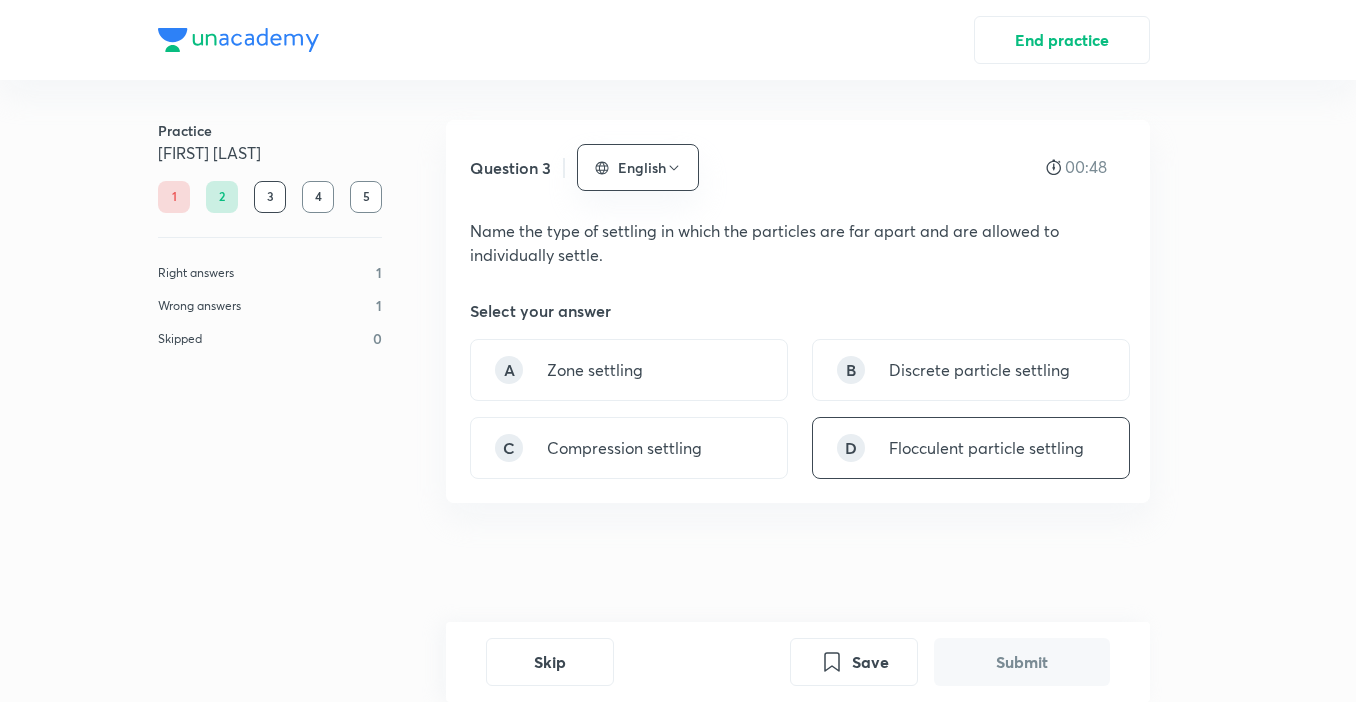 click on "D  Flocculent particle settling" at bounding box center (971, 448) 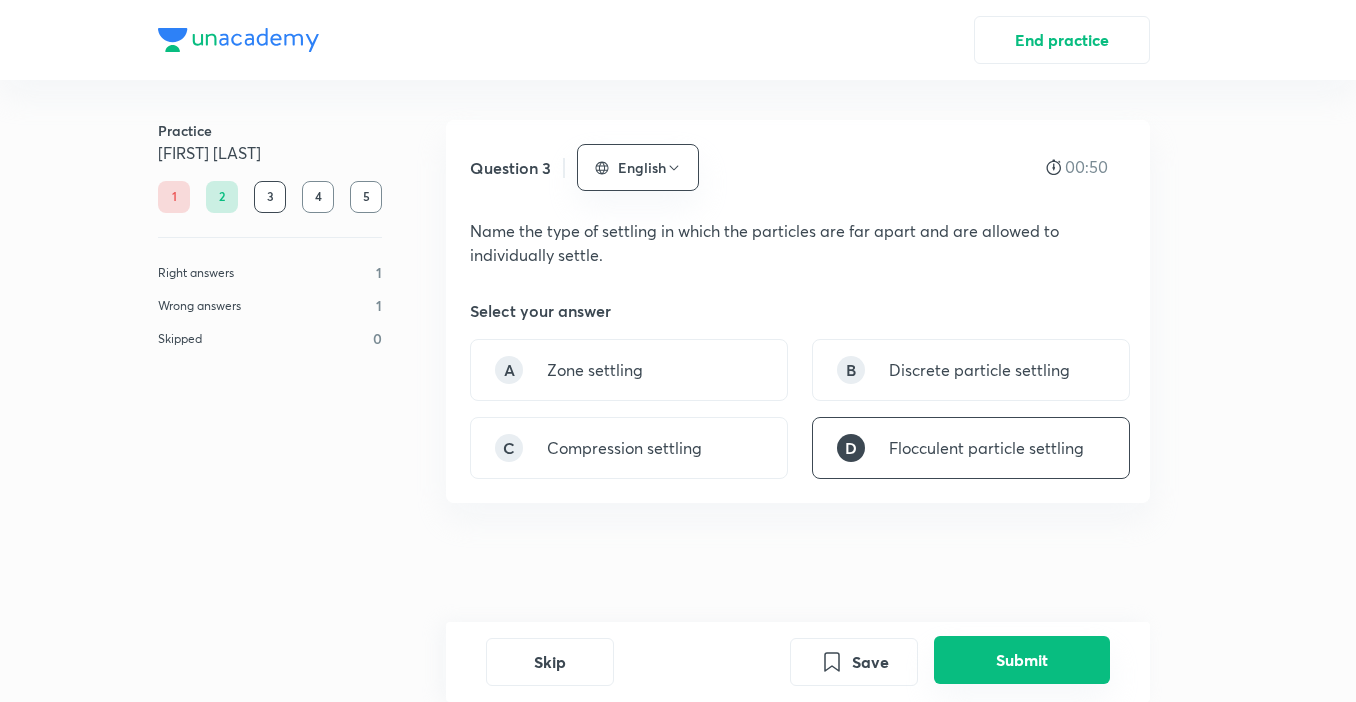 drag, startPoint x: 1021, startPoint y: 658, endPoint x: 1032, endPoint y: 653, distance: 12.083046 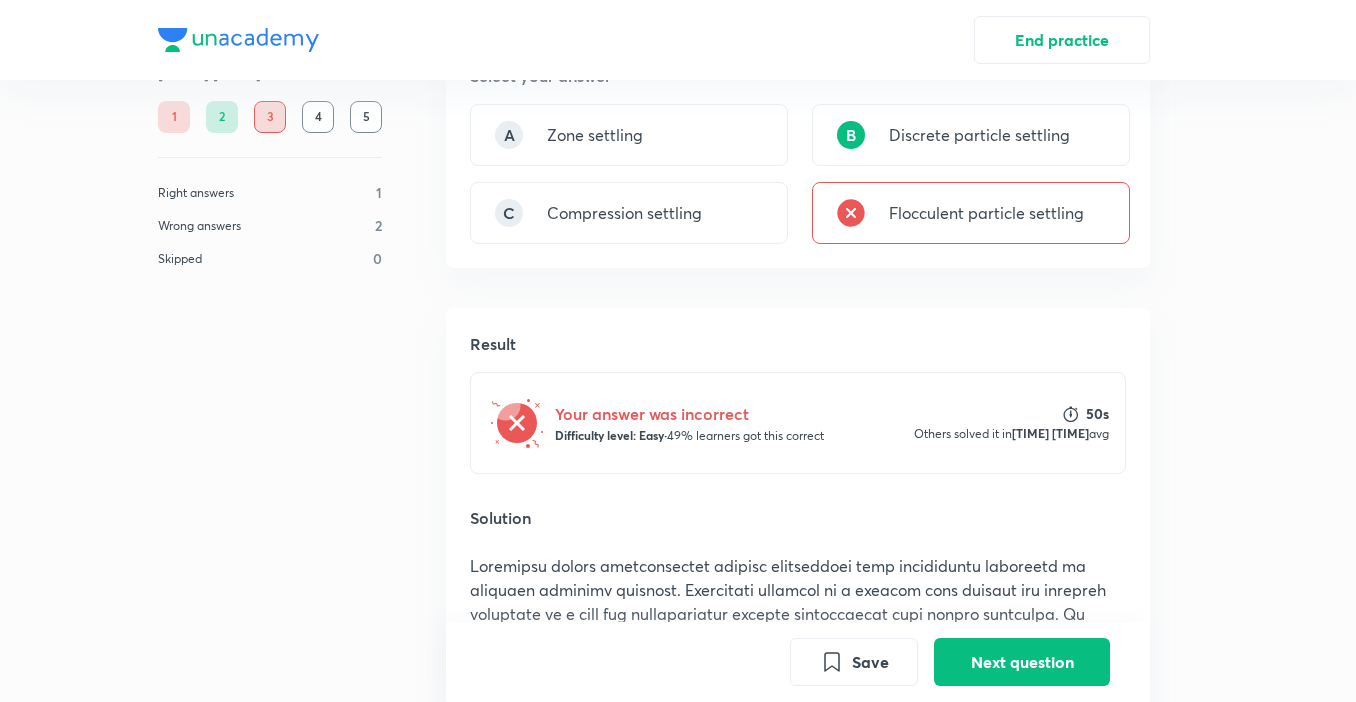 scroll, scrollTop: 135, scrollLeft: 0, axis: vertical 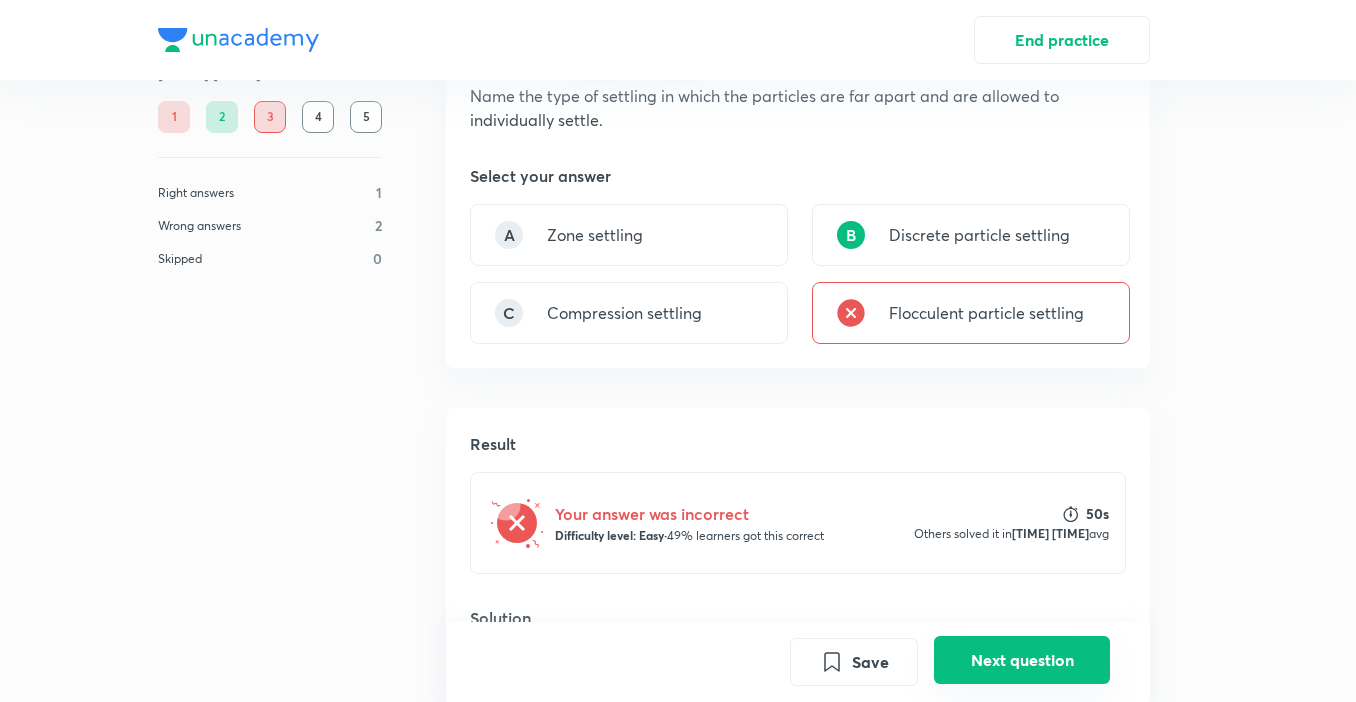 click on "Next question" at bounding box center [1022, 660] 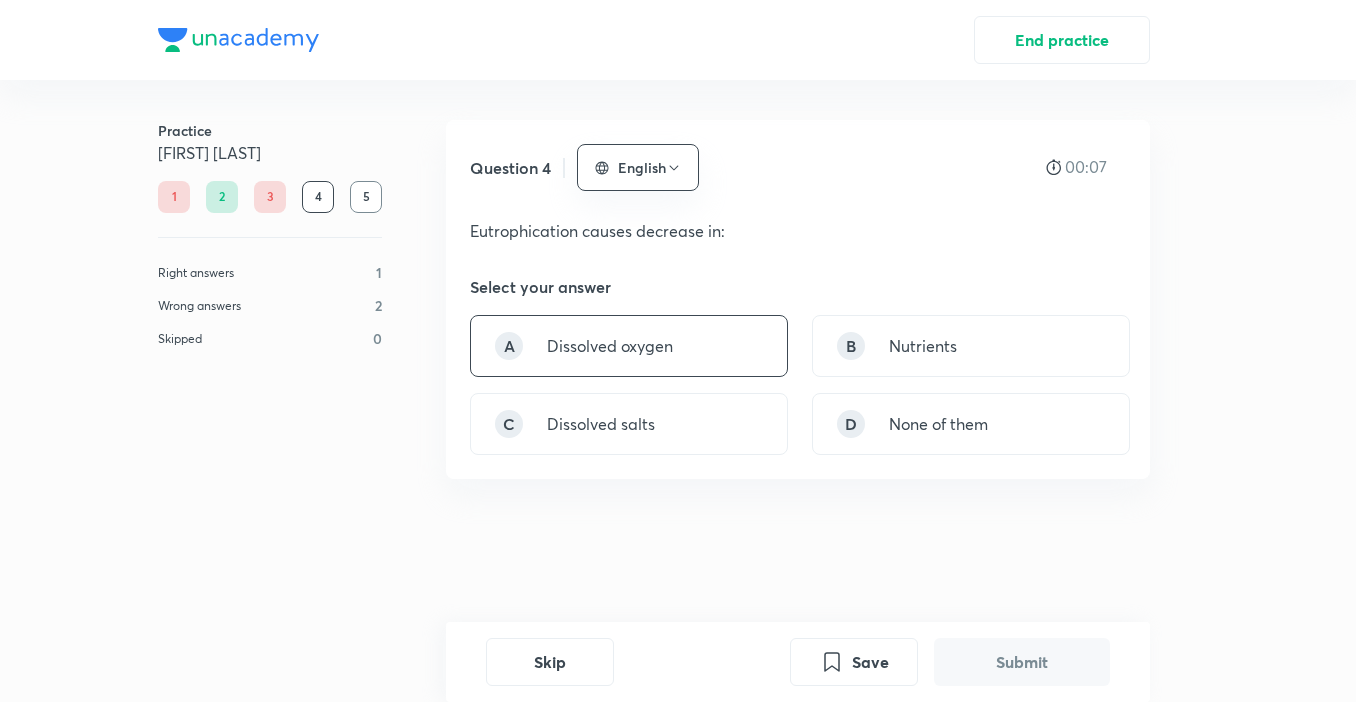 click on "Dissolved oxygen" at bounding box center (610, 346) 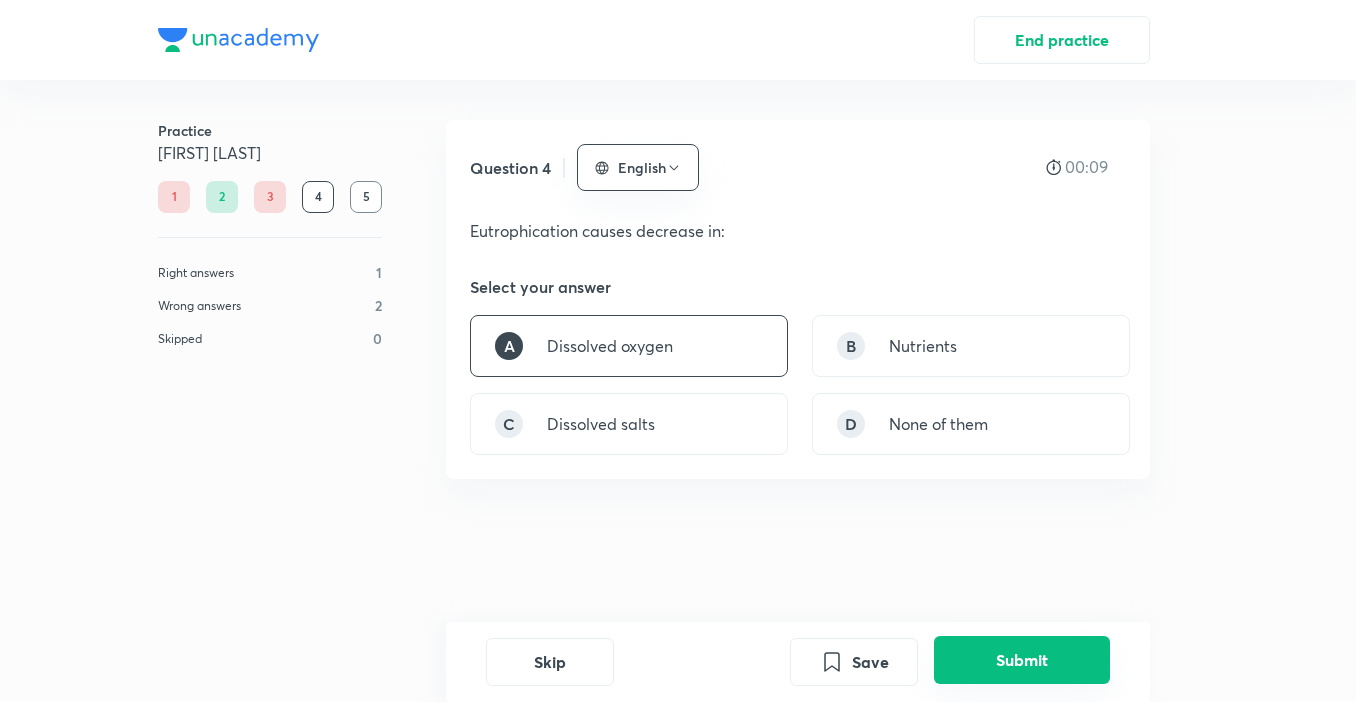 click on "Submit" at bounding box center (1022, 660) 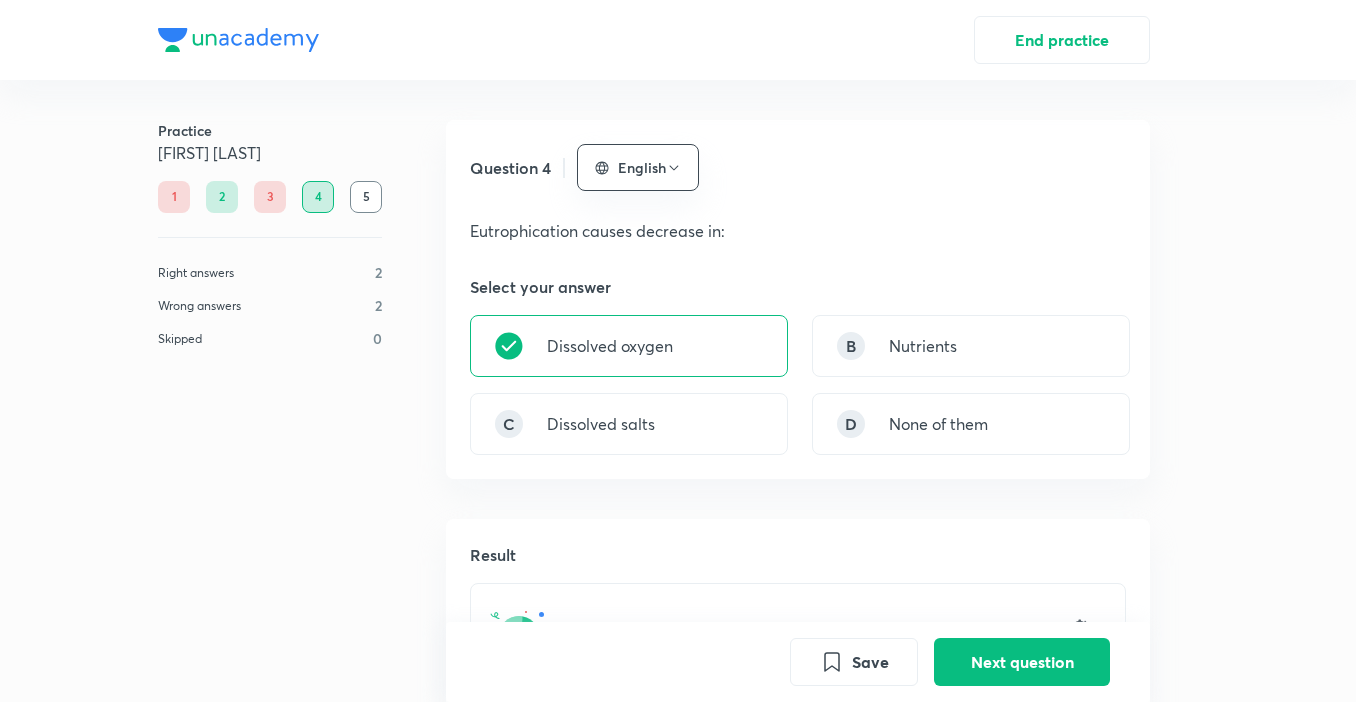 scroll, scrollTop: 519, scrollLeft: 0, axis: vertical 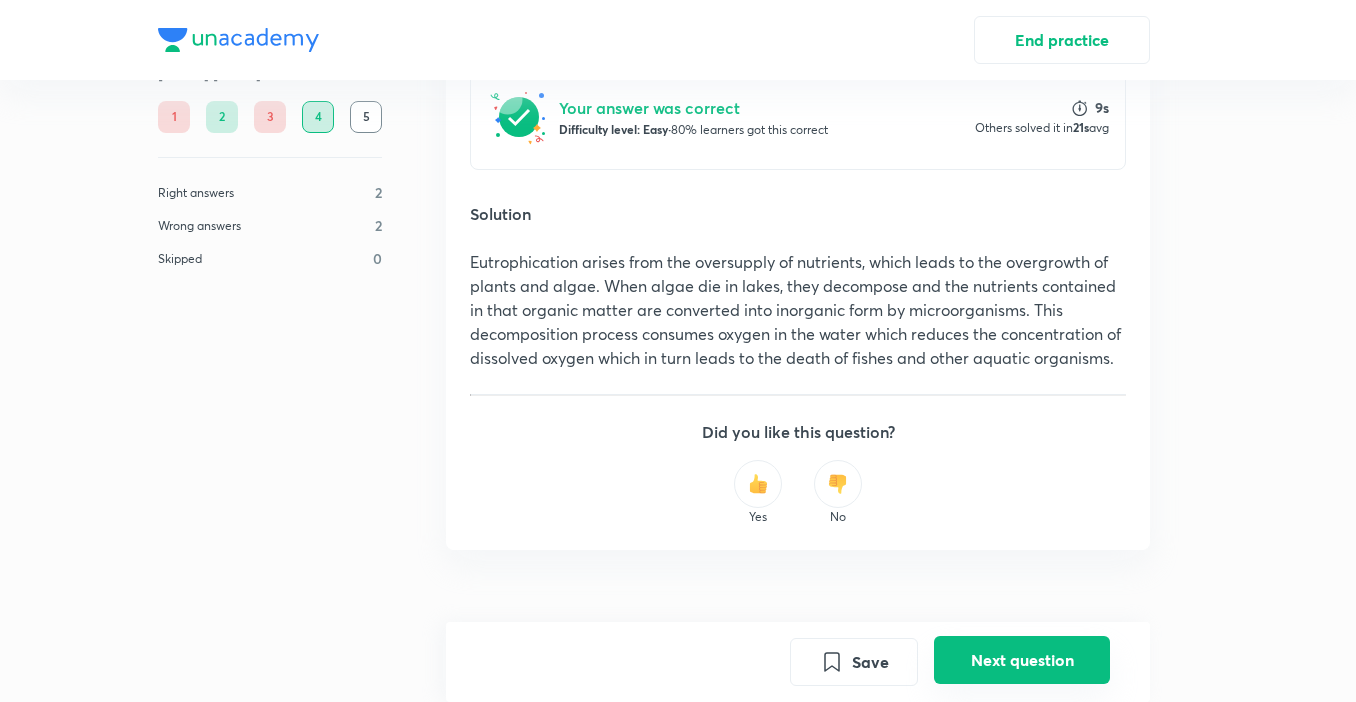 click on "Next question" at bounding box center [1022, 660] 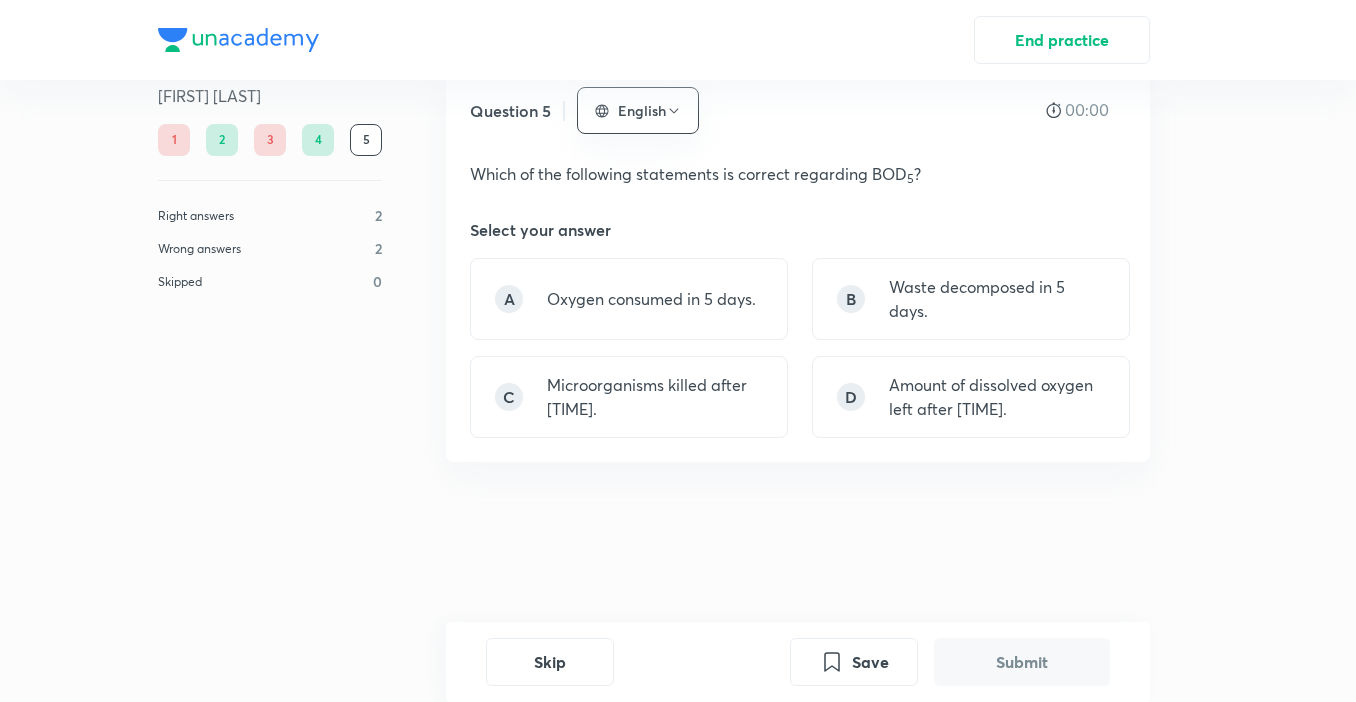 scroll, scrollTop: 0, scrollLeft: 0, axis: both 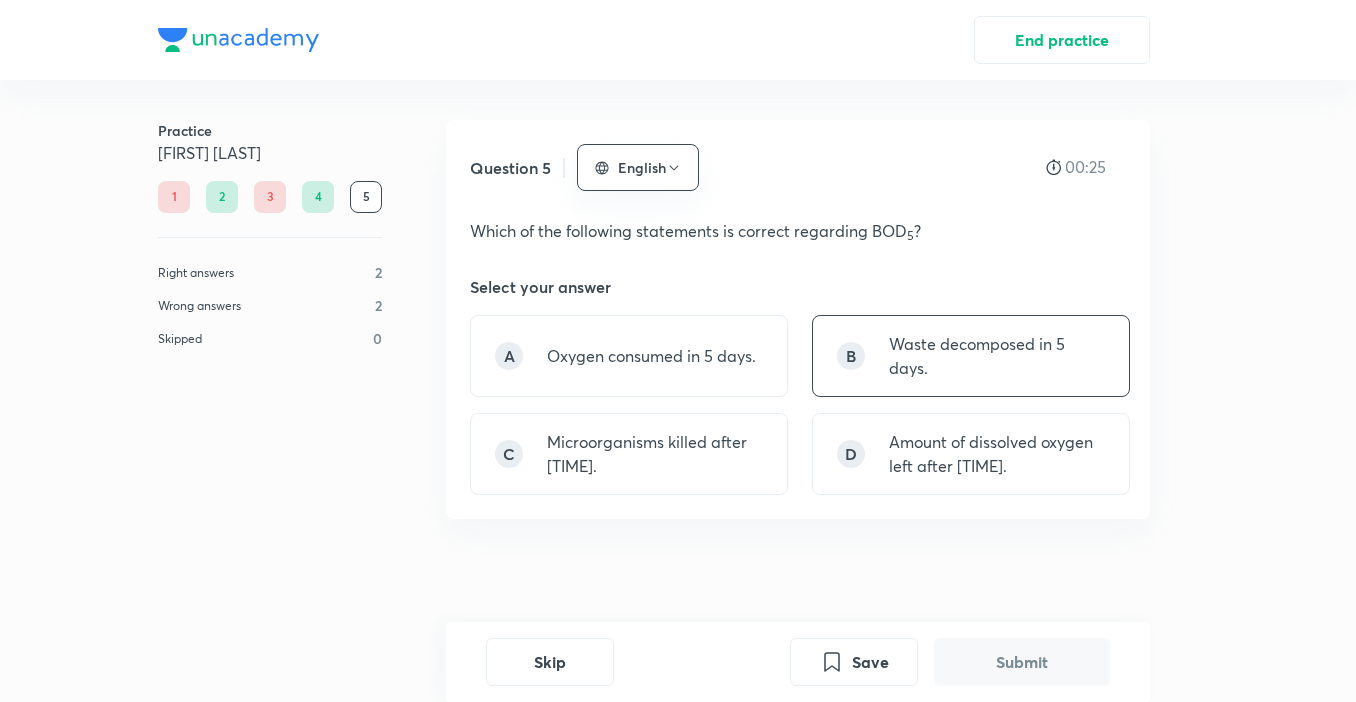 click on "Waste decomposed in 5 days." at bounding box center [997, 356] 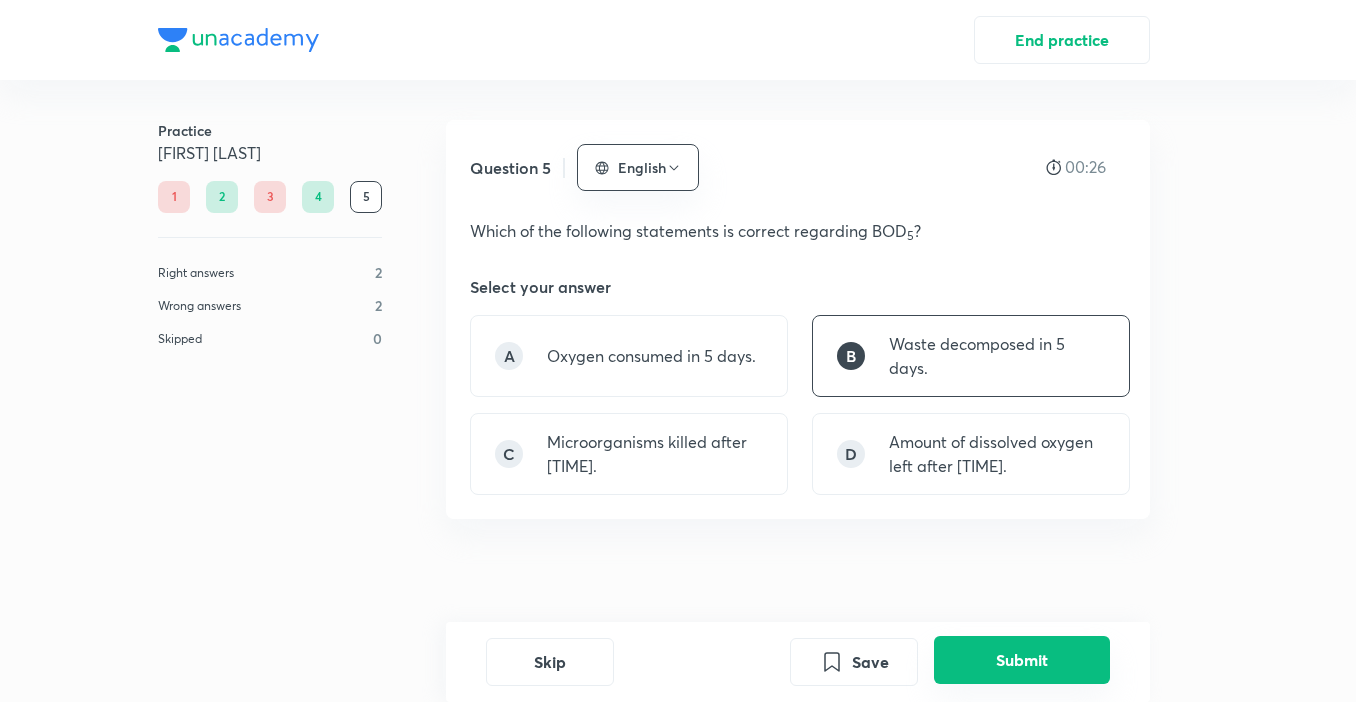 drag, startPoint x: 1047, startPoint y: 650, endPoint x: 1054, endPoint y: 638, distance: 13.892444 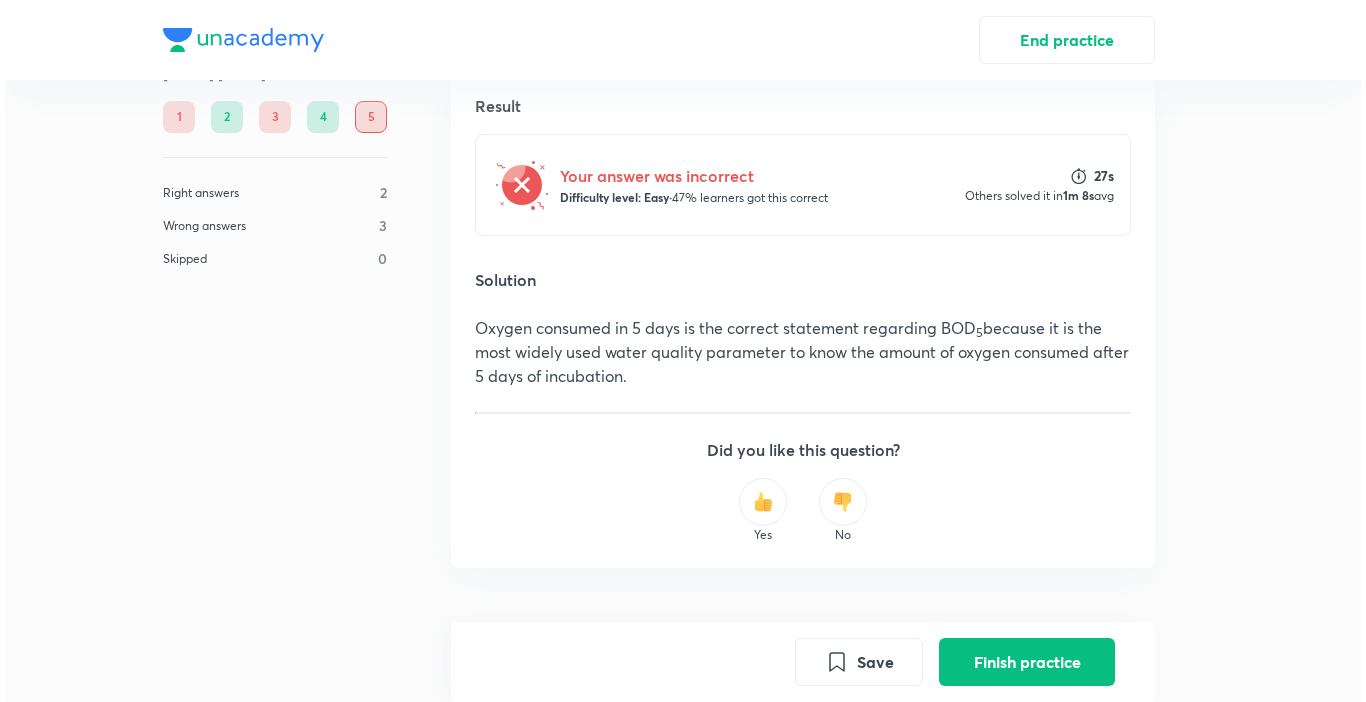 scroll, scrollTop: 500, scrollLeft: 0, axis: vertical 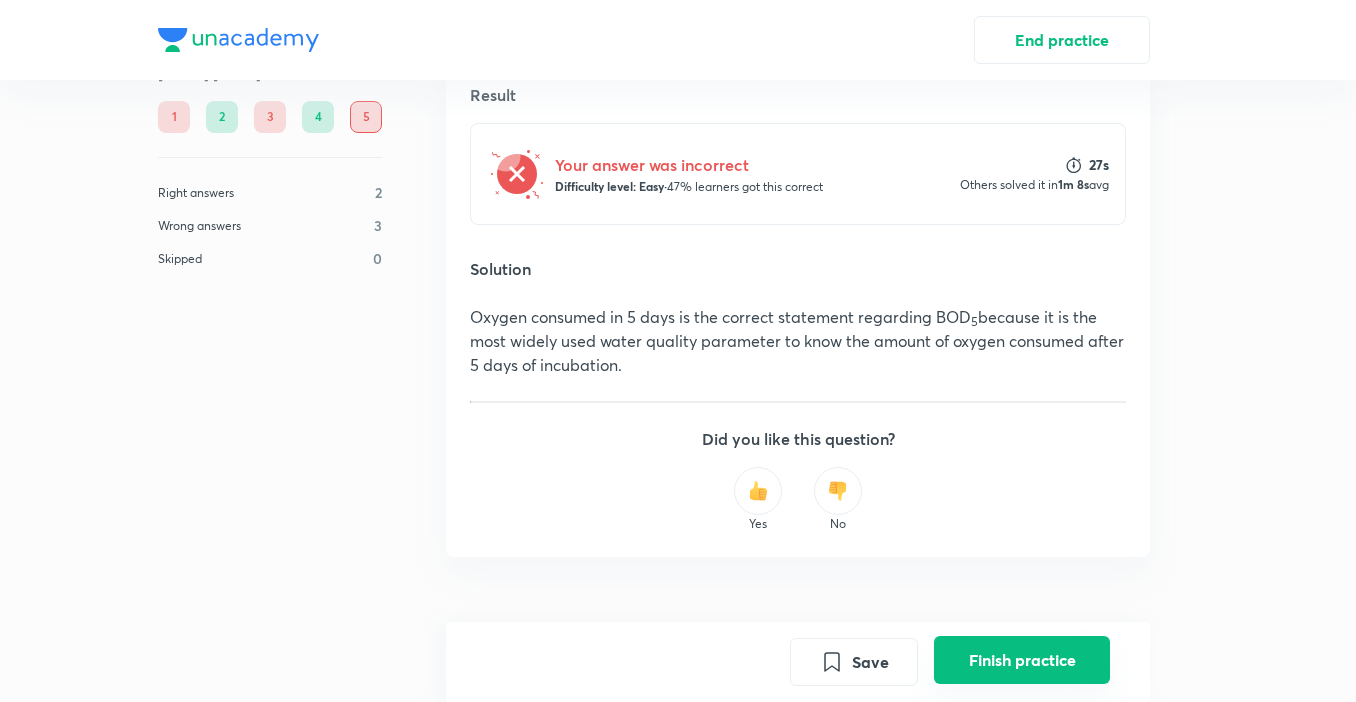 click on "Finish practice" at bounding box center (1022, 660) 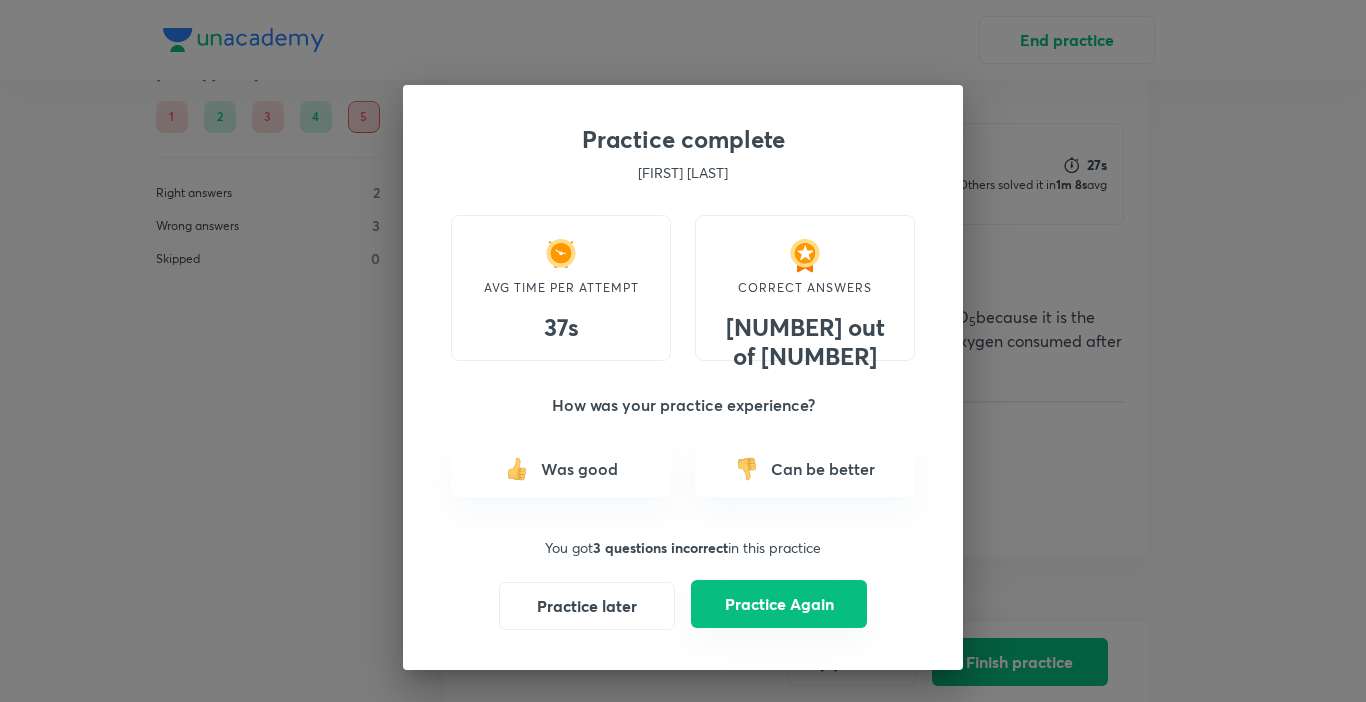 click on "Practice Again" at bounding box center [779, 604] 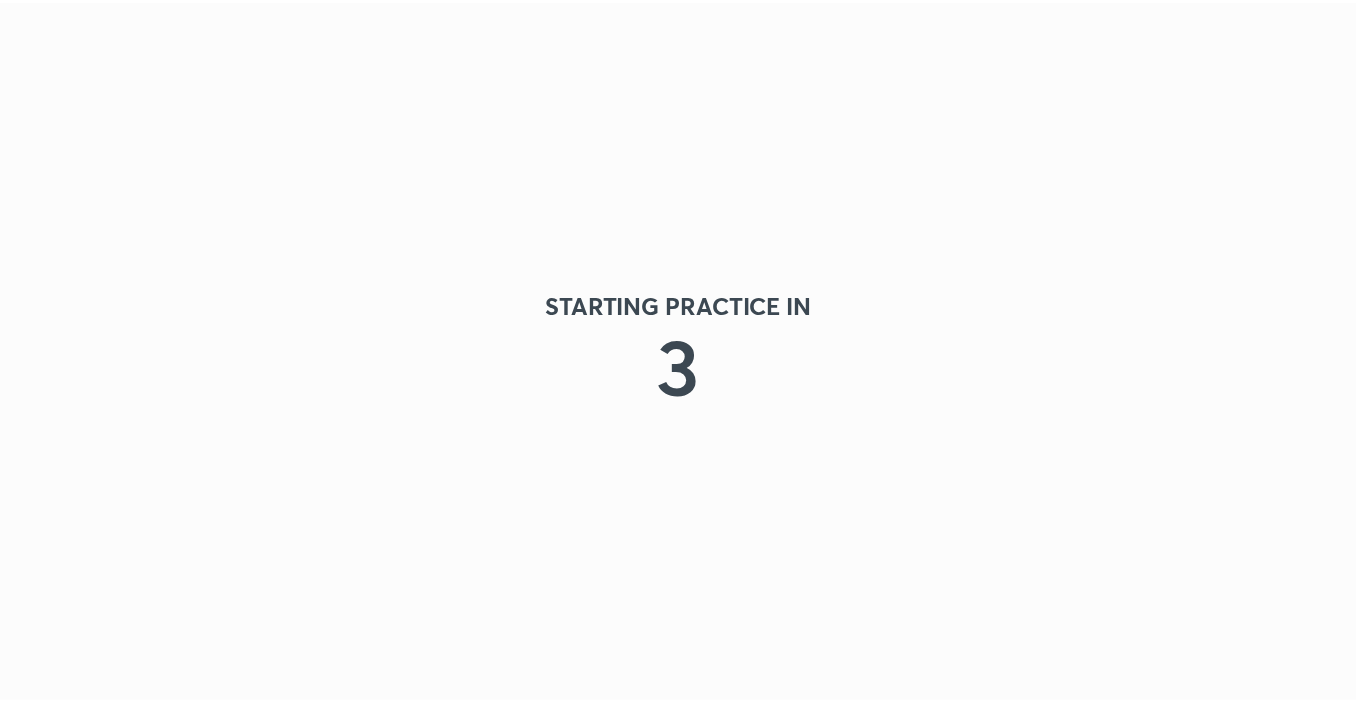 scroll, scrollTop: 0, scrollLeft: 0, axis: both 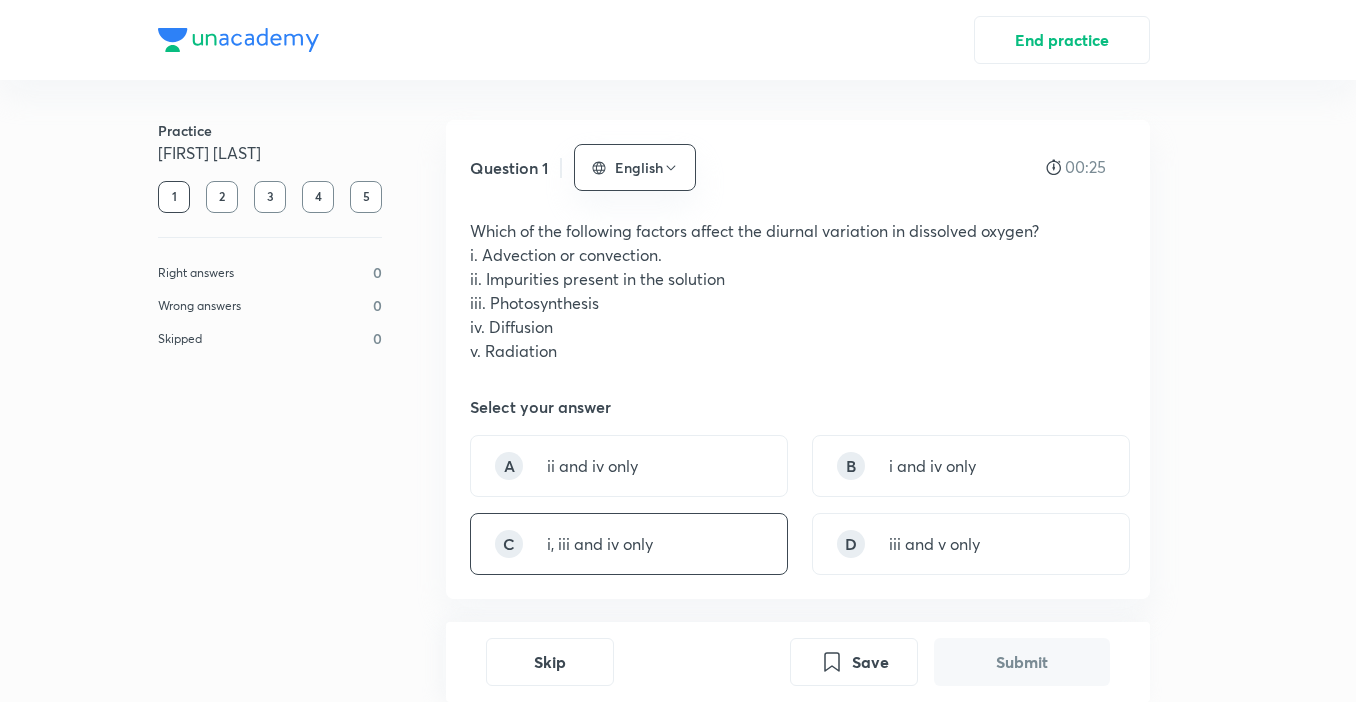 drag, startPoint x: 622, startPoint y: 547, endPoint x: 705, endPoint y: 573, distance: 86.977005 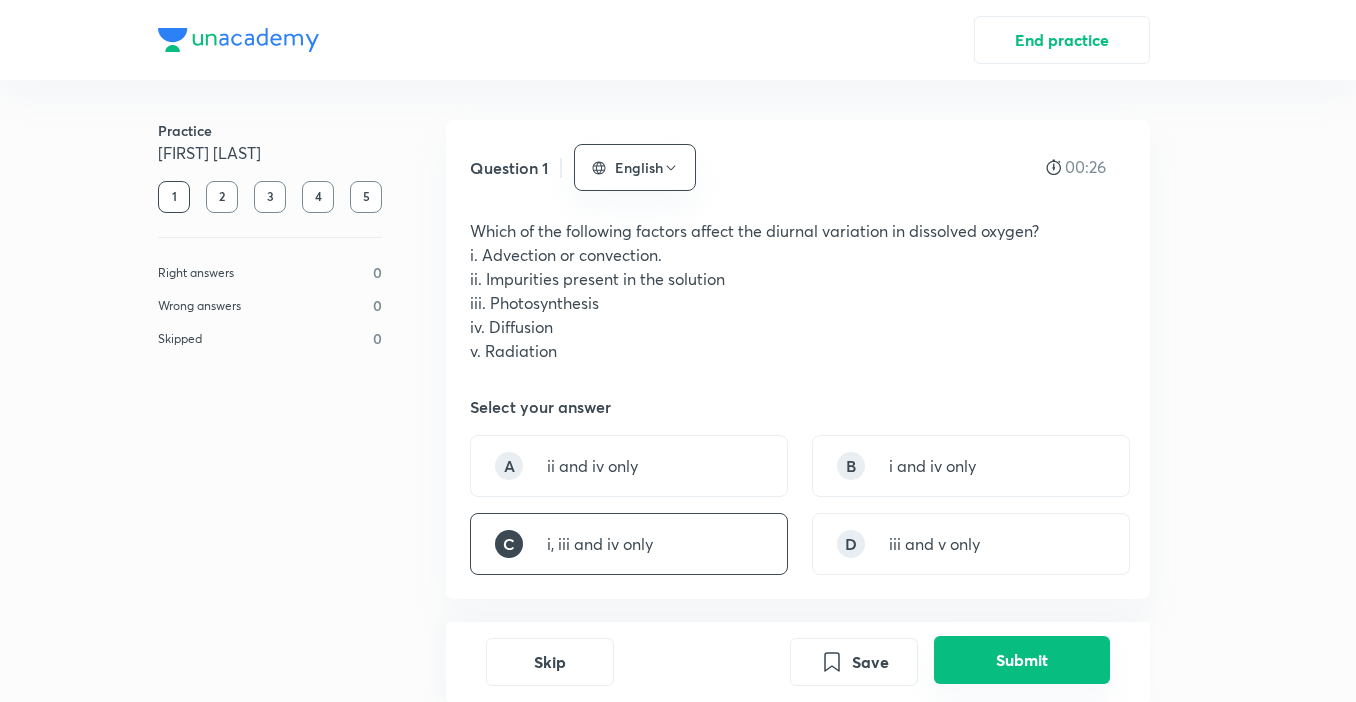 click on "Submit" at bounding box center [1022, 660] 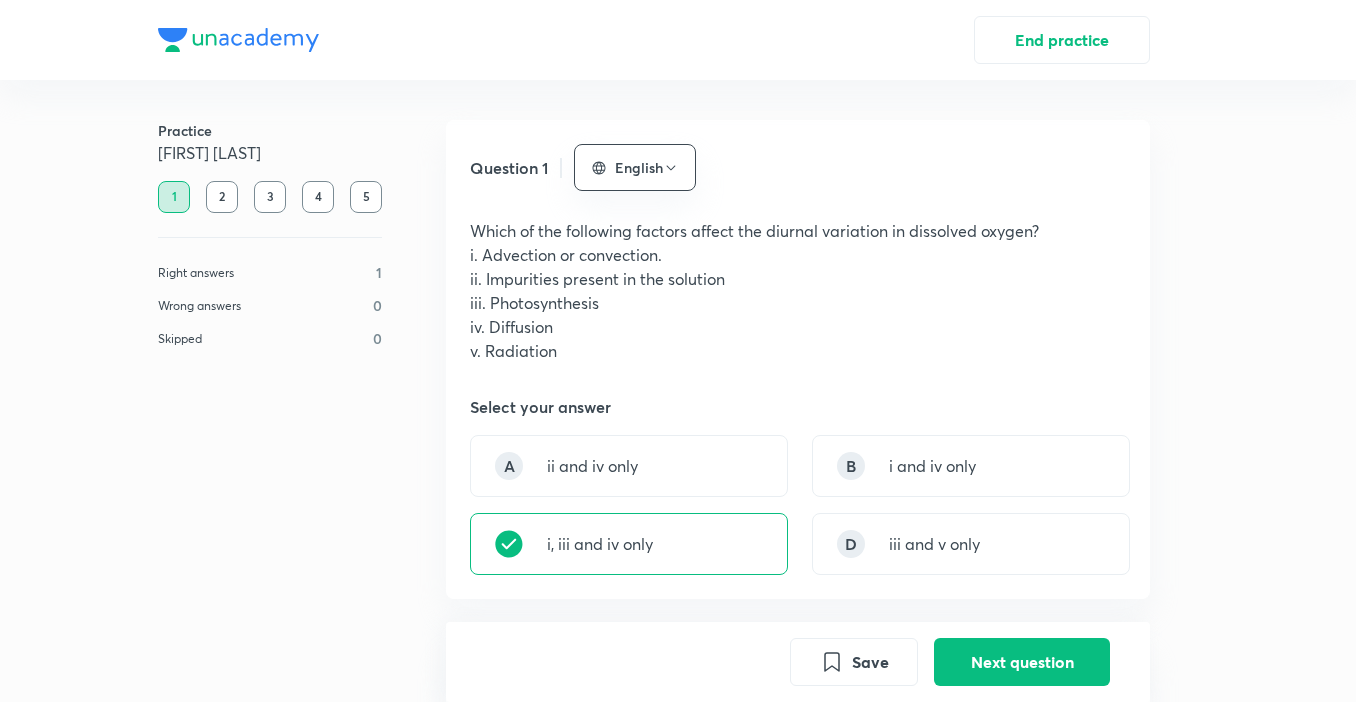 scroll, scrollTop: 639, scrollLeft: 0, axis: vertical 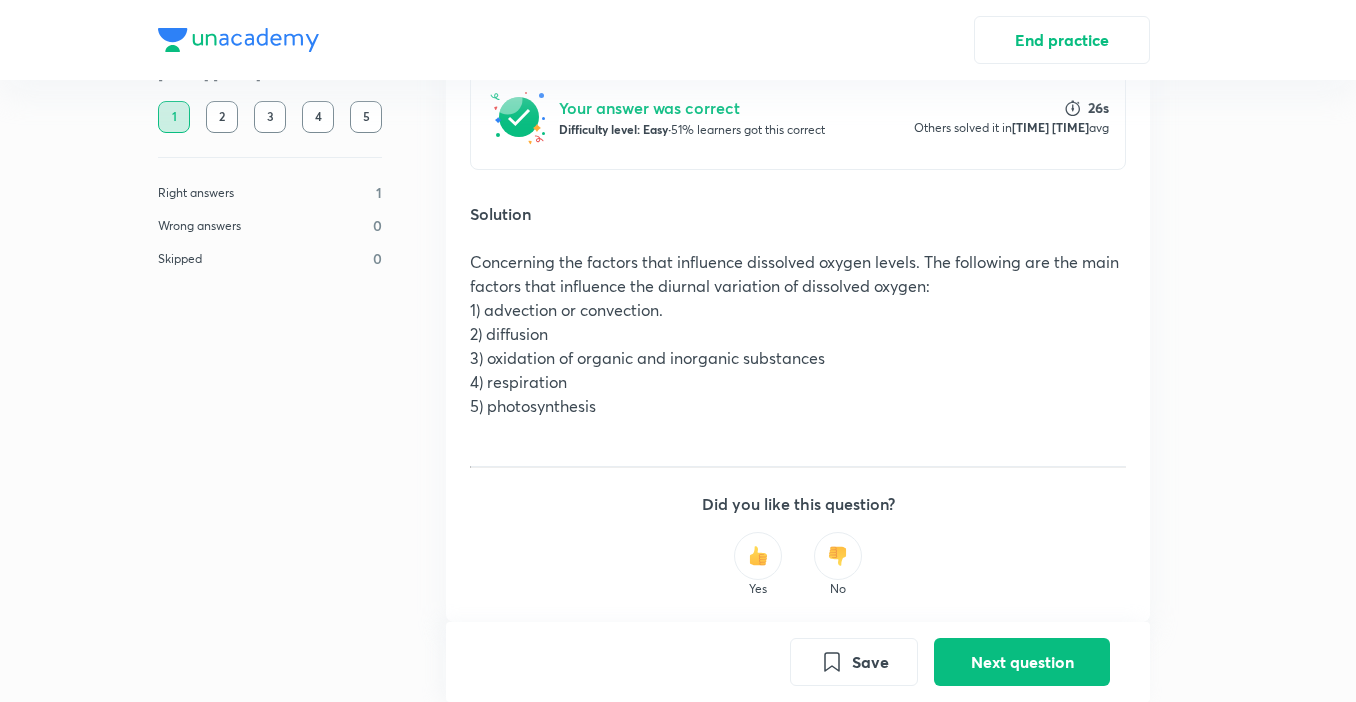 click on "Save Next question" at bounding box center (798, 662) 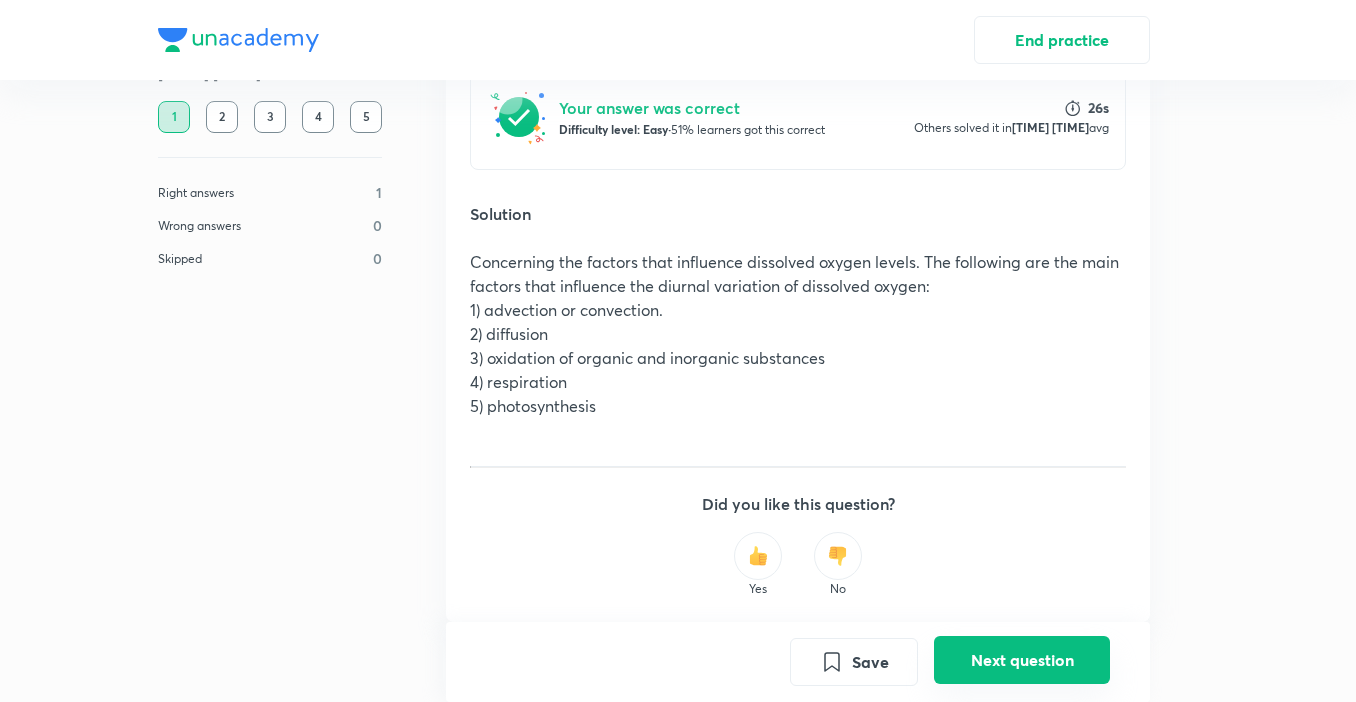 click on "Next question" at bounding box center (1022, 660) 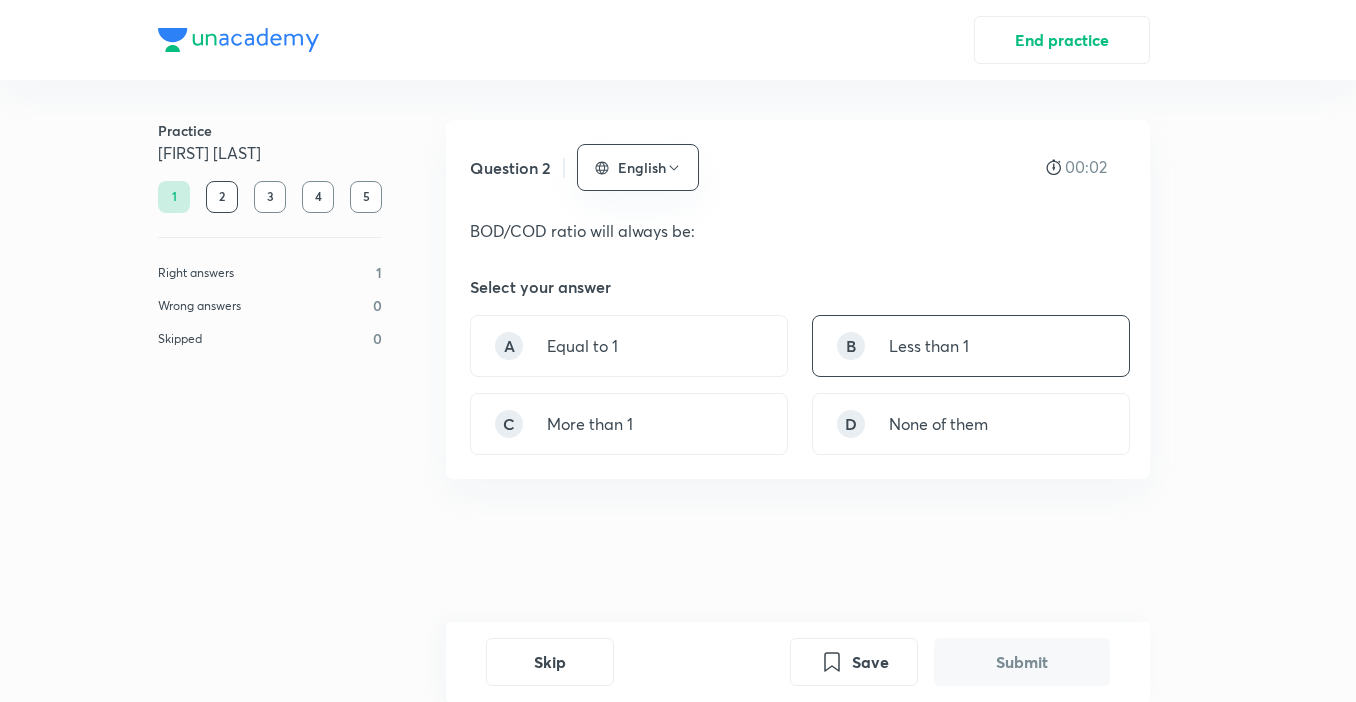 click on "B Less than 1" at bounding box center [971, 346] 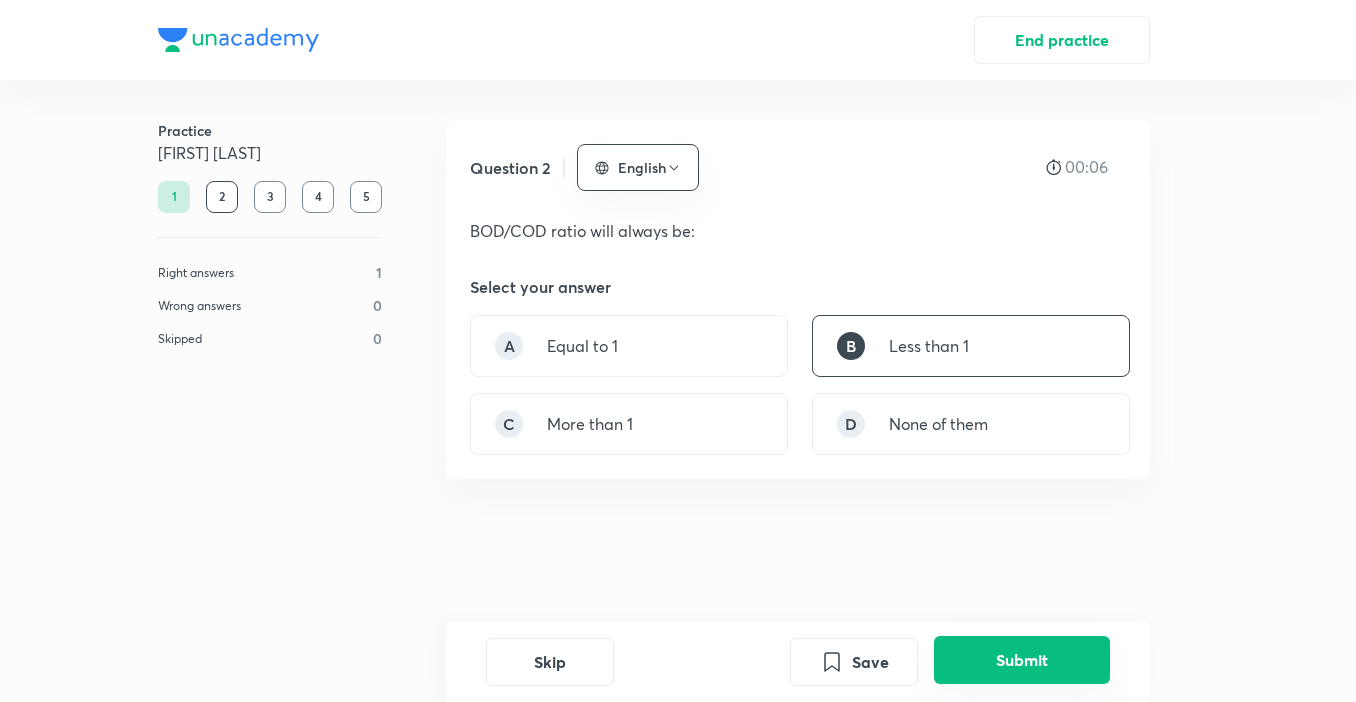 click on "Submit" at bounding box center [1022, 660] 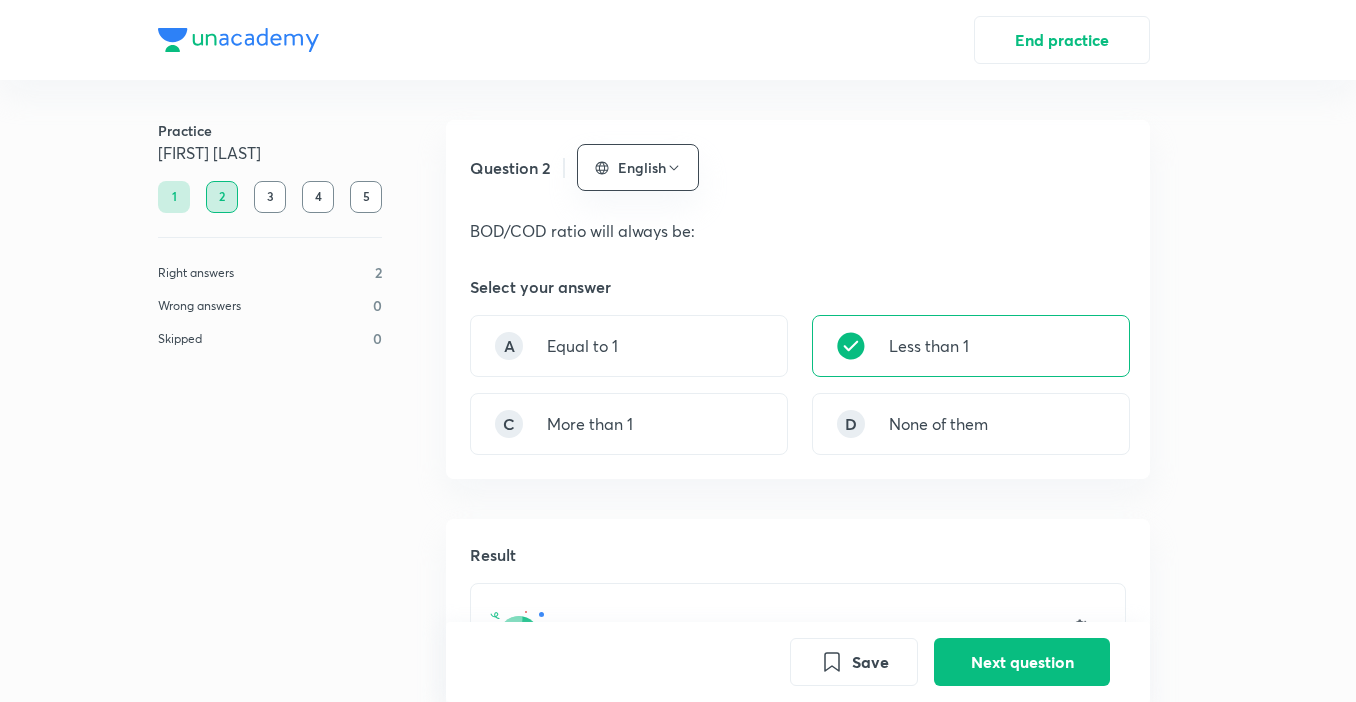 scroll, scrollTop: 503, scrollLeft: 0, axis: vertical 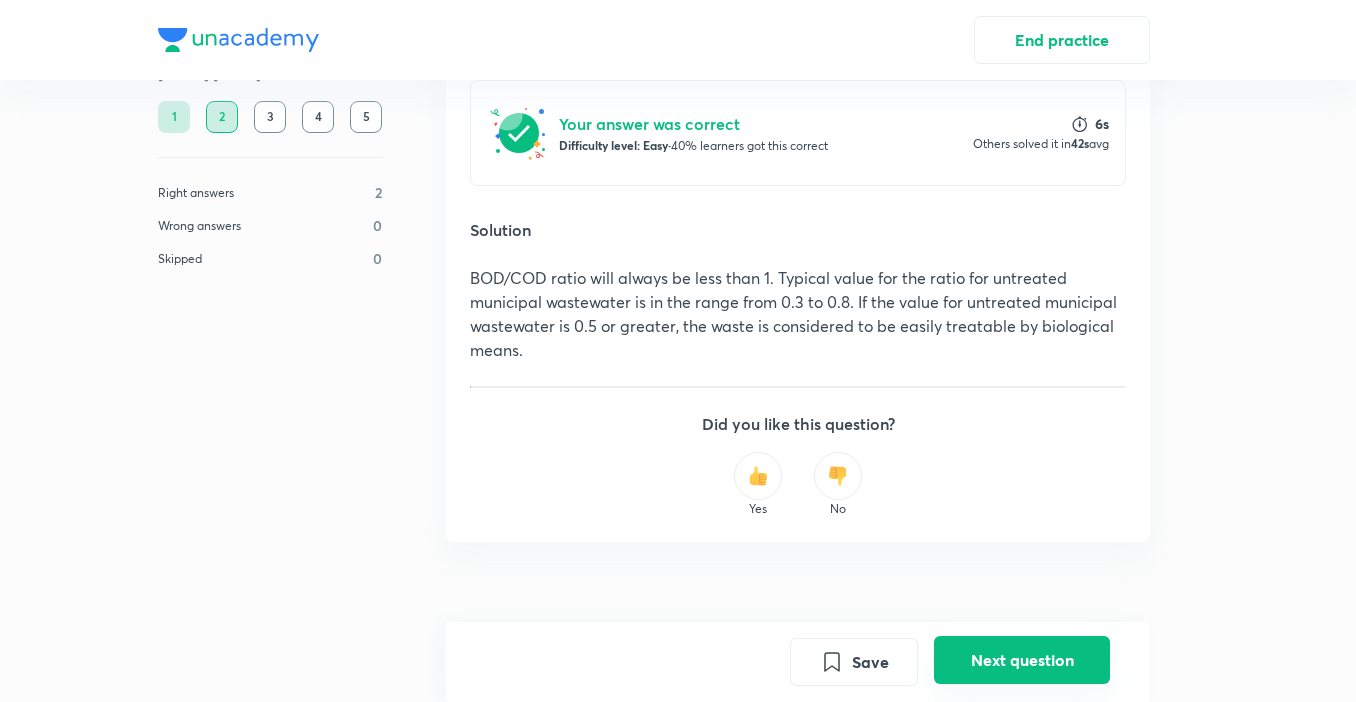 click on "Next question" at bounding box center [1022, 660] 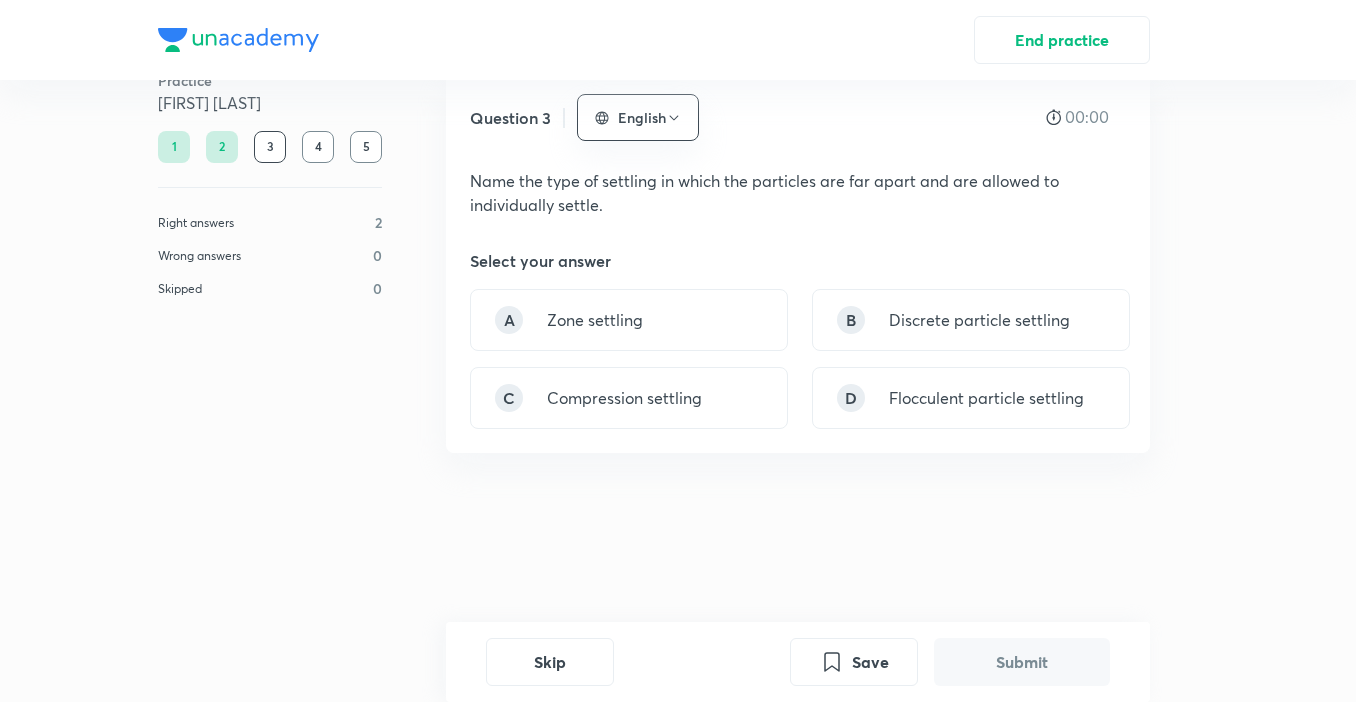 scroll, scrollTop: 0, scrollLeft: 0, axis: both 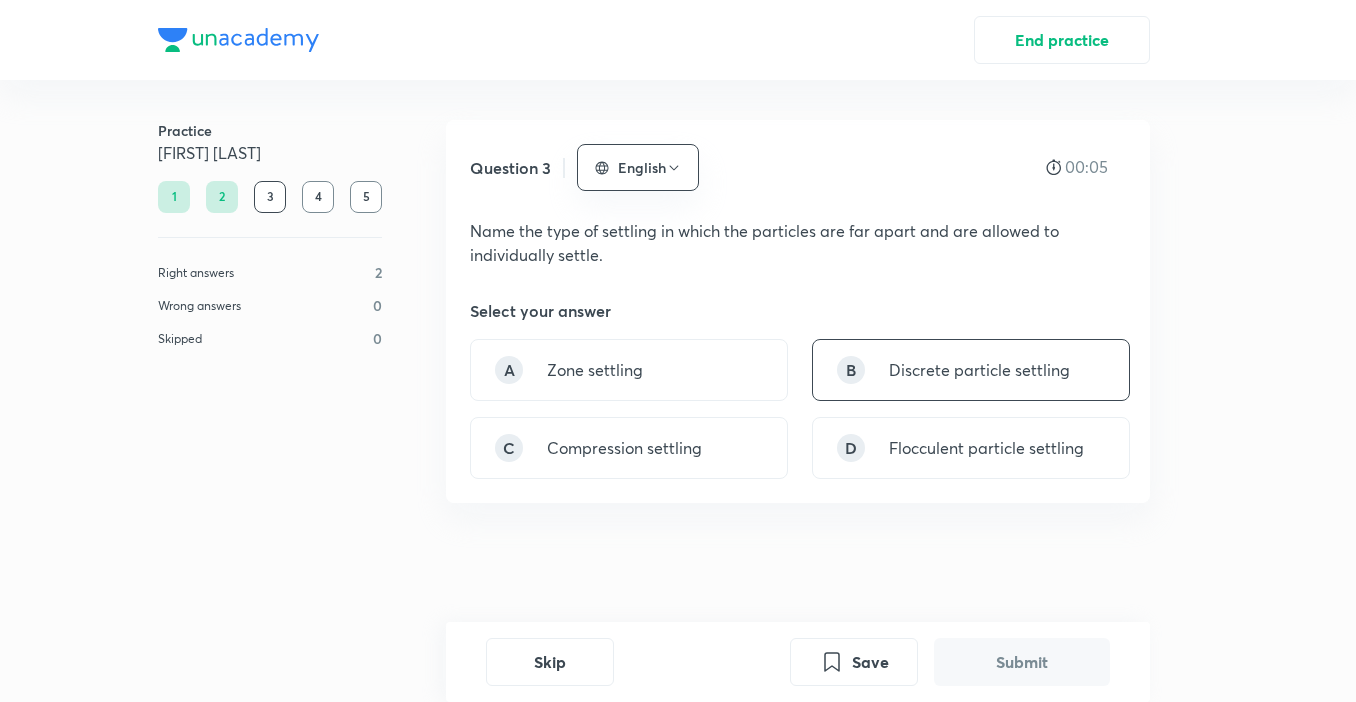 click on "Discrete particle settling" at bounding box center (979, 370) 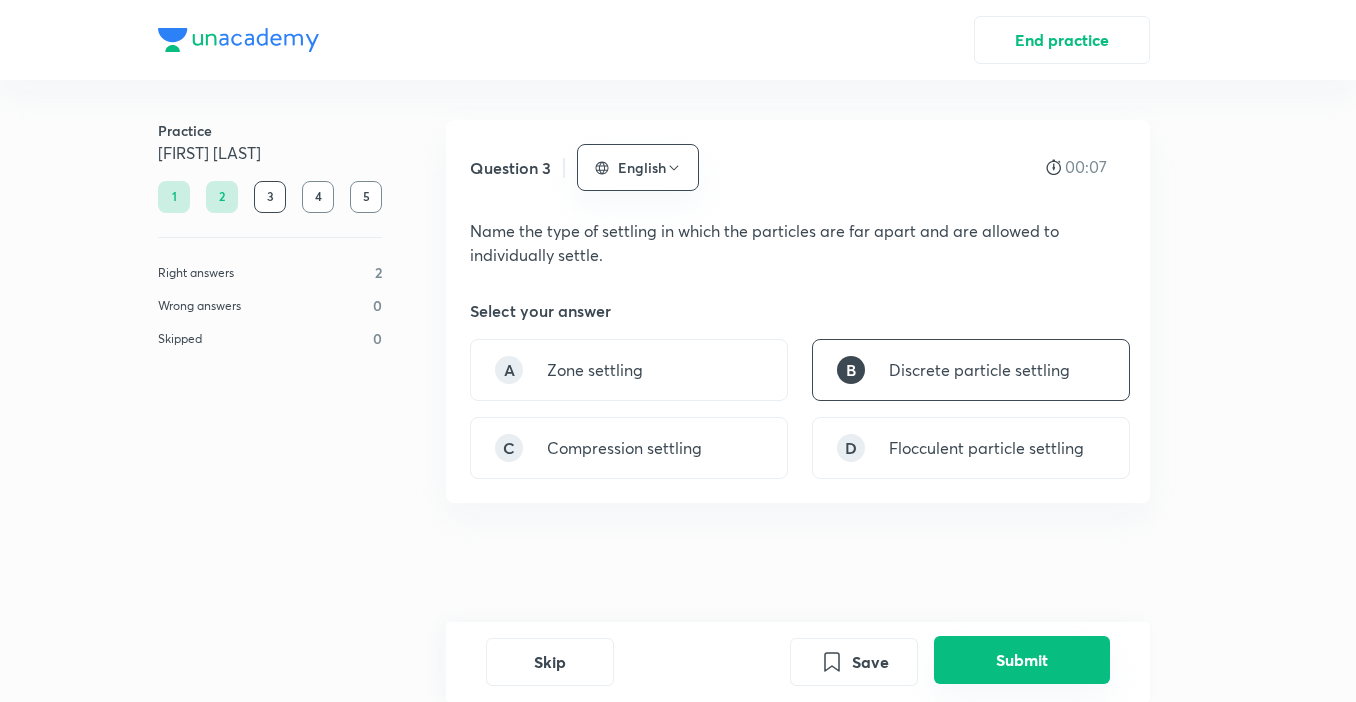 drag, startPoint x: 1015, startPoint y: 672, endPoint x: 1029, endPoint y: 671, distance: 14.035668 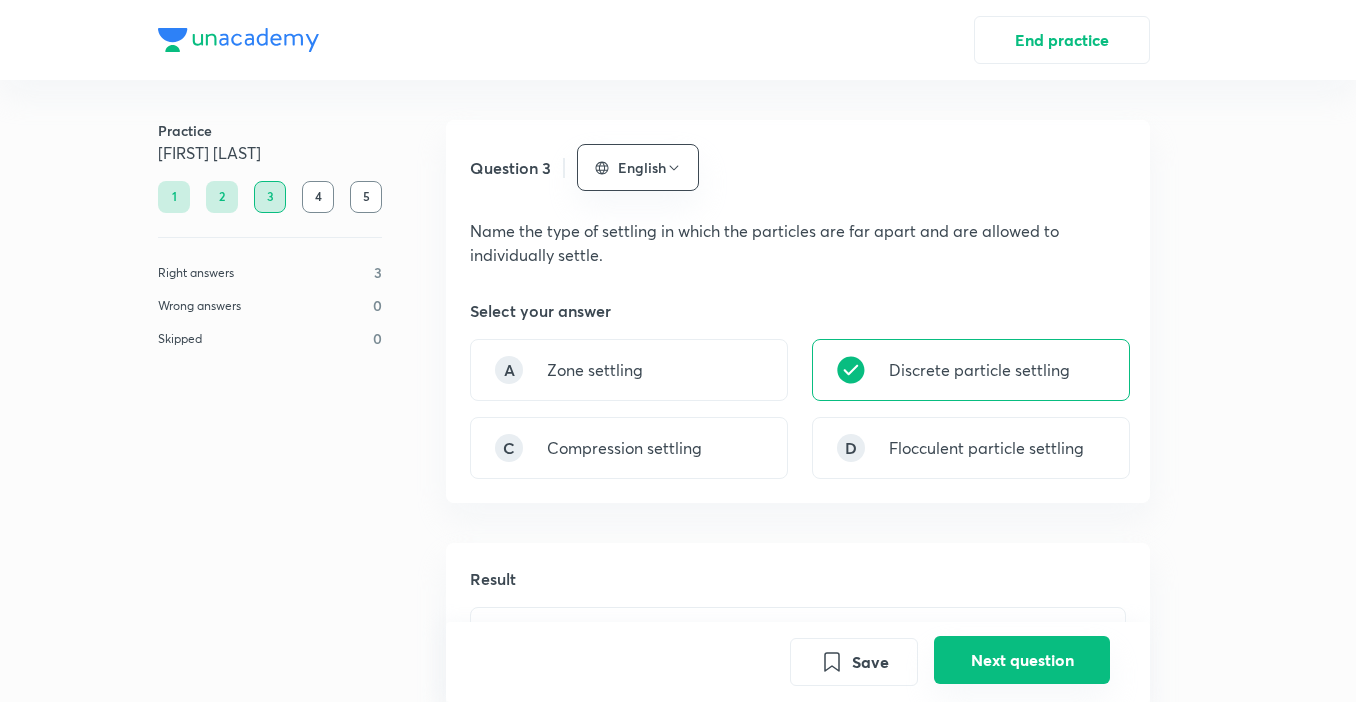 scroll, scrollTop: 543, scrollLeft: 0, axis: vertical 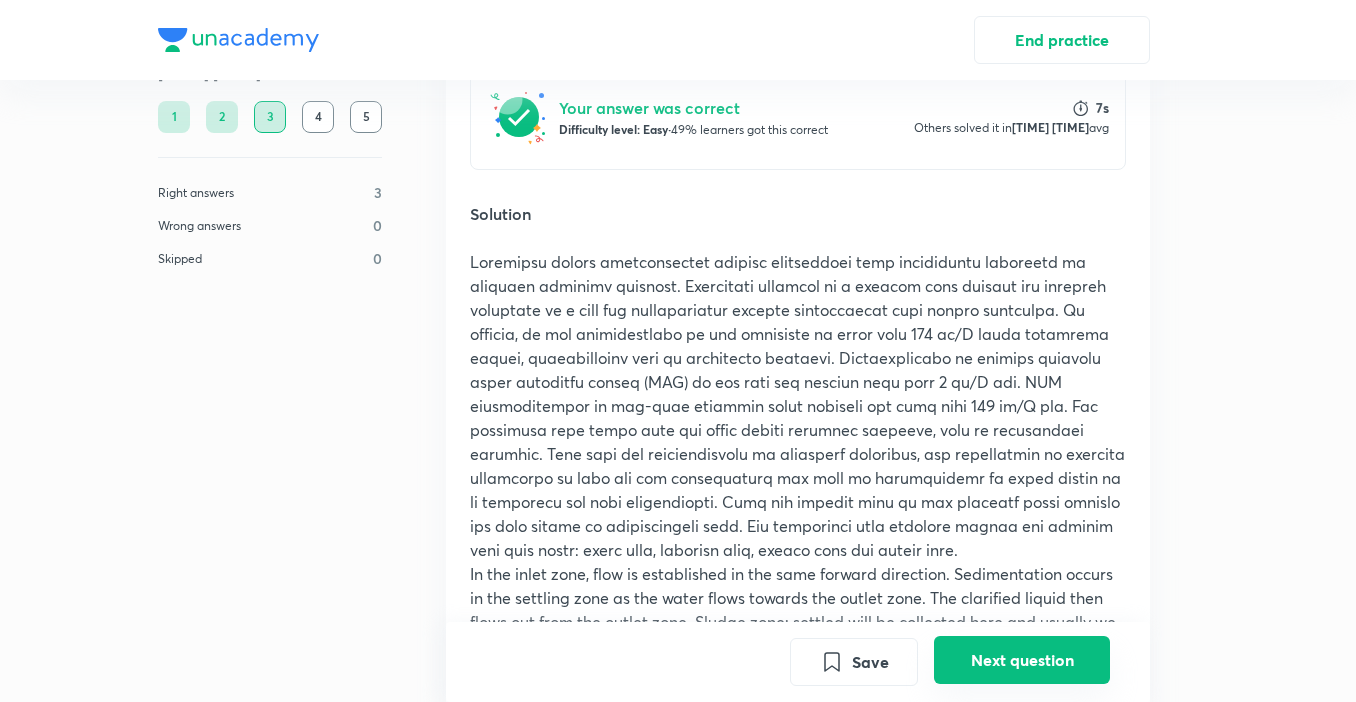 click on "Next question" at bounding box center (1022, 660) 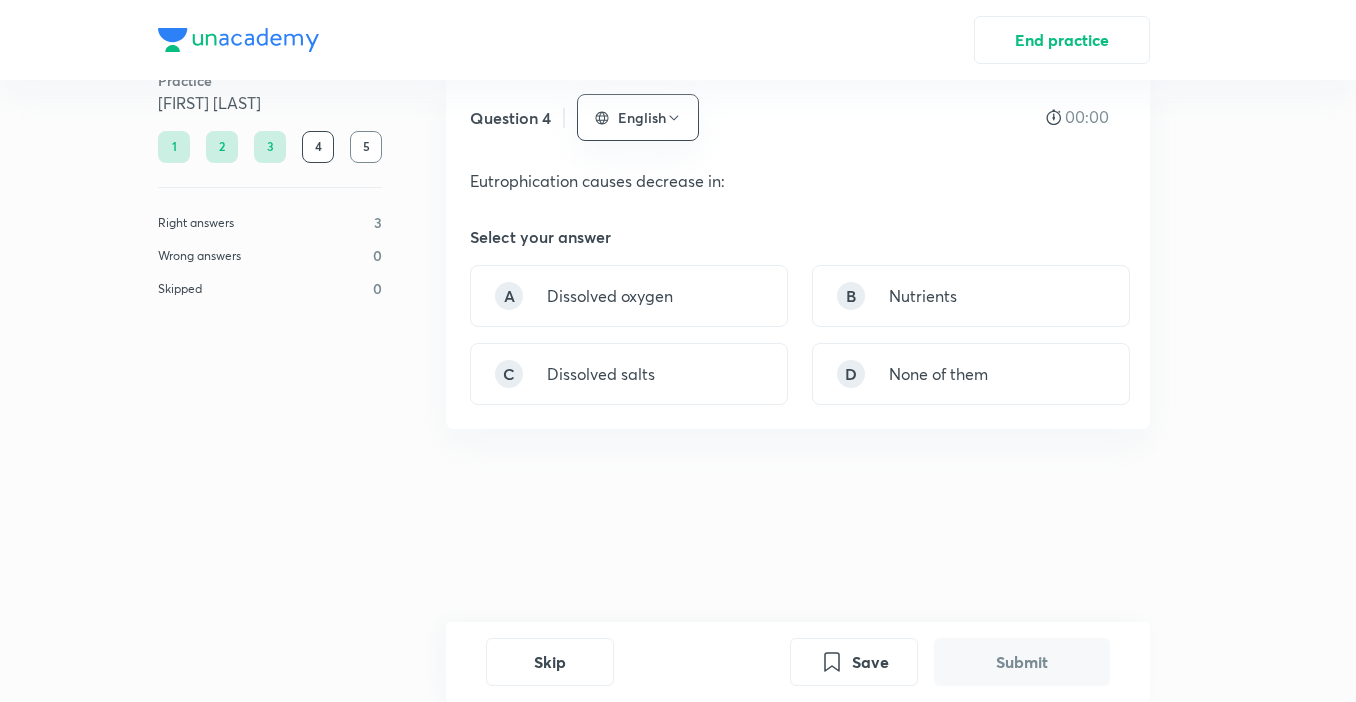 scroll, scrollTop: 0, scrollLeft: 0, axis: both 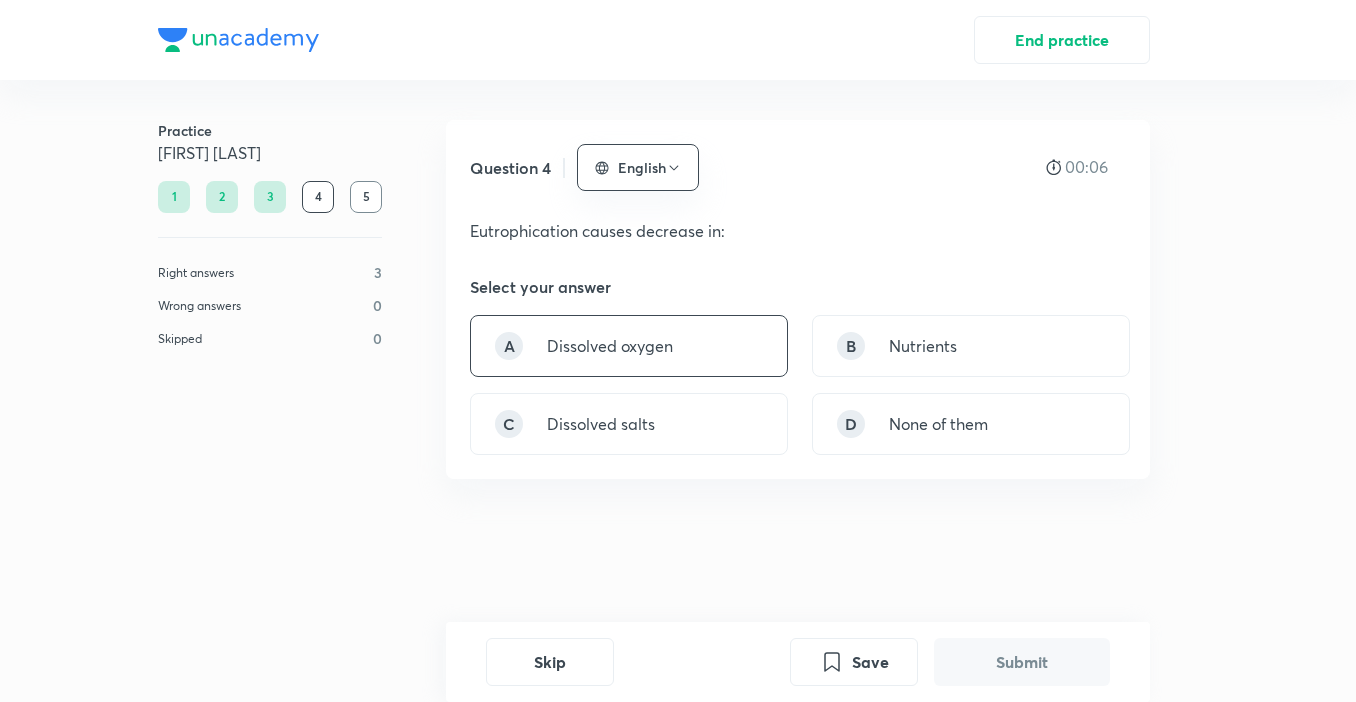 click on "Dissolved oxygen" at bounding box center (610, 346) 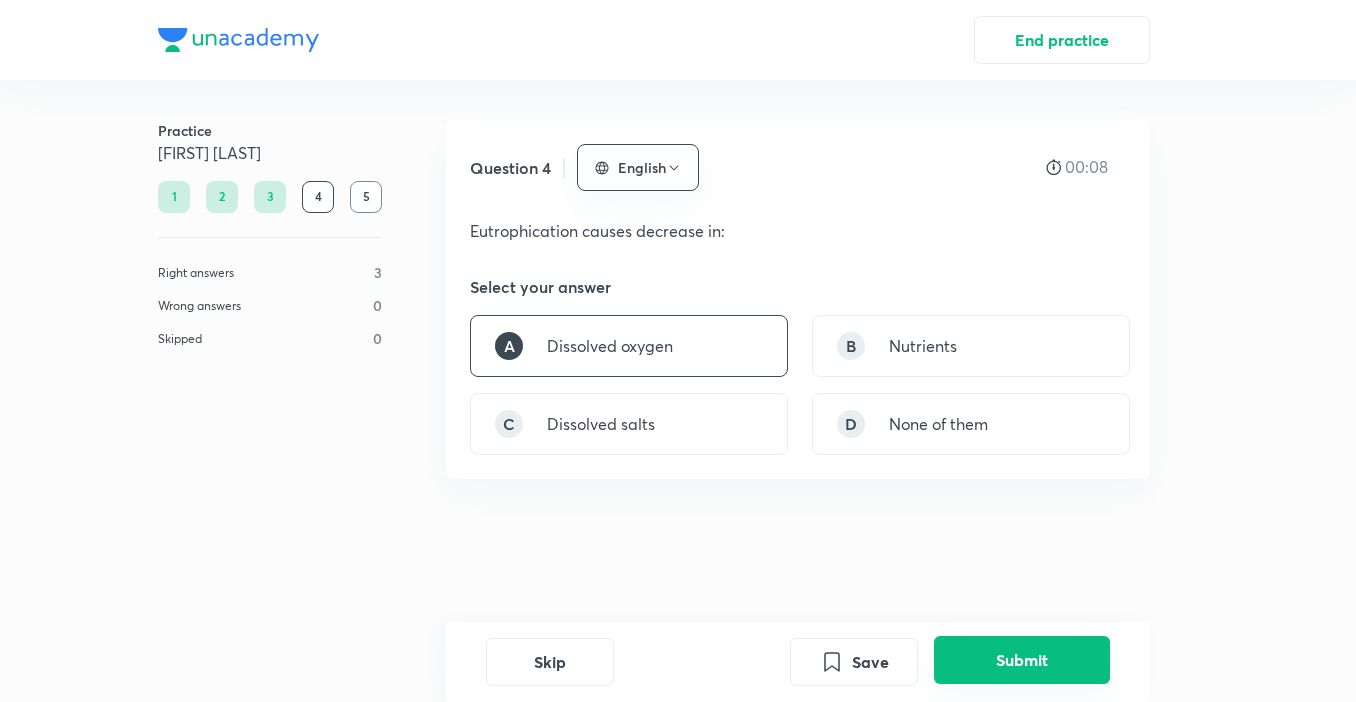click on "Submit" at bounding box center [1022, 660] 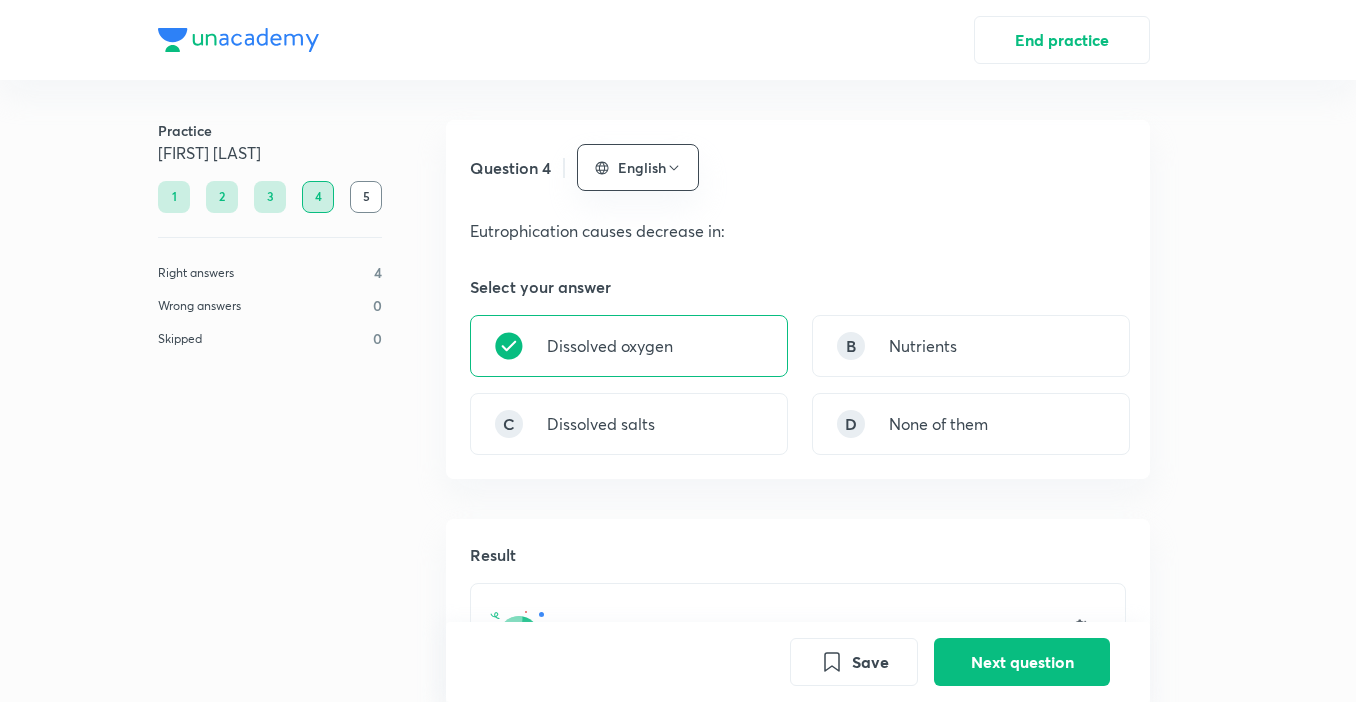 scroll, scrollTop: 519, scrollLeft: 0, axis: vertical 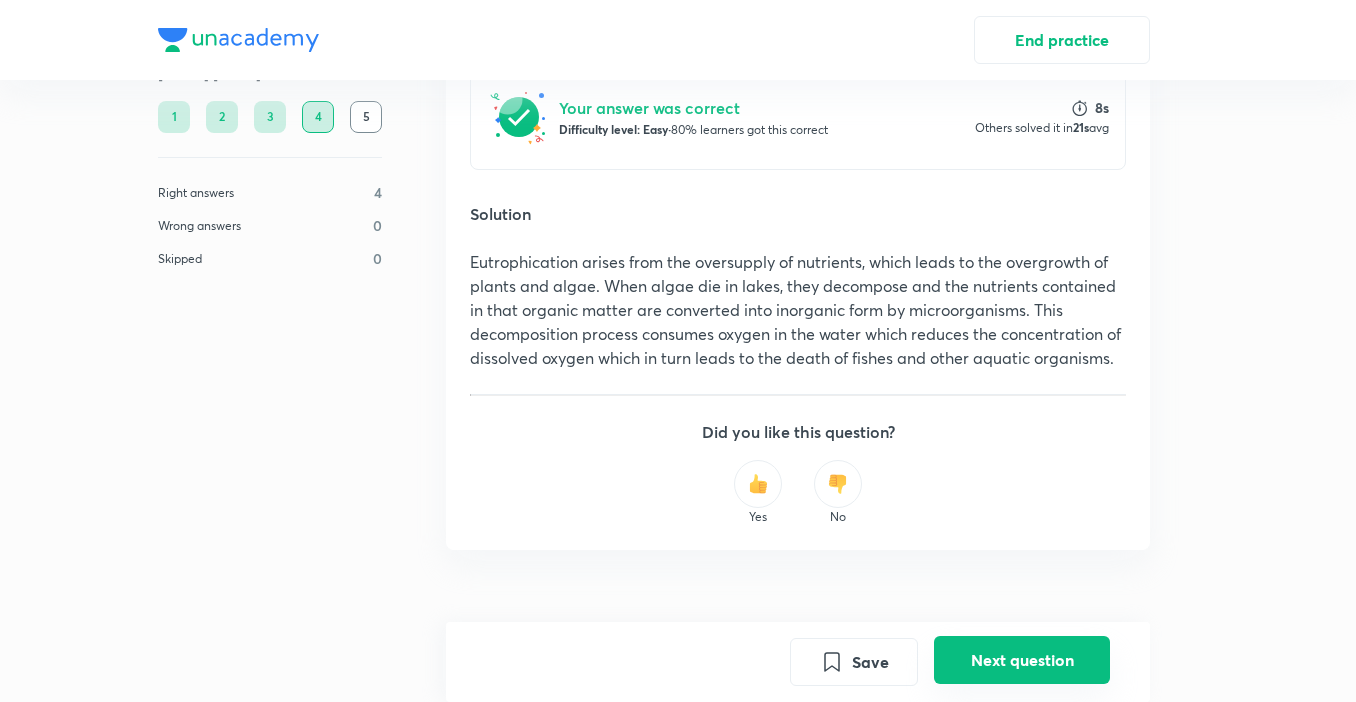 click on "Next question" at bounding box center (1022, 660) 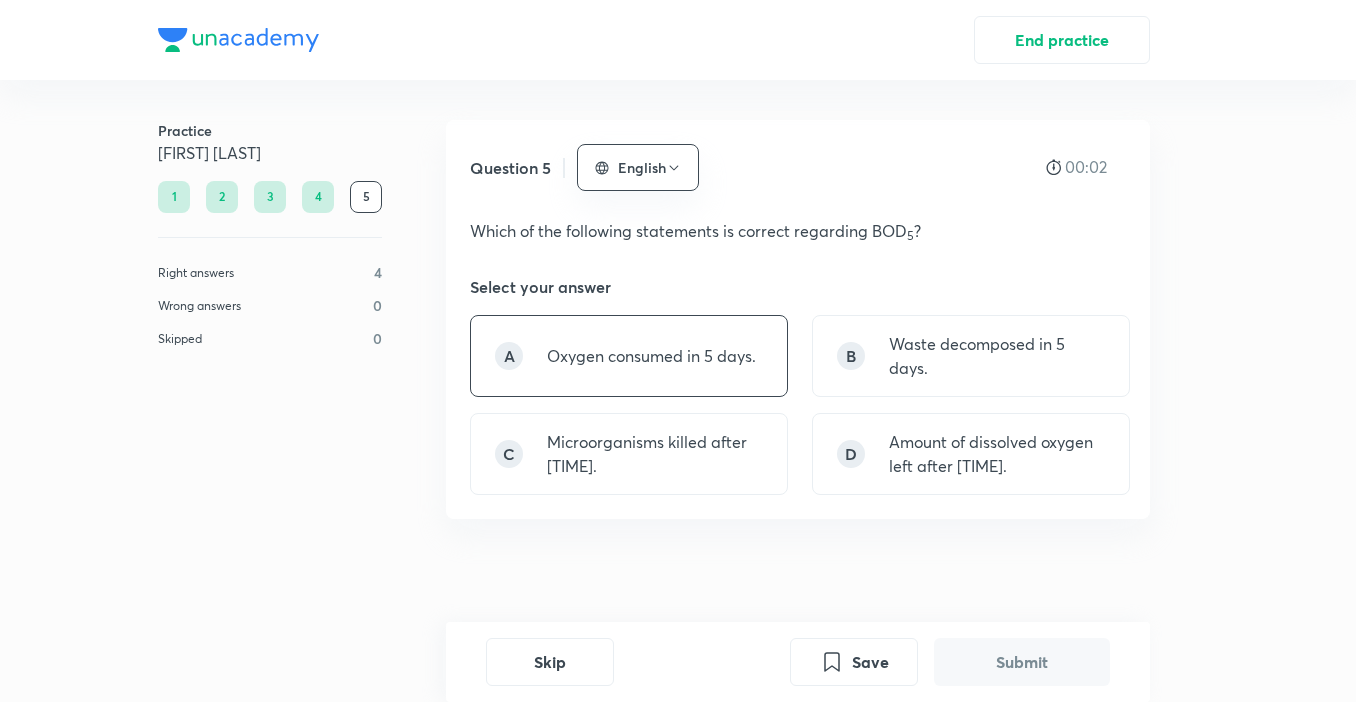 drag, startPoint x: 764, startPoint y: 332, endPoint x: 755, endPoint y: 341, distance: 12.727922 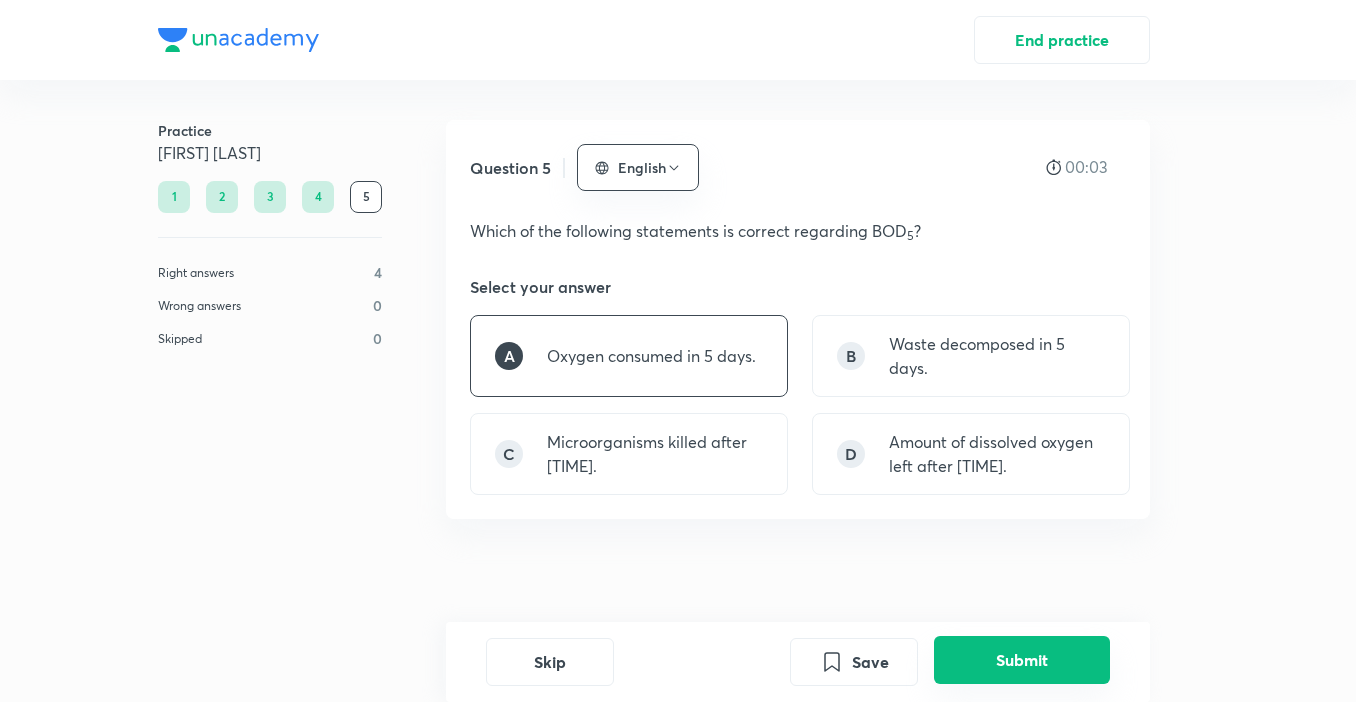 click on "Submit" at bounding box center [1022, 660] 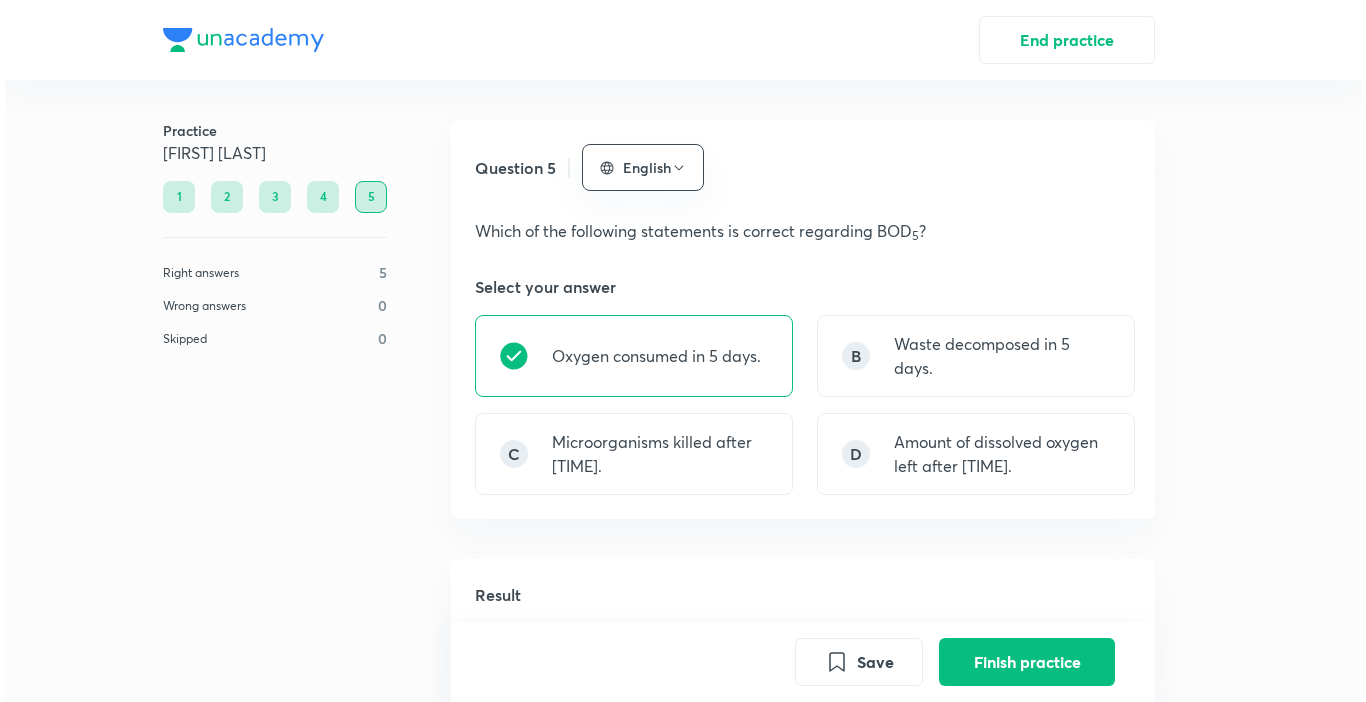 scroll, scrollTop: 498, scrollLeft: 0, axis: vertical 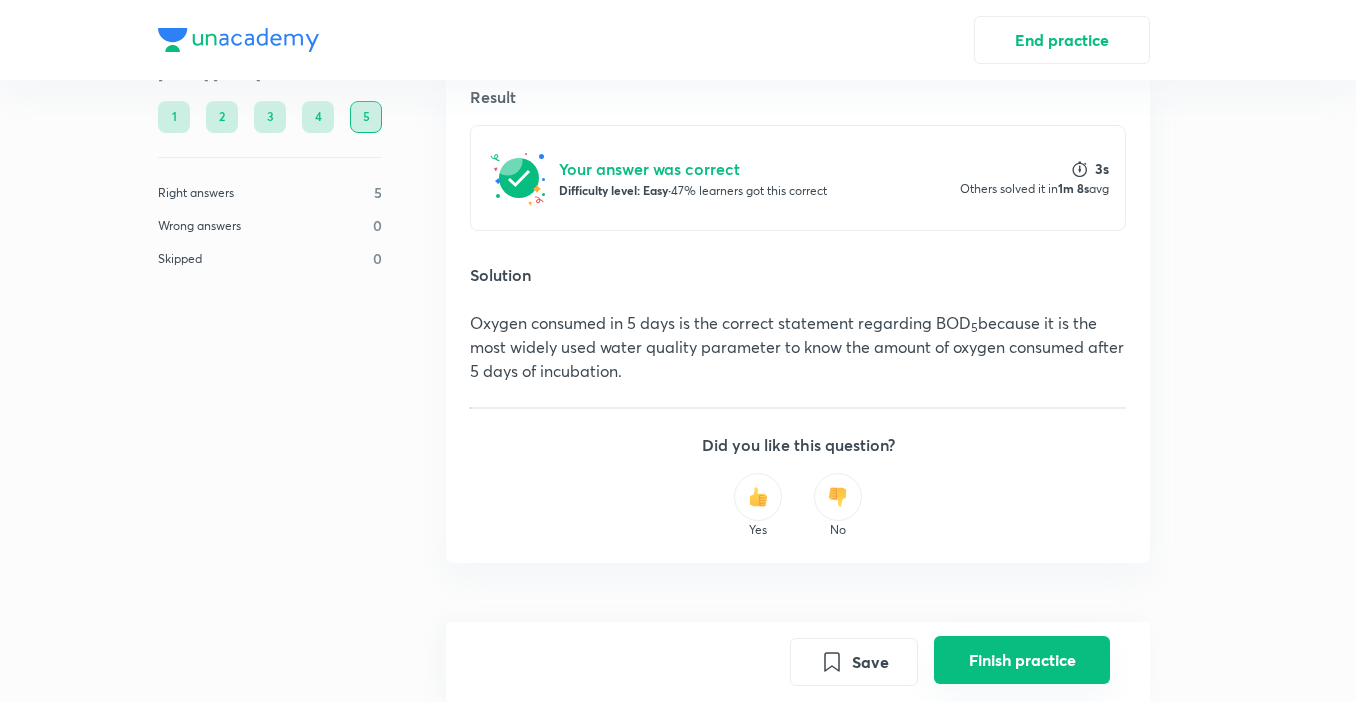 click on "Finish practice" at bounding box center [1022, 660] 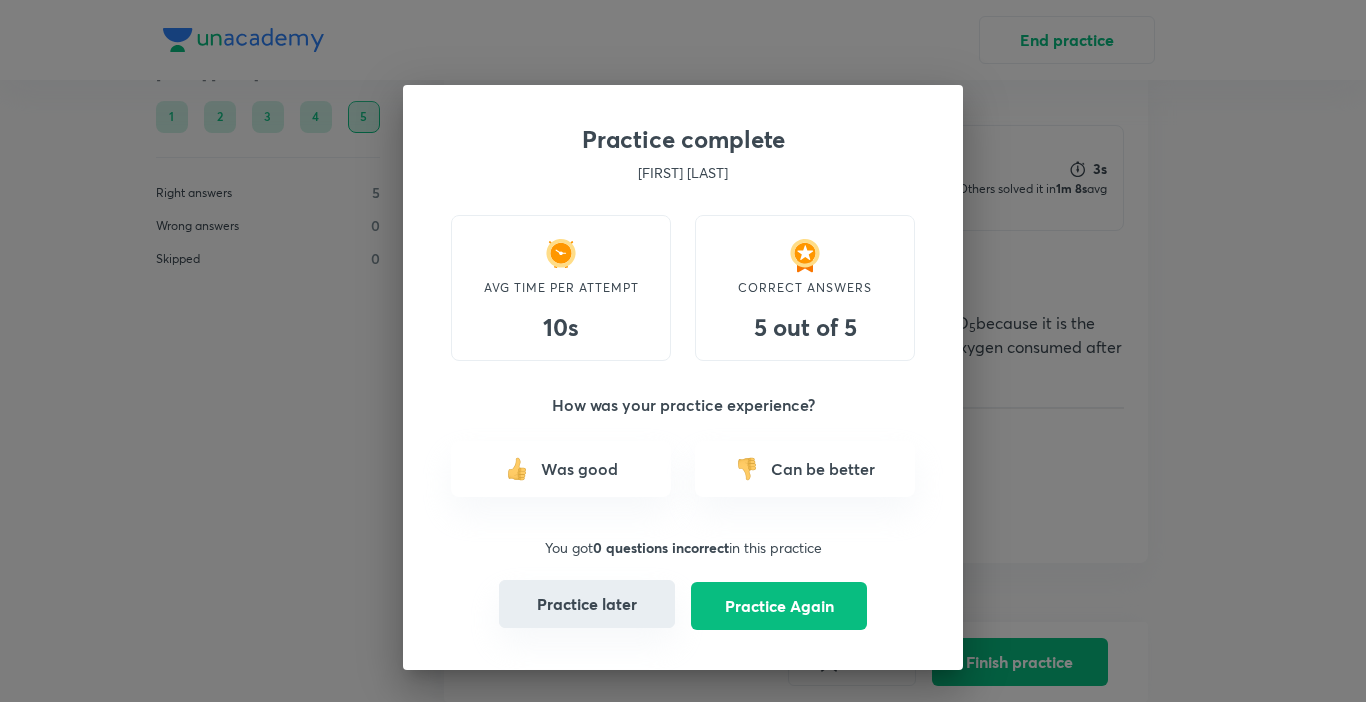 click on "Practice later" at bounding box center (587, 604) 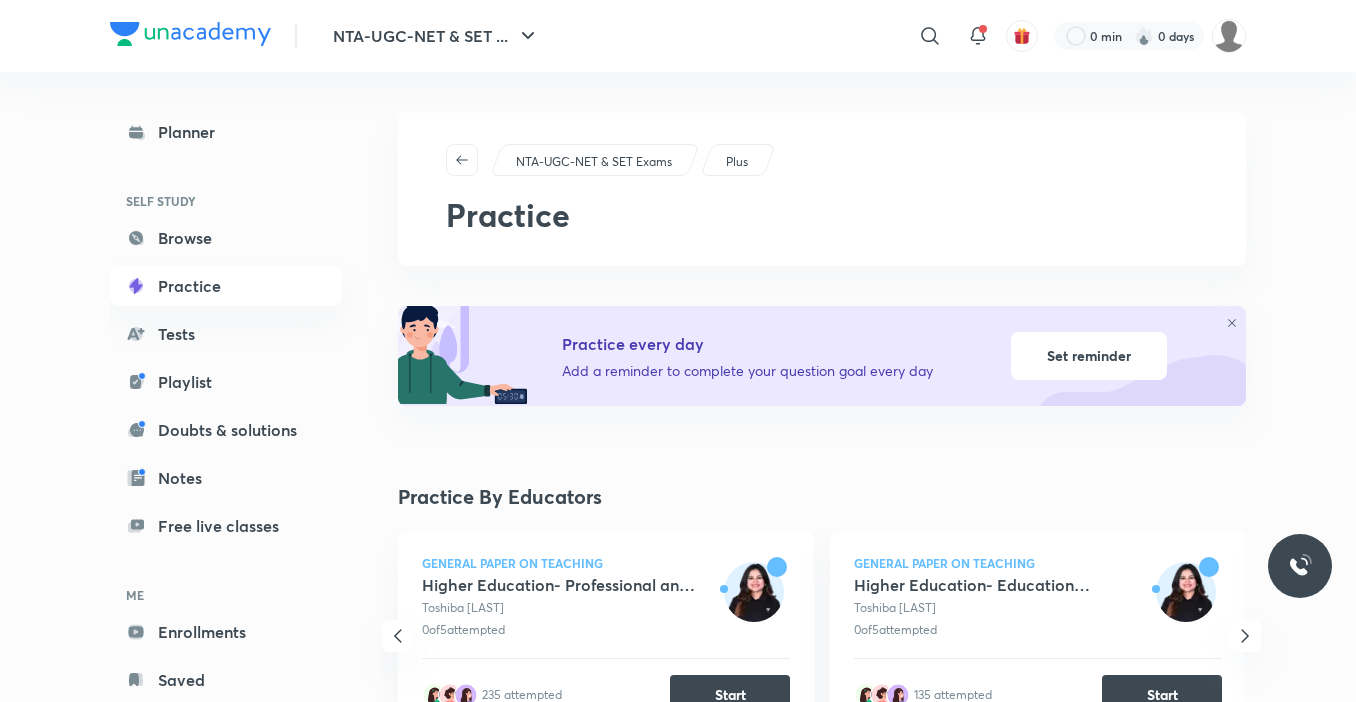 scroll, scrollTop: 300, scrollLeft: 0, axis: vertical 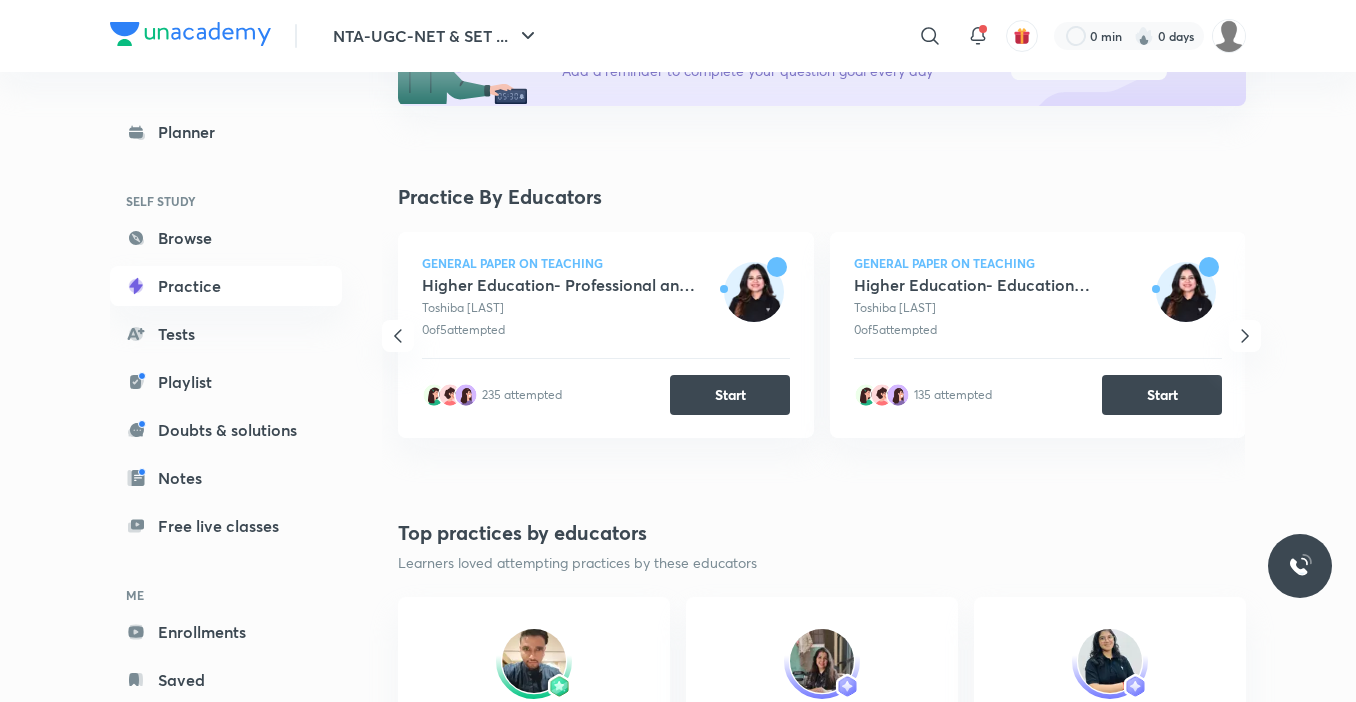 click 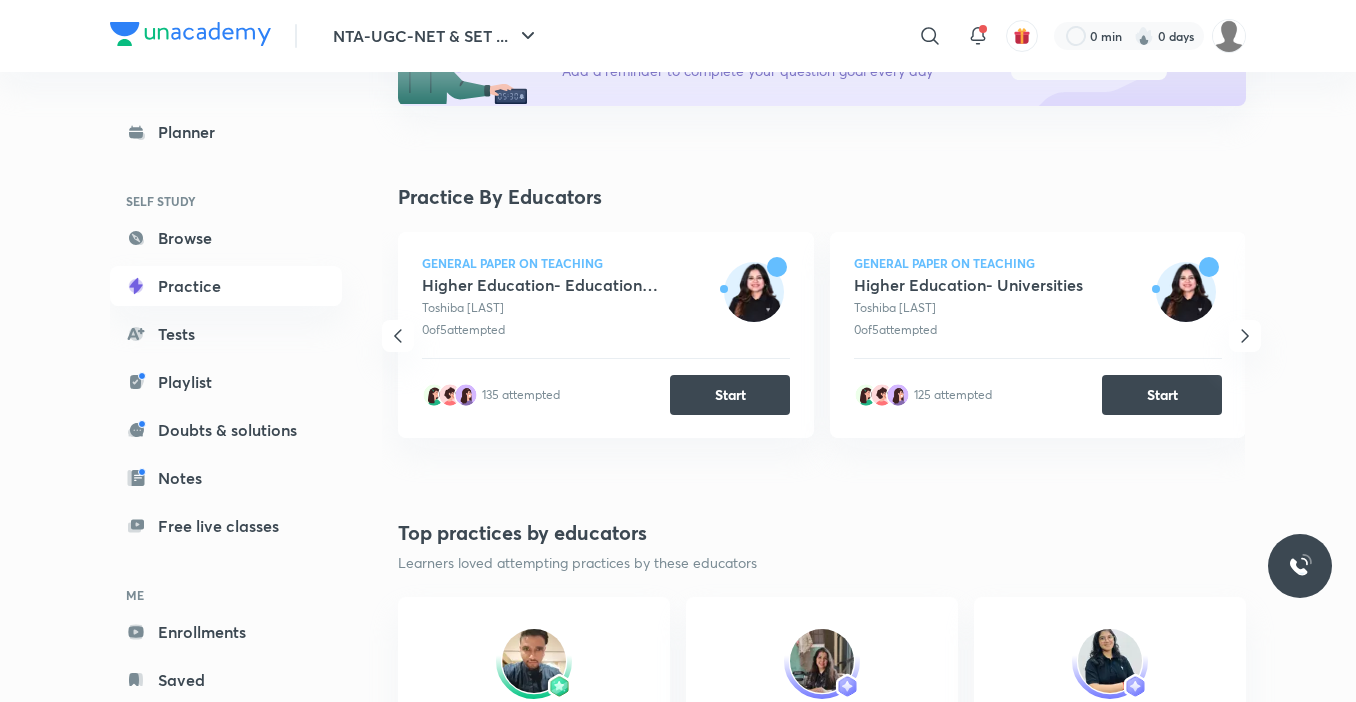 click 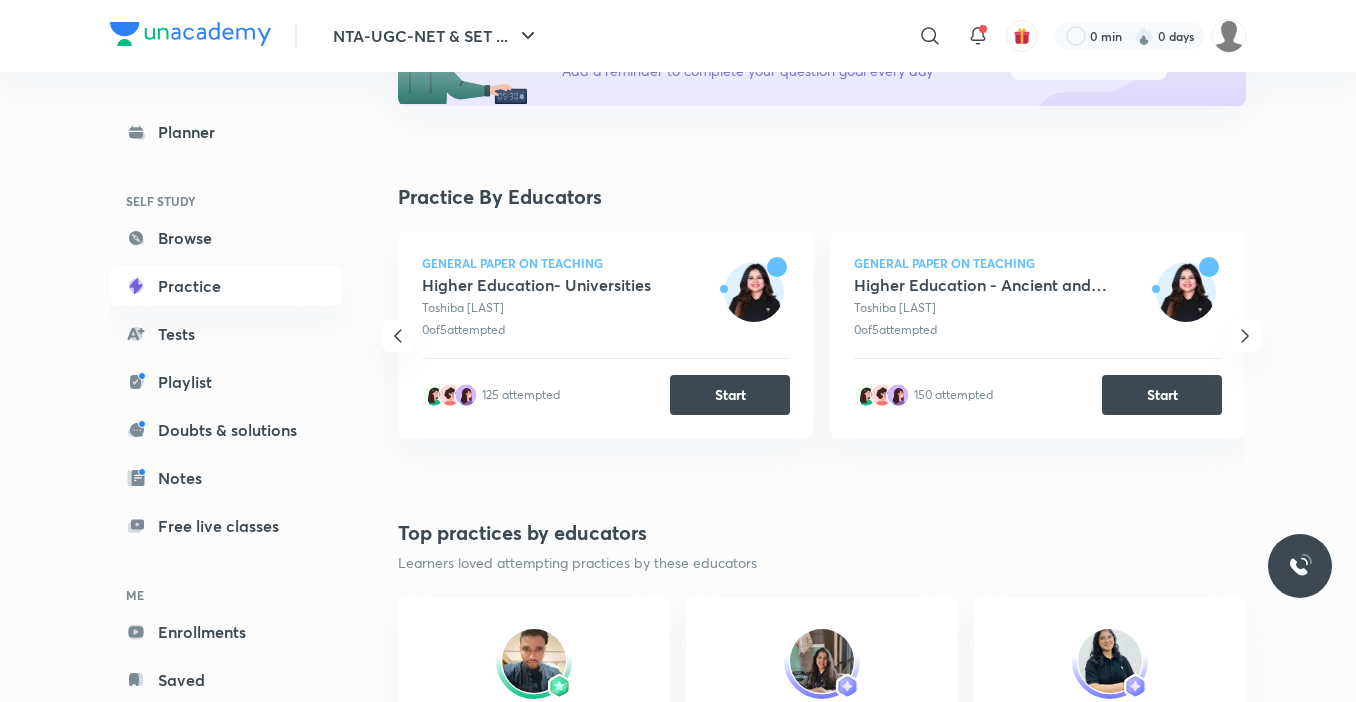 click 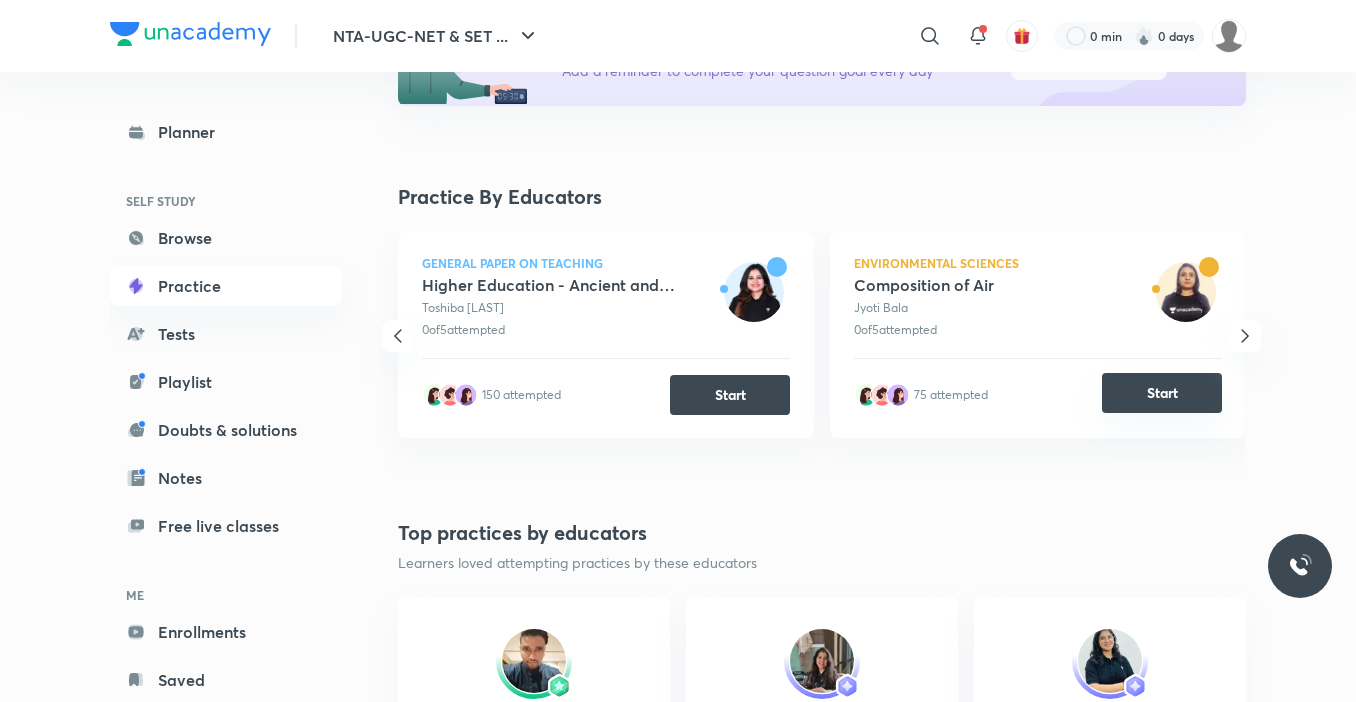 click on "Start" at bounding box center (1162, 393) 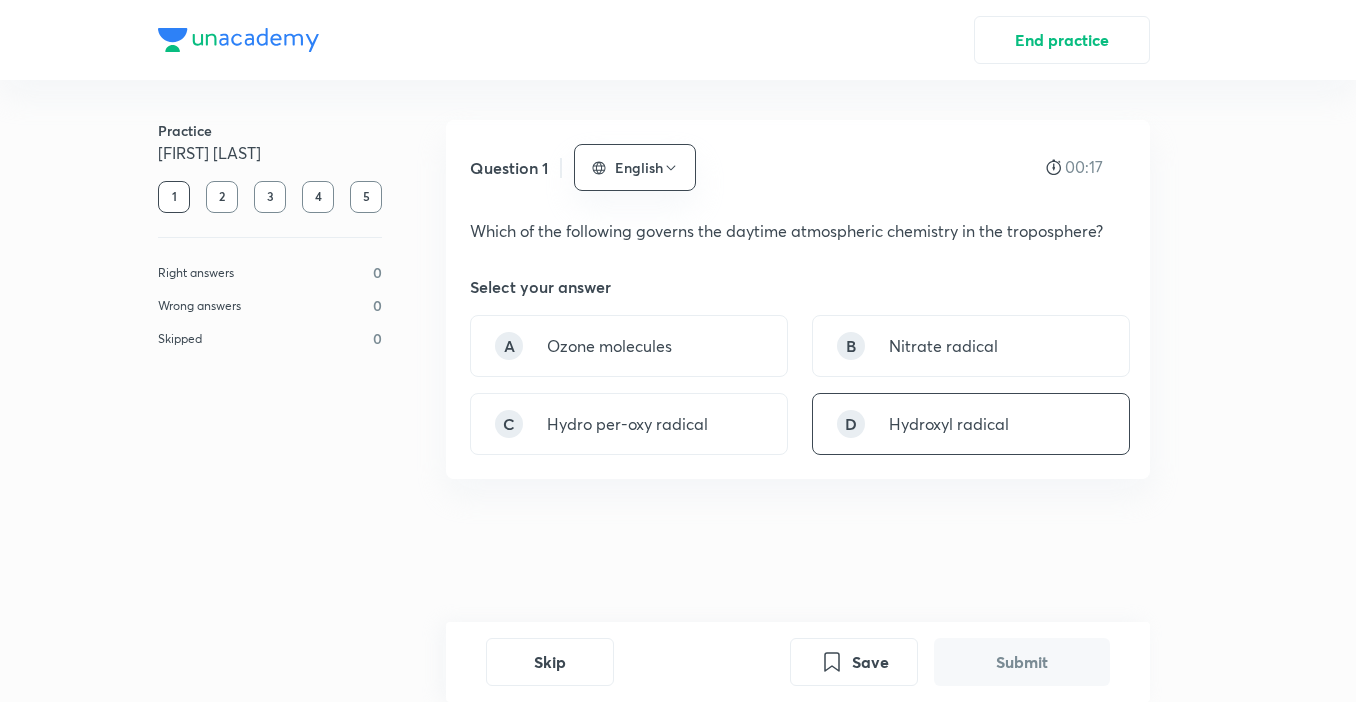 click on "D Hydroxyl radical" at bounding box center (971, 424) 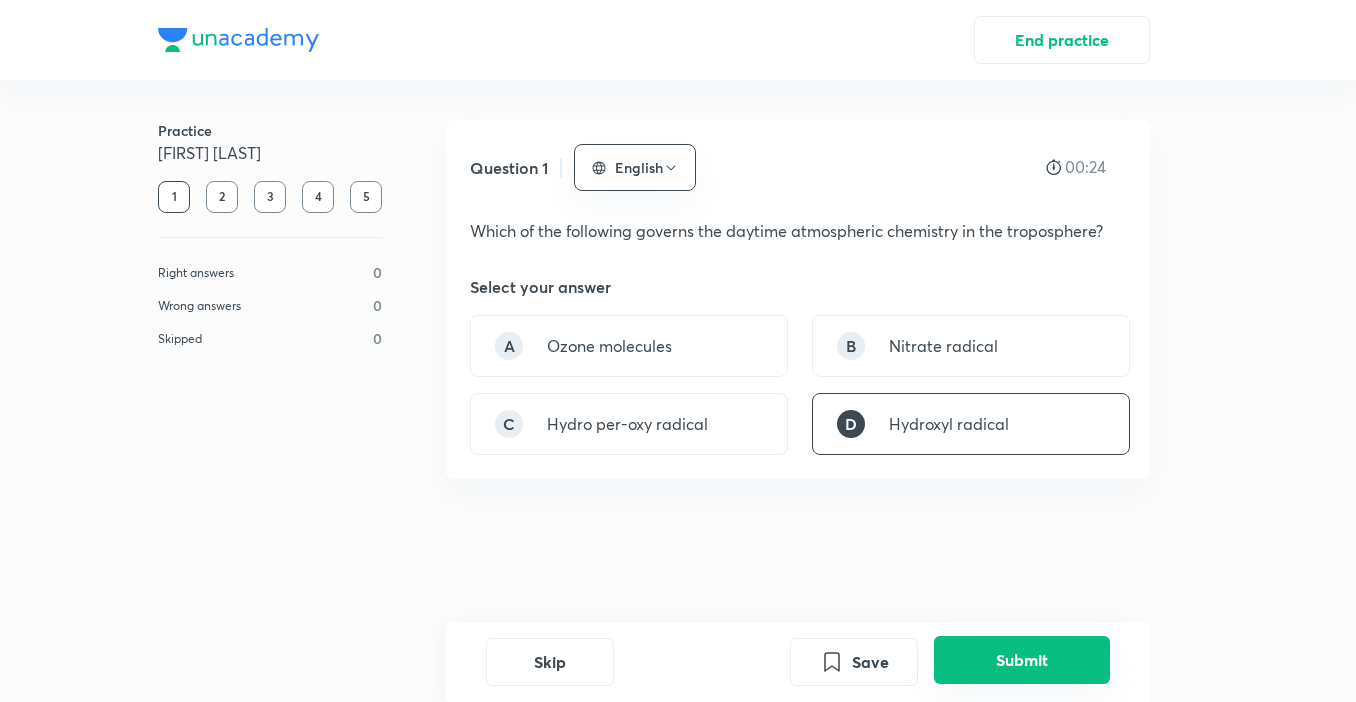 click on "Submit" at bounding box center [1022, 660] 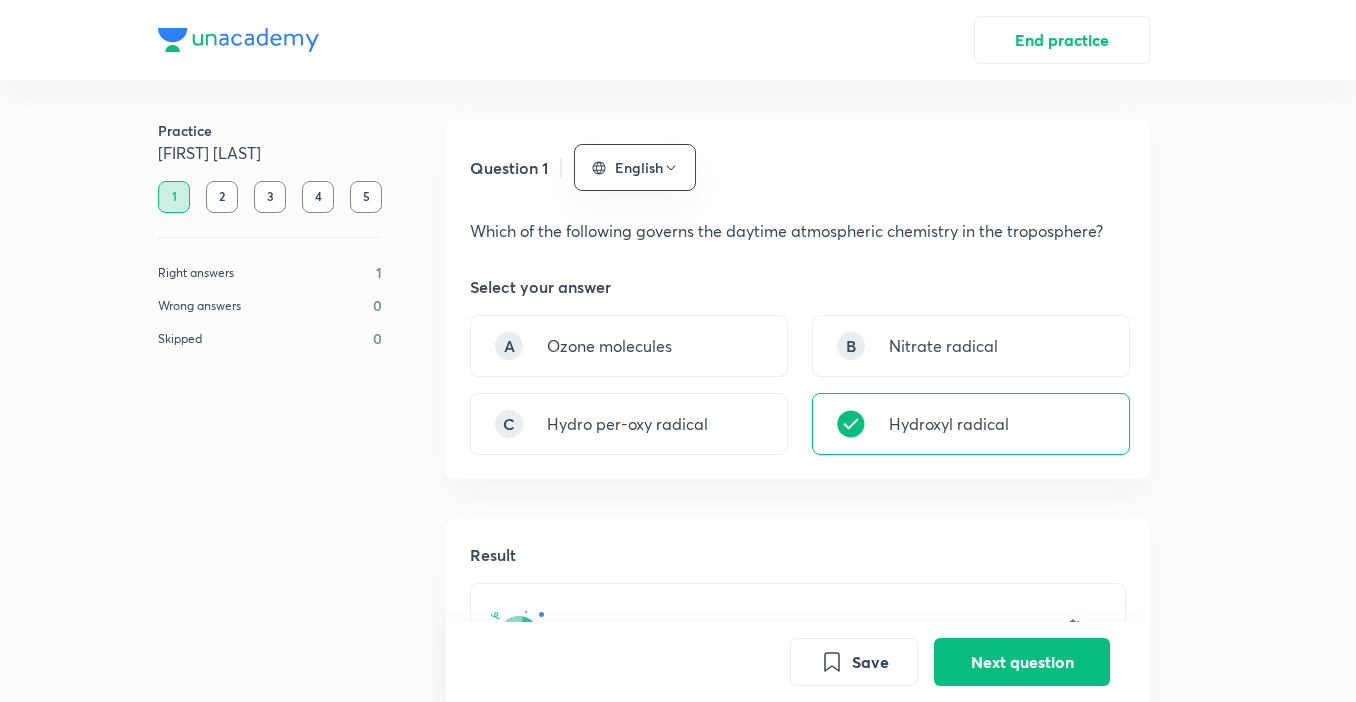 scroll, scrollTop: 519, scrollLeft: 0, axis: vertical 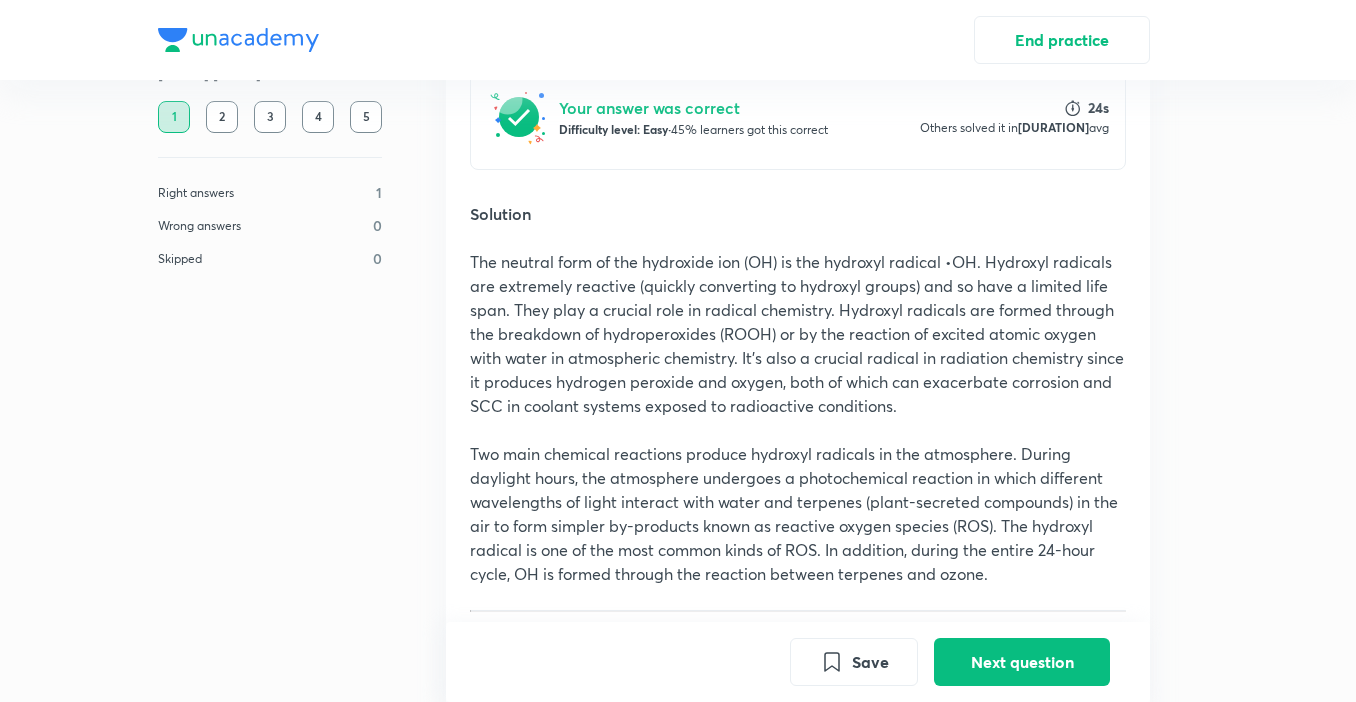 drag, startPoint x: 1040, startPoint y: 658, endPoint x: 1001, endPoint y: 619, distance: 55.154327 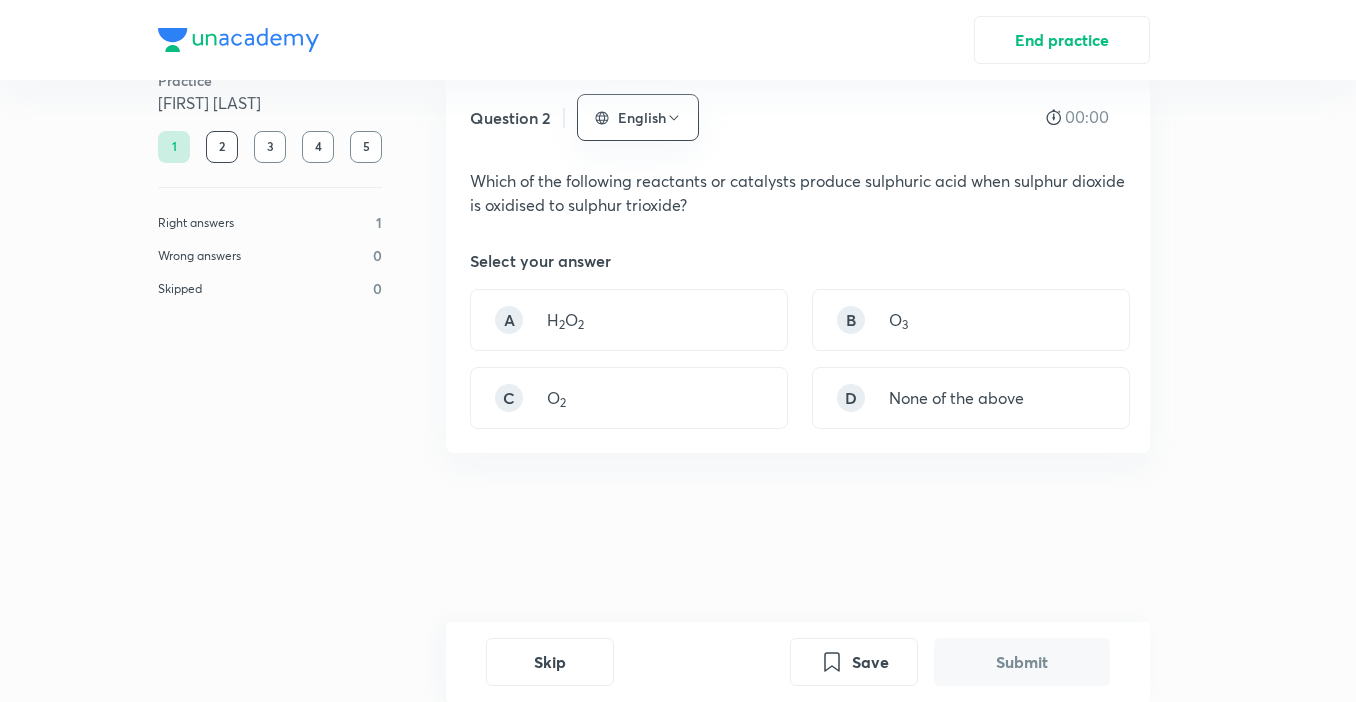 scroll, scrollTop: 0, scrollLeft: 0, axis: both 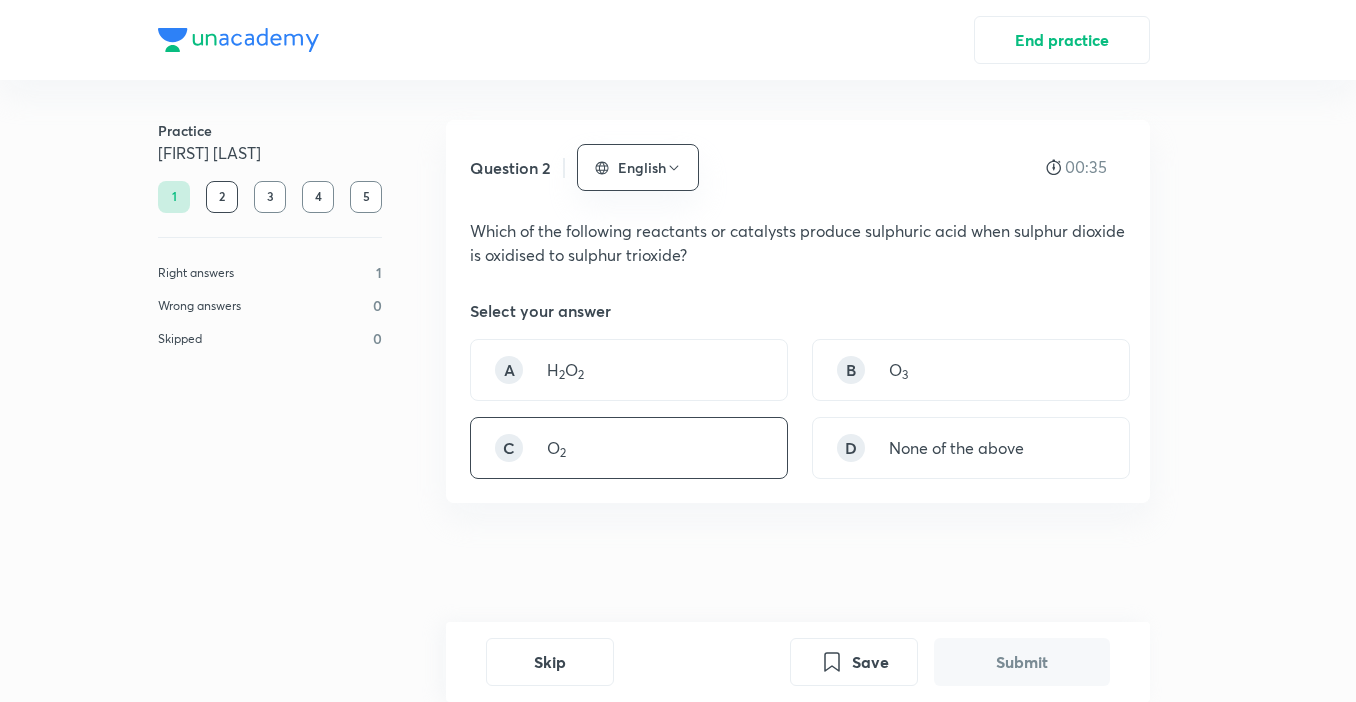 click on "C O 2" at bounding box center (629, 448) 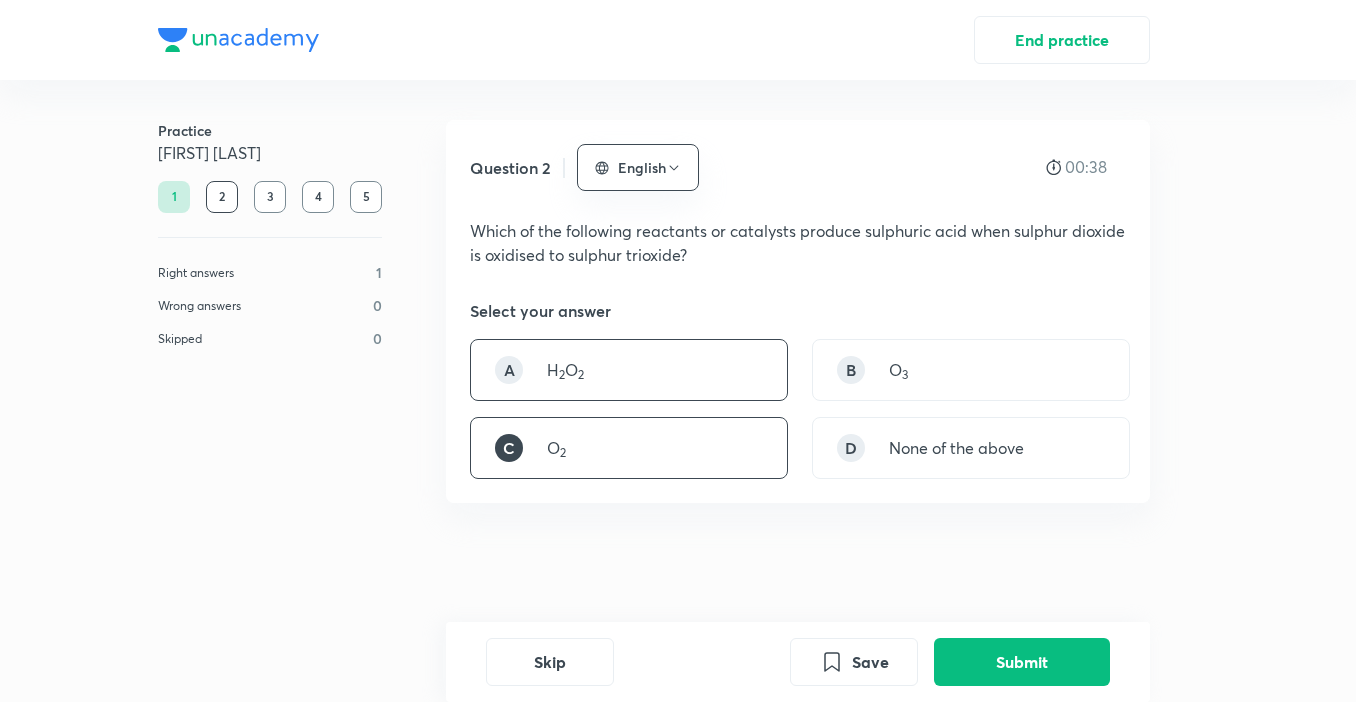 click on "A H 2 O 2" at bounding box center [629, 370] 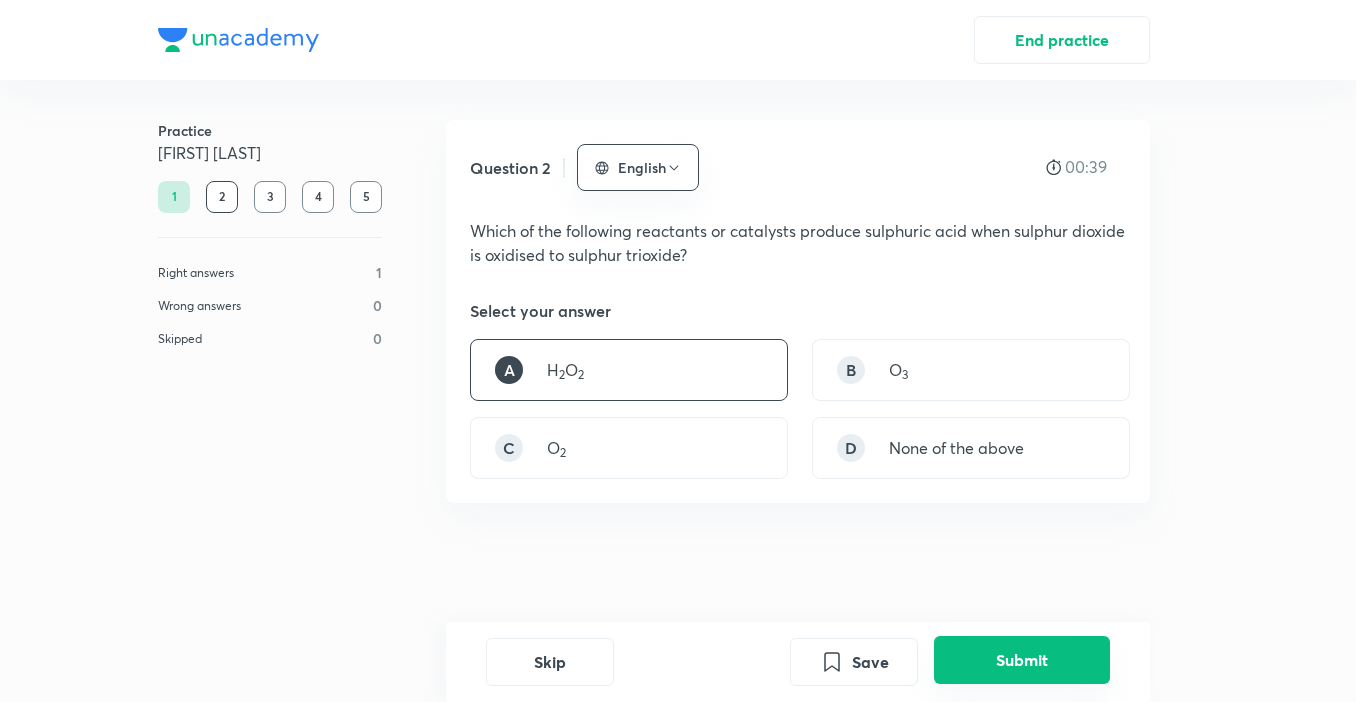 click on "Submit" at bounding box center [1022, 660] 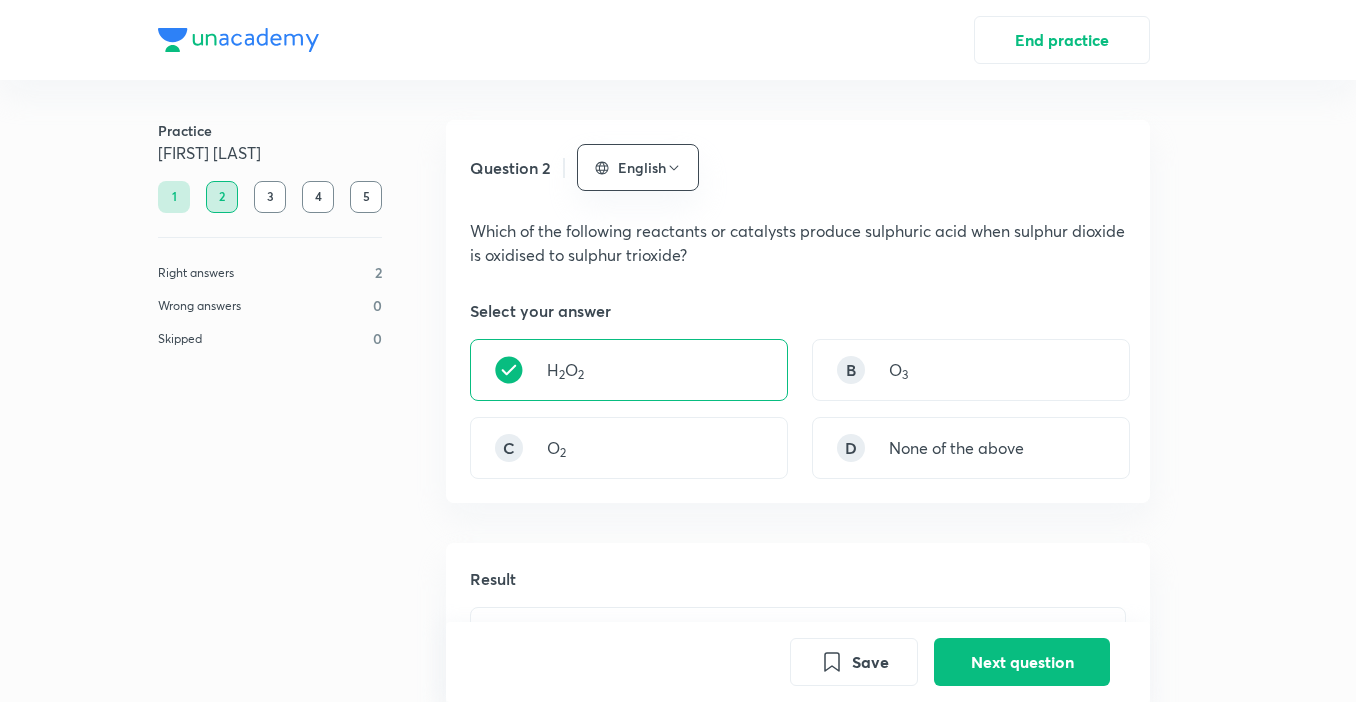 scroll, scrollTop: 482, scrollLeft: 0, axis: vertical 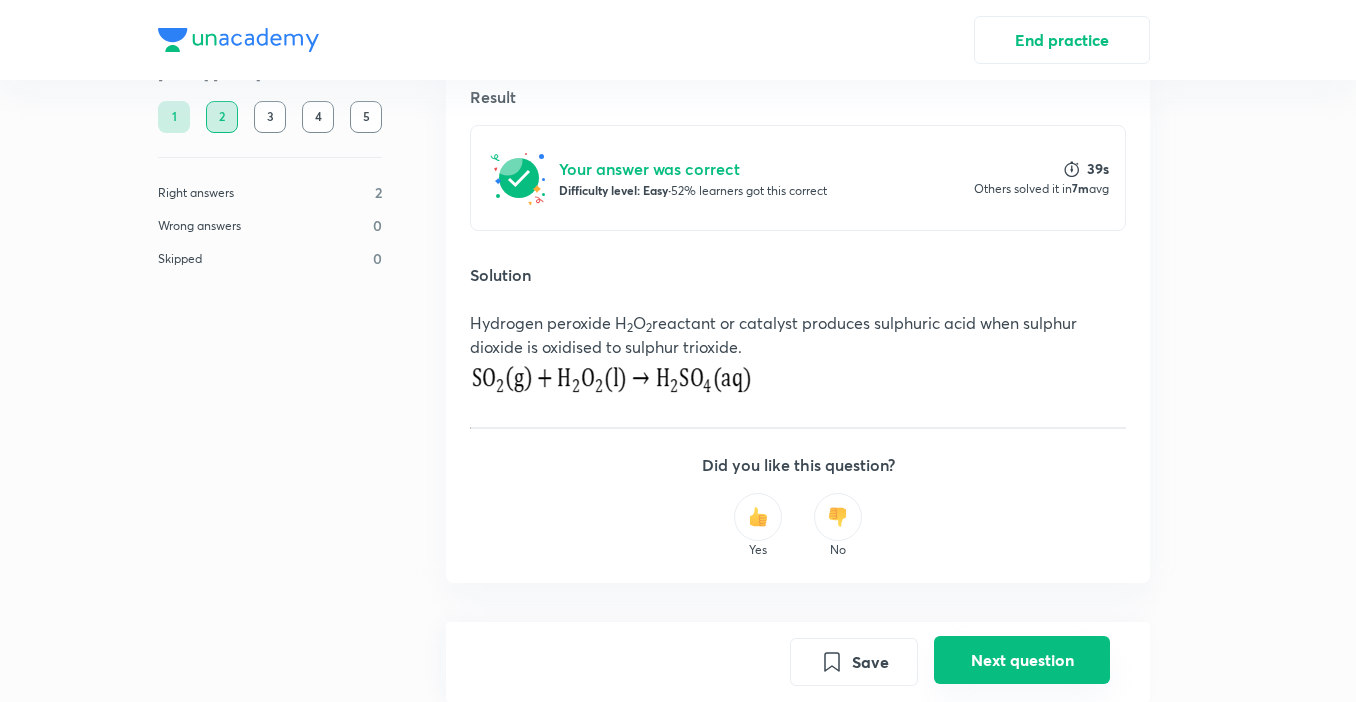 click on "Next question" at bounding box center [1022, 660] 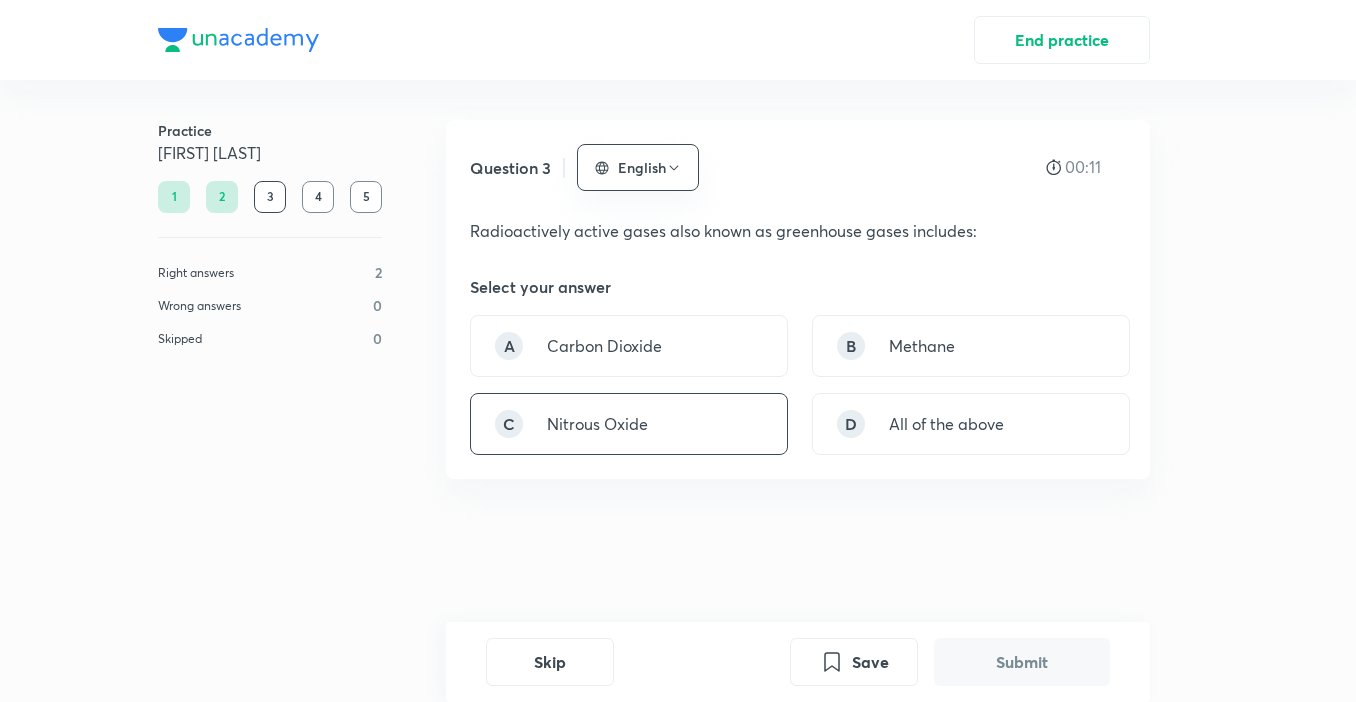 click on "C Nitrous Oxide" at bounding box center (629, 424) 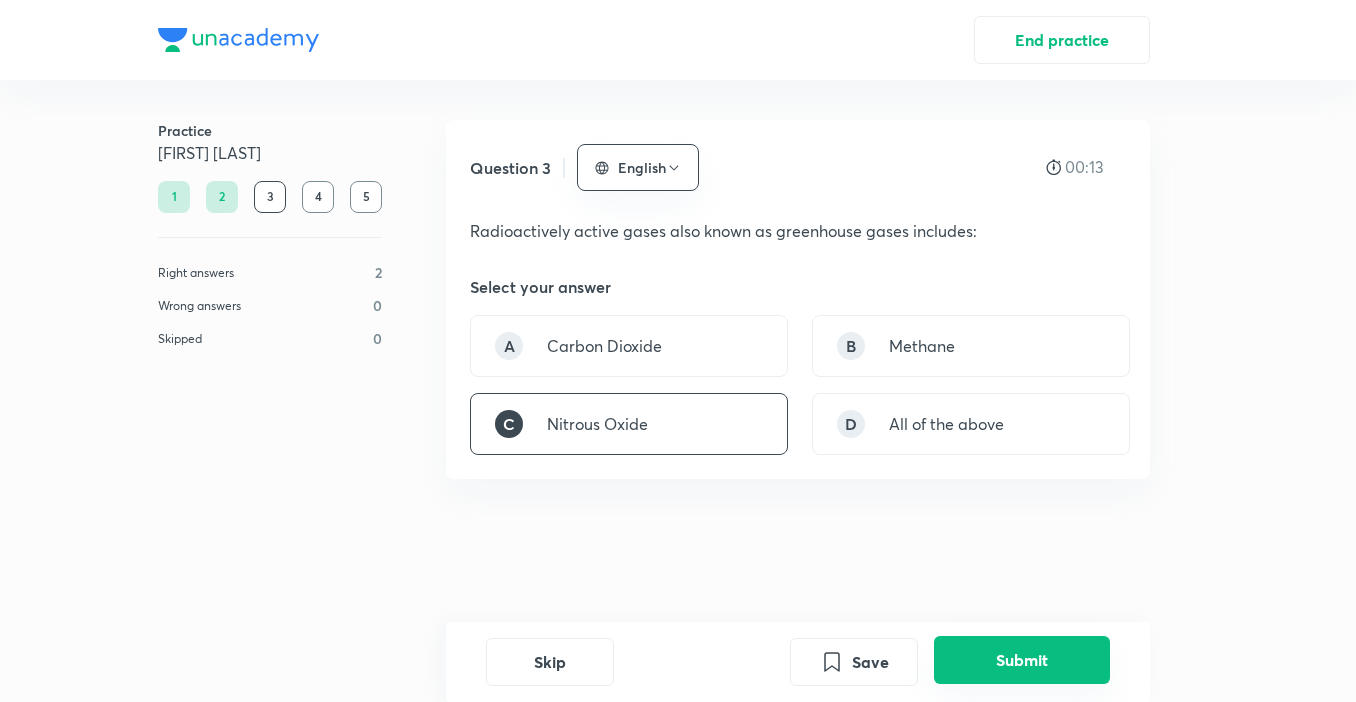click on "Submit" at bounding box center [1022, 660] 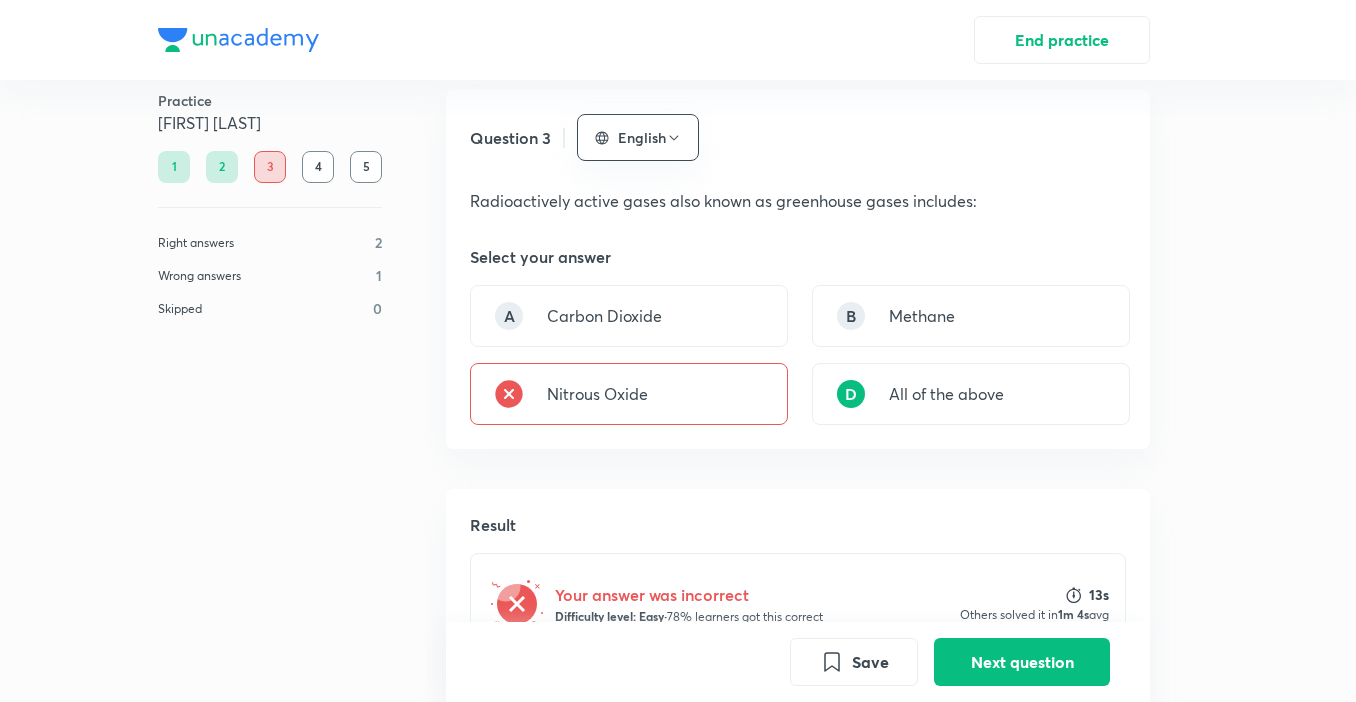 scroll, scrollTop: 0, scrollLeft: 0, axis: both 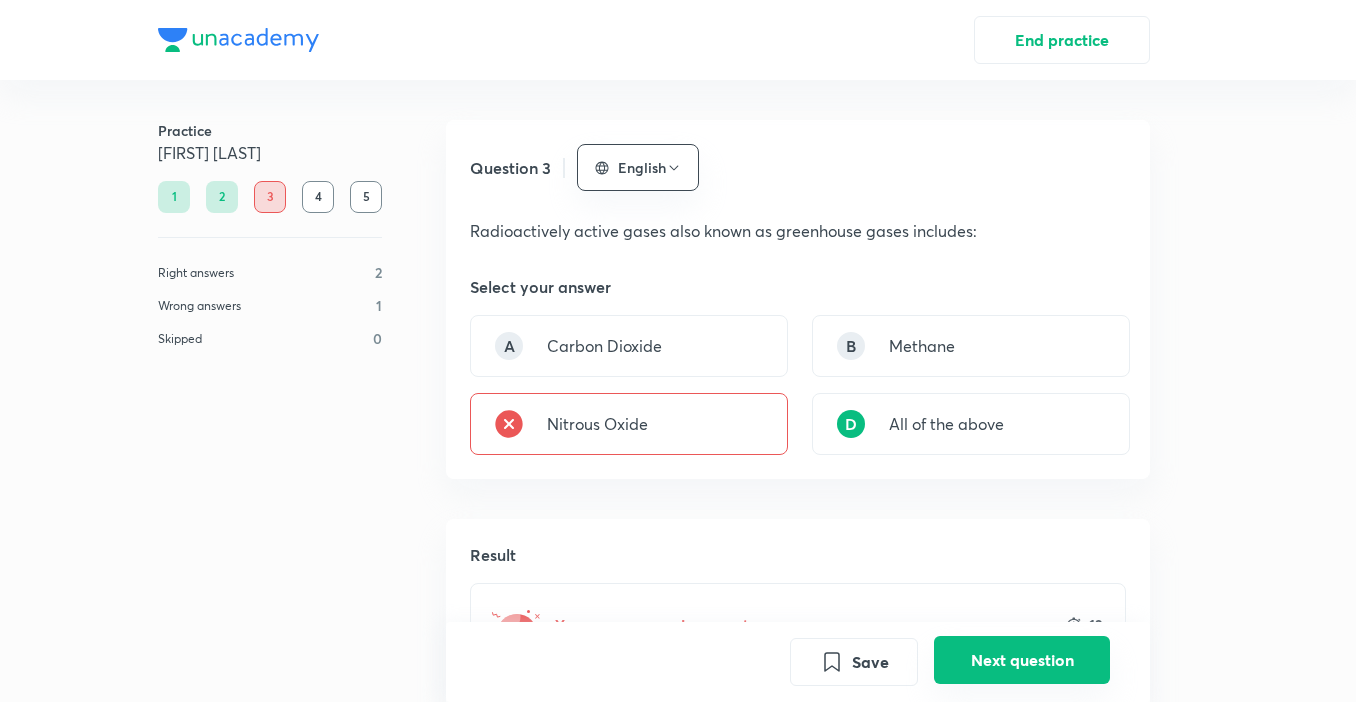 click on "Next question" at bounding box center [1022, 660] 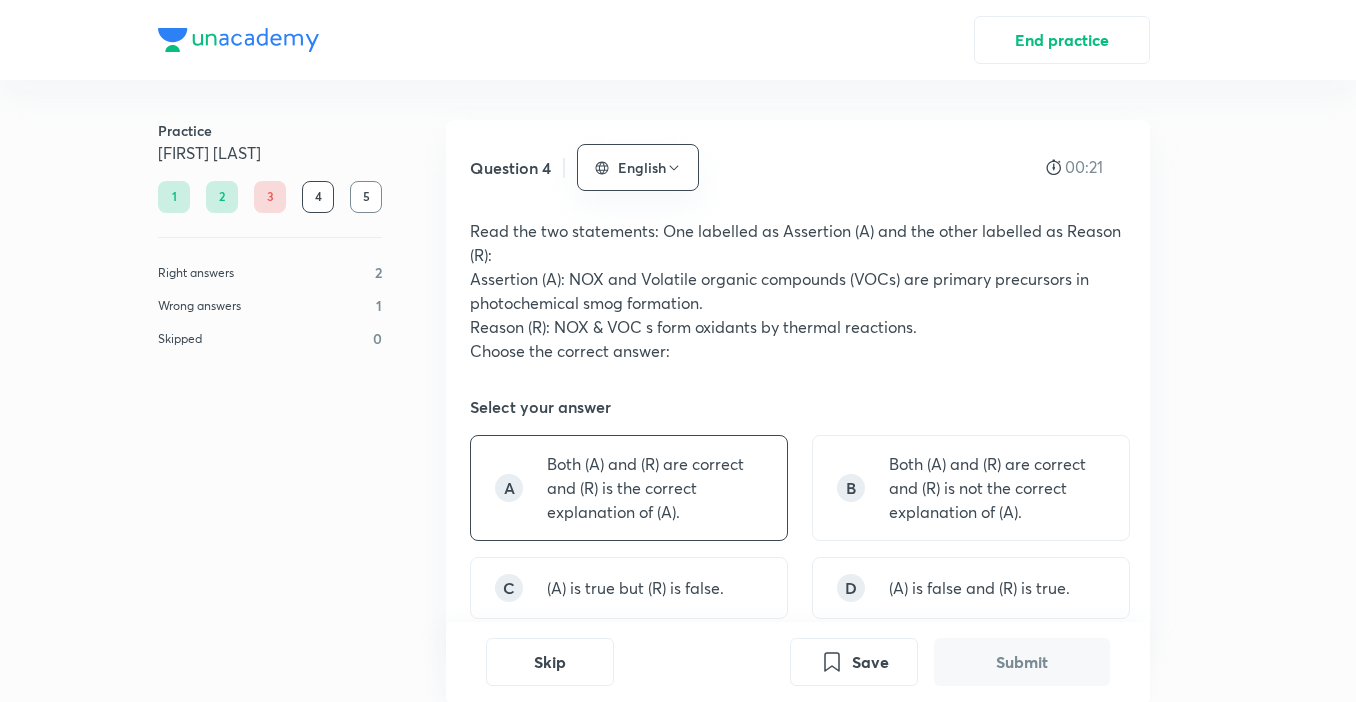 click on "Both (A) and (R) are correct and (R) is the correct explanation of (A)." at bounding box center [655, 488] 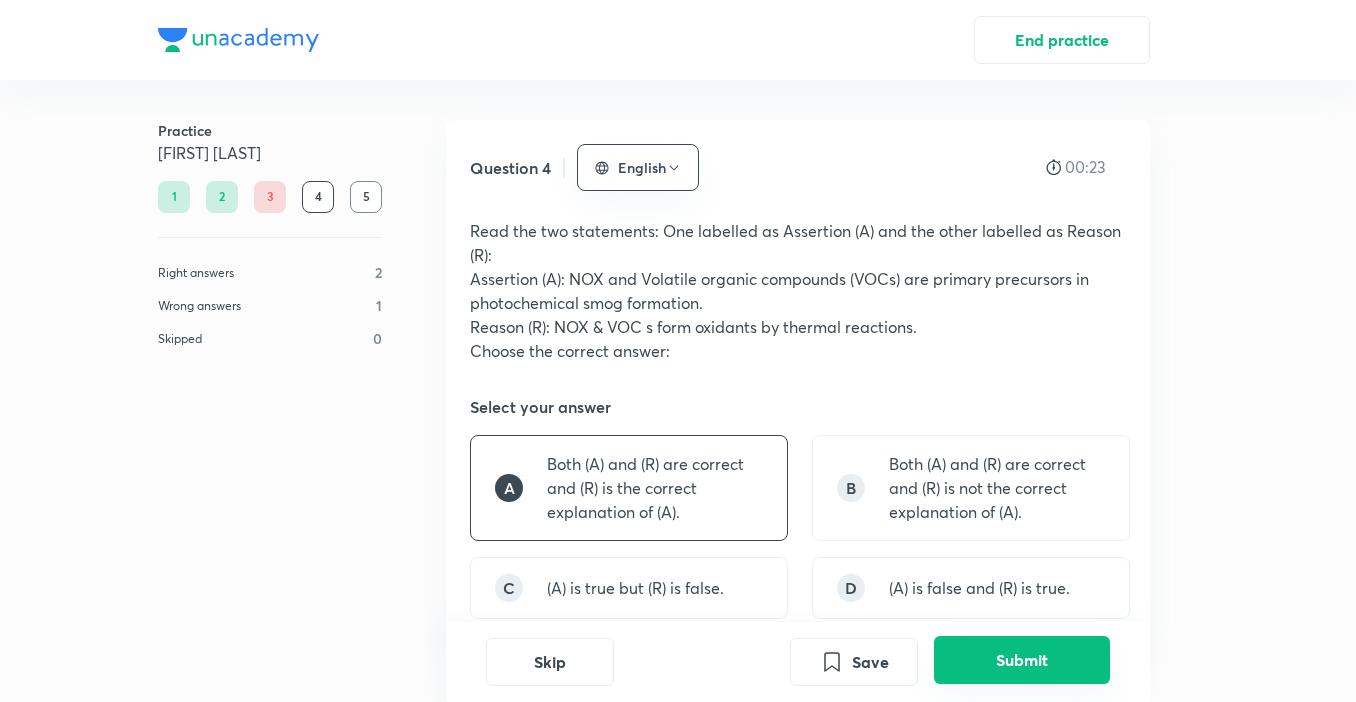 click on "Submit" at bounding box center [1022, 660] 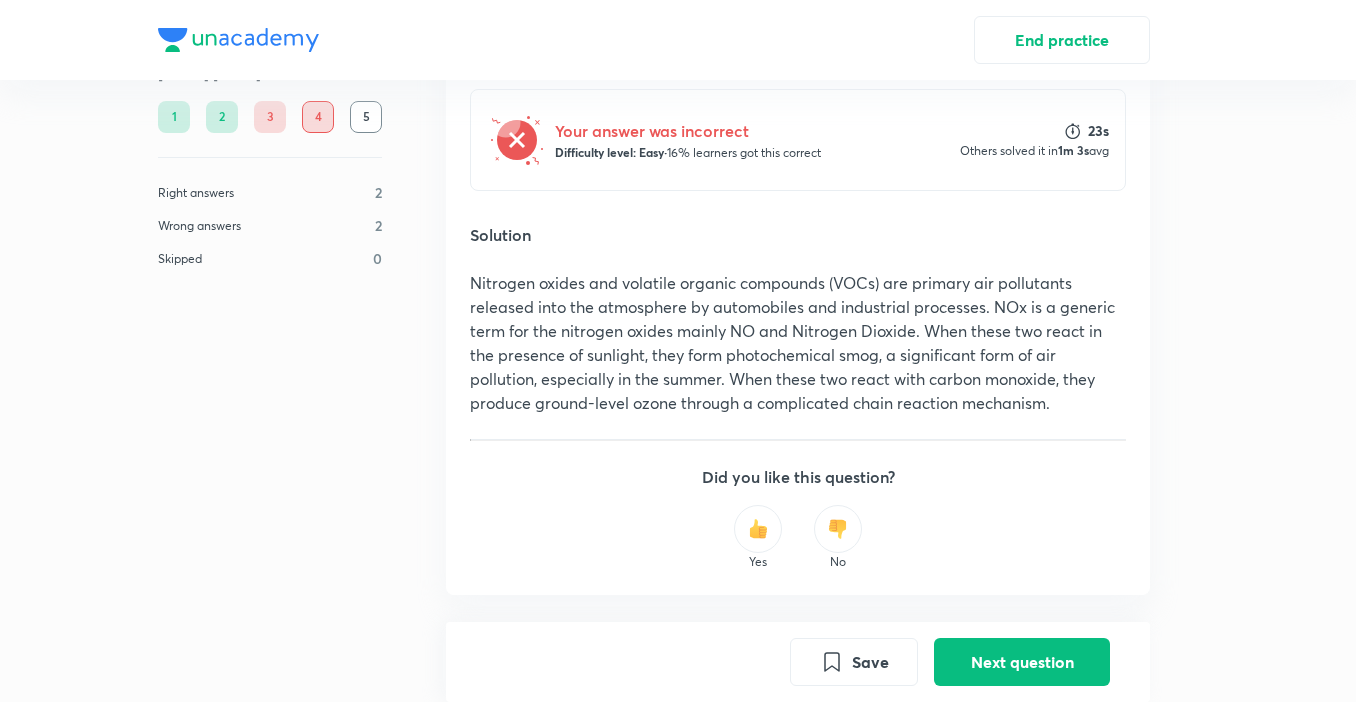 scroll, scrollTop: 711, scrollLeft: 0, axis: vertical 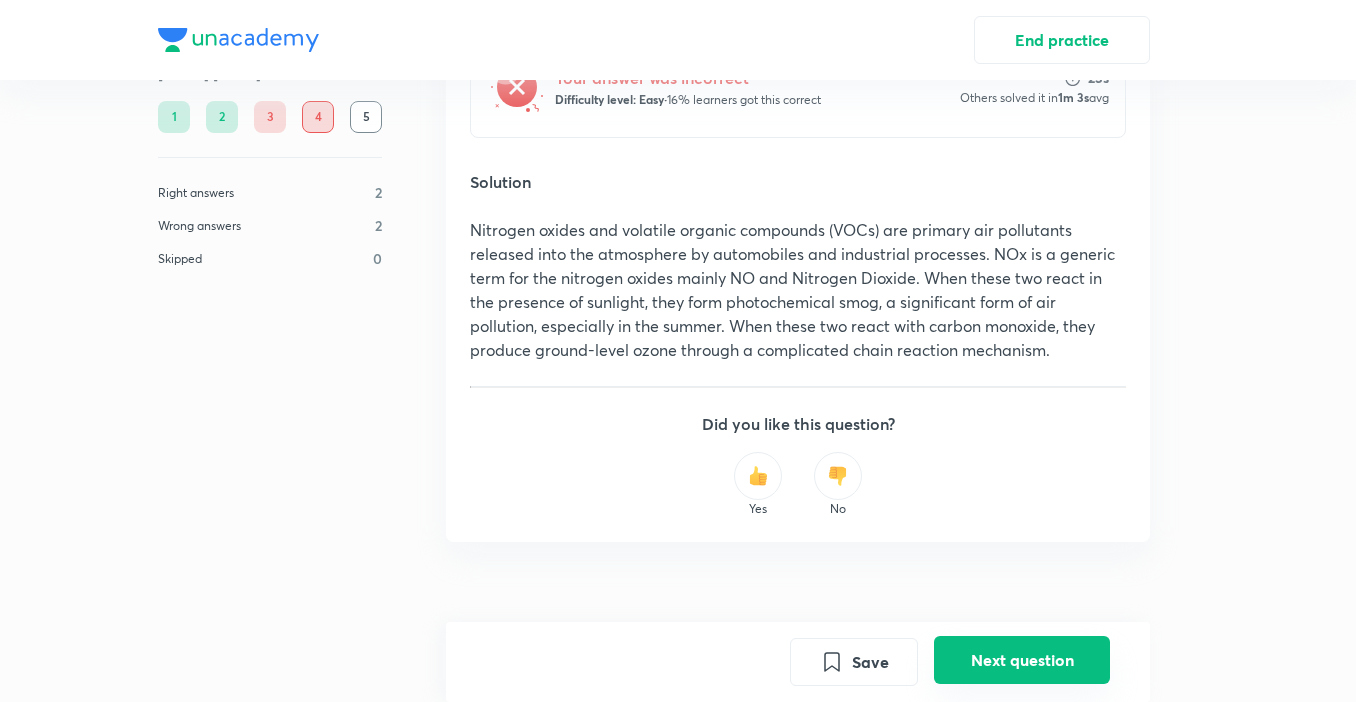 click on "Next question" at bounding box center (1022, 660) 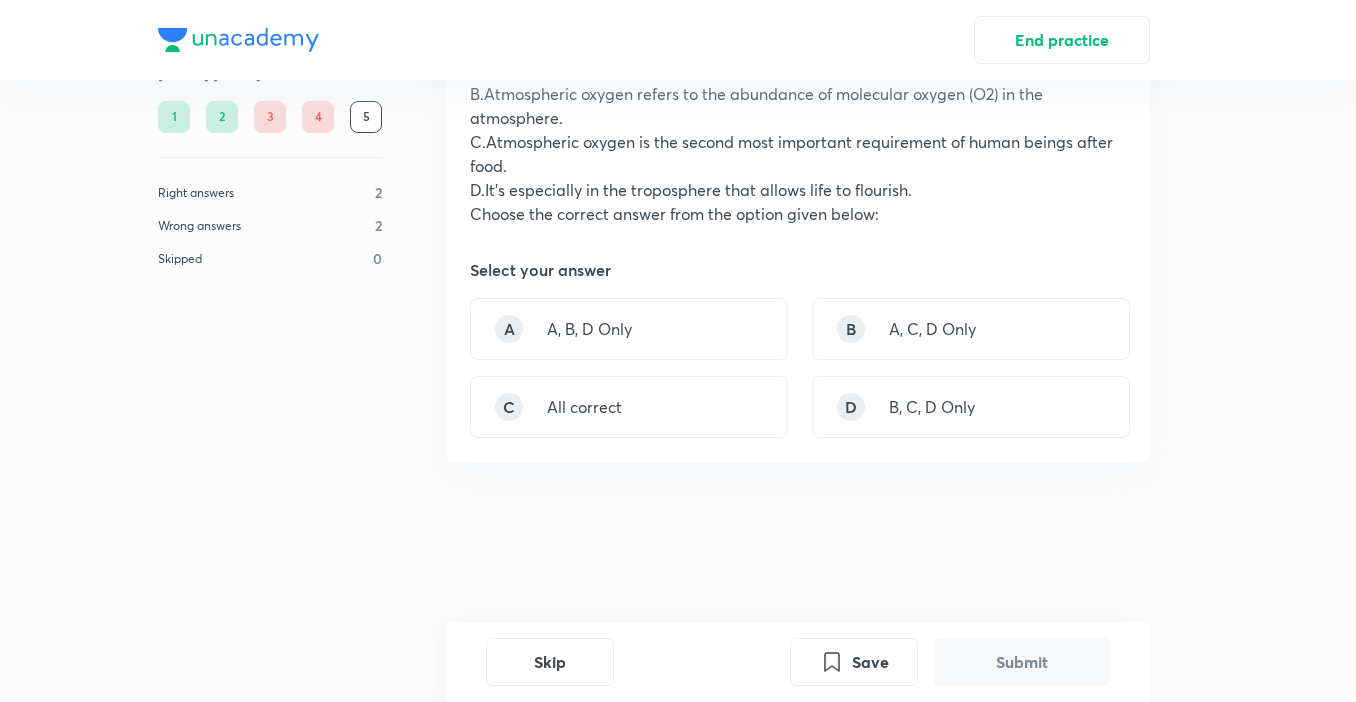 scroll, scrollTop: 0, scrollLeft: 0, axis: both 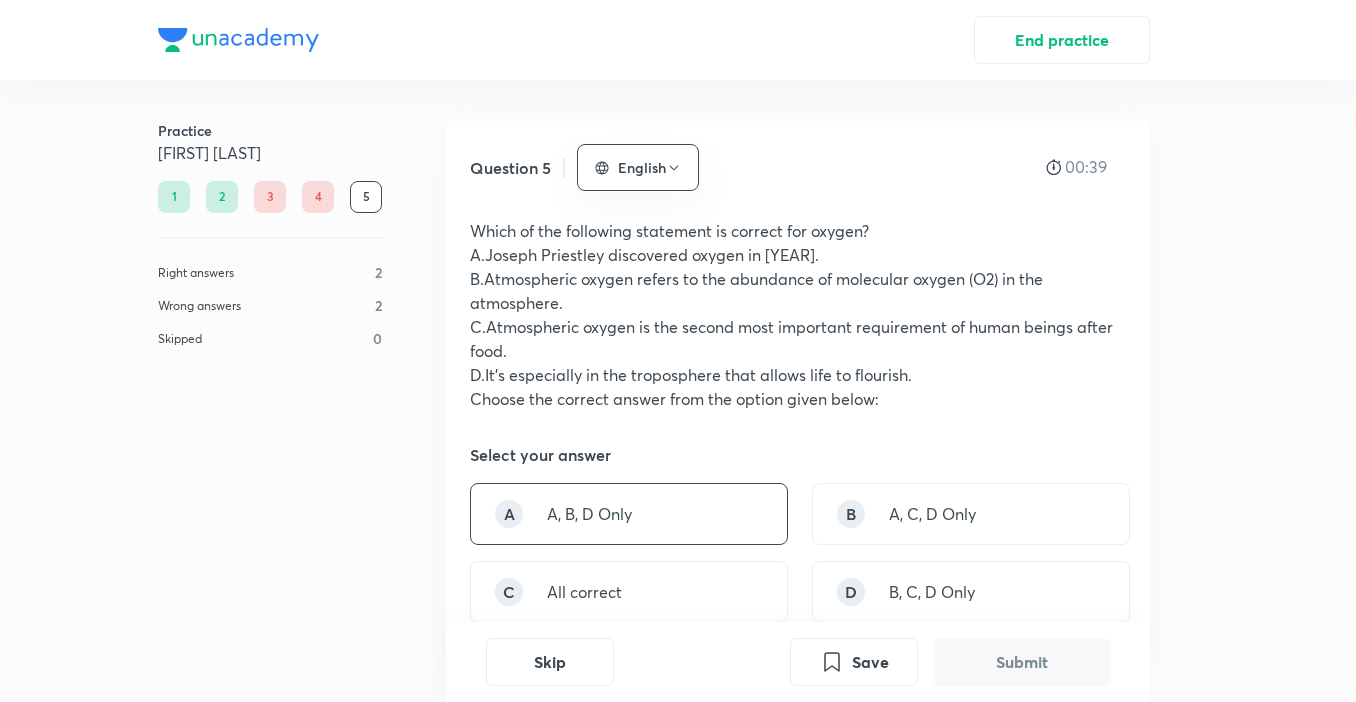 click on "A A, B, D Only" at bounding box center (629, 514) 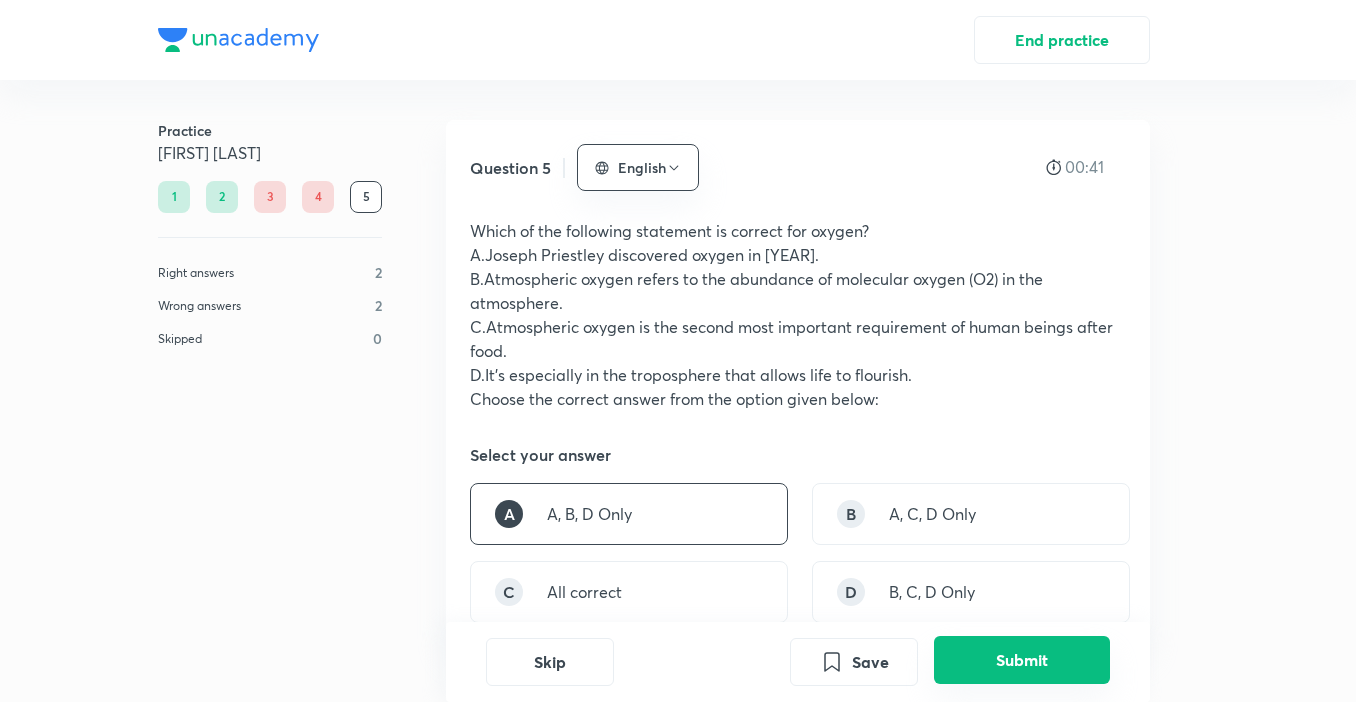 click on "Submit" at bounding box center (1022, 660) 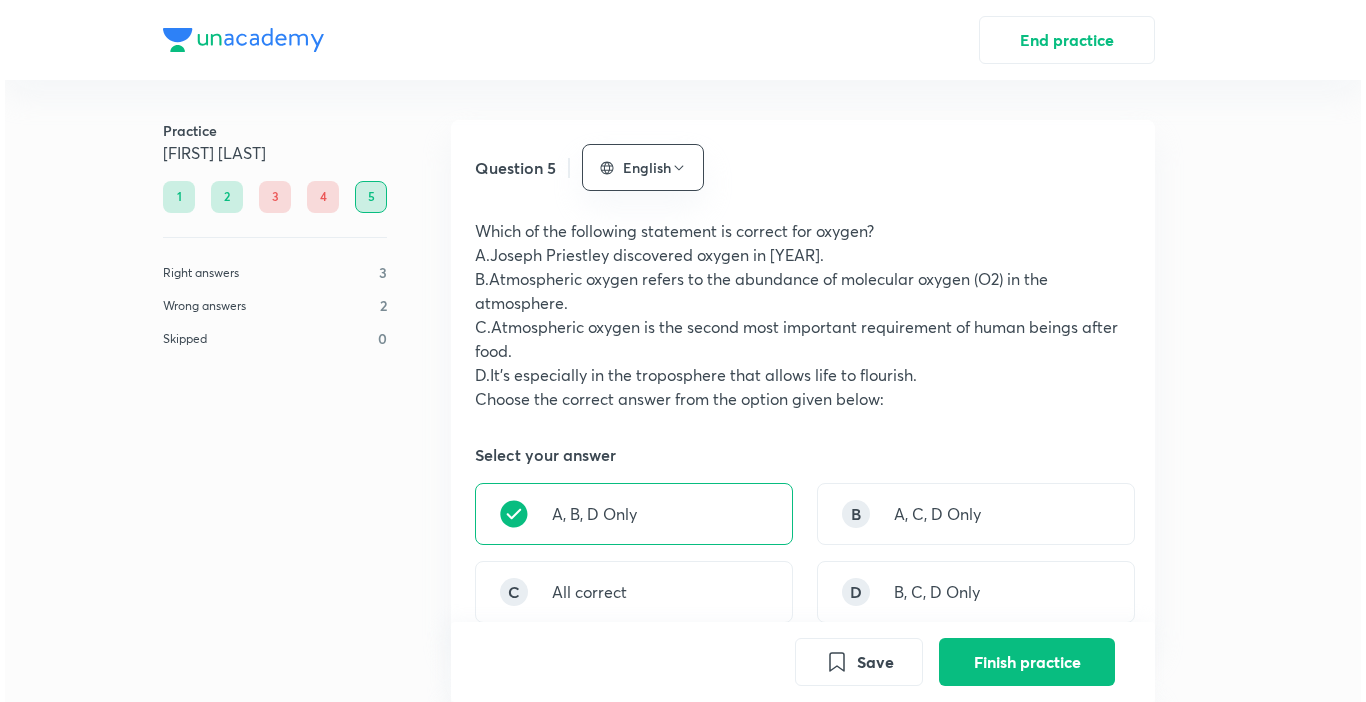 scroll, scrollTop: 687, scrollLeft: 0, axis: vertical 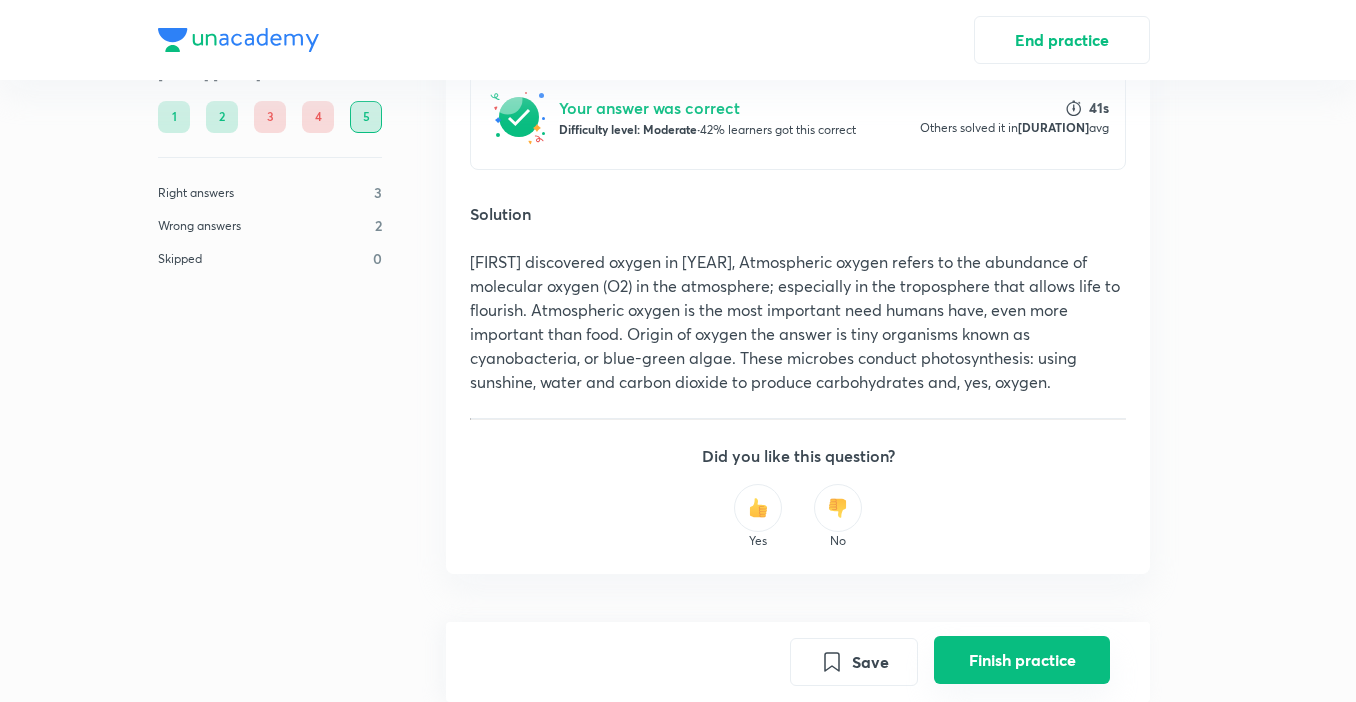 click on "Save Finish practice" at bounding box center [798, 662] 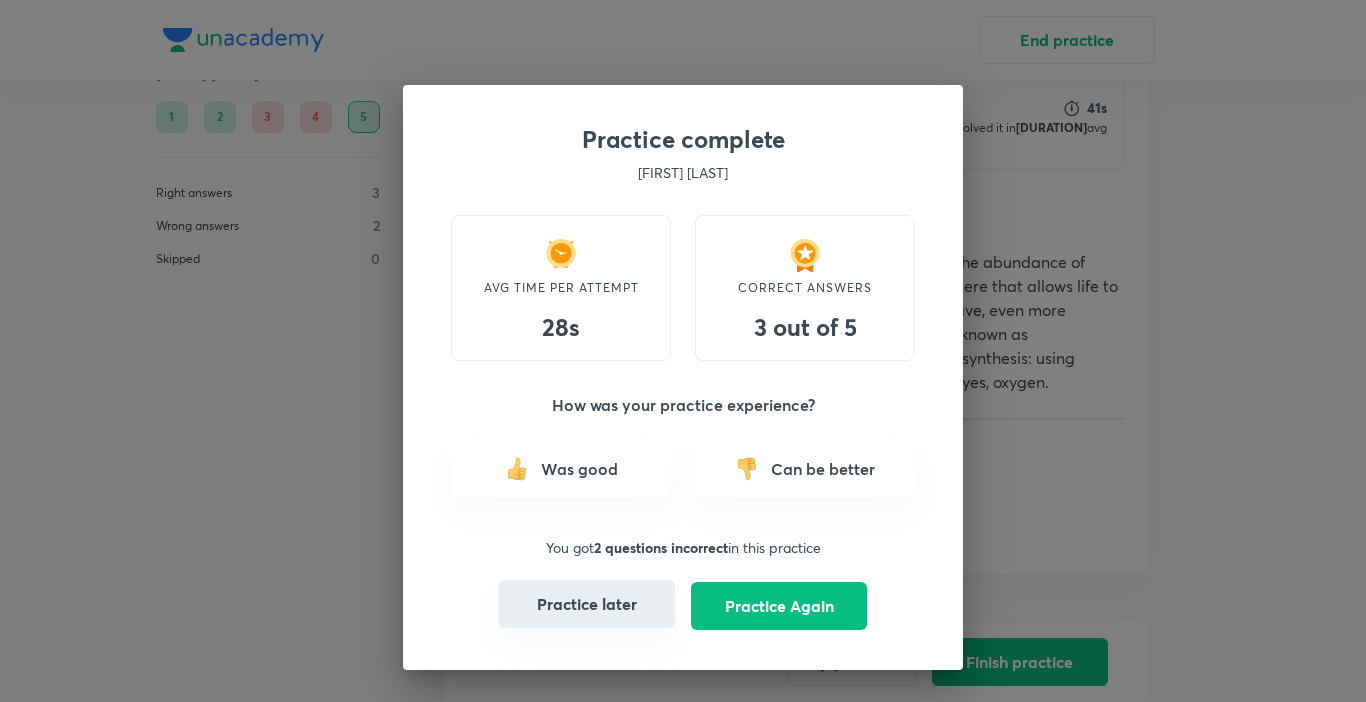 click on "Practice later" at bounding box center [587, 604] 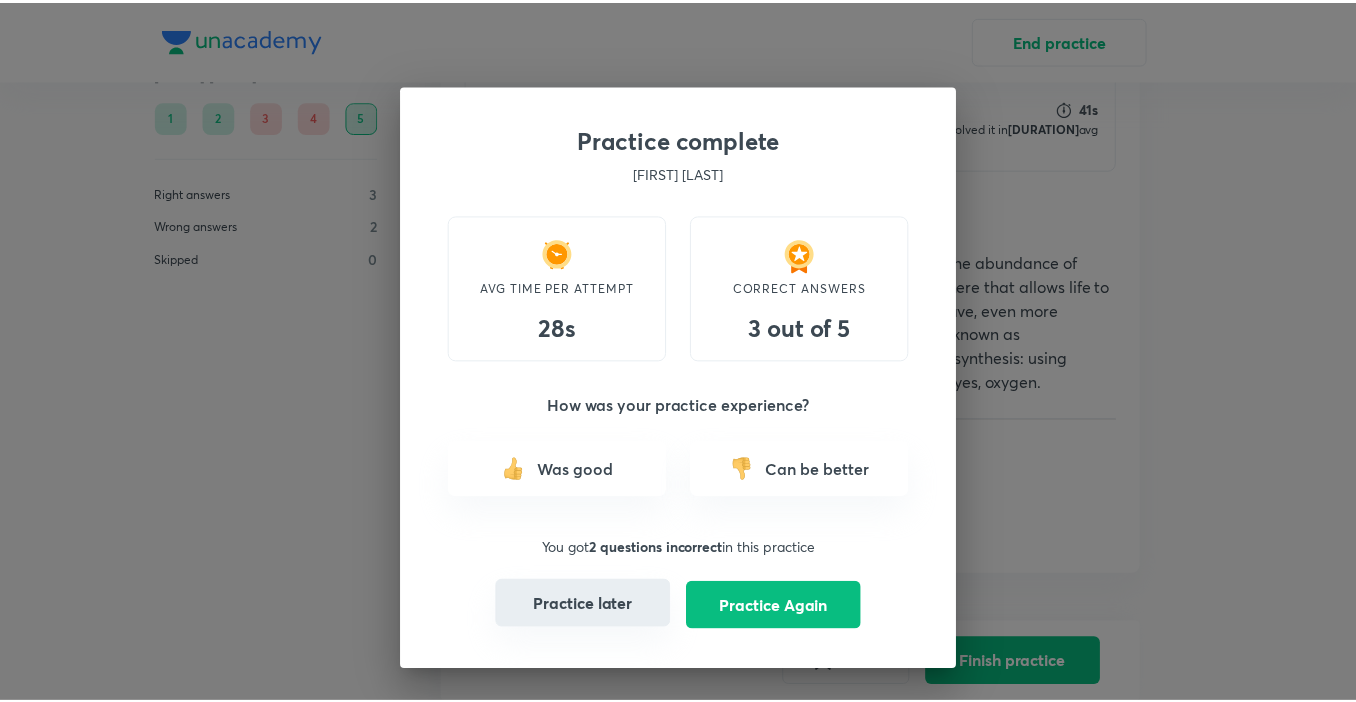 scroll, scrollTop: 0, scrollLeft: 0, axis: both 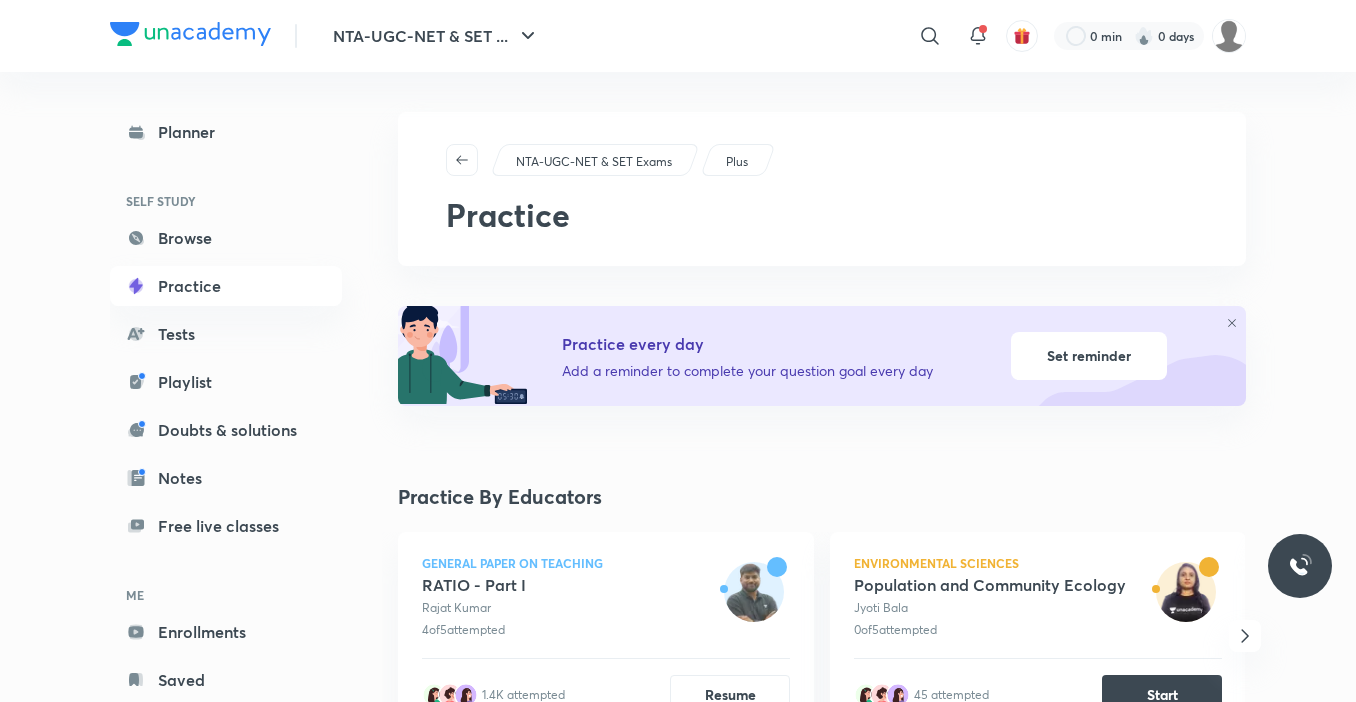 click 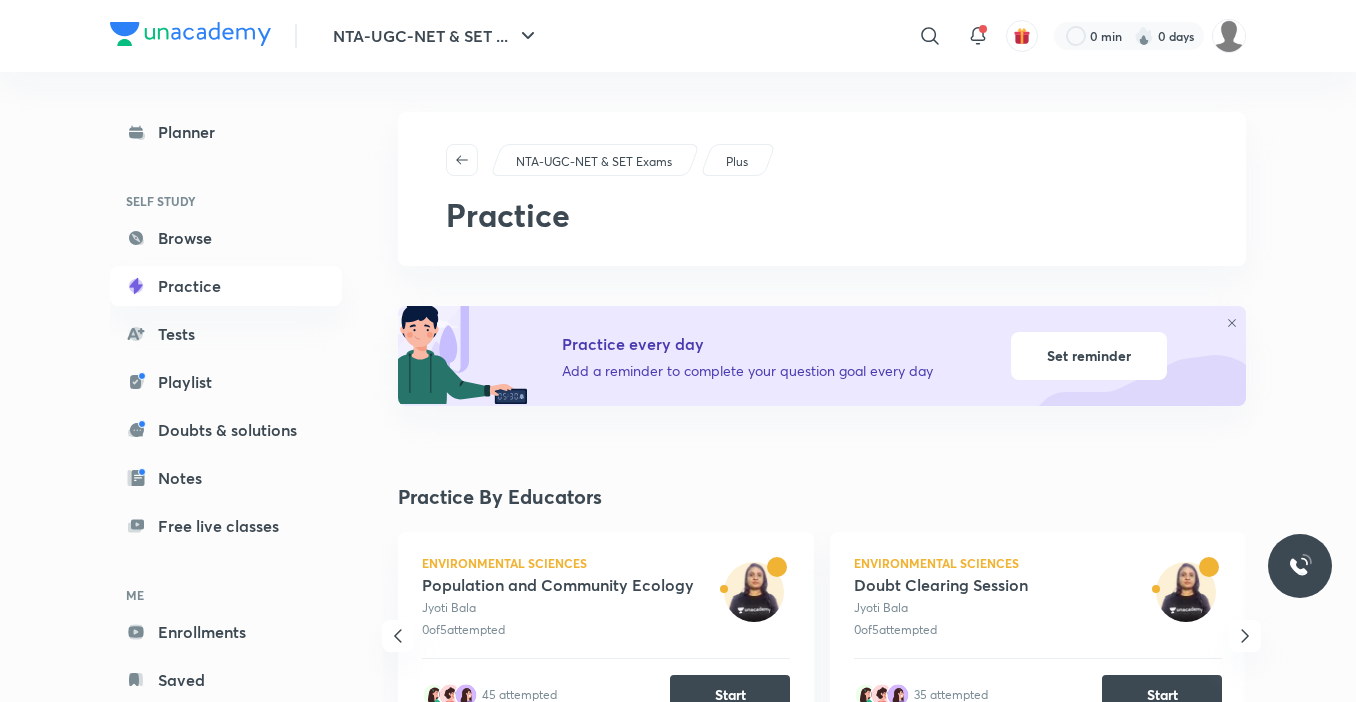 click 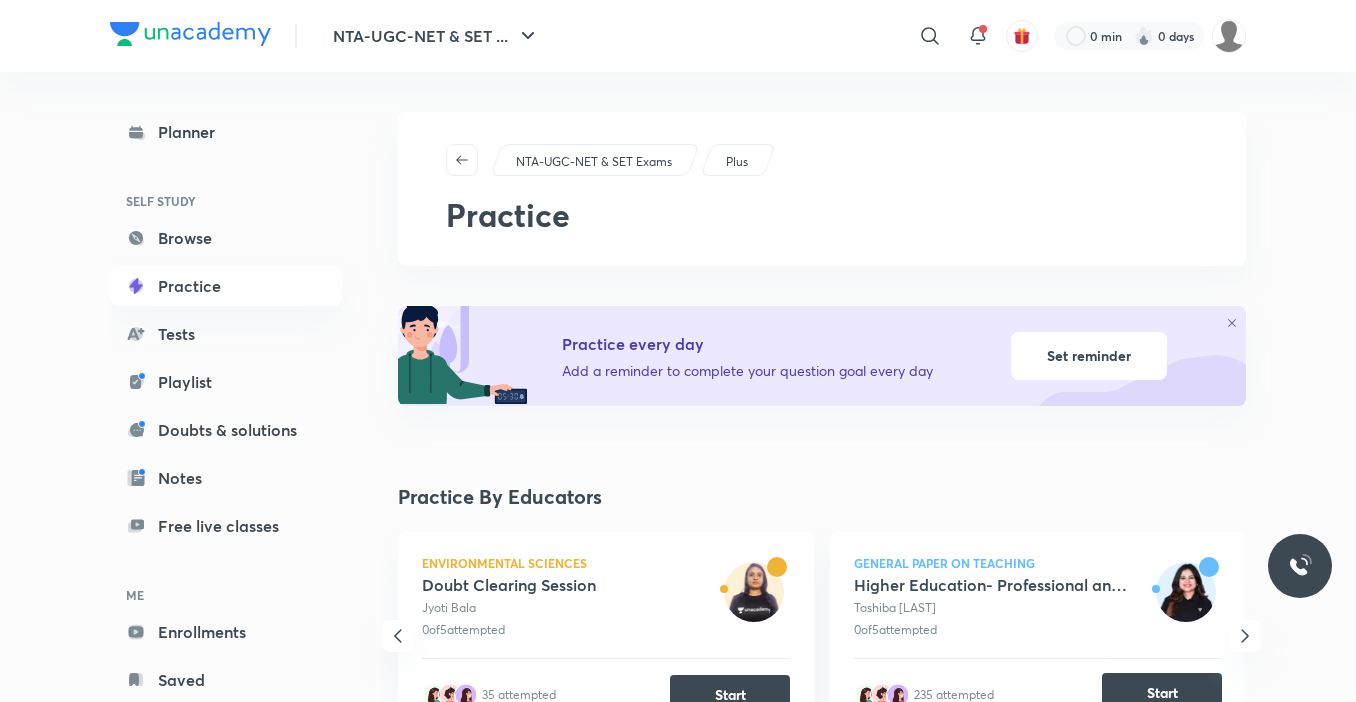 click on "Start" at bounding box center [1162, 693] 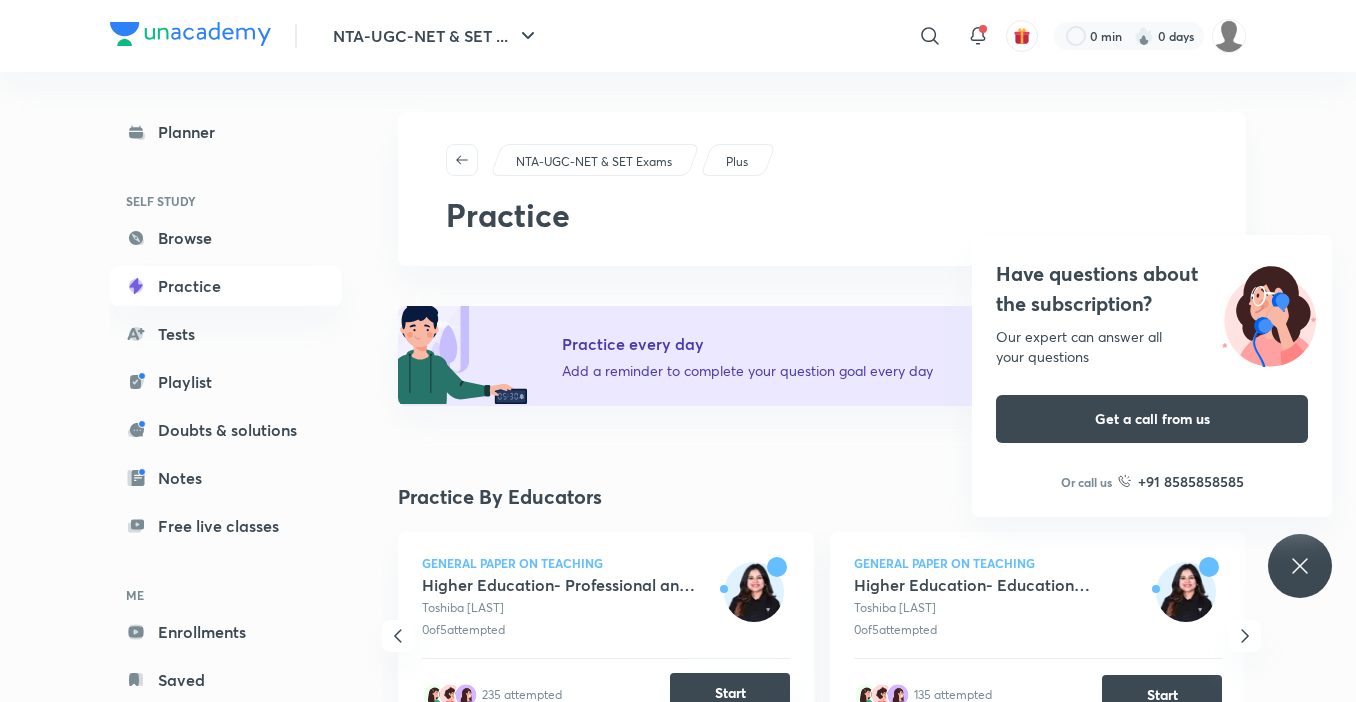 click on "Start" at bounding box center [730, 693] 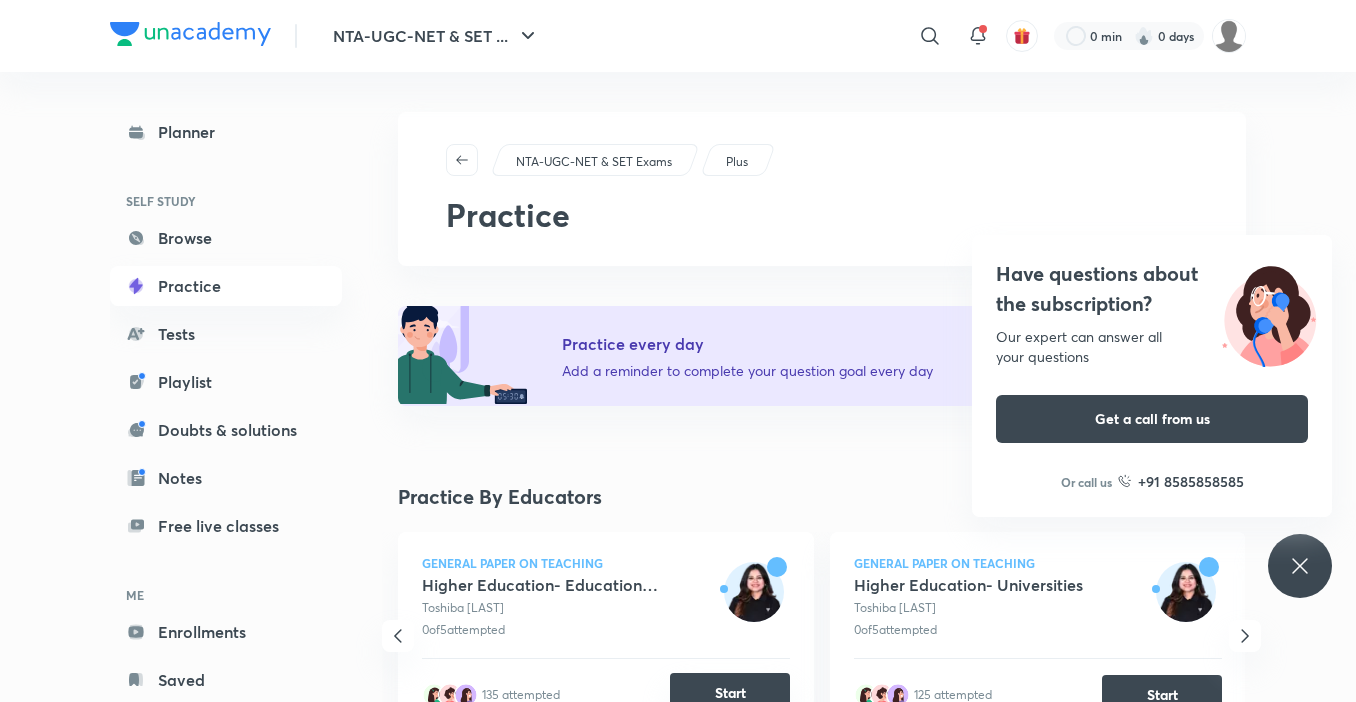 click on "Start" at bounding box center [730, 693] 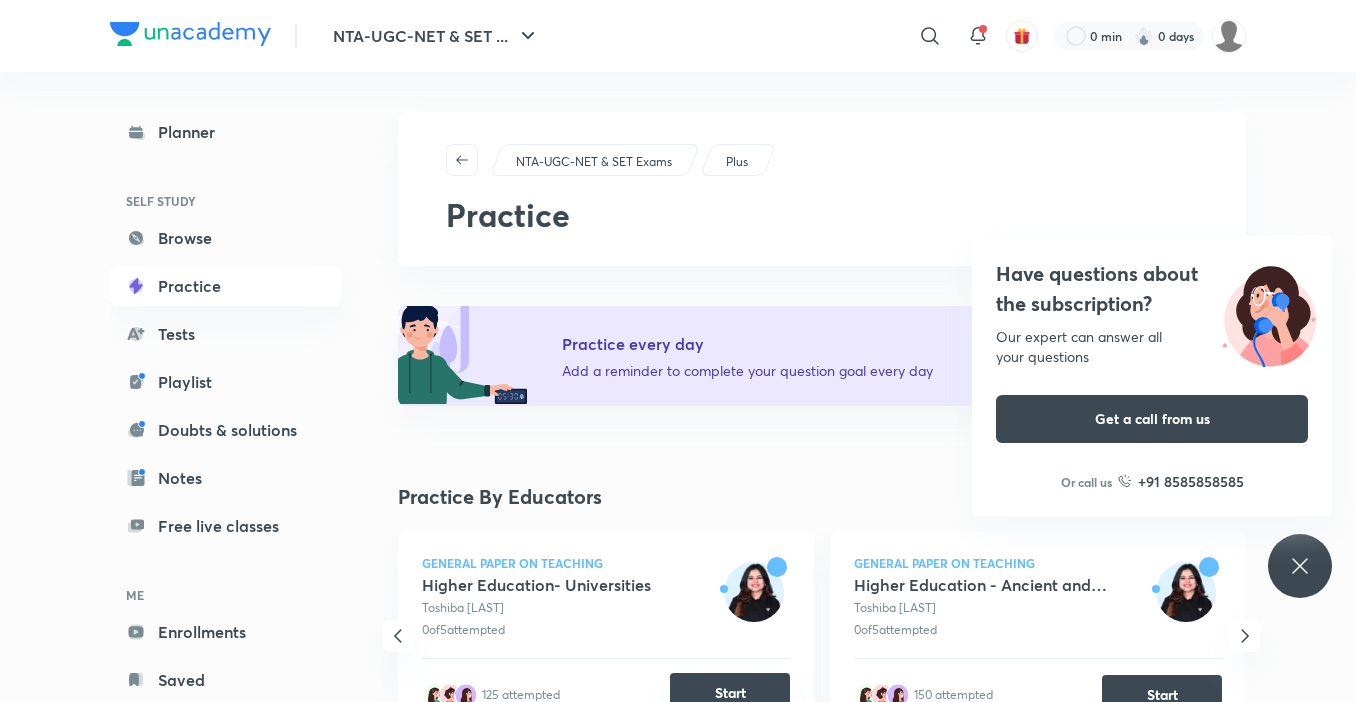 click on "Start" at bounding box center [730, 693] 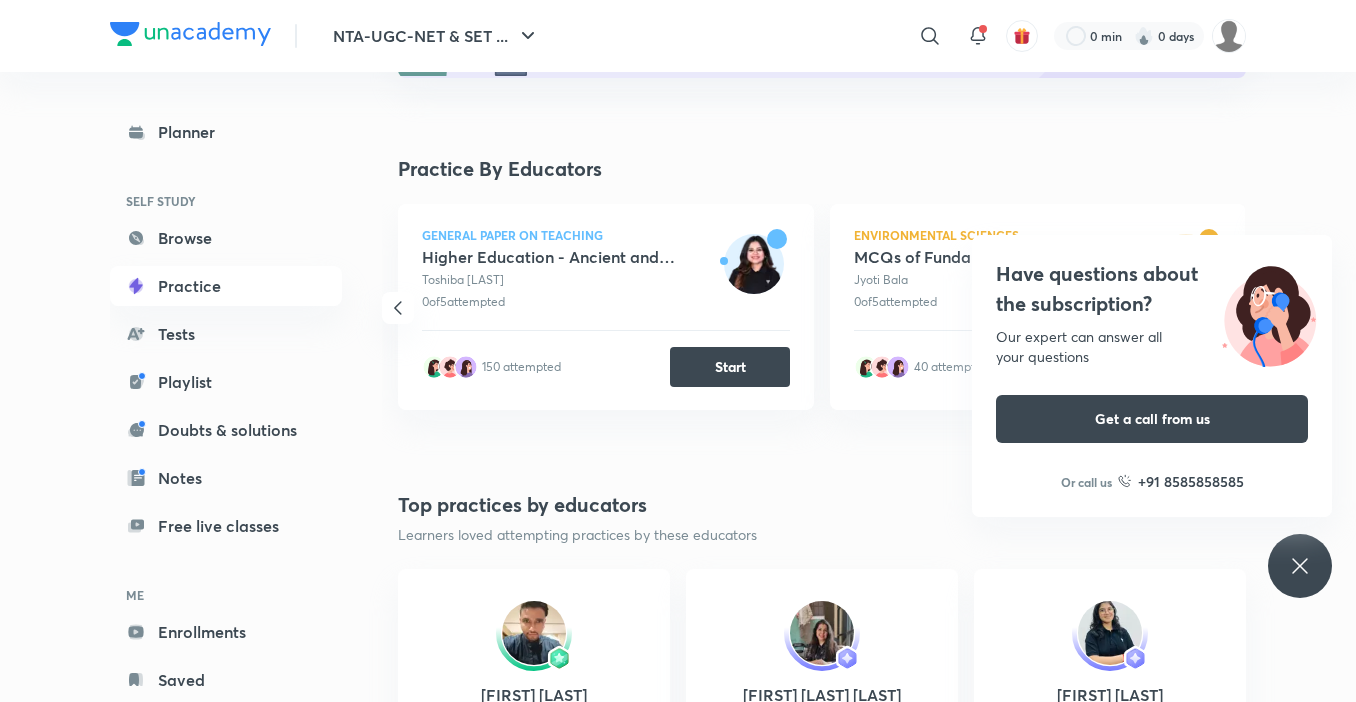 scroll, scrollTop: 300, scrollLeft: 0, axis: vertical 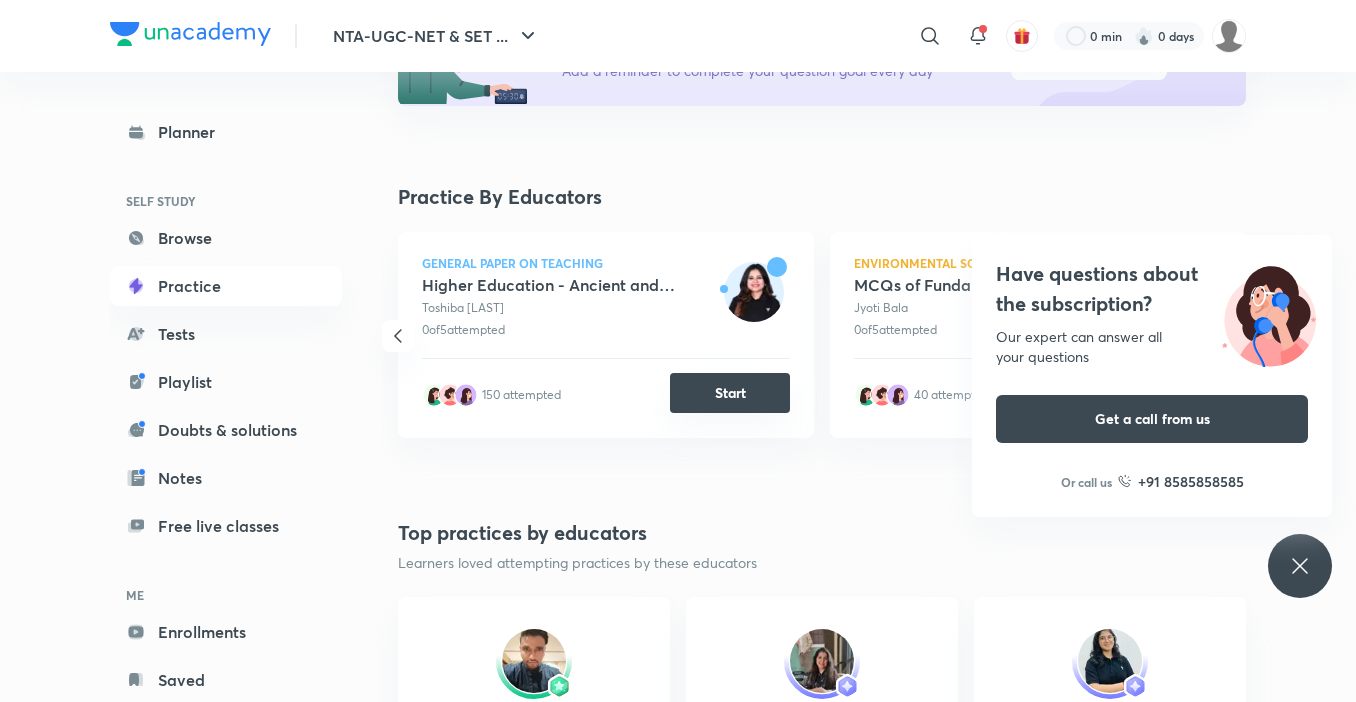 click on "Start" at bounding box center [730, 393] 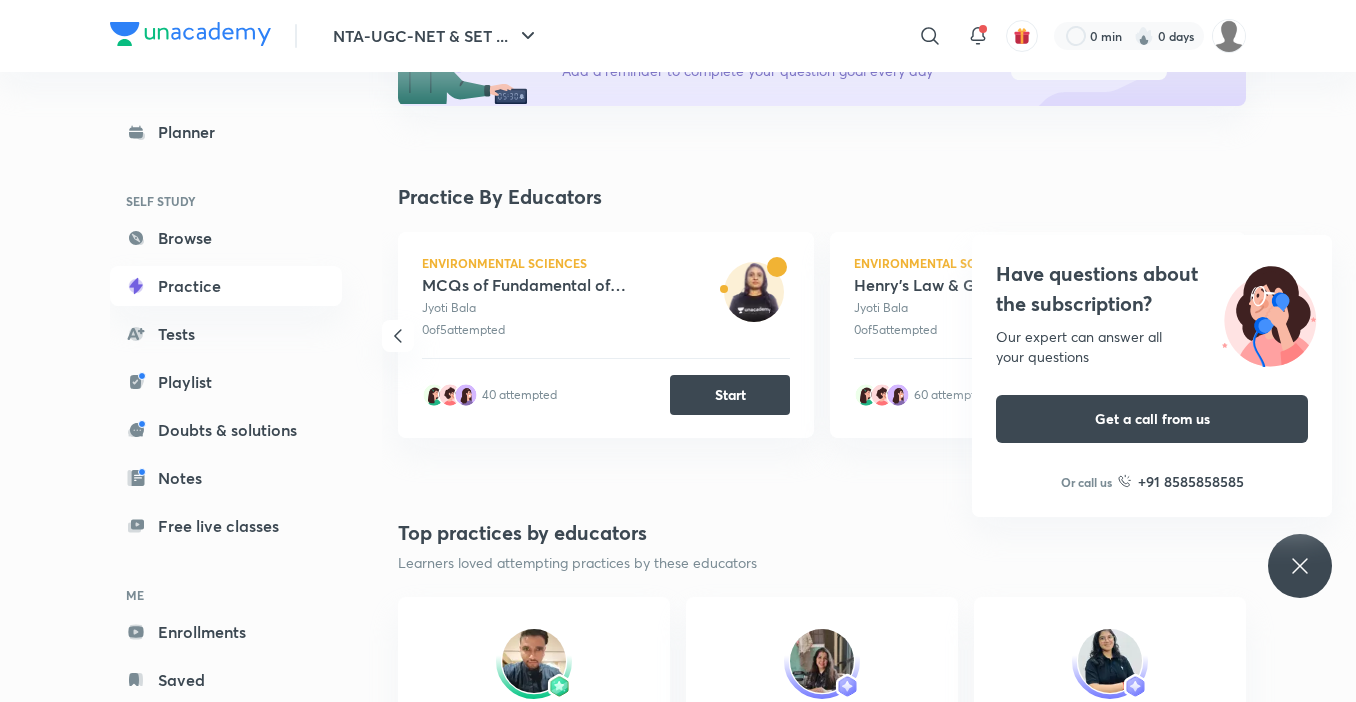 click on "Start" at bounding box center (730, 395) 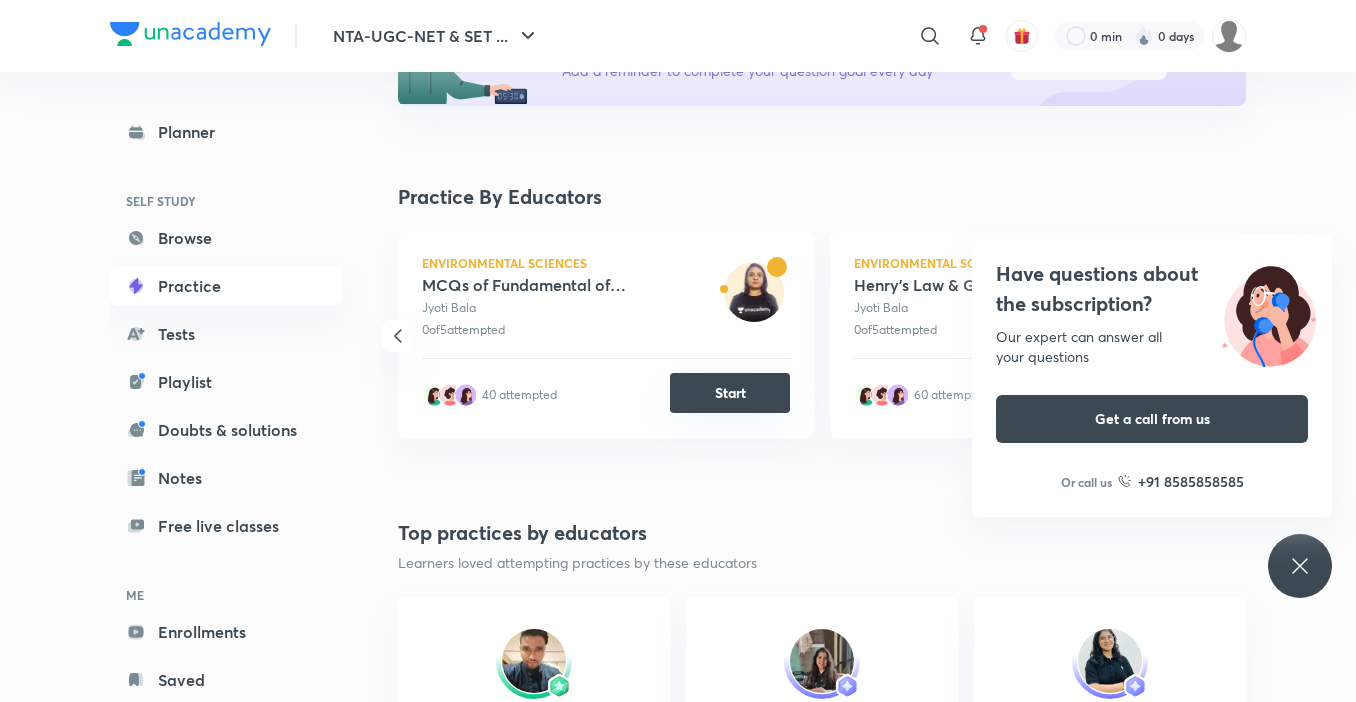 click on "Start" at bounding box center (730, 393) 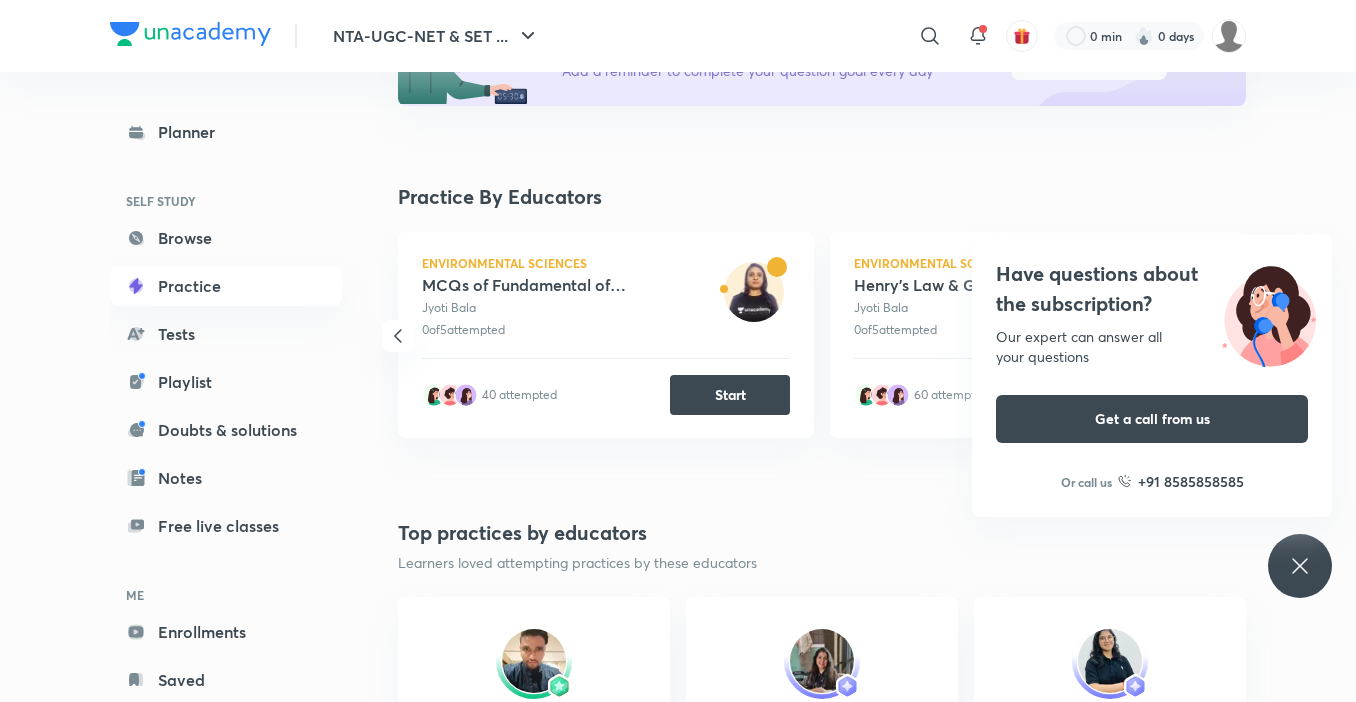 scroll, scrollTop: 0, scrollLeft: 0, axis: both 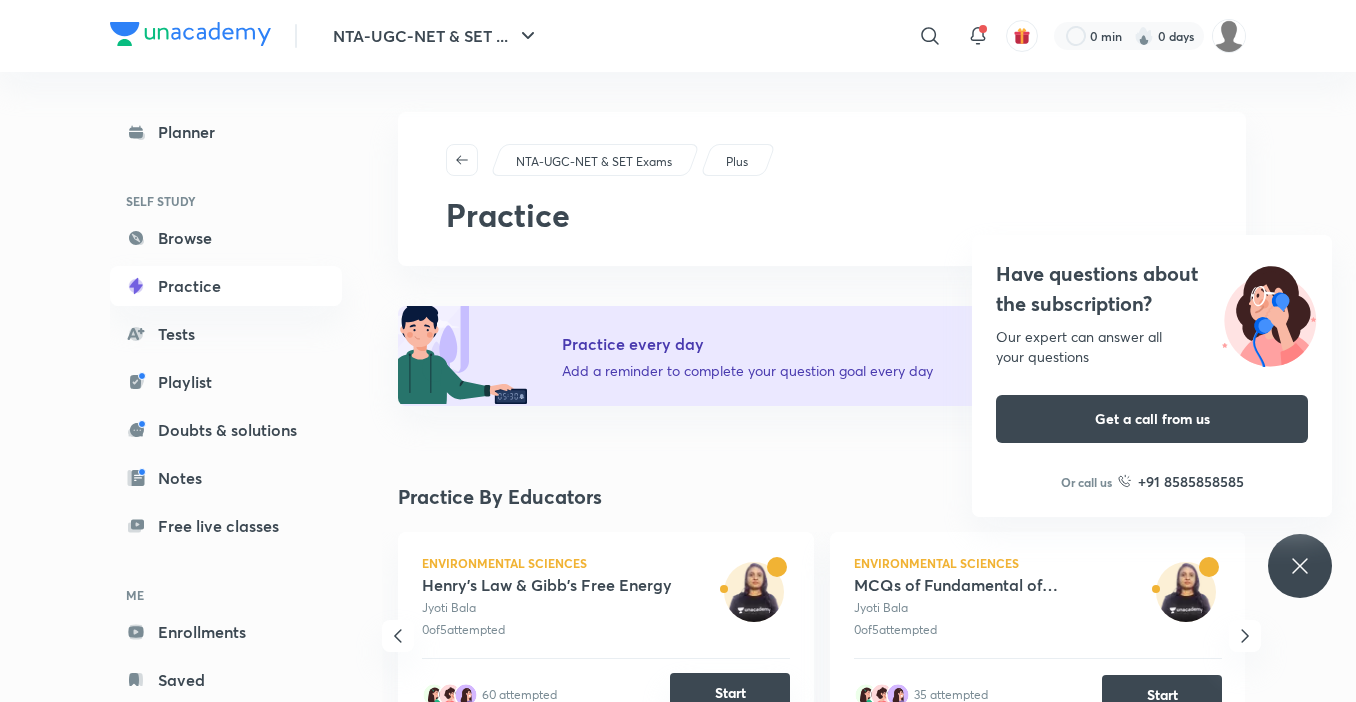 drag, startPoint x: 737, startPoint y: 681, endPoint x: 727, endPoint y: 677, distance: 10.770329 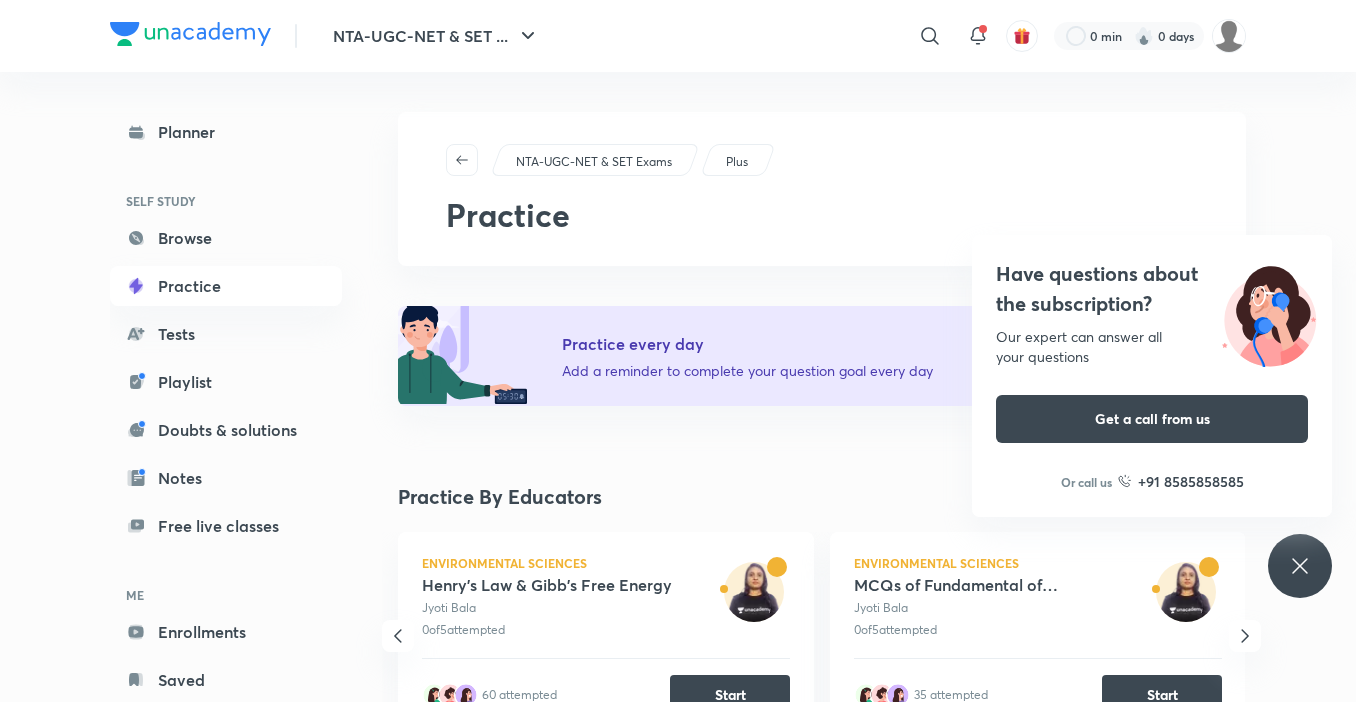 click 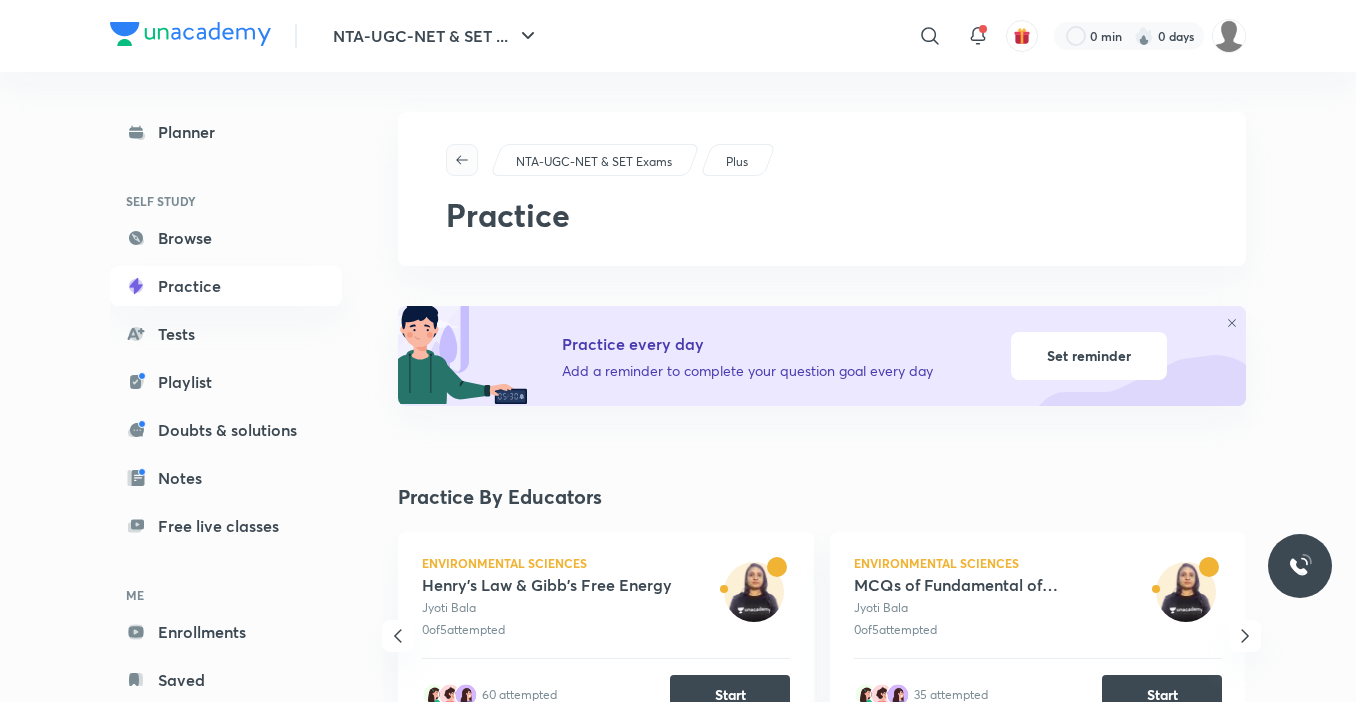 click 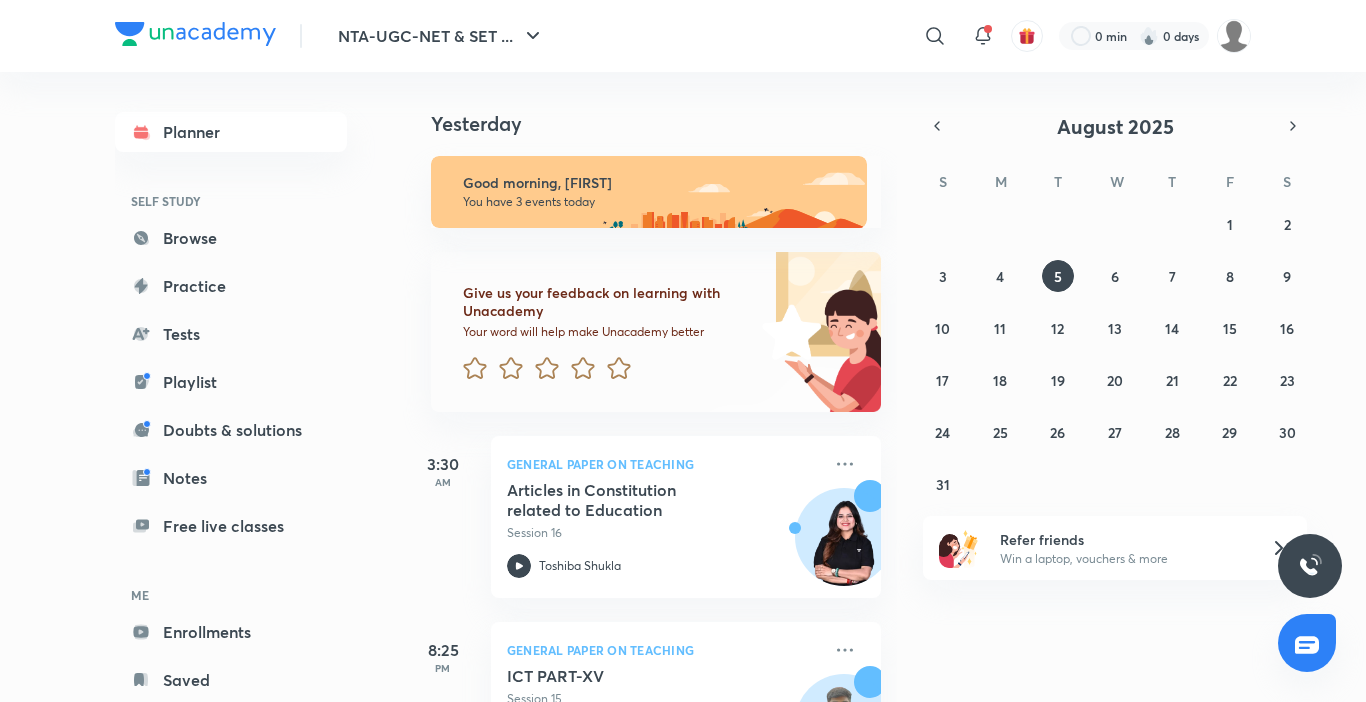 scroll, scrollTop: 0, scrollLeft: 0, axis: both 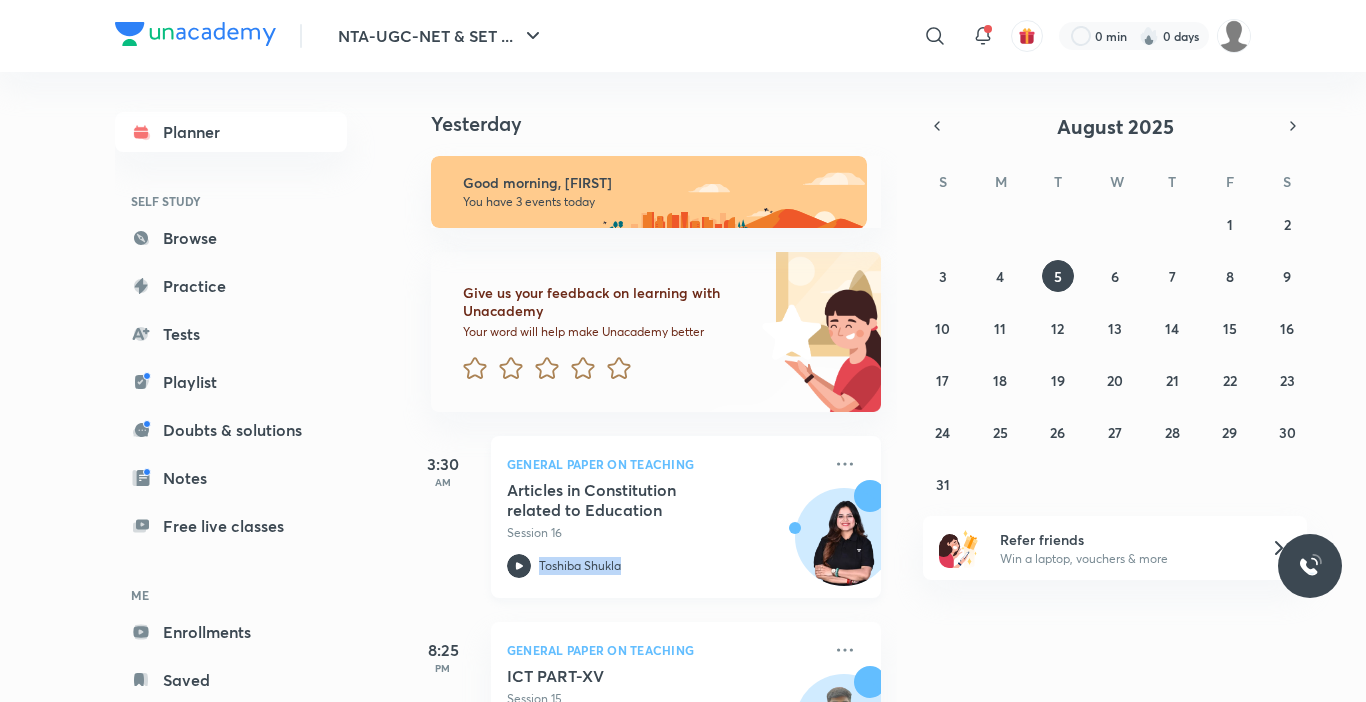 click on "Articles in Constitution related to Education Session 16 [LAST] [LAST]" at bounding box center [664, 529] 